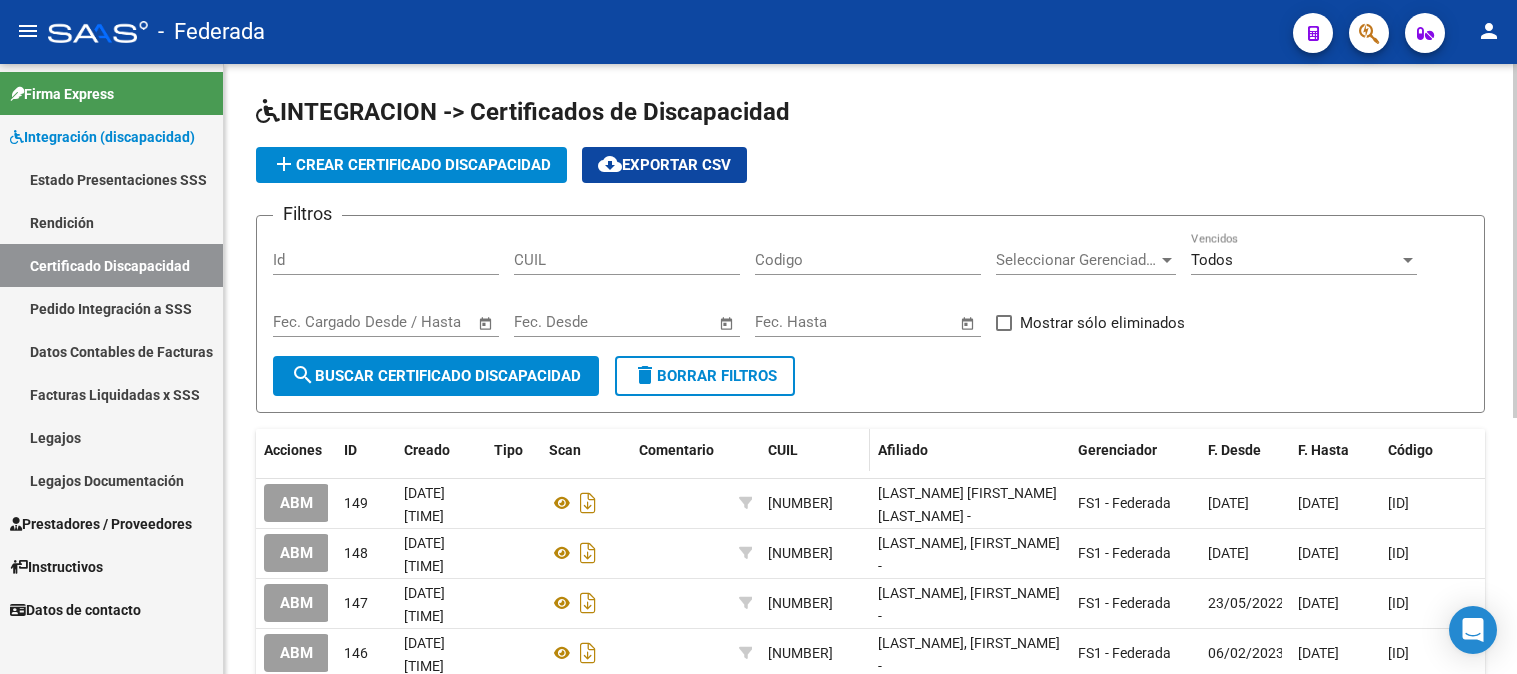 scroll, scrollTop: 0, scrollLeft: 0, axis: both 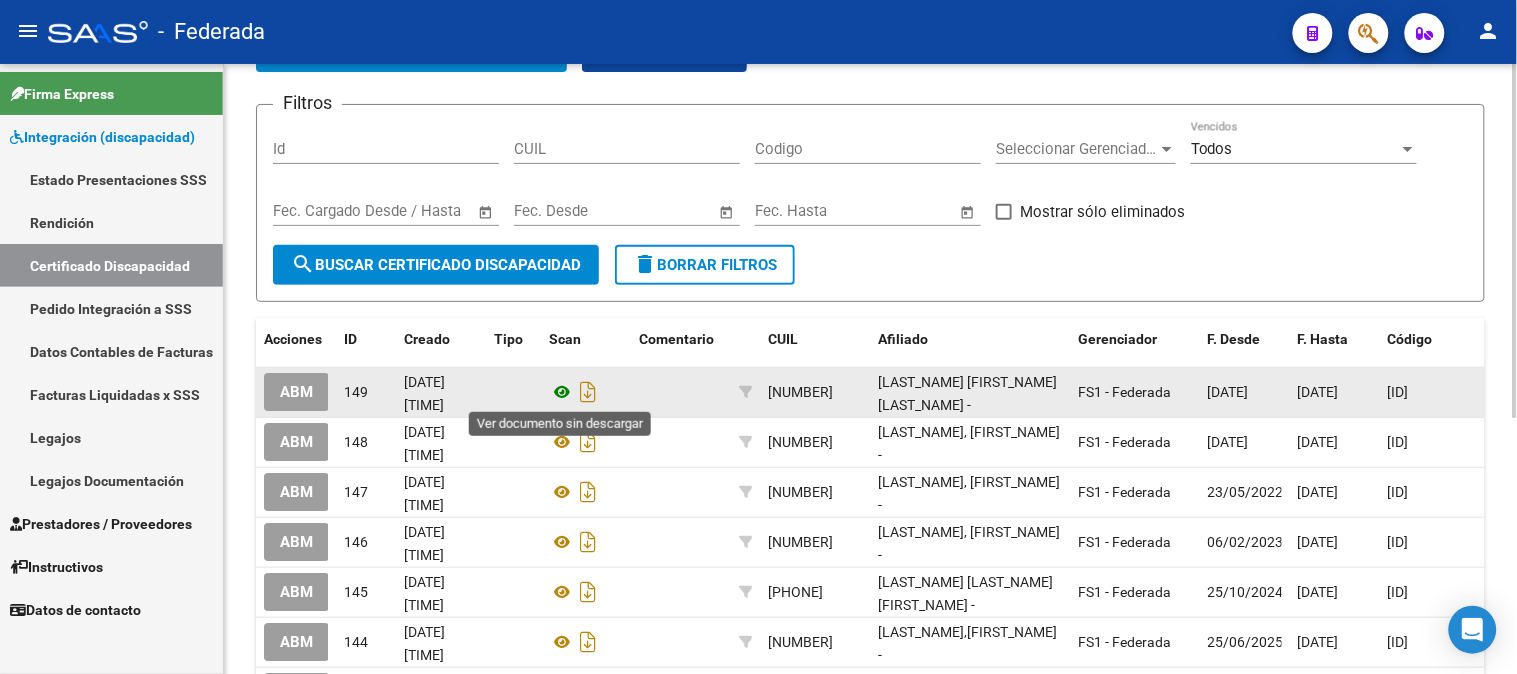click 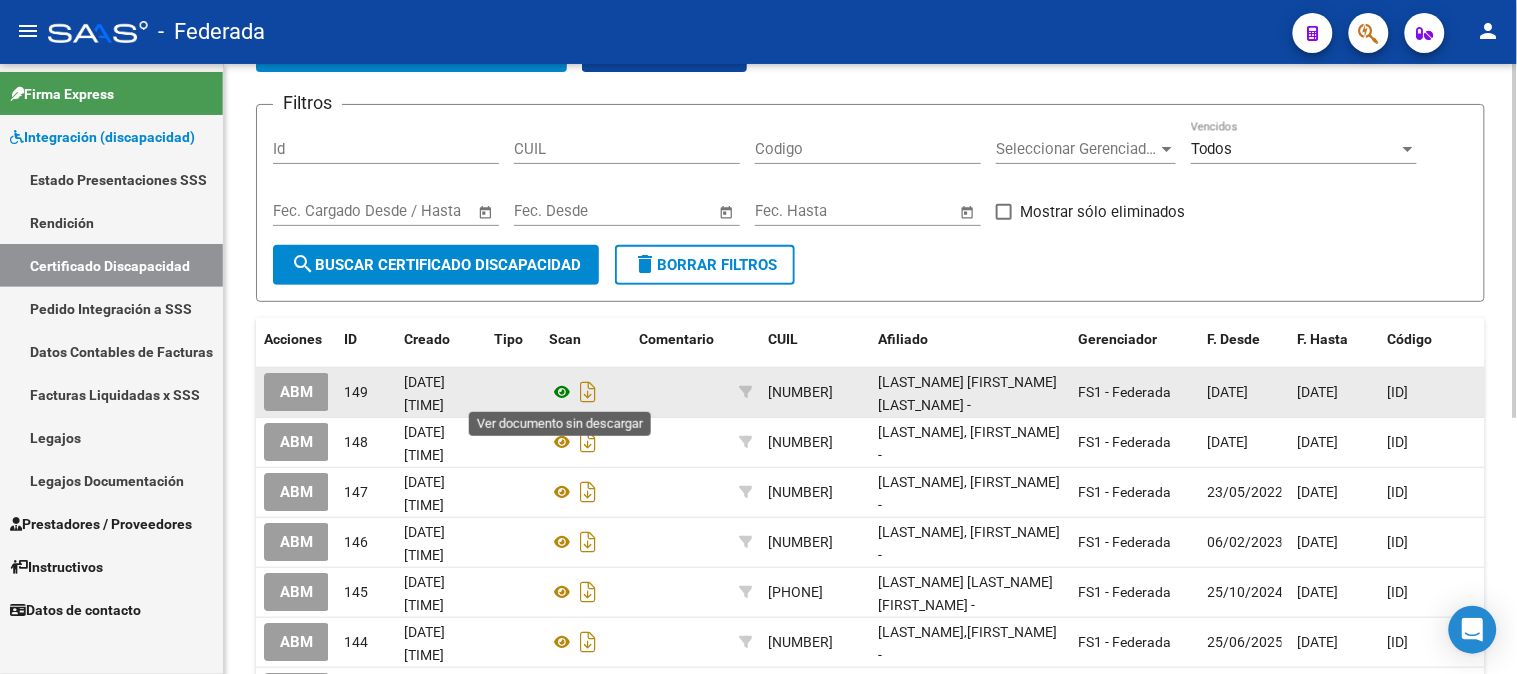 click 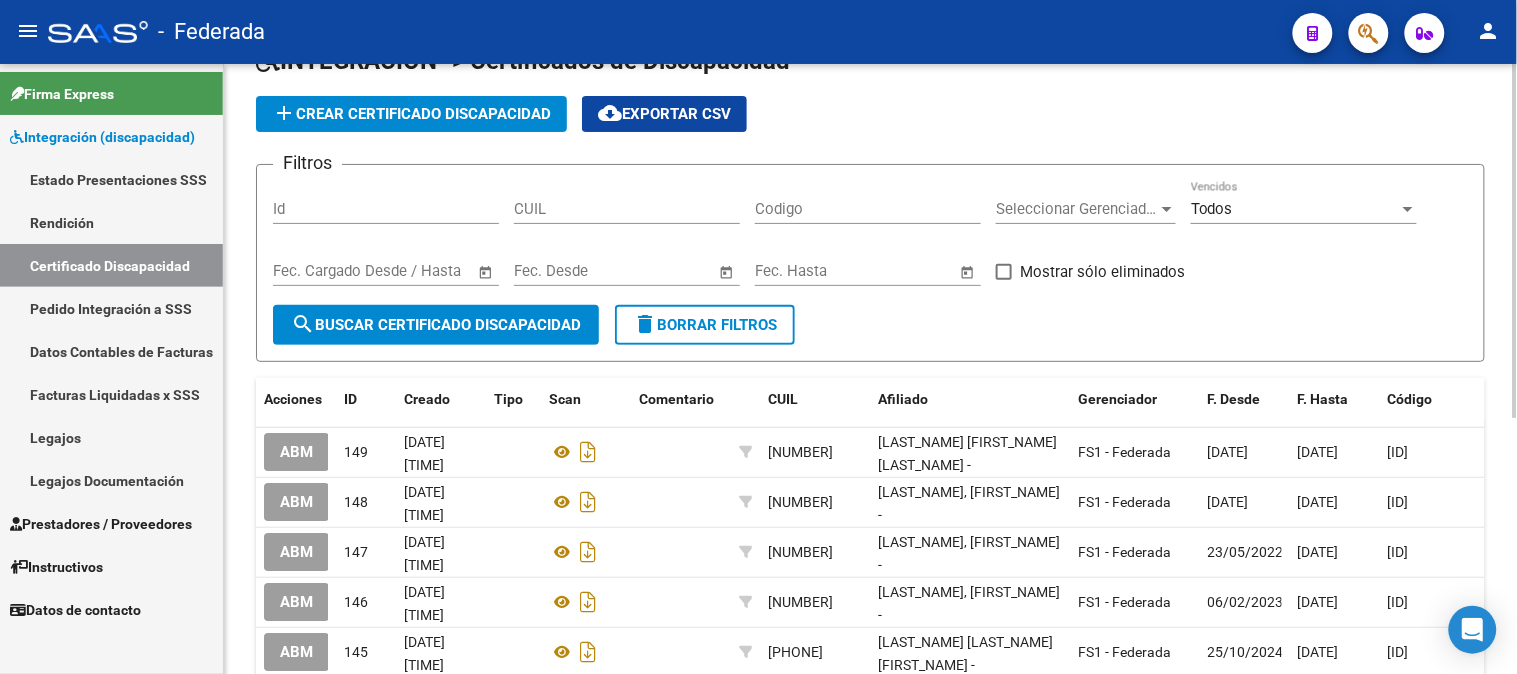 scroll, scrollTop: 0, scrollLeft: 0, axis: both 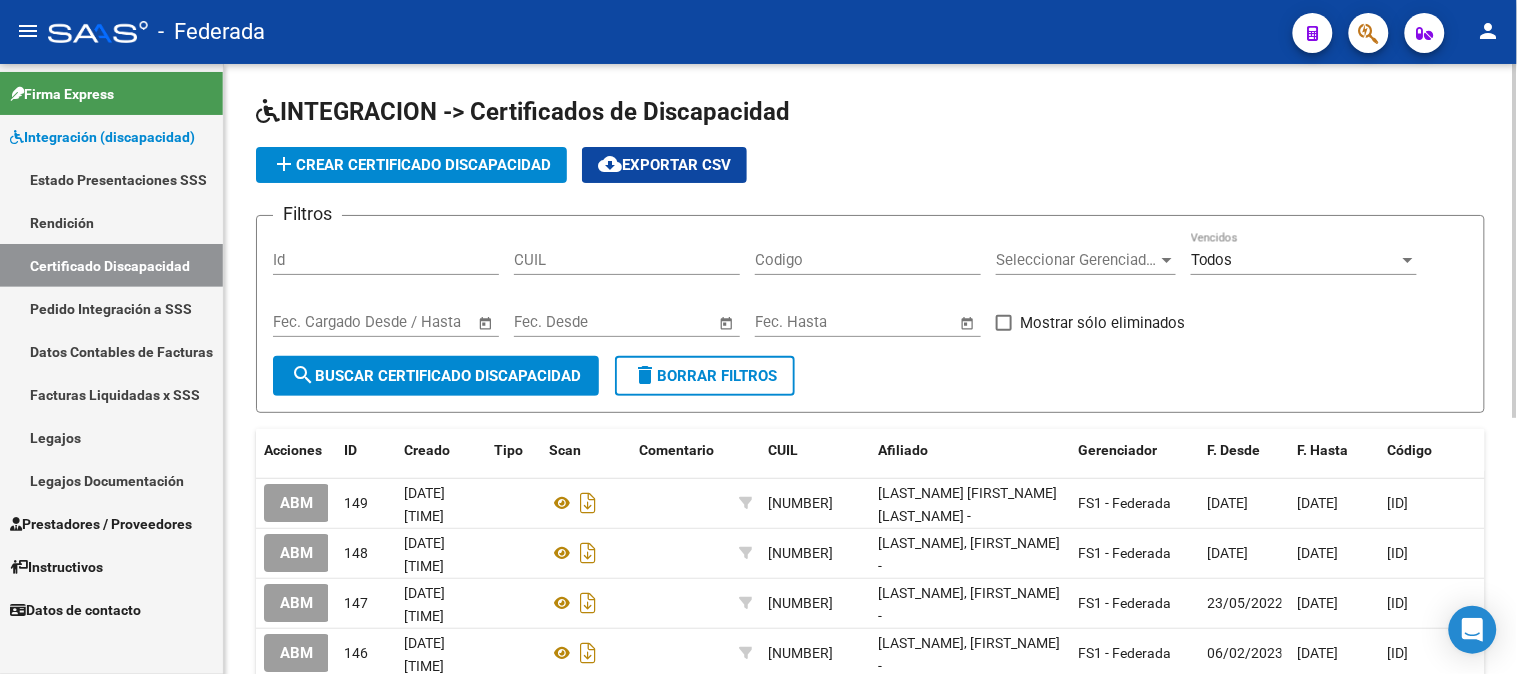 click on "add  Crear Certificado Discapacidad" 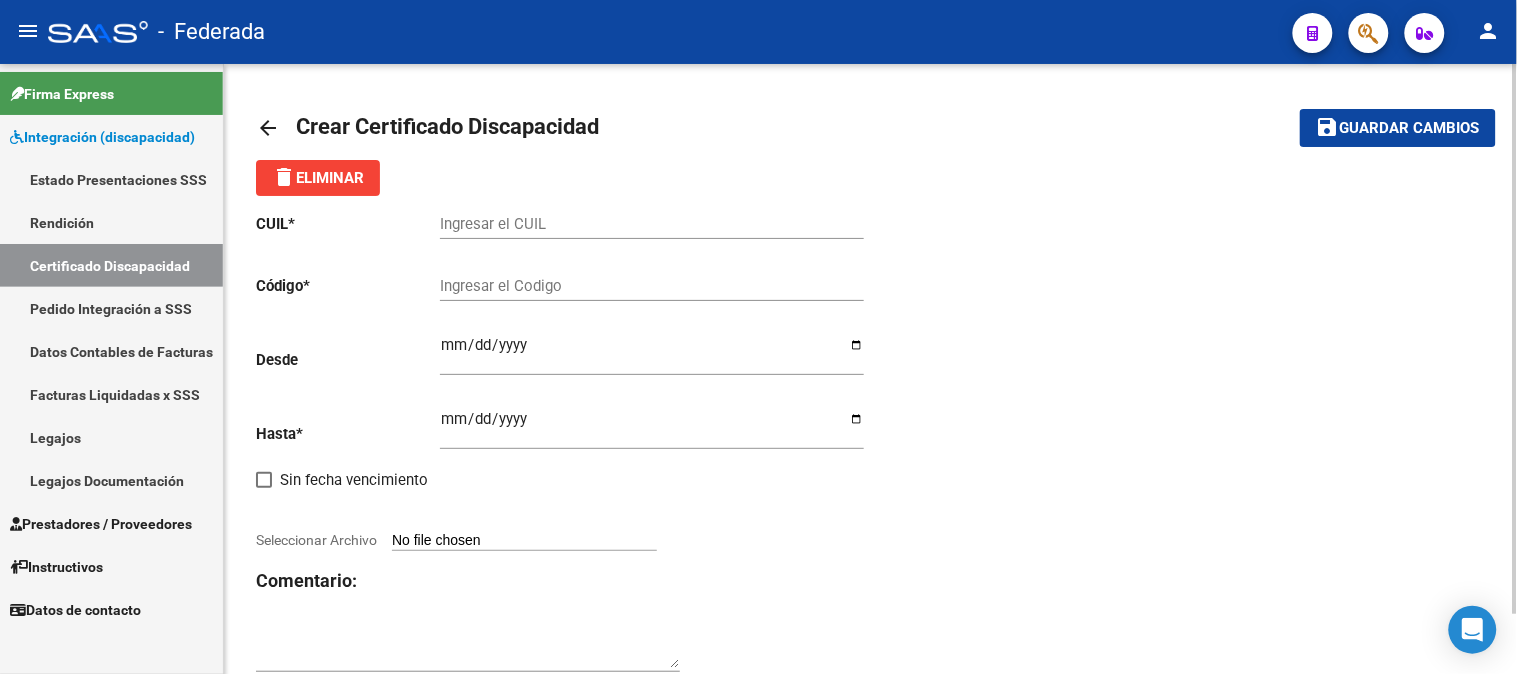 click on "Ingresar el CUIL" at bounding box center (652, 224) 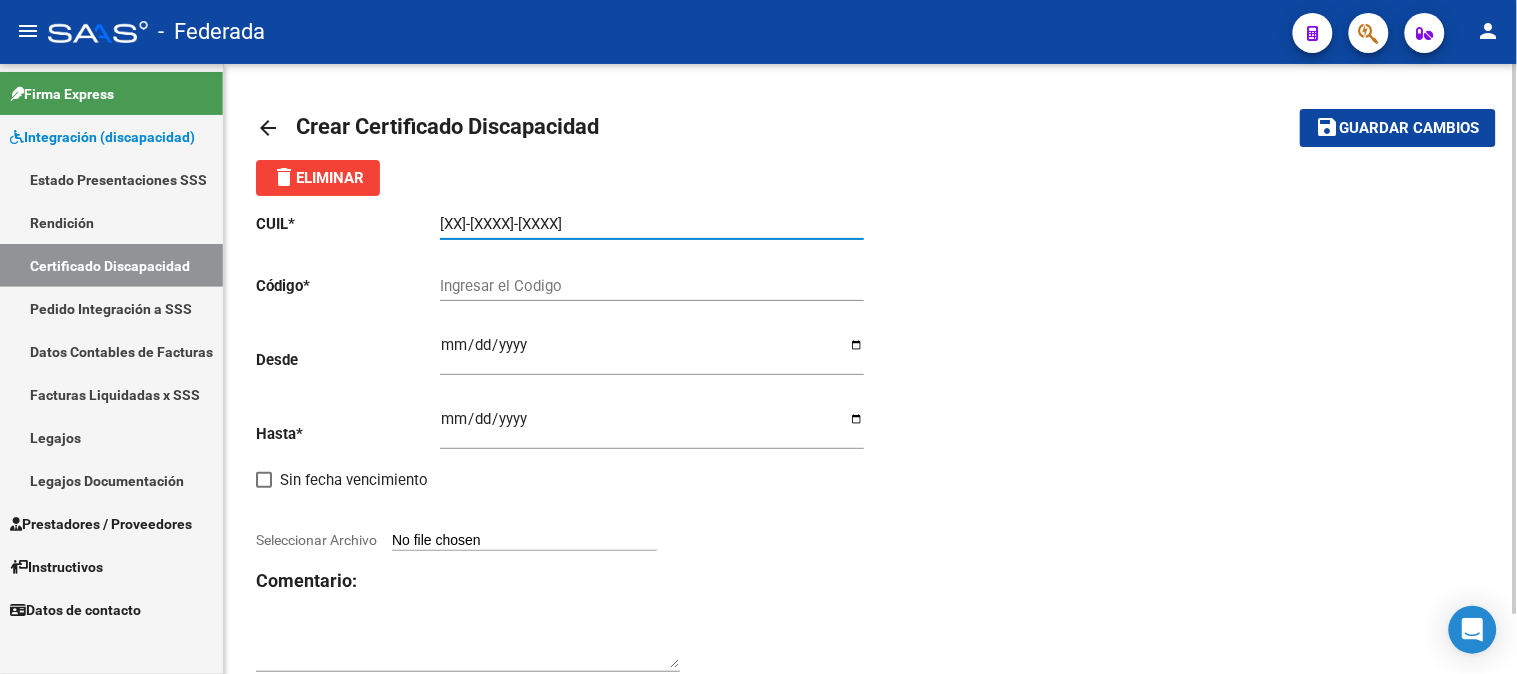 type on "20-54764188-5" 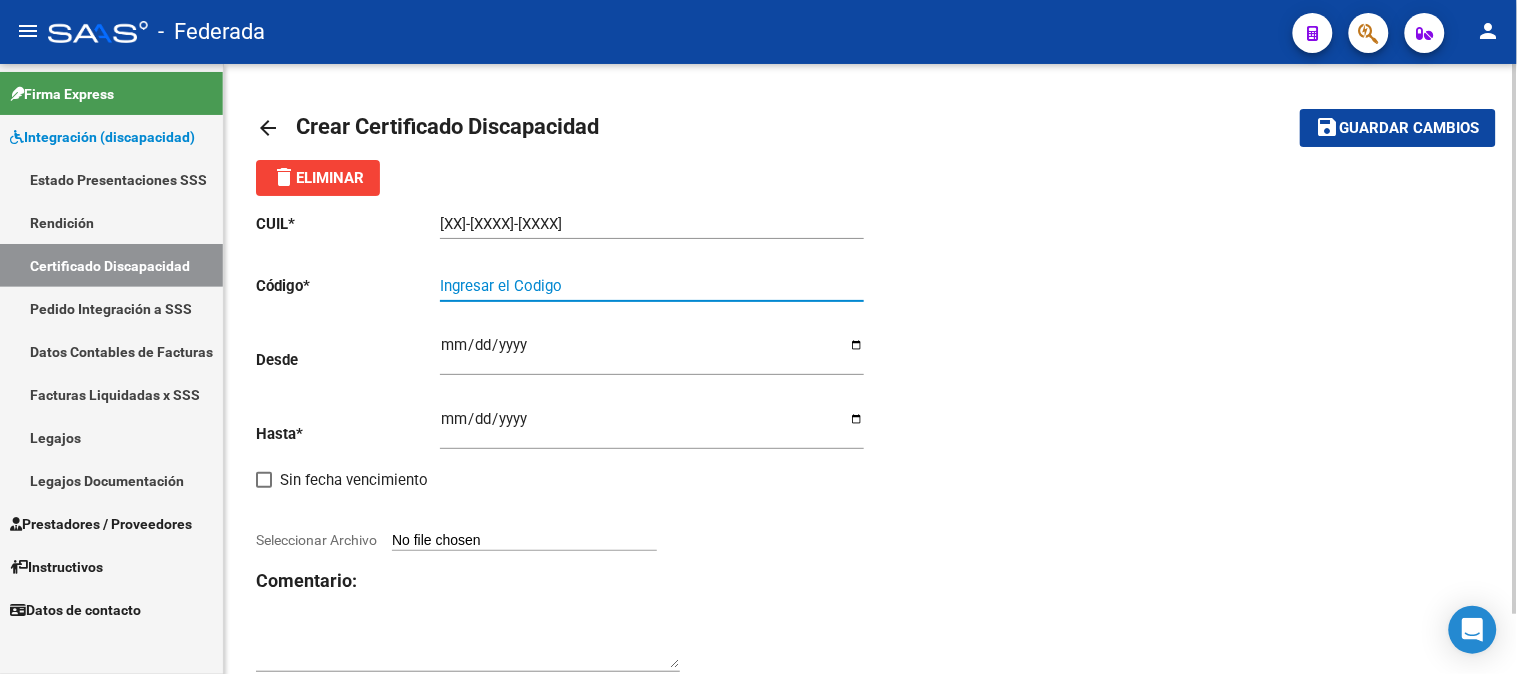 click on "Ingresar el Codigo" at bounding box center (652, 286) 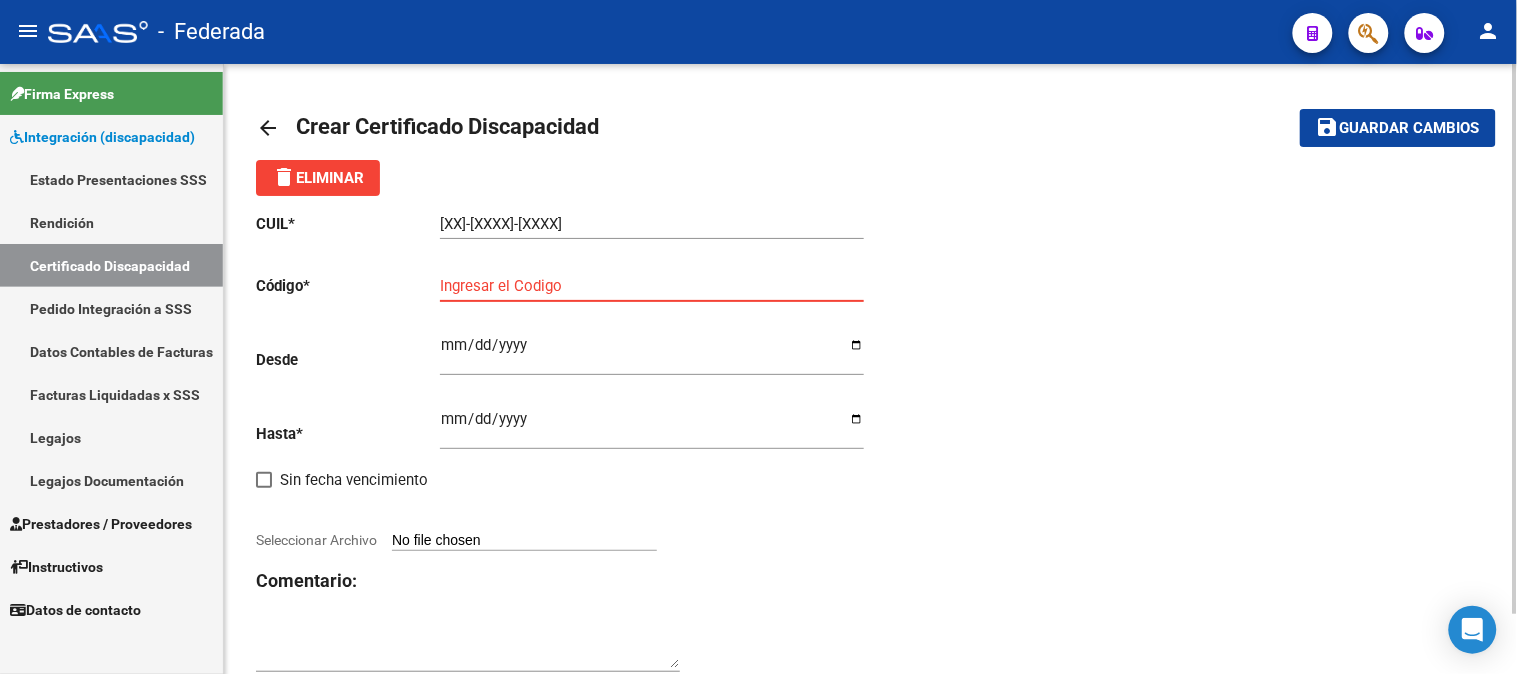 paste on "00ARG02000547641882022090620270906SFE503" 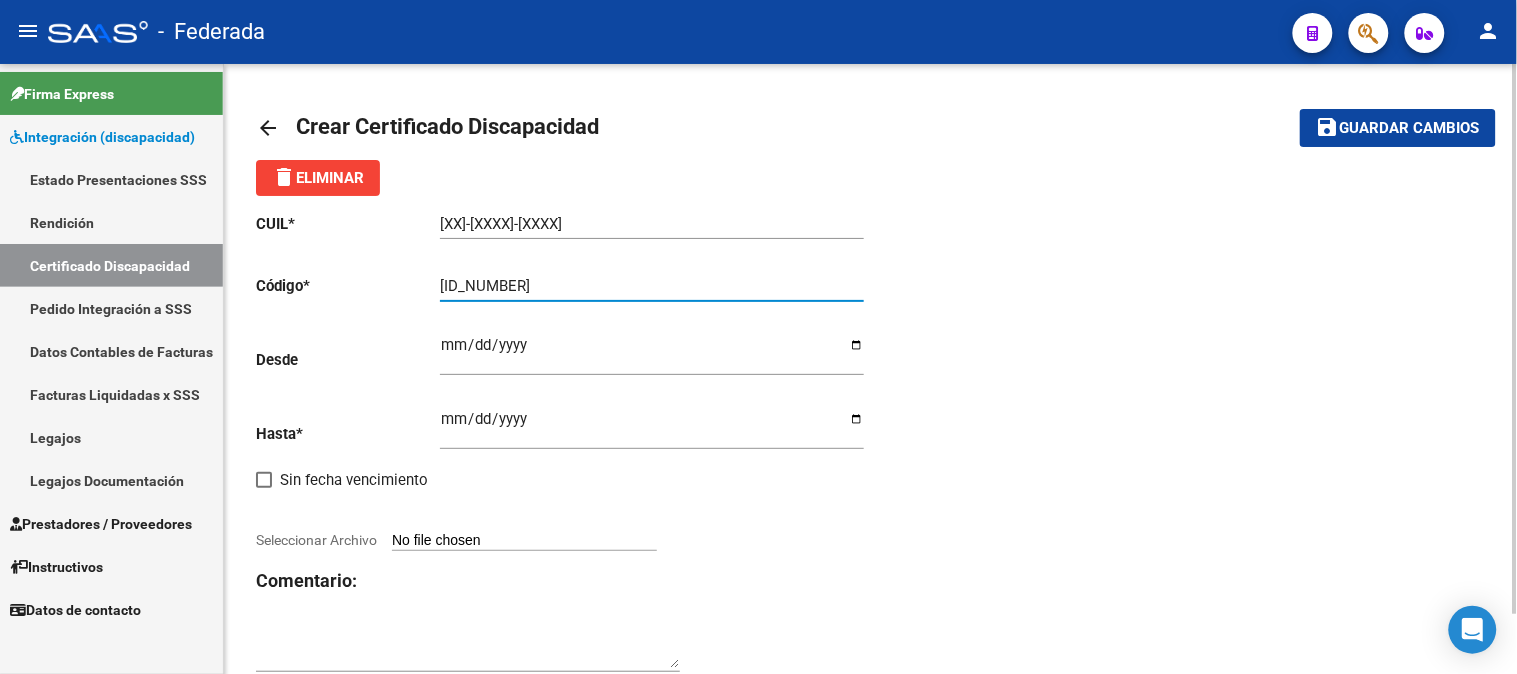 click on "00ARG02000547641882022090620270906SFE503" at bounding box center [652, 286] 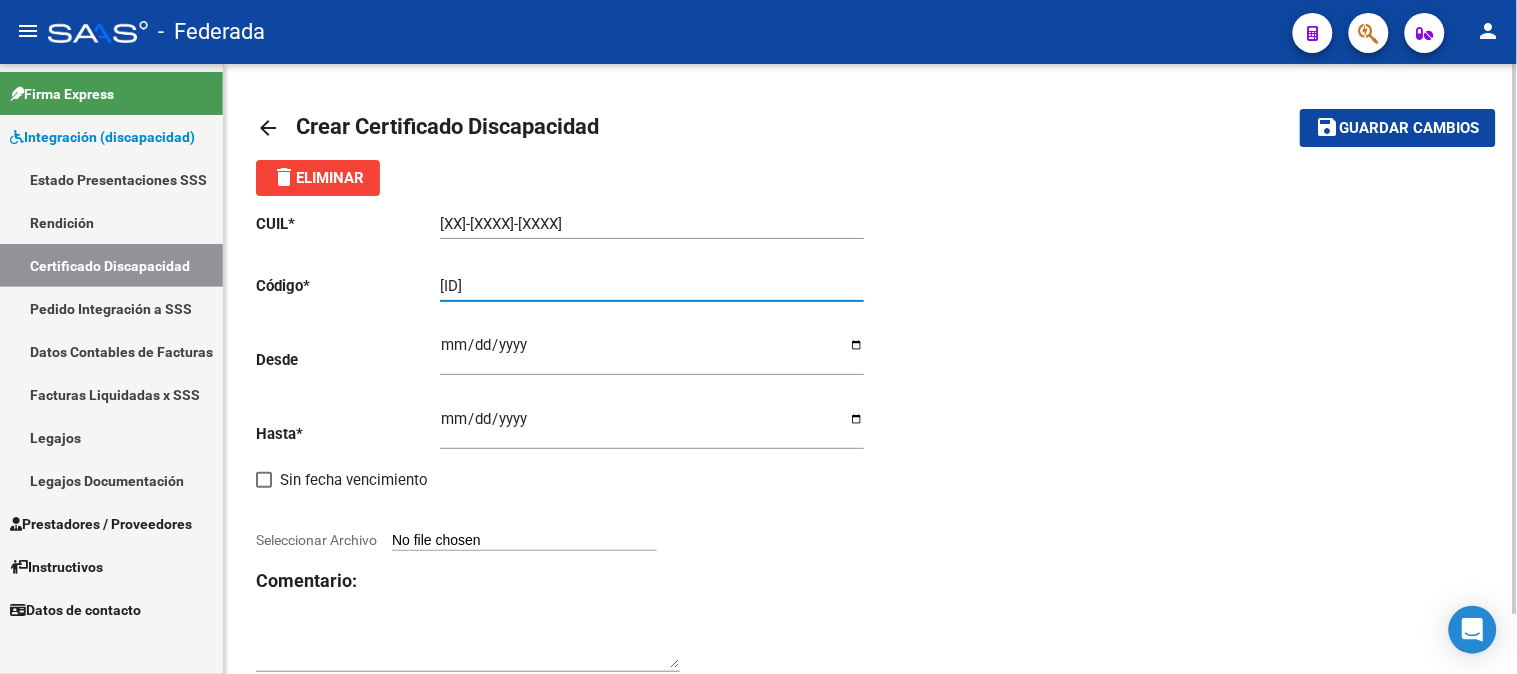 type on "ARG02000547641882022090620270906SFE503" 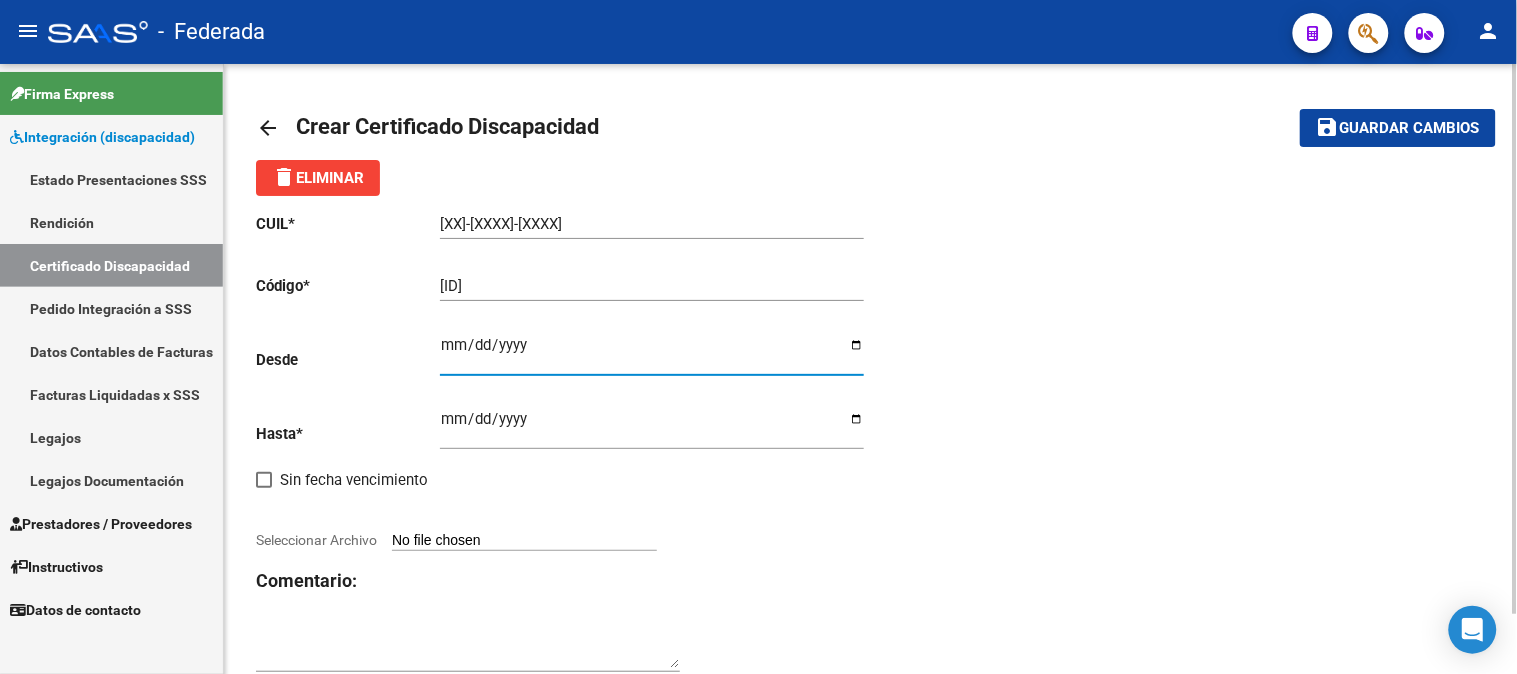 type on "2022-09-06" 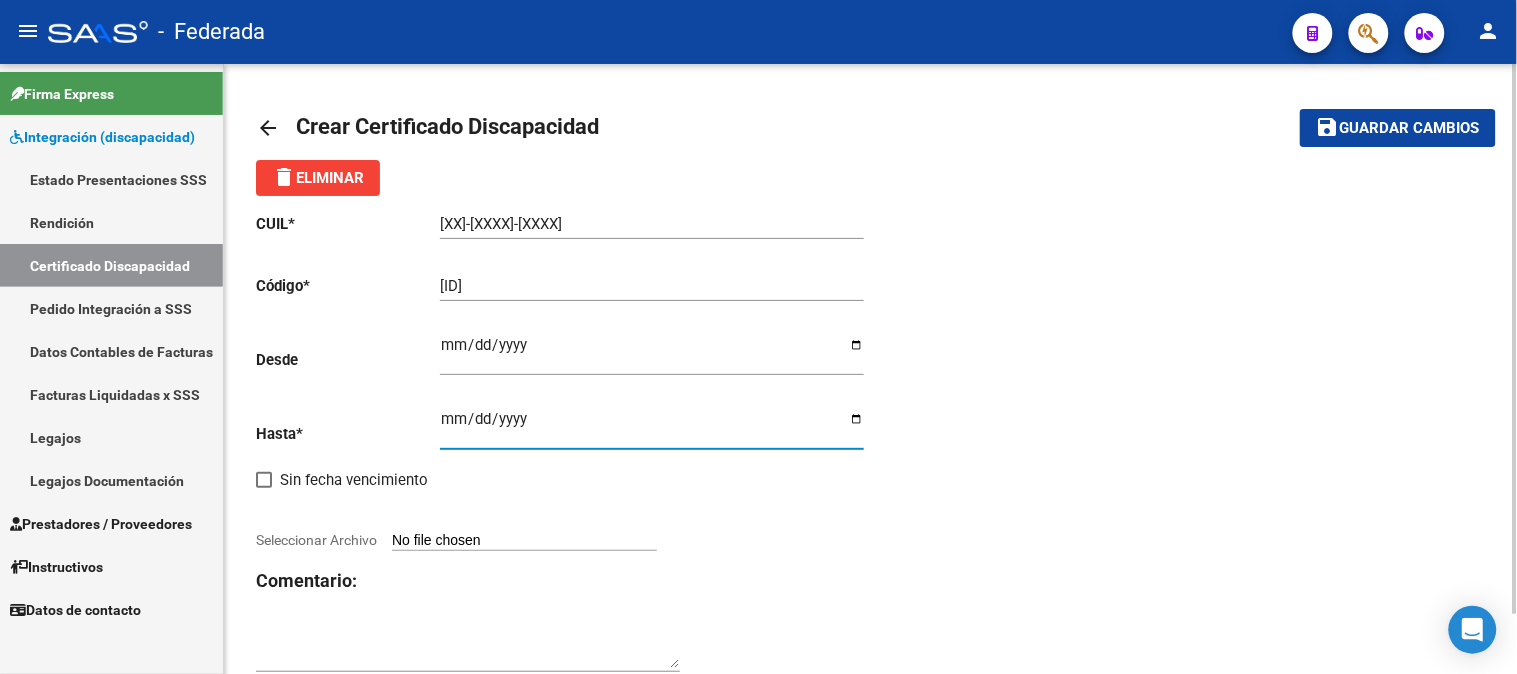 click on "Ingresar fec. Hasta" at bounding box center [652, 427] 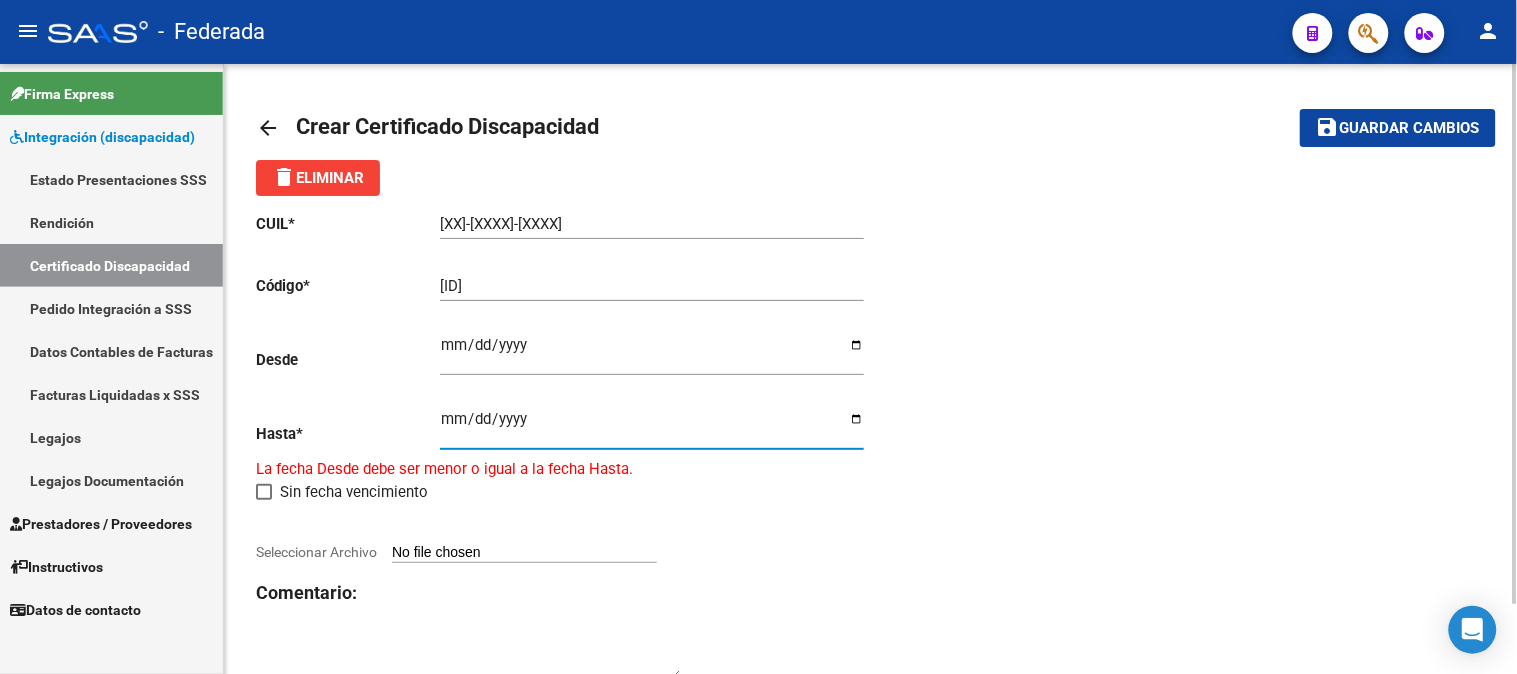 type on "2027-09-06" 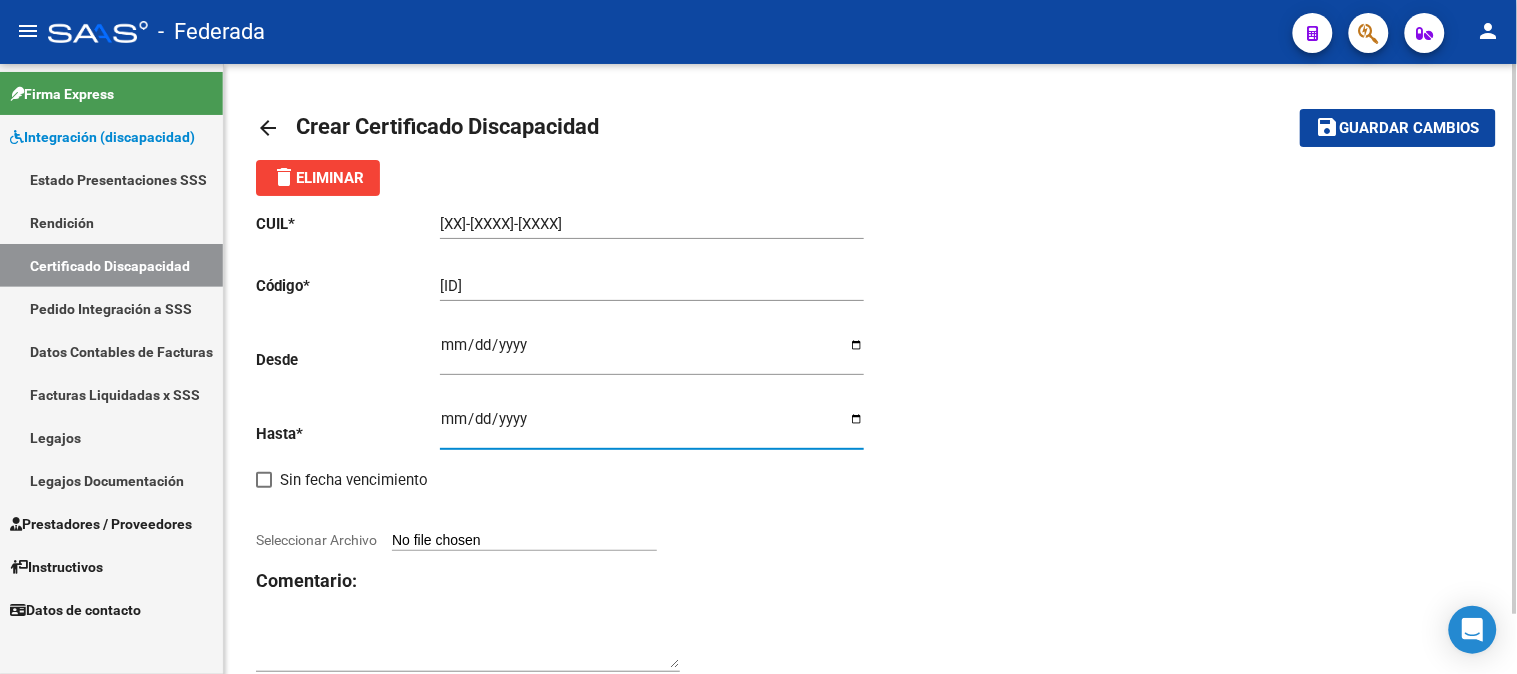click on "CUIL  *   20-54764188-5 Ingresar el CUIL  Código  *   ARG02000547641882022090620270906SFE503 Ingresar el Codigo  Desde    2022-09-06 Ingresar fec. Desde  Hasta  *   2027-09-06 Ingresar fec. Hasta     Sin fecha vencimiento        Seleccionar Archivo Comentario:" 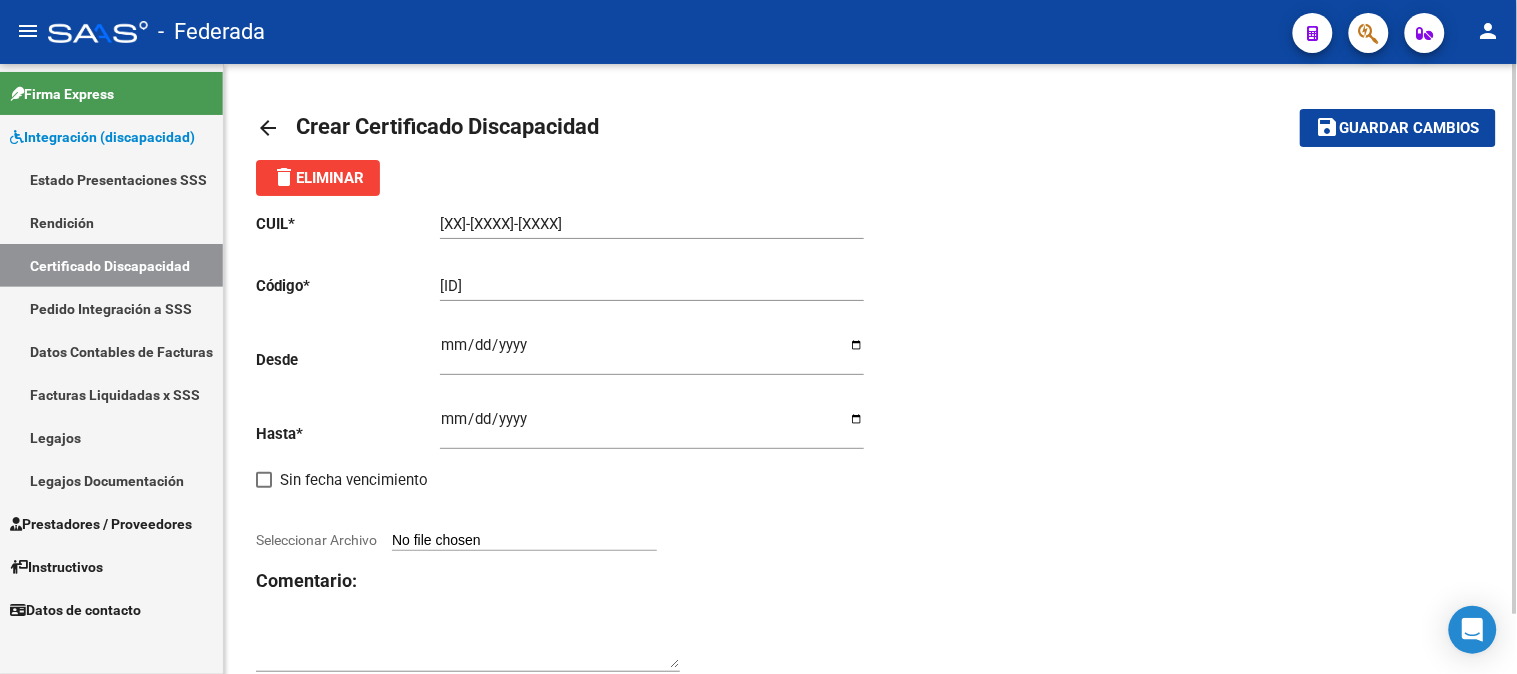 click on "Seleccionar Archivo" at bounding box center [524, 541] 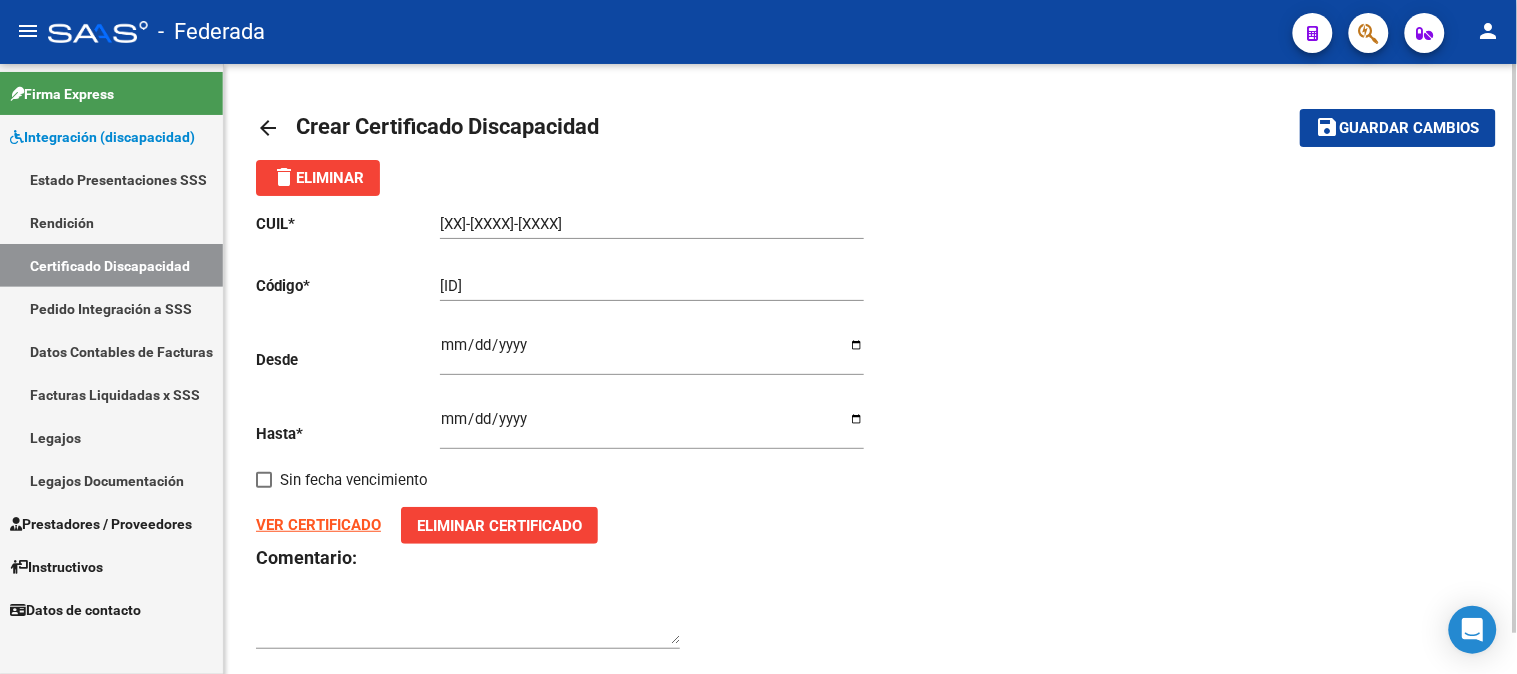 click on "Guardar cambios" 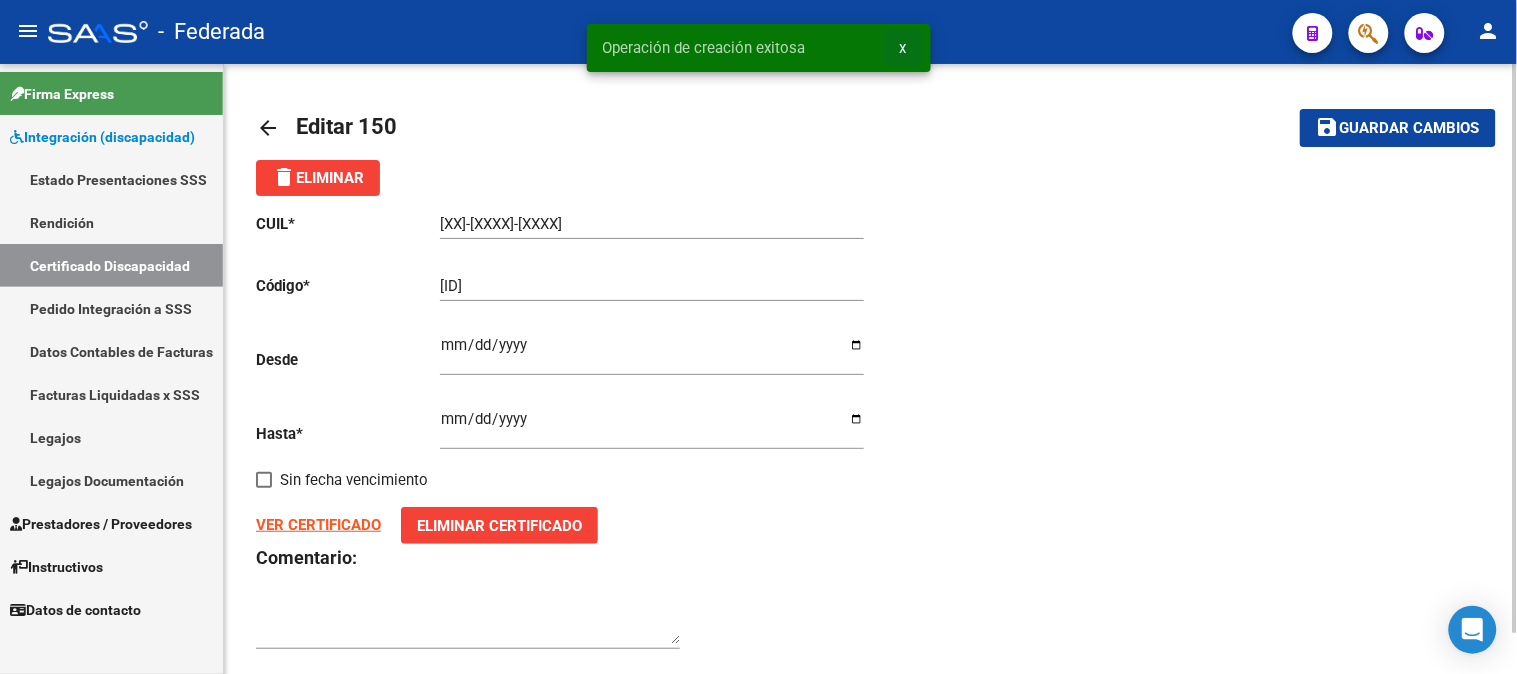 click on "x" at bounding box center (903, 48) 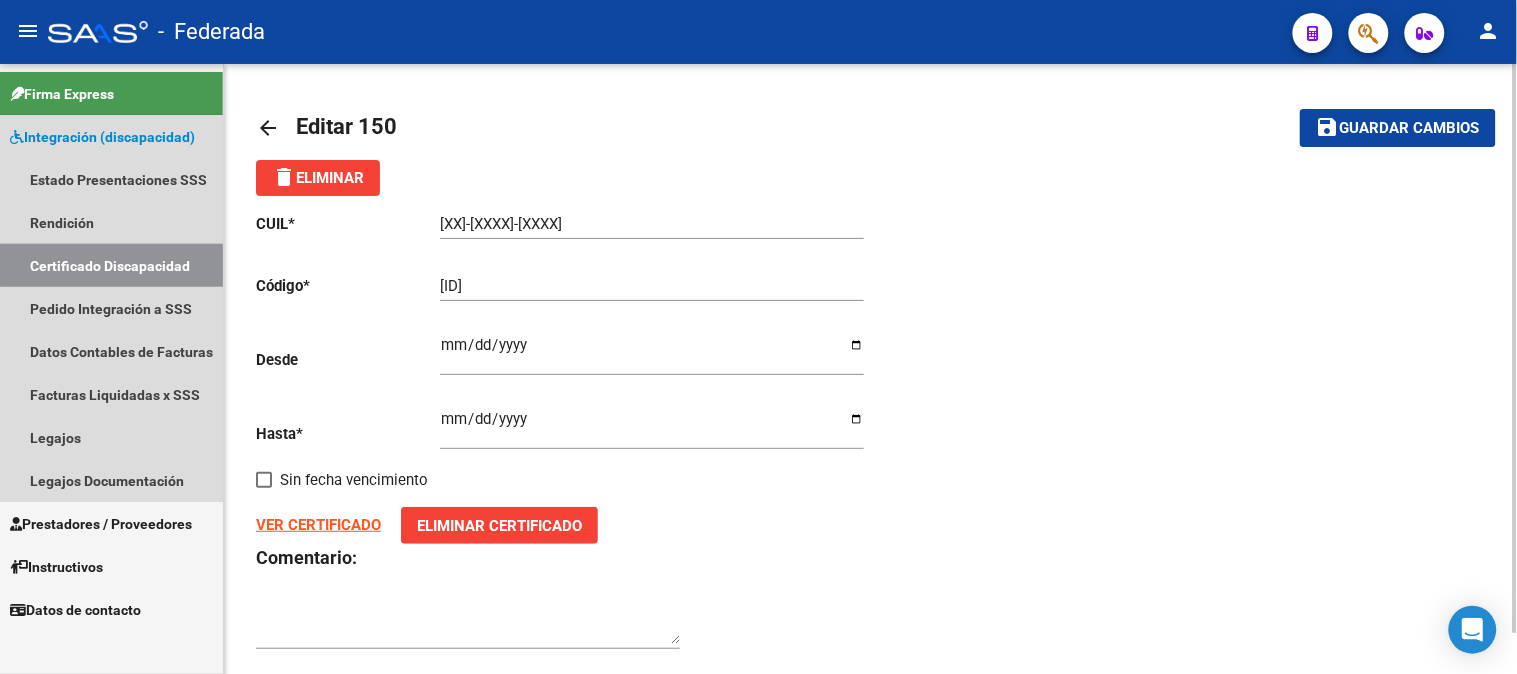 click on "Certificado Discapacidad" at bounding box center (111, 265) 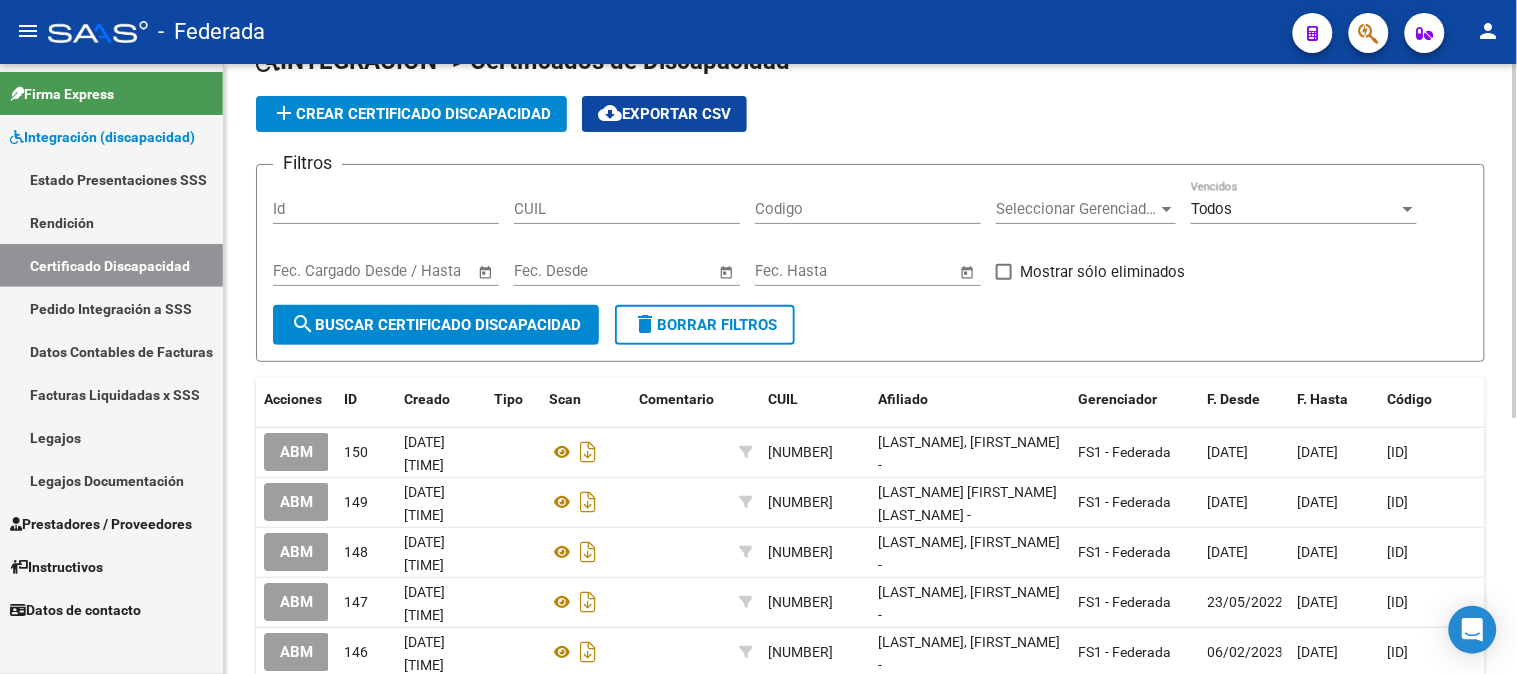 scroll, scrollTop: 0, scrollLeft: 0, axis: both 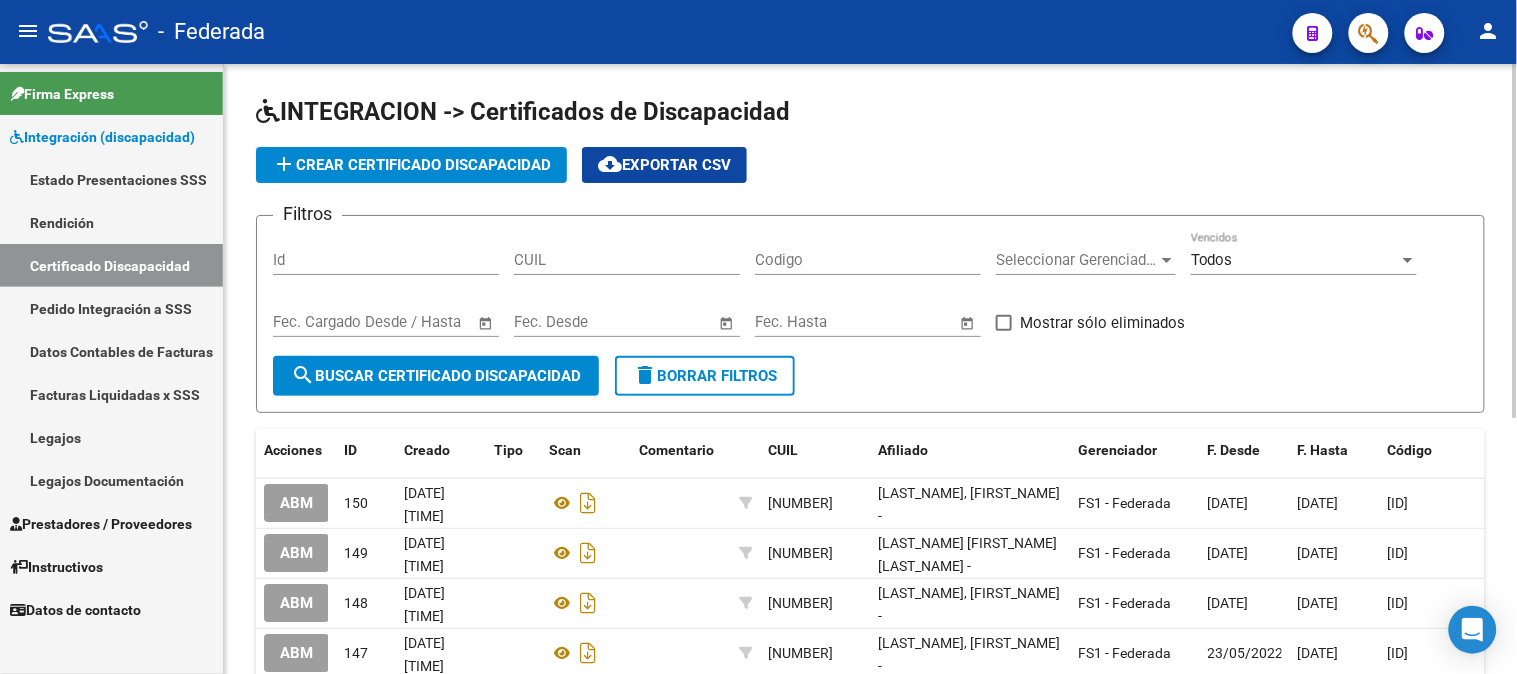 click on "add  Crear Certificado Discapacidad" 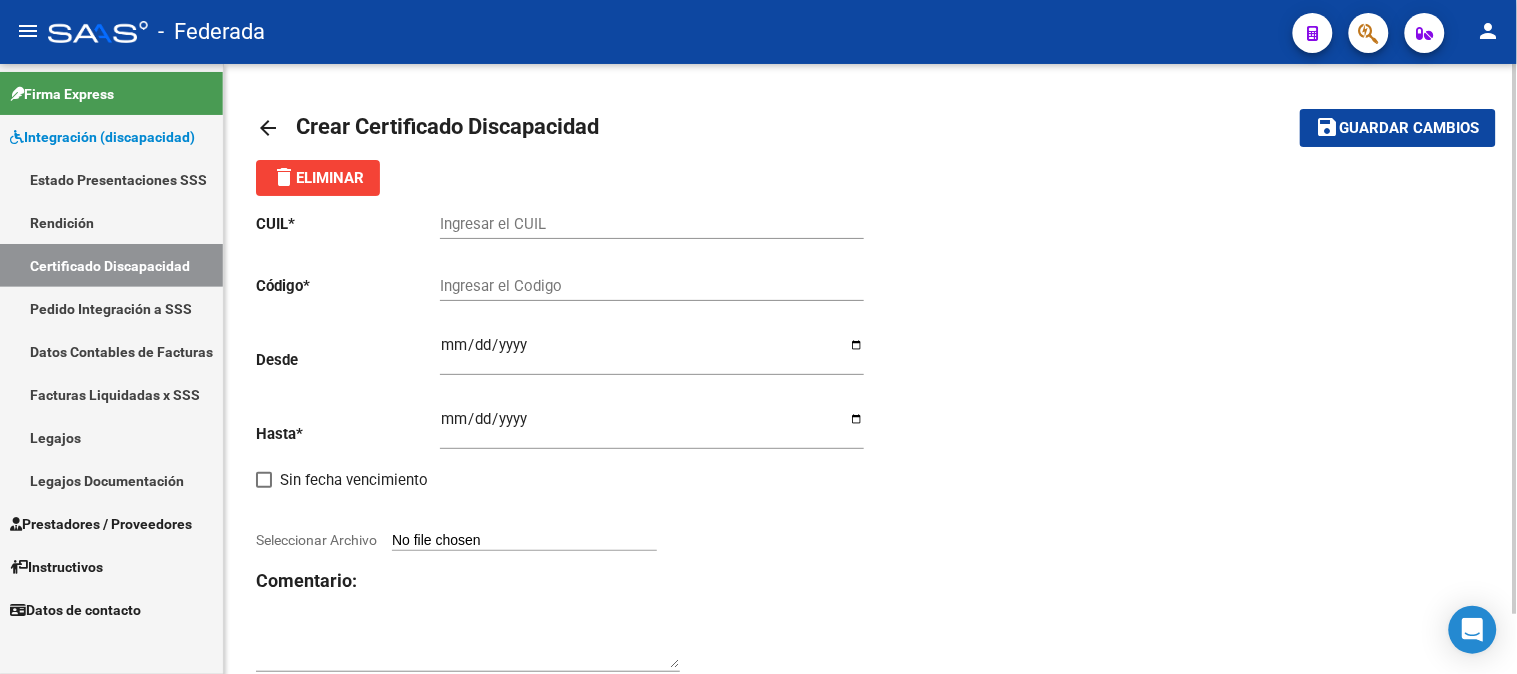 click on "Ingresar el CUIL" at bounding box center [652, 224] 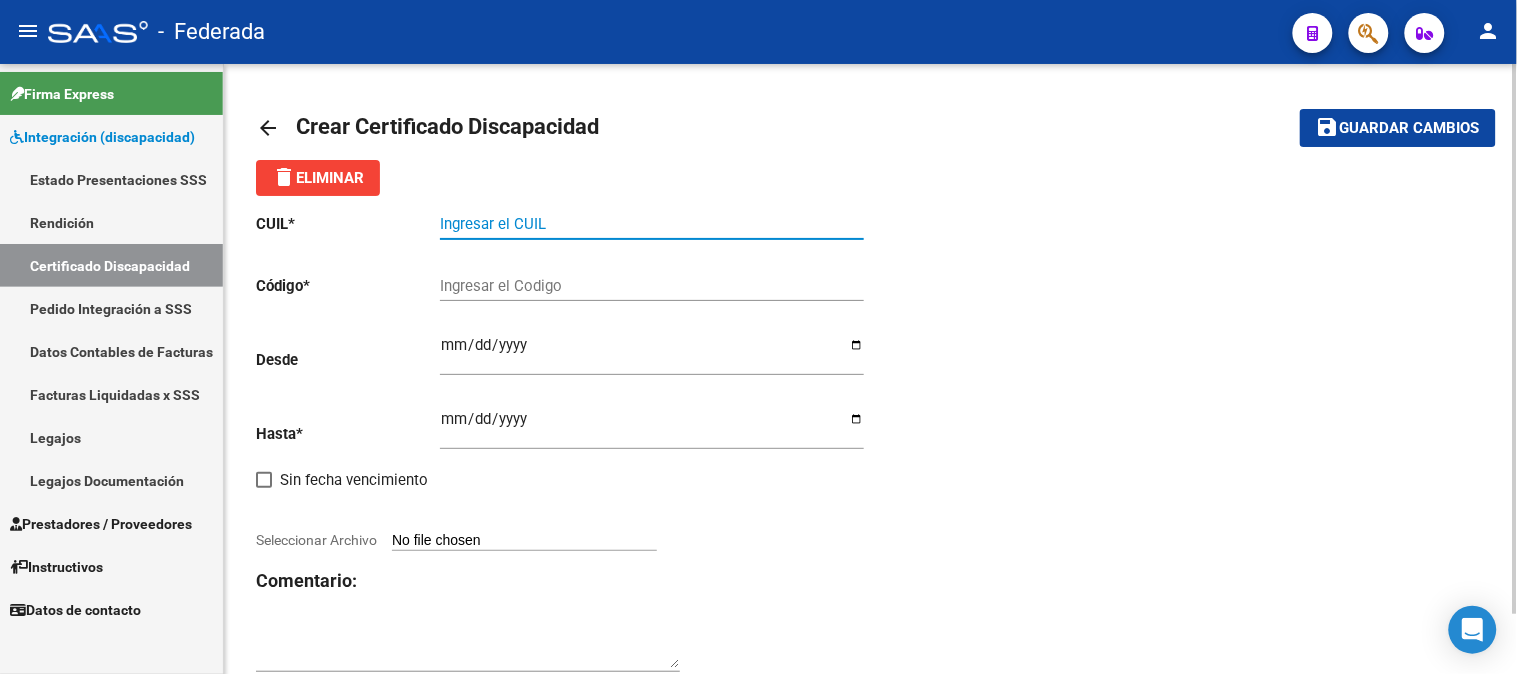 paste on "20-26065670-9" 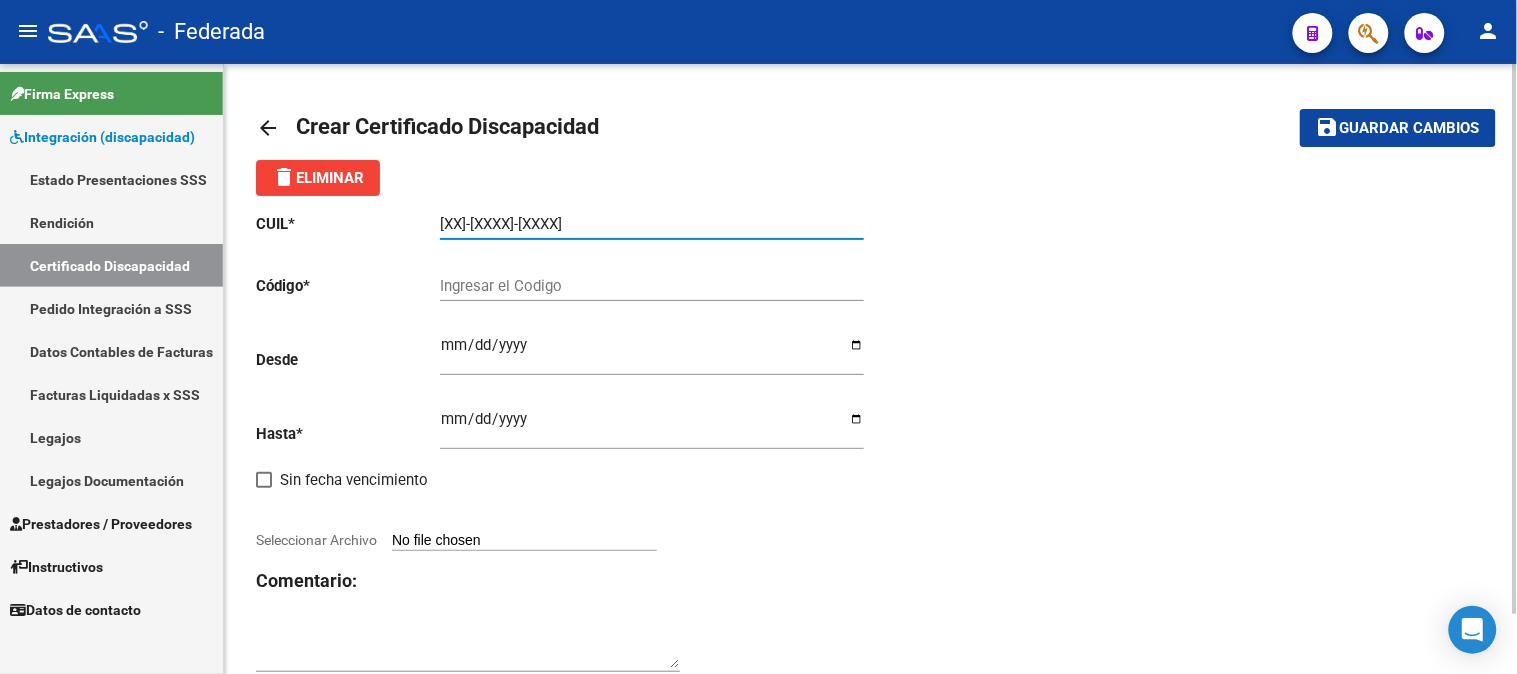 type on "20-26065670-9" 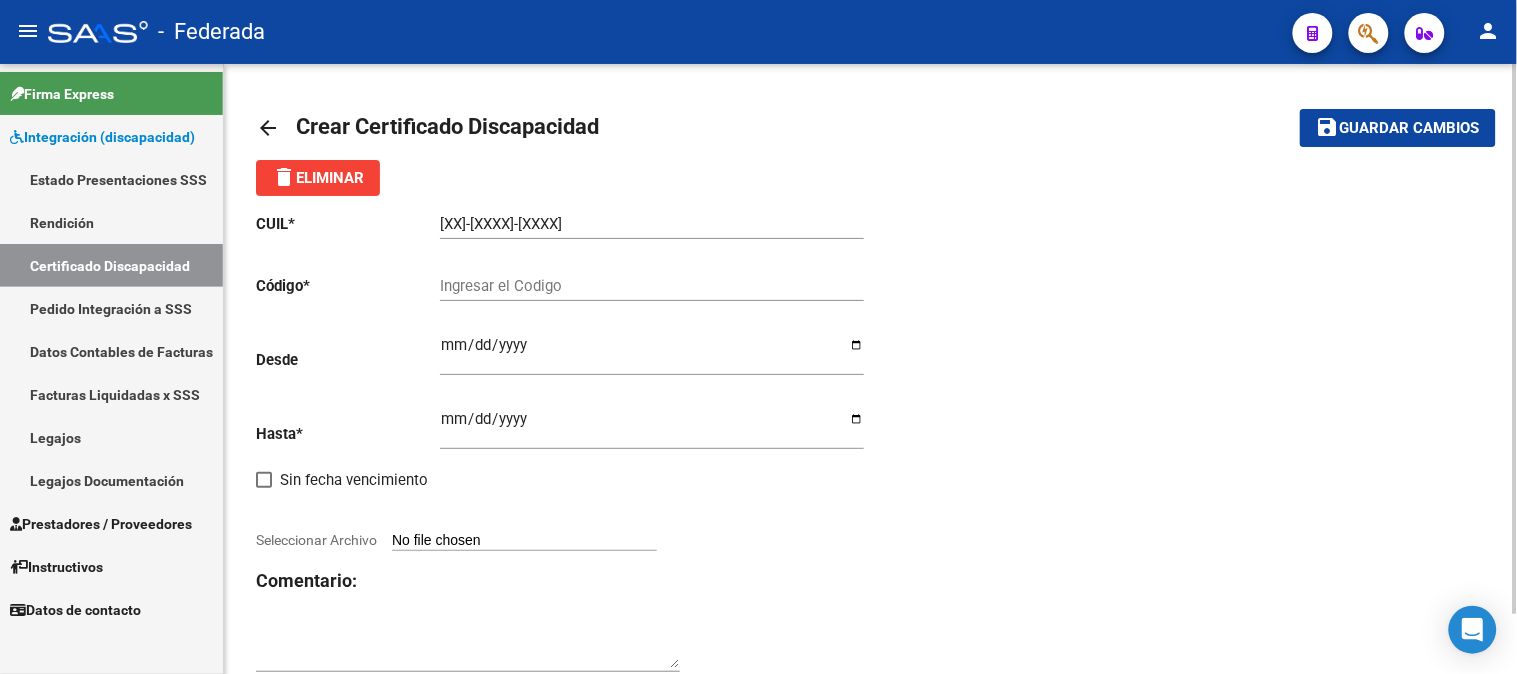 click on "Ingresar el Codigo" 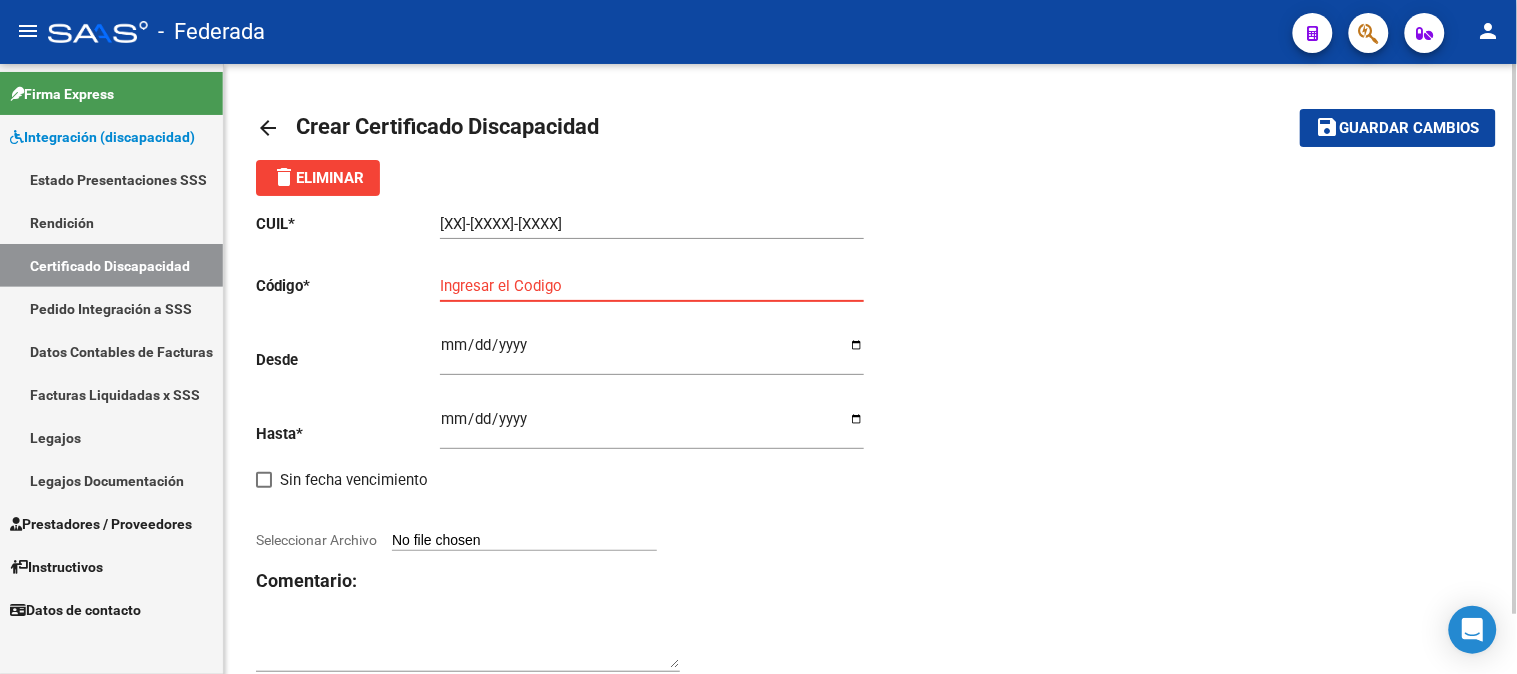 paste on "00ARG02000260656702021102520251025COR467" 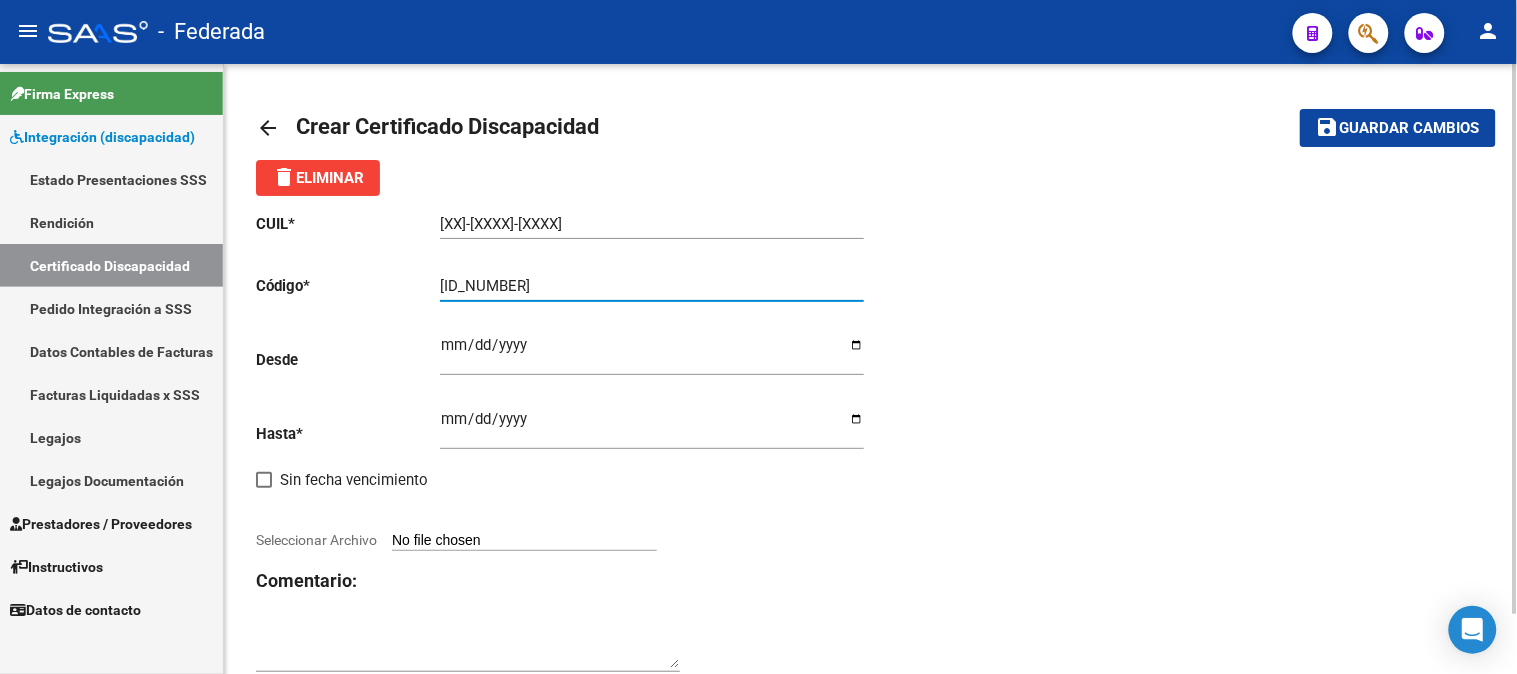 drag, startPoint x: 457, startPoint y: 286, endPoint x: 471, endPoint y: 304, distance: 22.803509 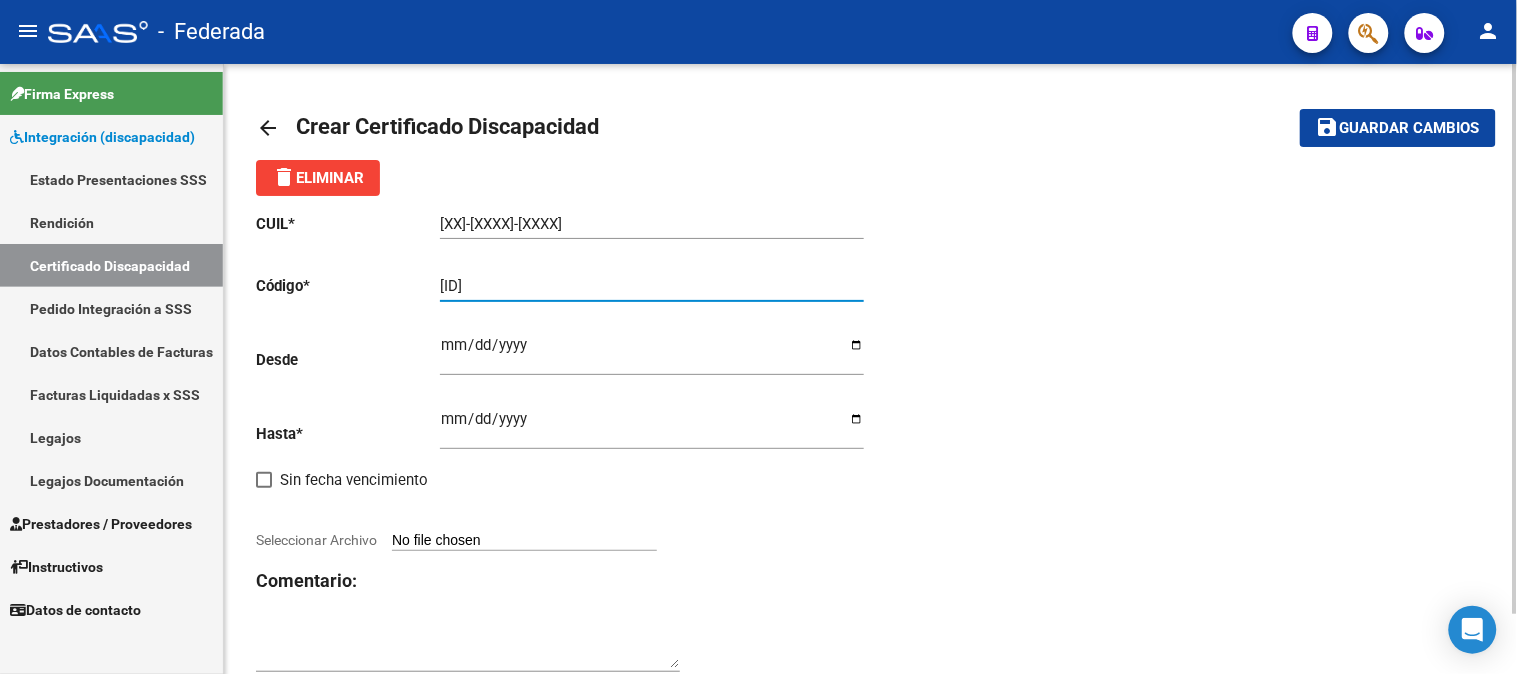 type on "ARG02000260656702021102520251025COR467" 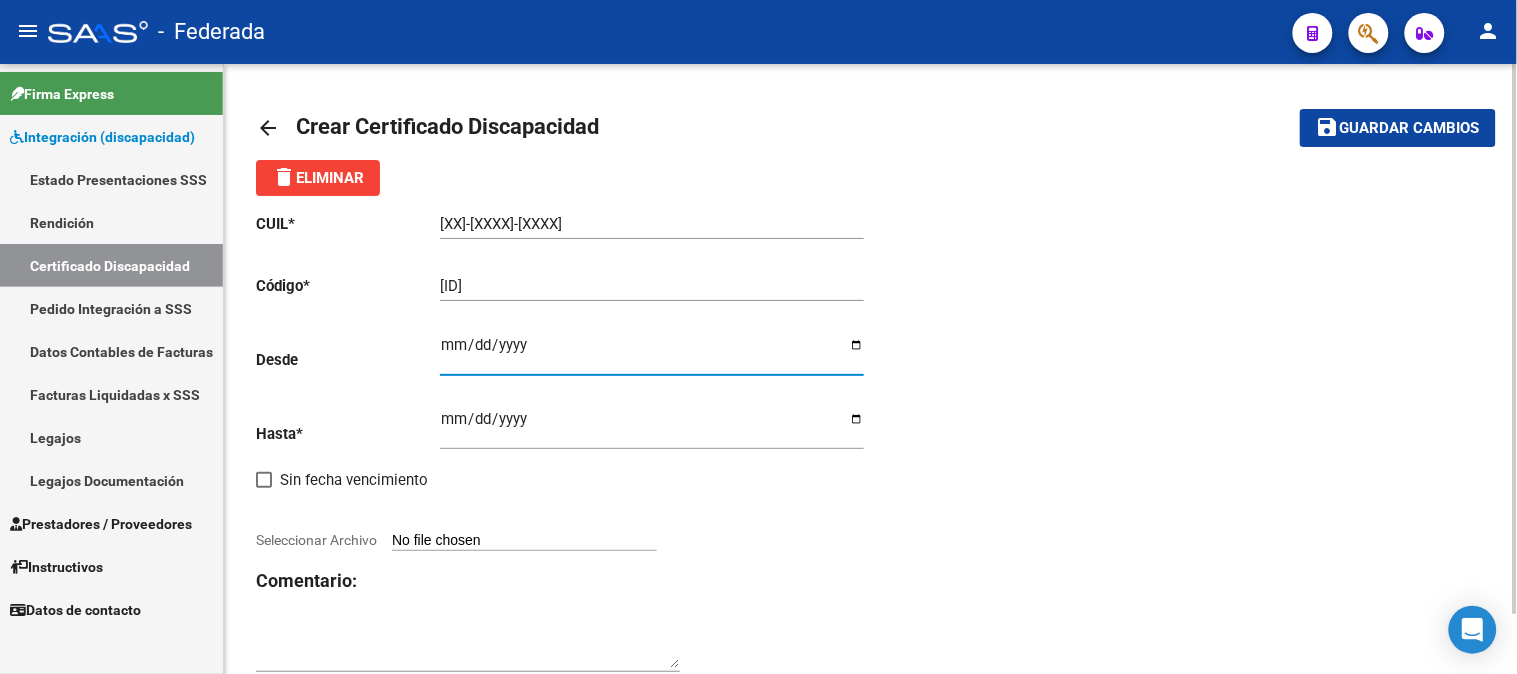 type on "2021-10-25" 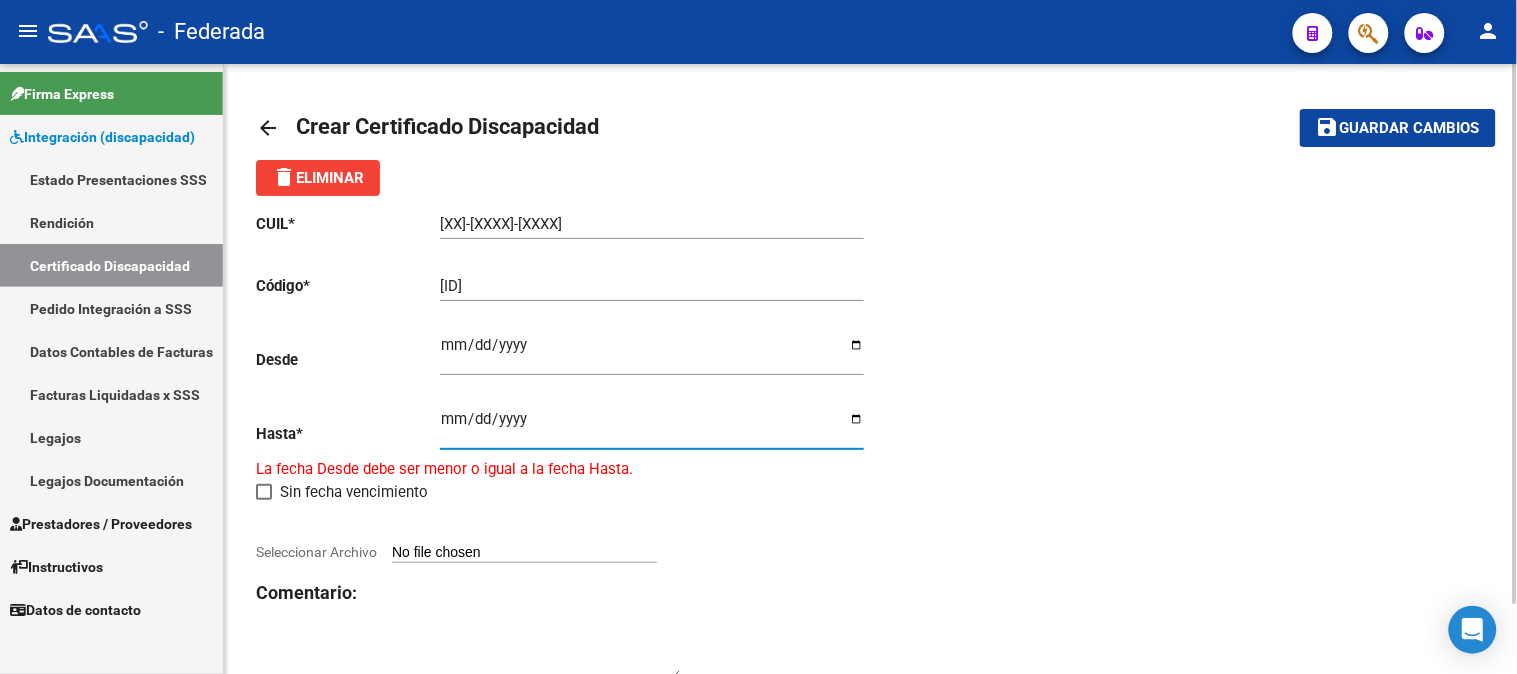 type on "2025-10-25" 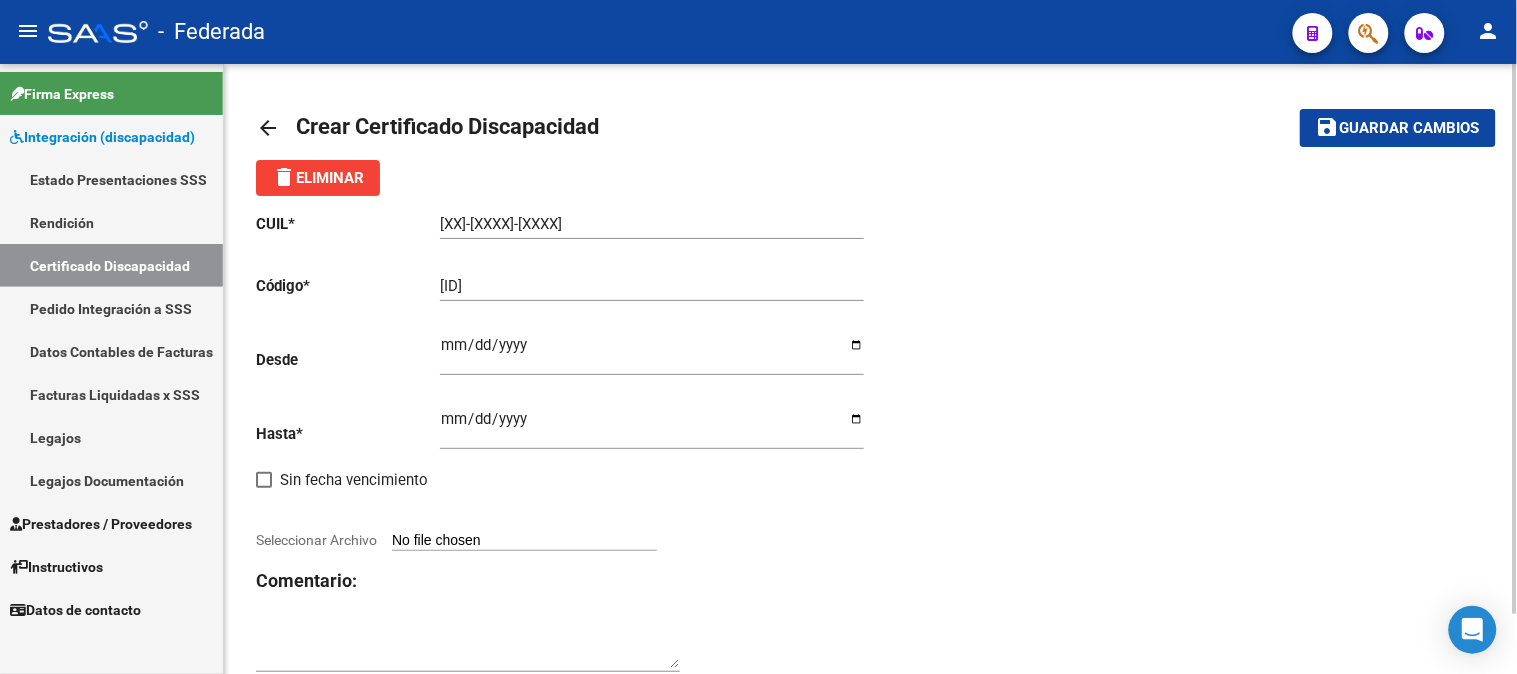 click 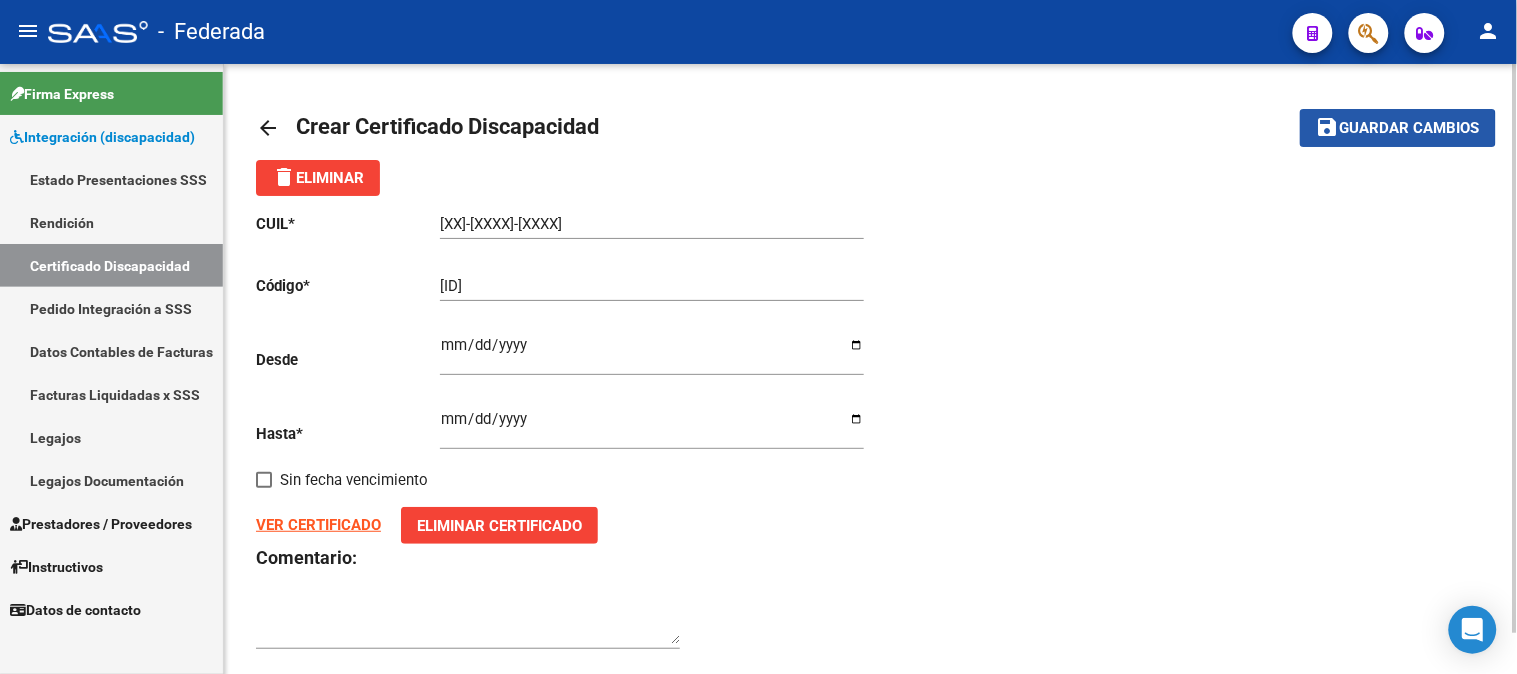 click on "save Guardar cambios" 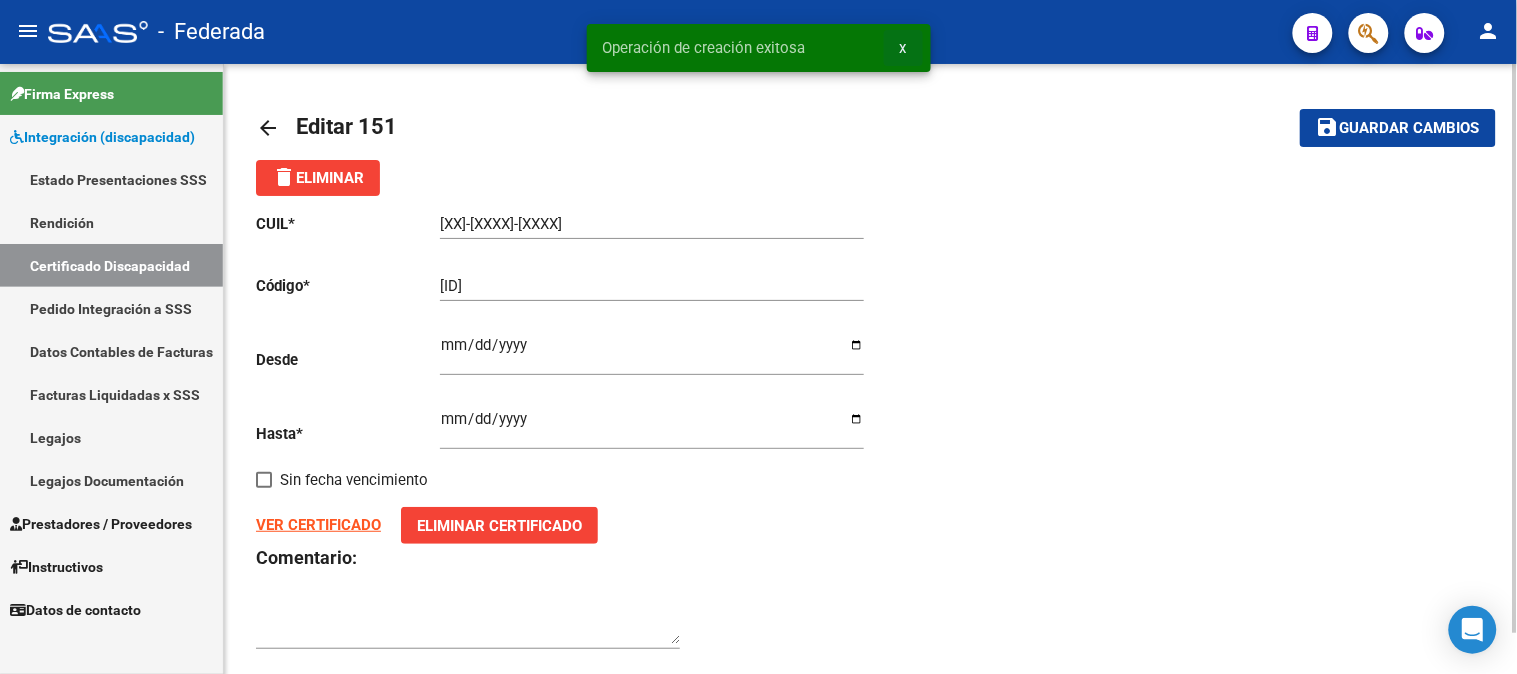 click on "x" at bounding box center [903, 48] 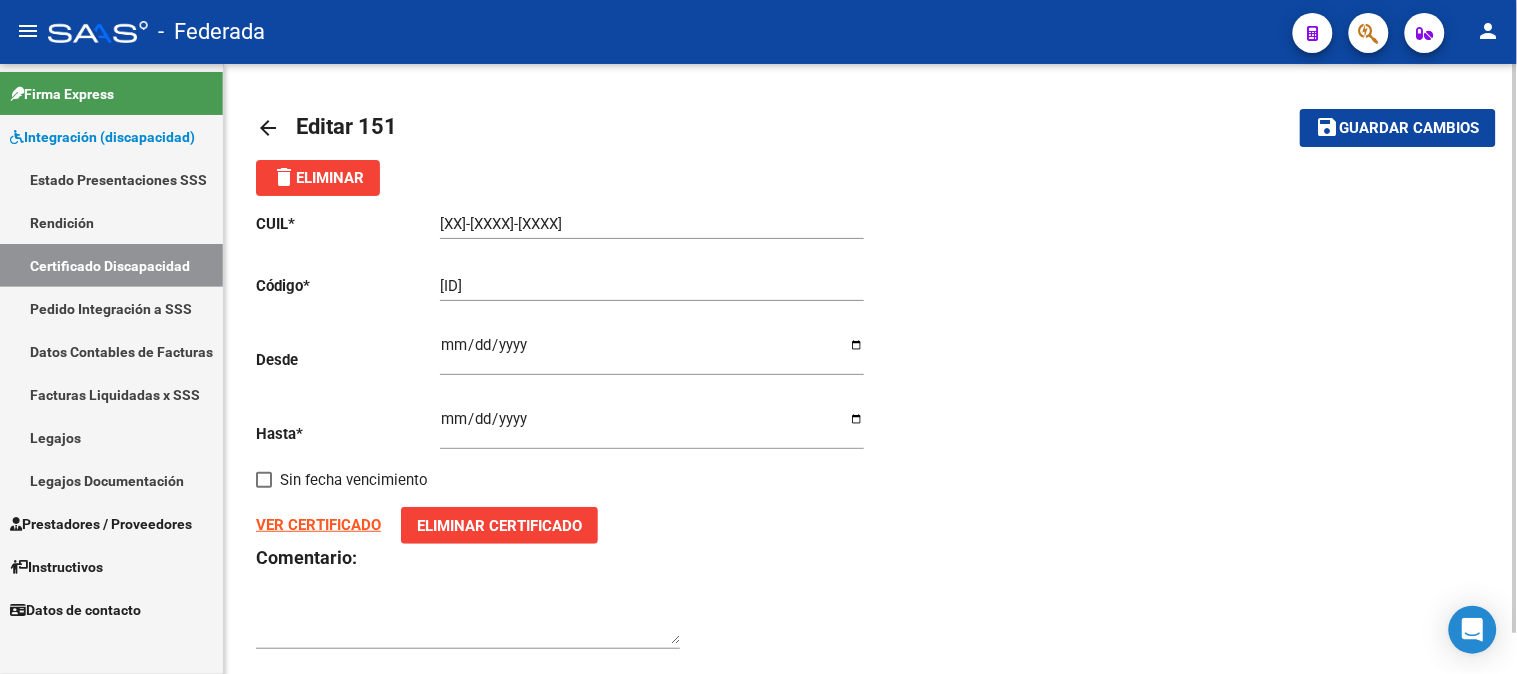 click on "Certificado Discapacidad" at bounding box center (111, 265) 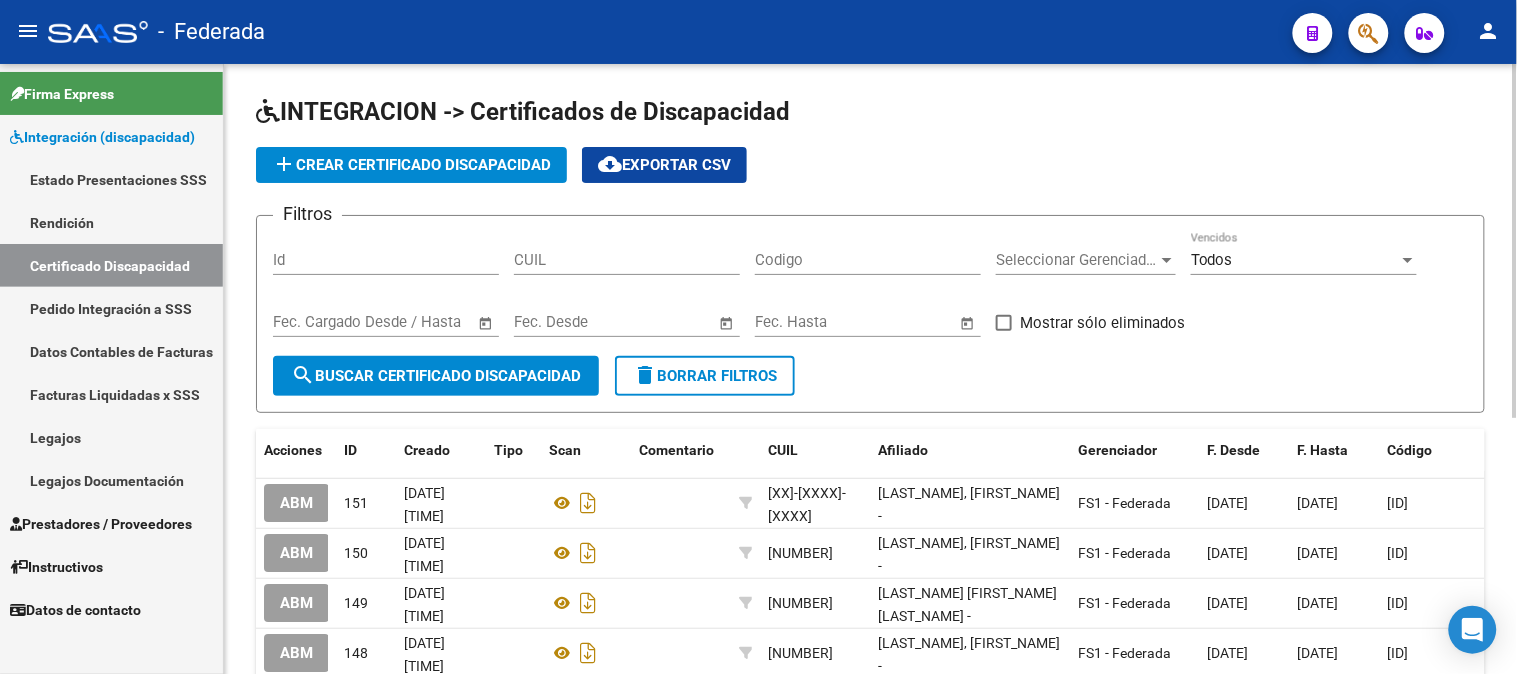 click on "add  Crear Certificado Discapacidad" 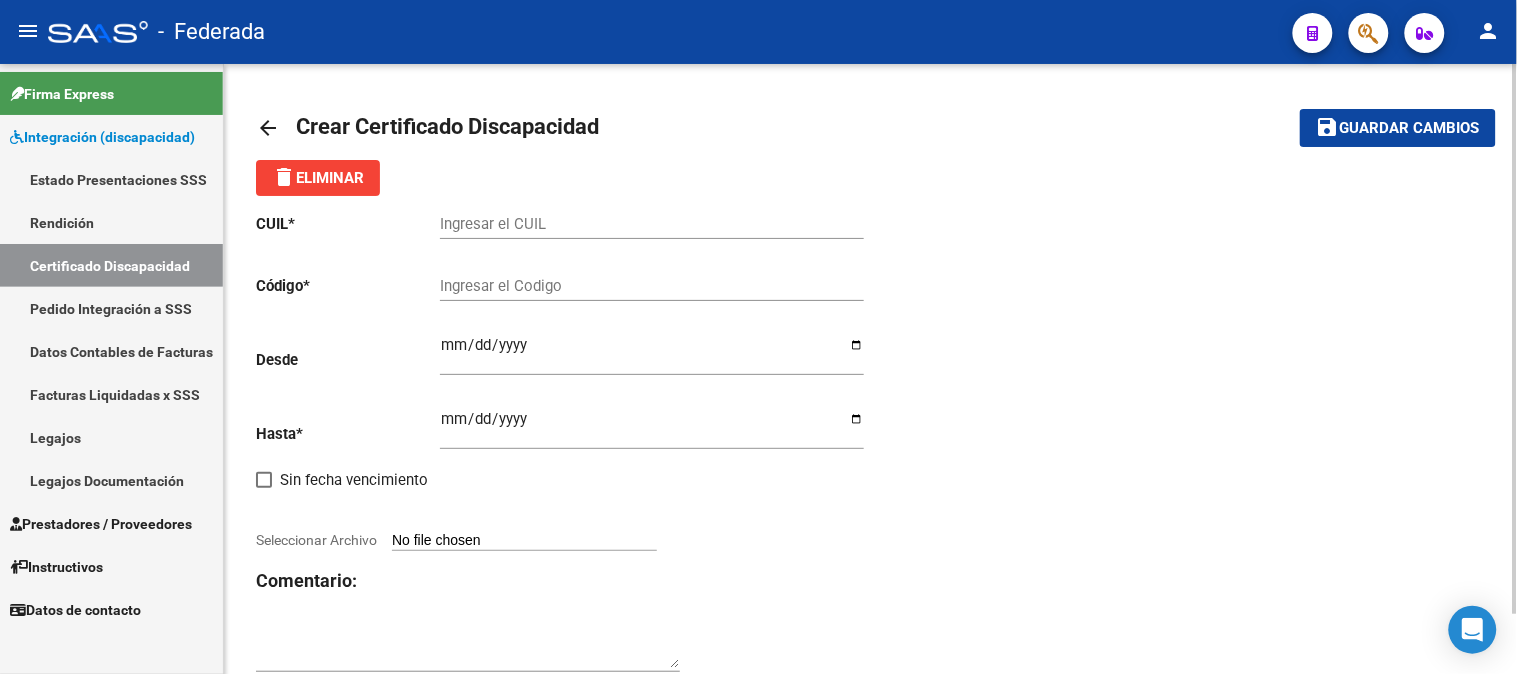 click on "Ingresar el CUIL" 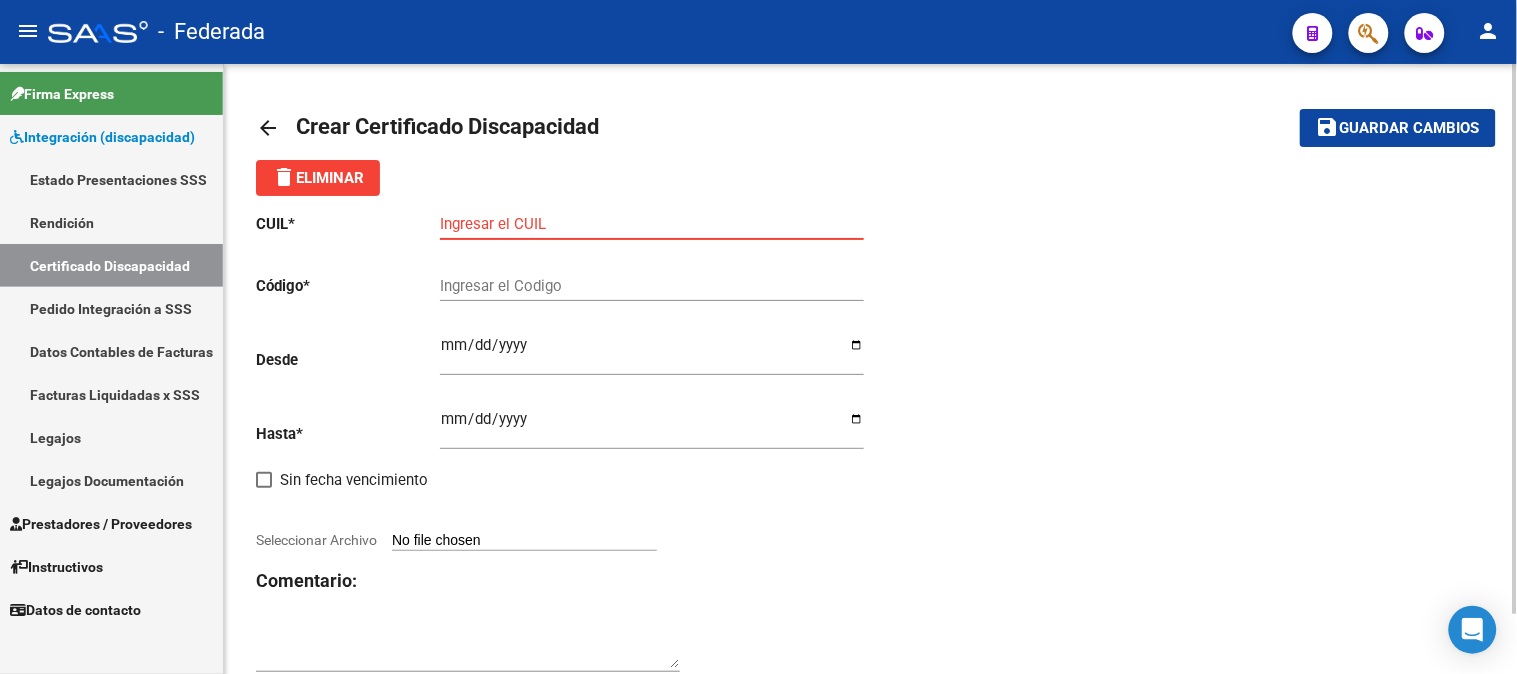 paste on "27-58590821-0" 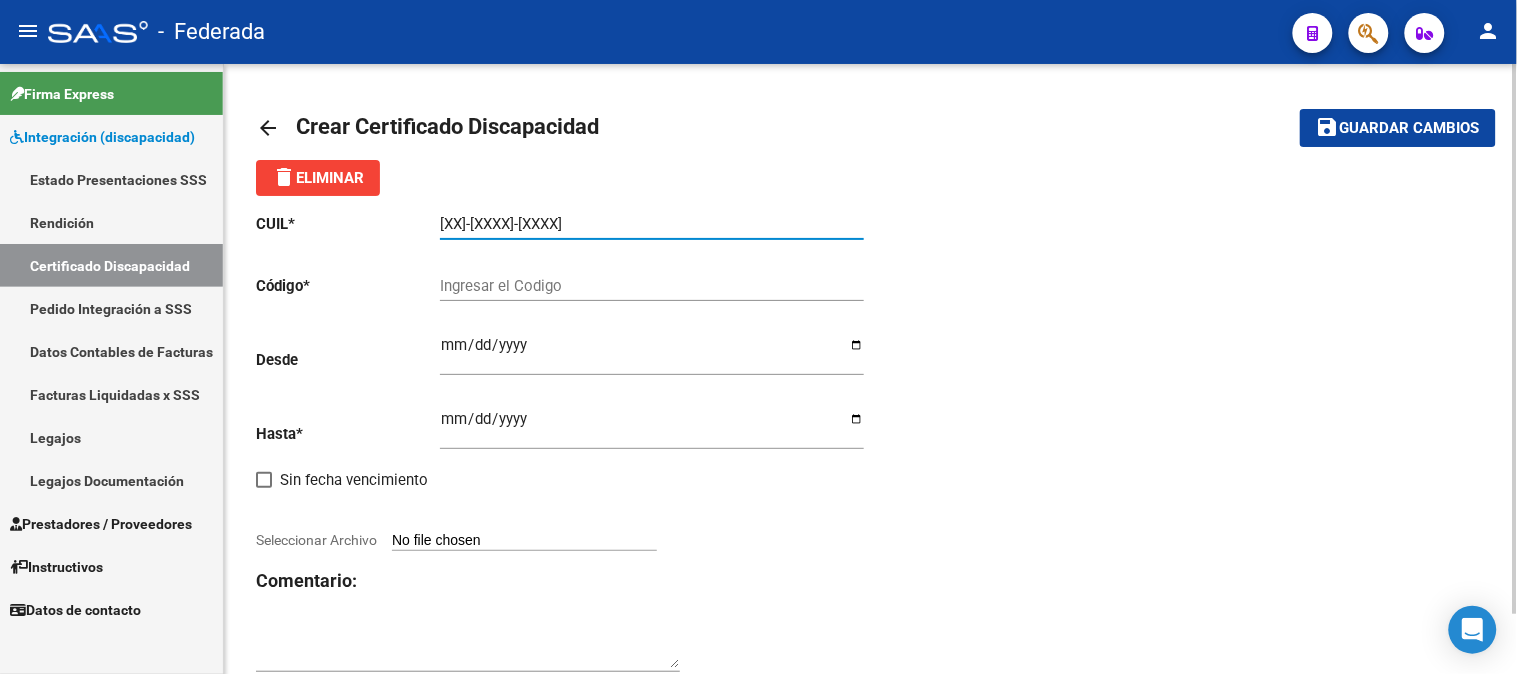 type on "27-58590821-0" 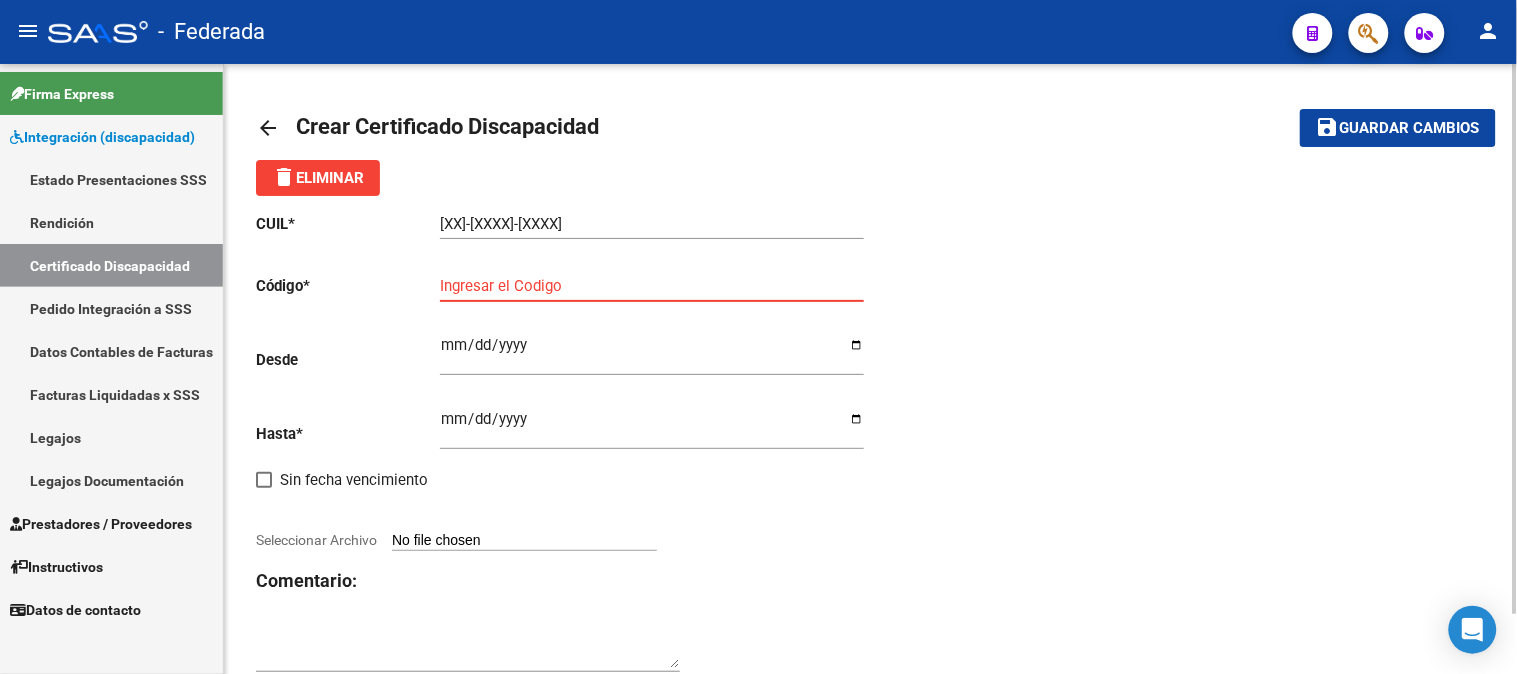 paste on "00ARG01000585908212020121620231216SFE162" 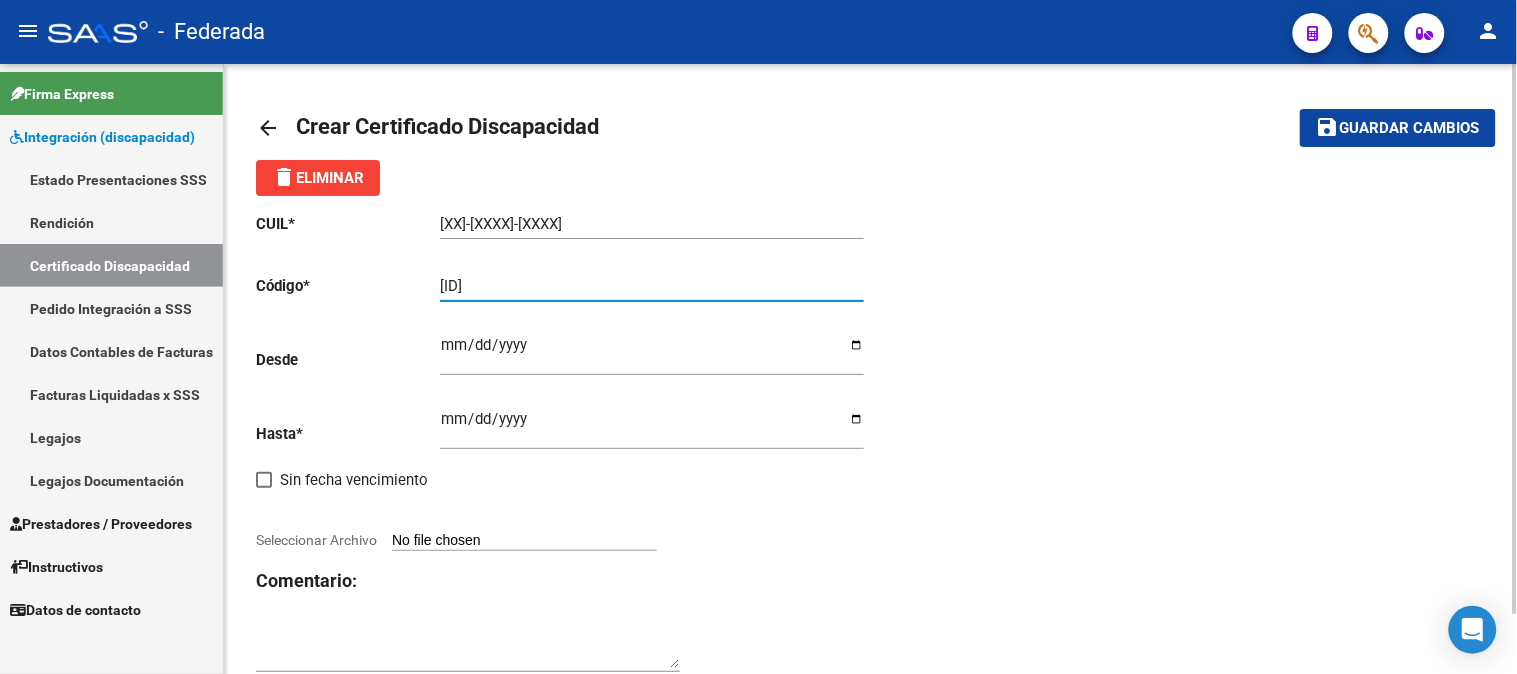 click on "00ARG01000585908212020121620231216SFE162" at bounding box center (652, 286) 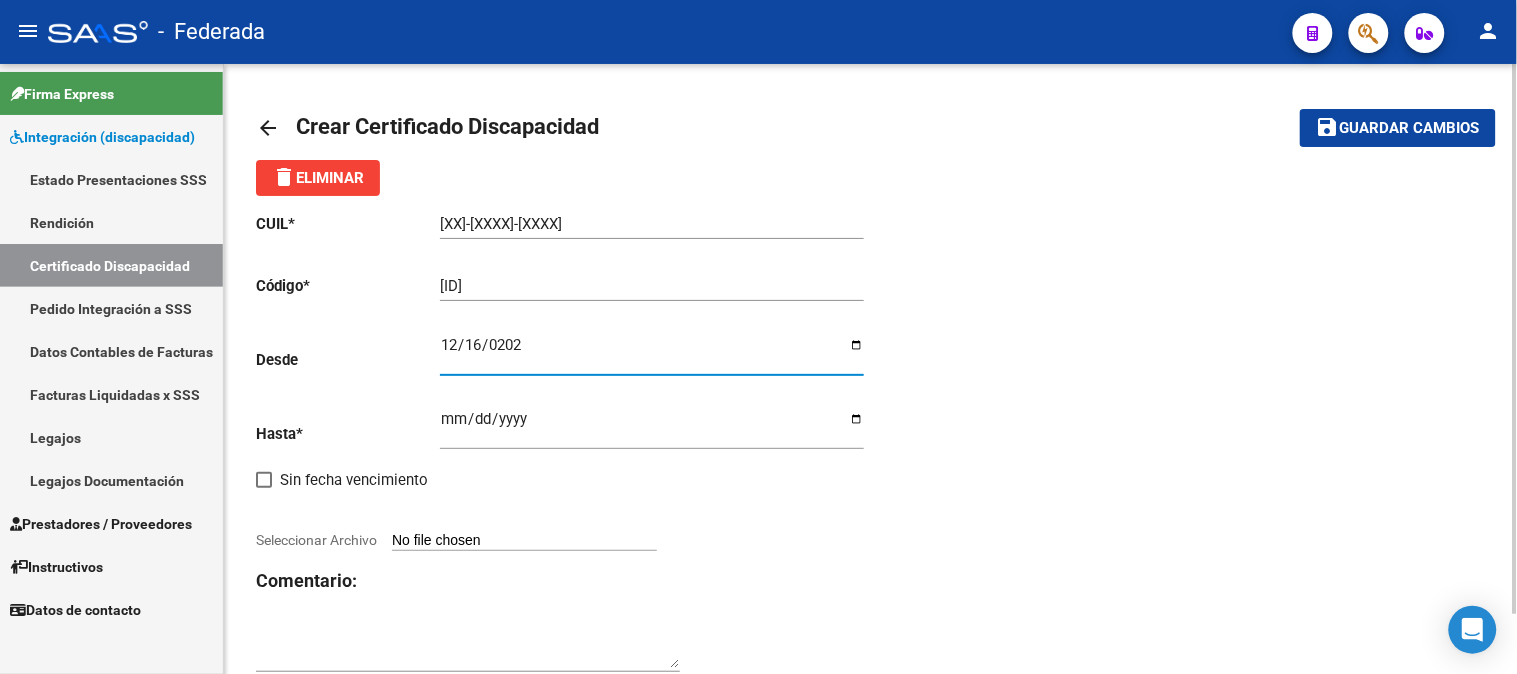 type on "2020-12-16" 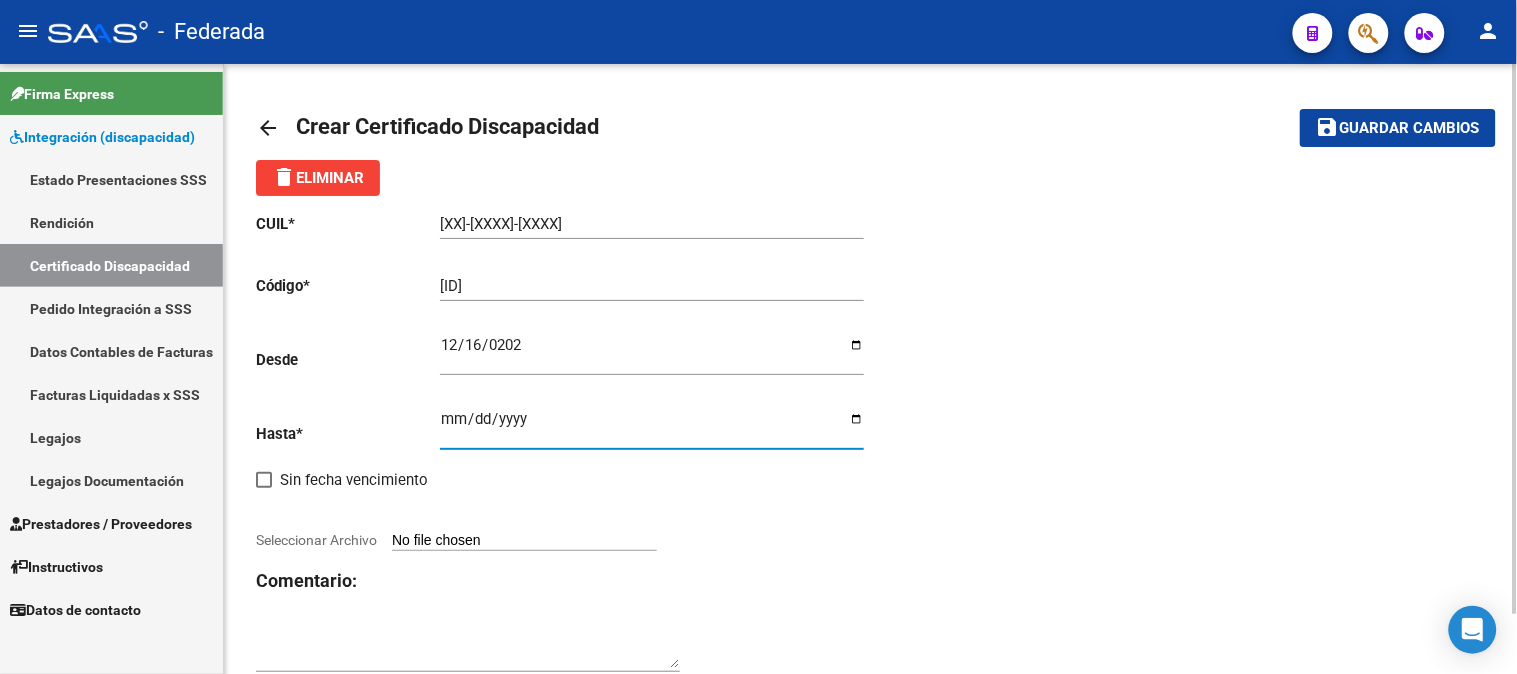 click on "Ingresar fec. Hasta" at bounding box center (652, 427) 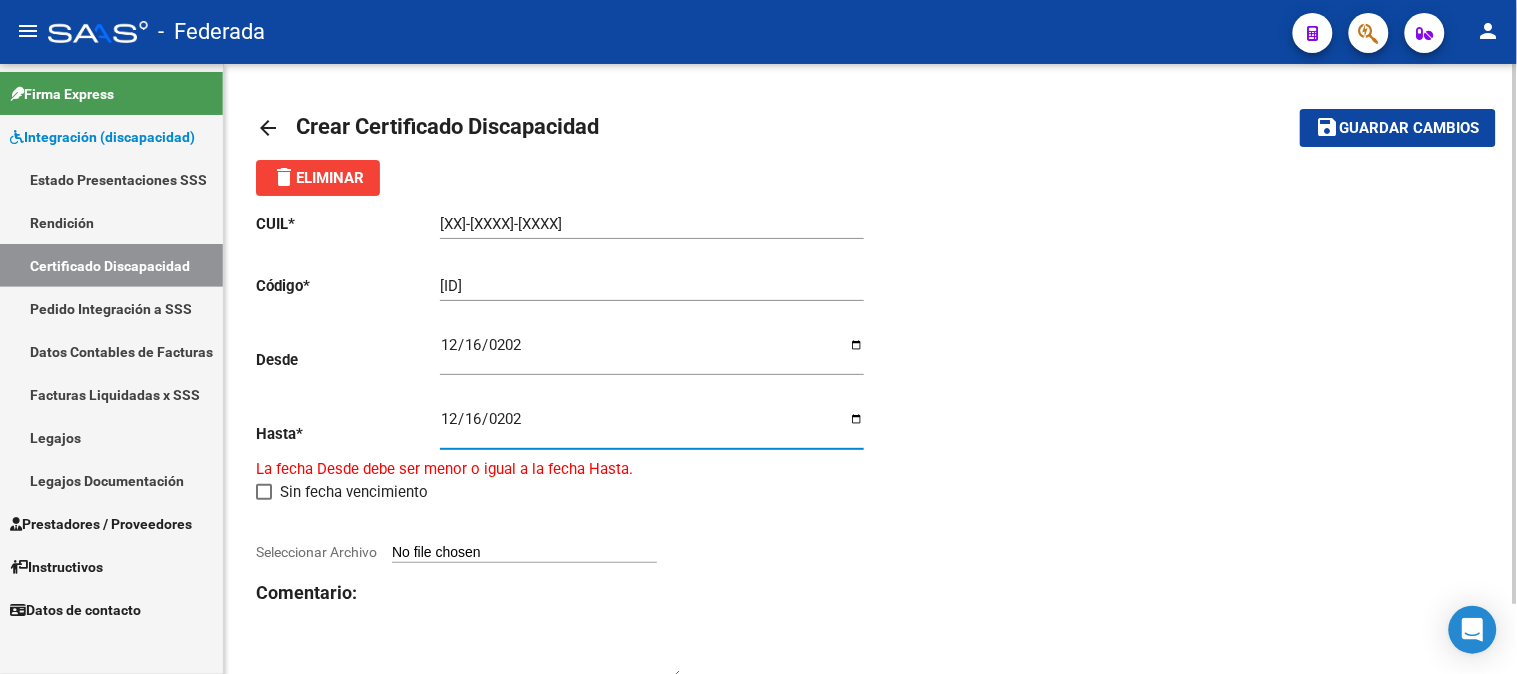 type on "2023-12-16" 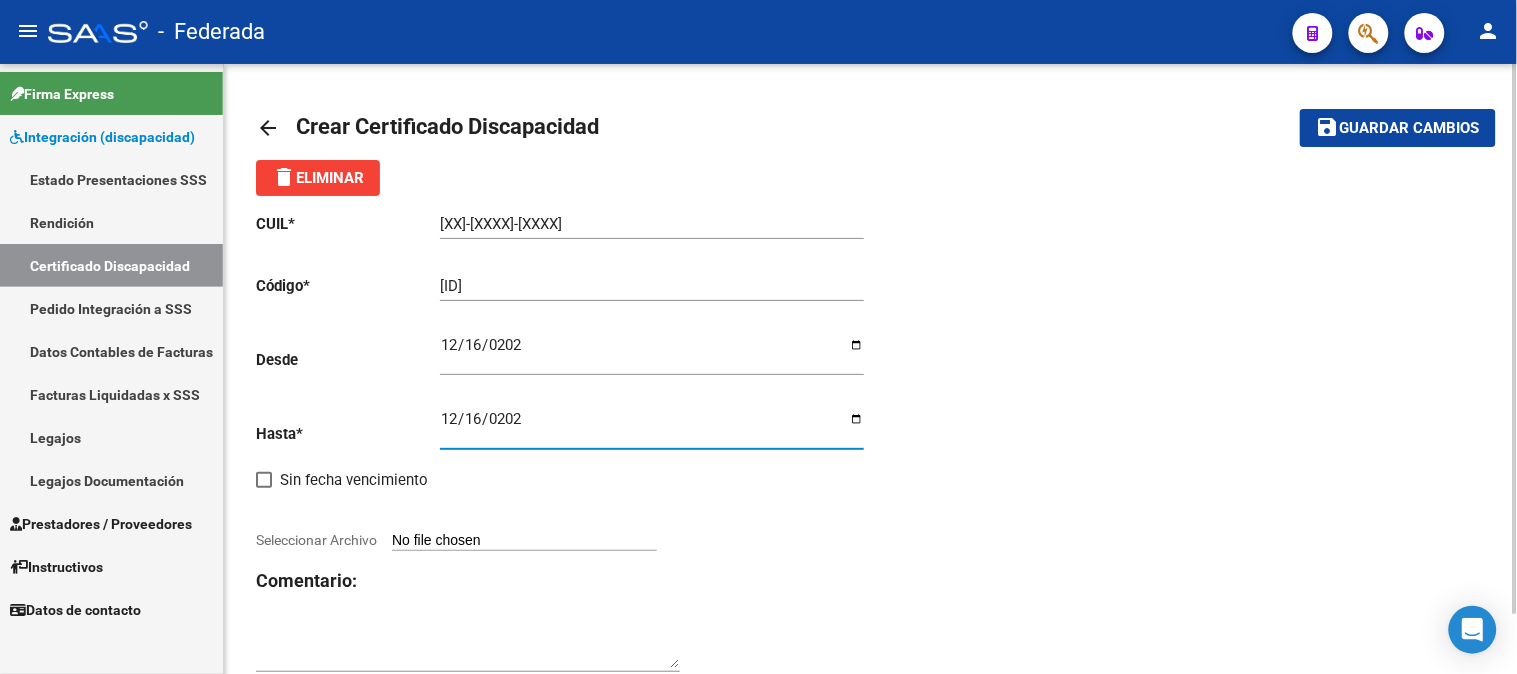 click on "CUIL  *   27-58590821-0 Ingresar el CUIL  Código  *   ARG01000585908212020121620231216SFE162 Ingresar el Codigo  Desde    2020-12-16 Ingresar fec. Desde  Hasta  *   2023-12-16 Ingresar fec. Hasta     Sin fecha vencimiento        Seleccionar Archivo Comentario:" 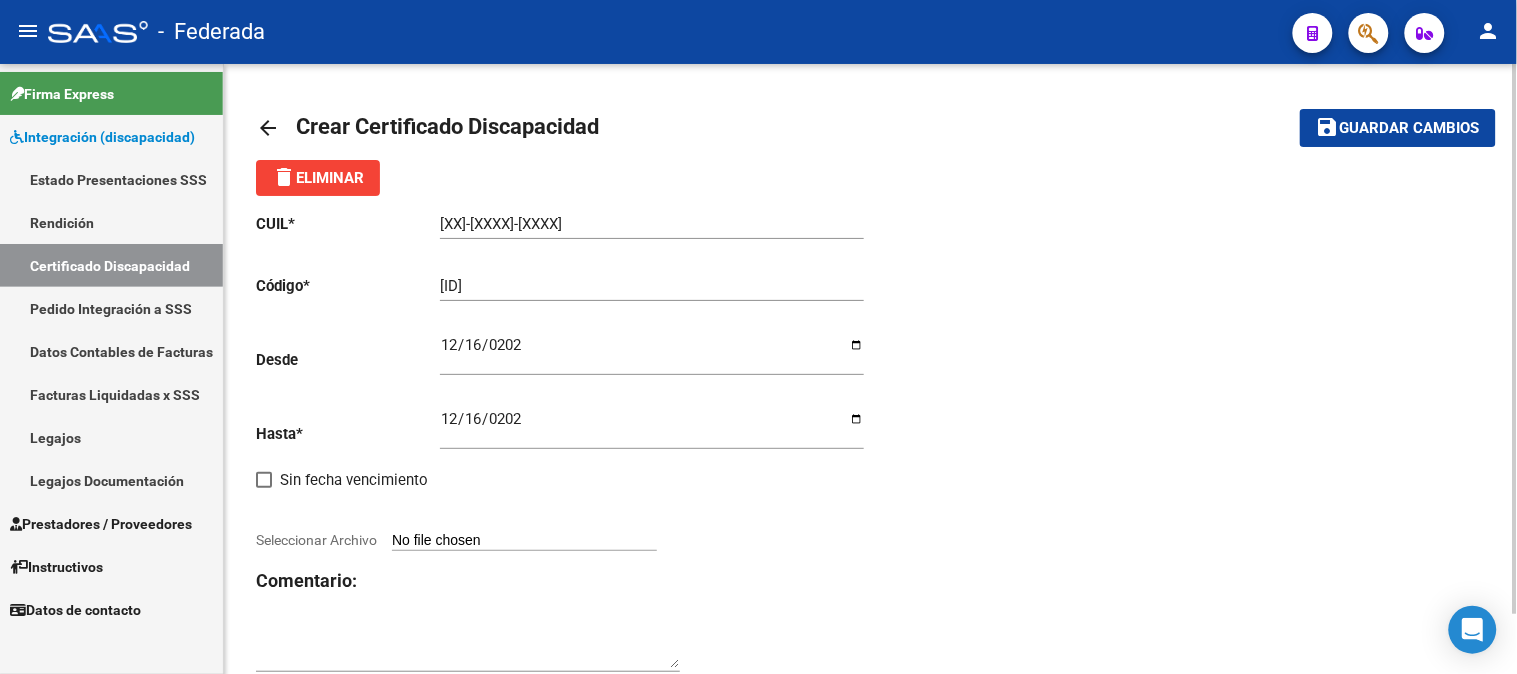 click on "Seleccionar Archivo" at bounding box center [524, 541] 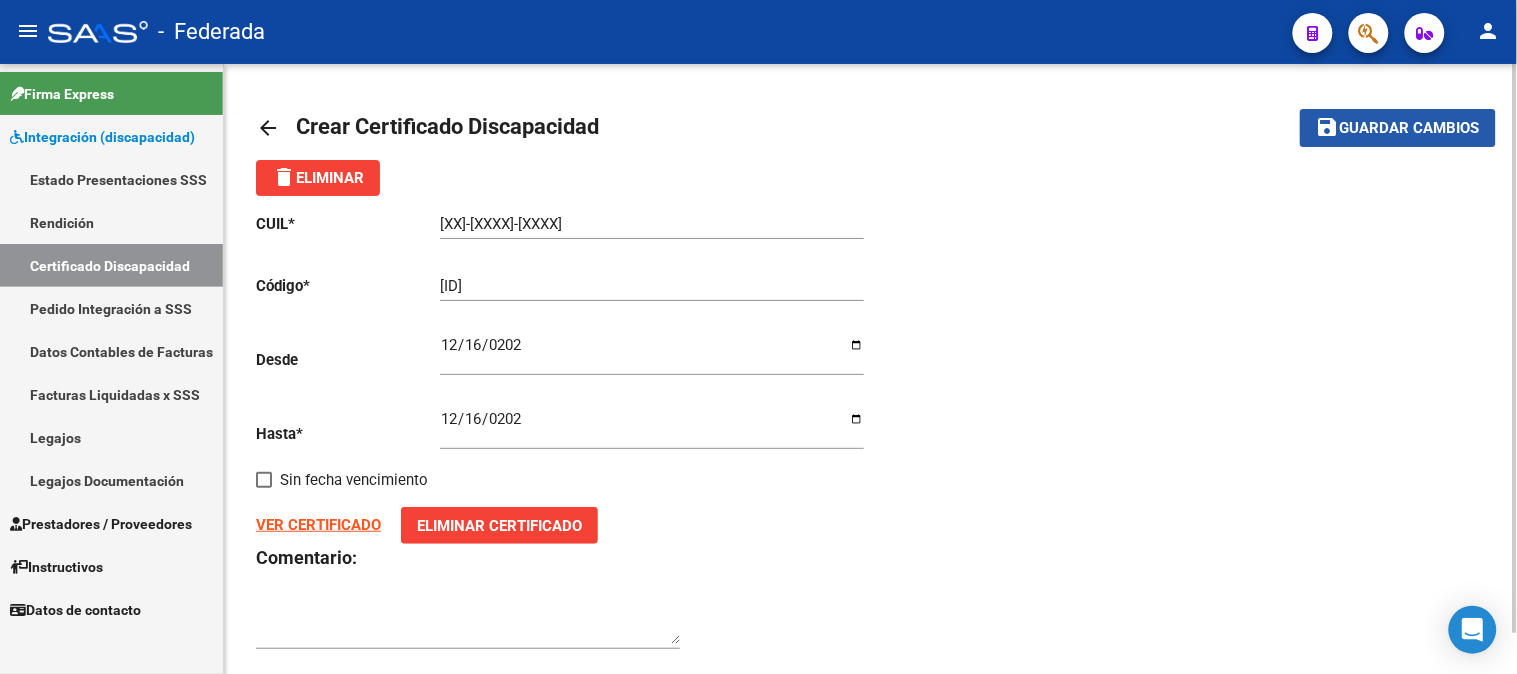 click on "Guardar cambios" 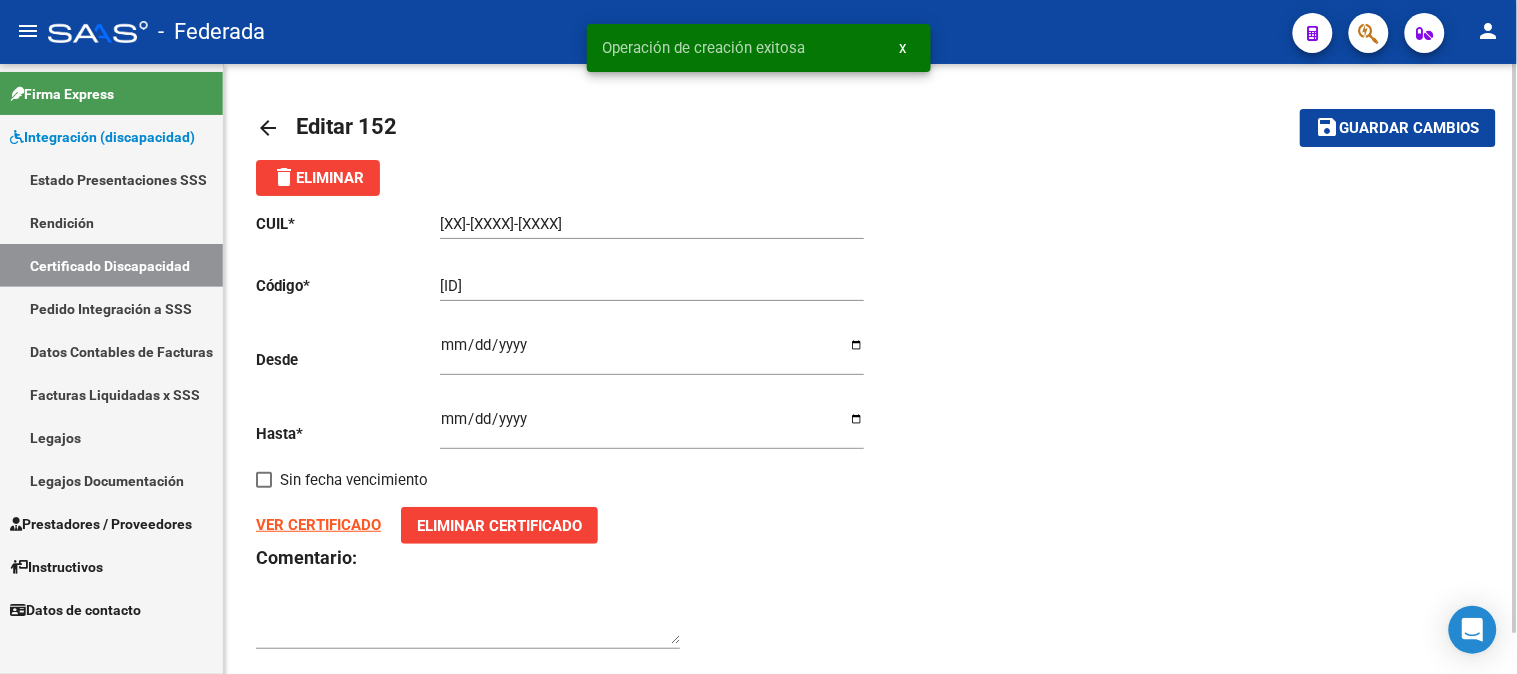click on "x" at bounding box center (903, 48) 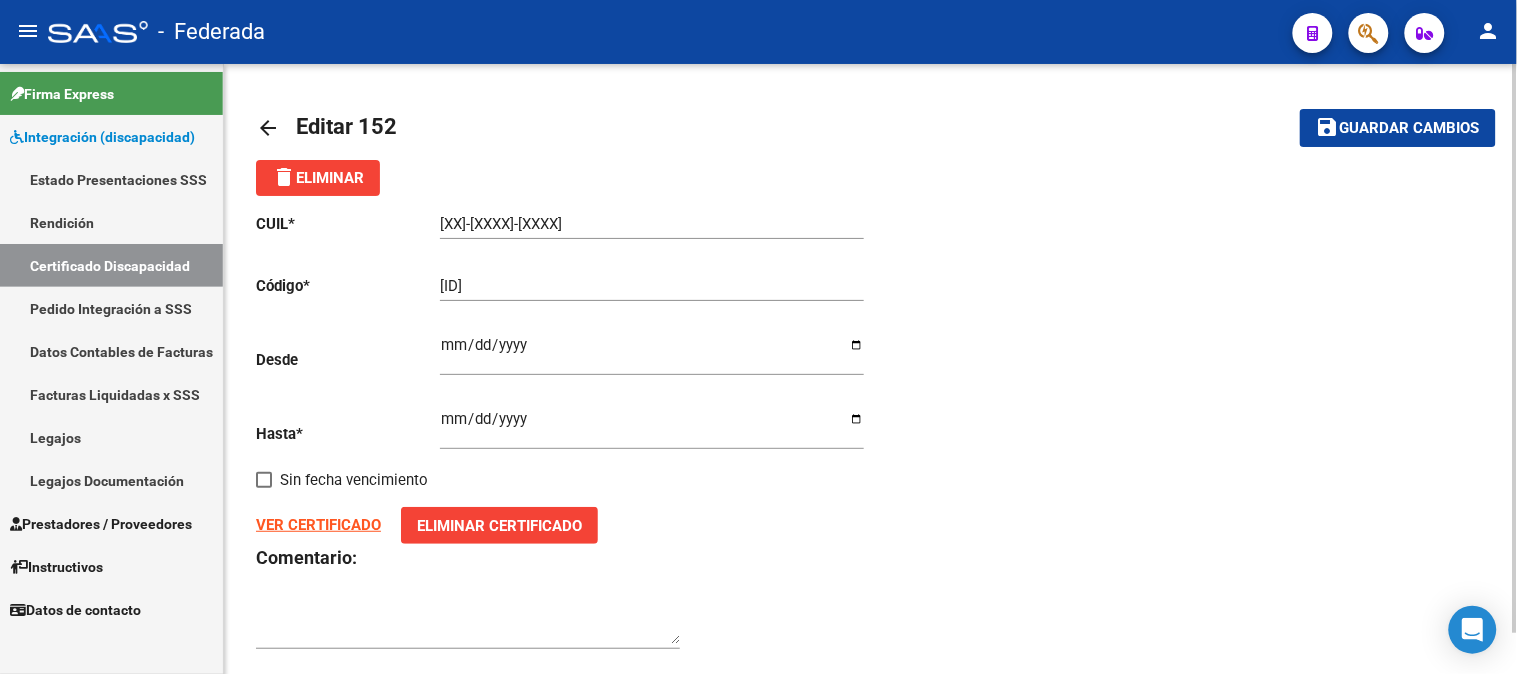 click on "Certificado Discapacidad" at bounding box center [111, 265] 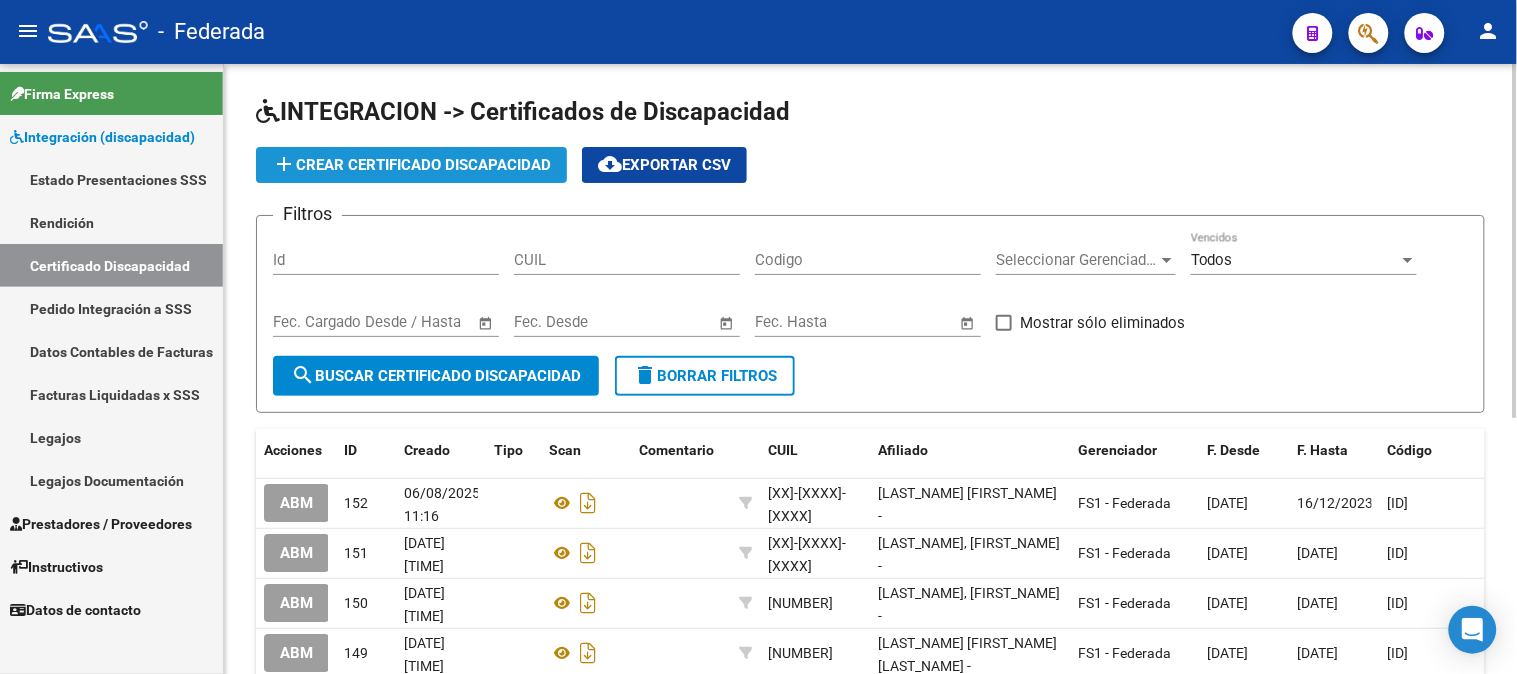 click on "add  Crear Certificado Discapacidad" 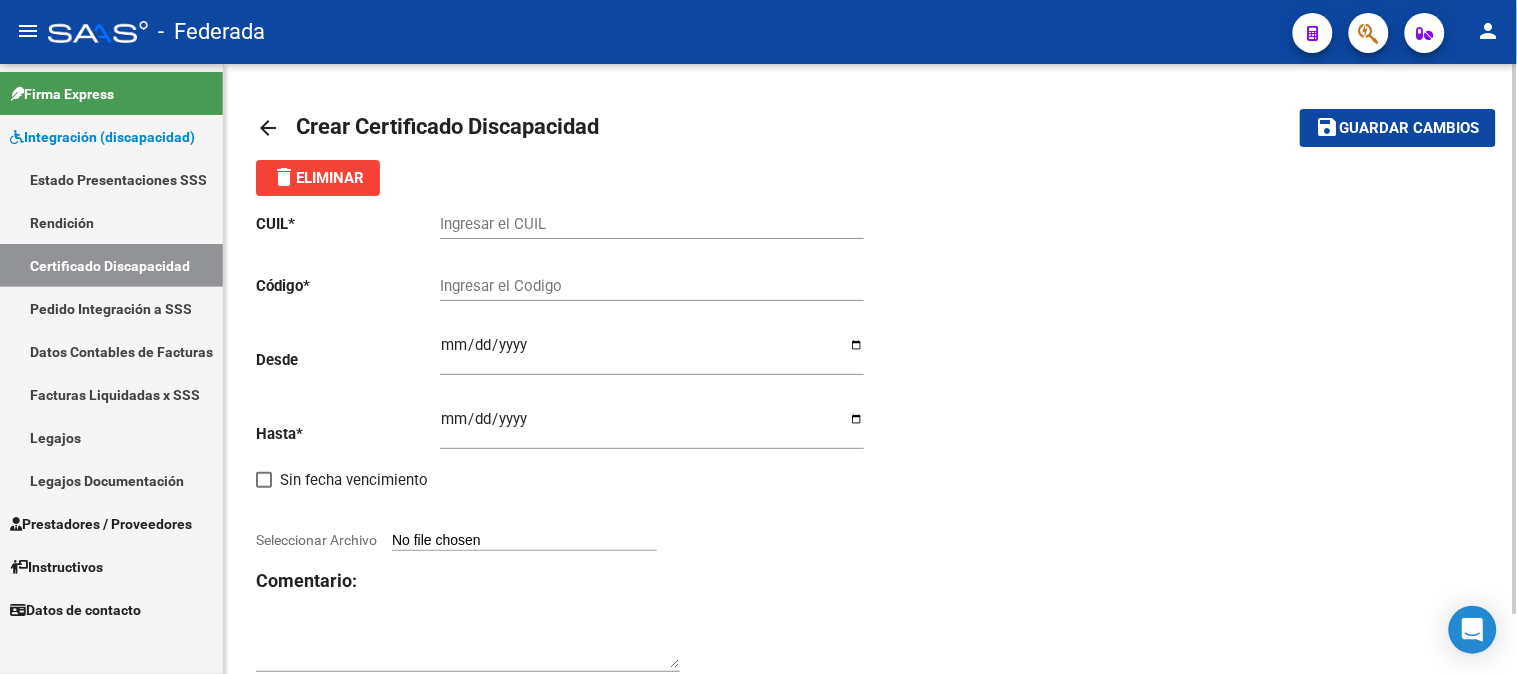 click on "Ingresar el CUIL" at bounding box center (652, 224) 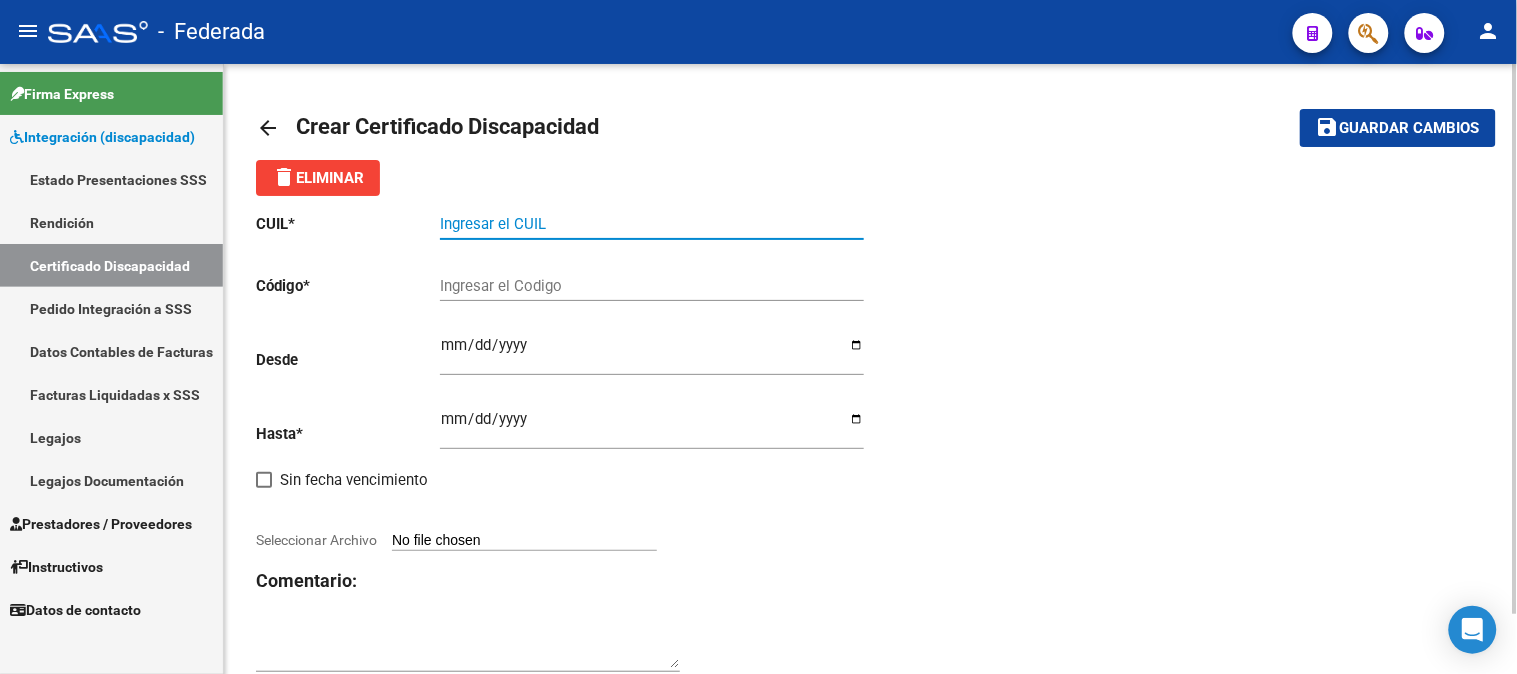 paste on "20-53035296-0" 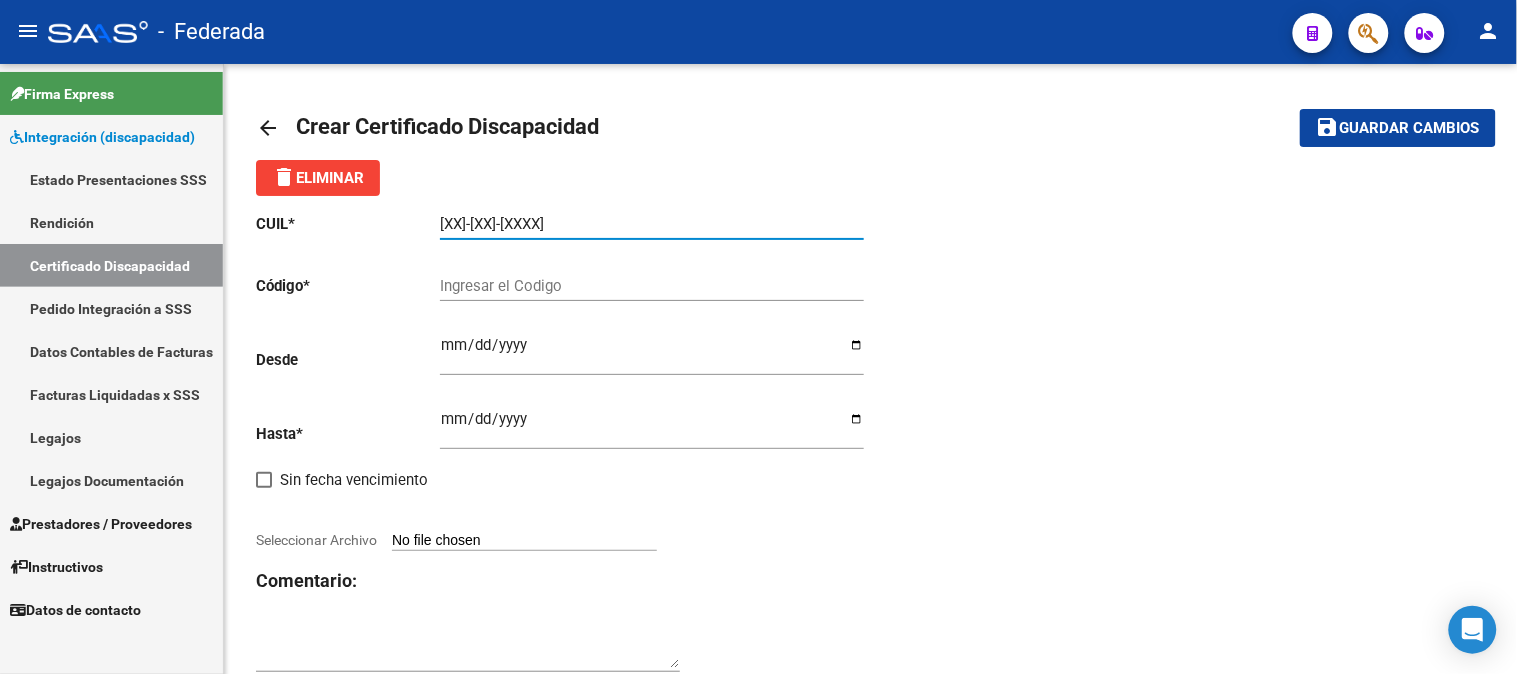 type on "20-53035296-0" 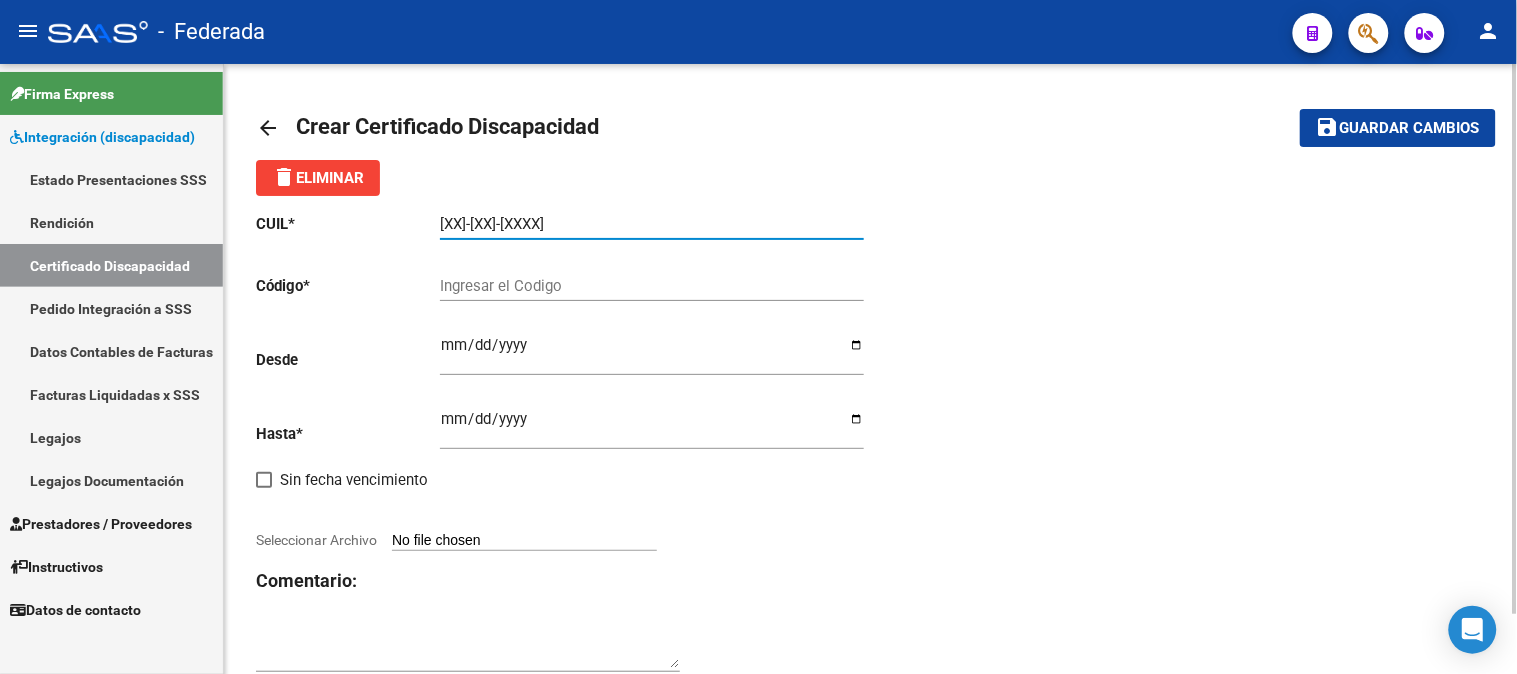 click on "Ingresar el Codigo" at bounding box center (652, 286) 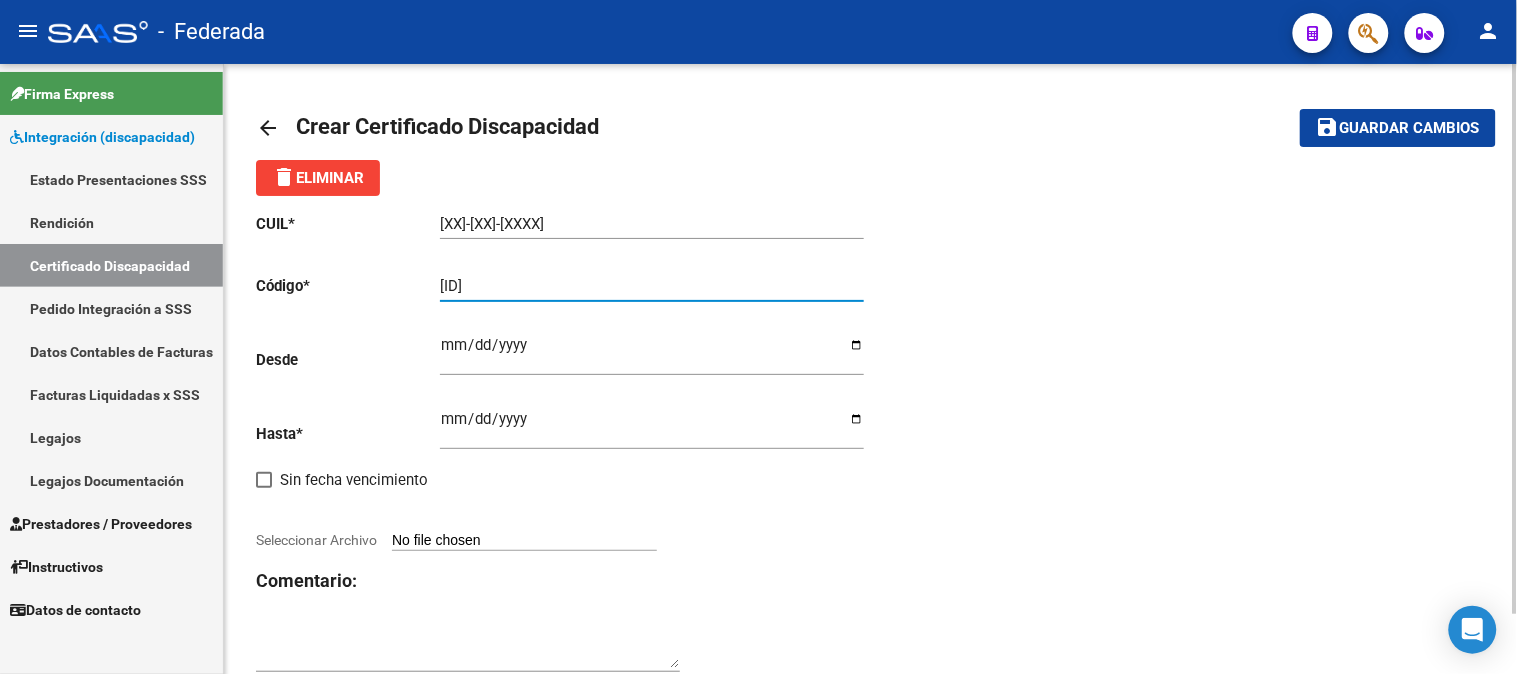 drag, startPoint x: 460, startPoint y: 285, endPoint x: 486, endPoint y: 321, distance: 44.407207 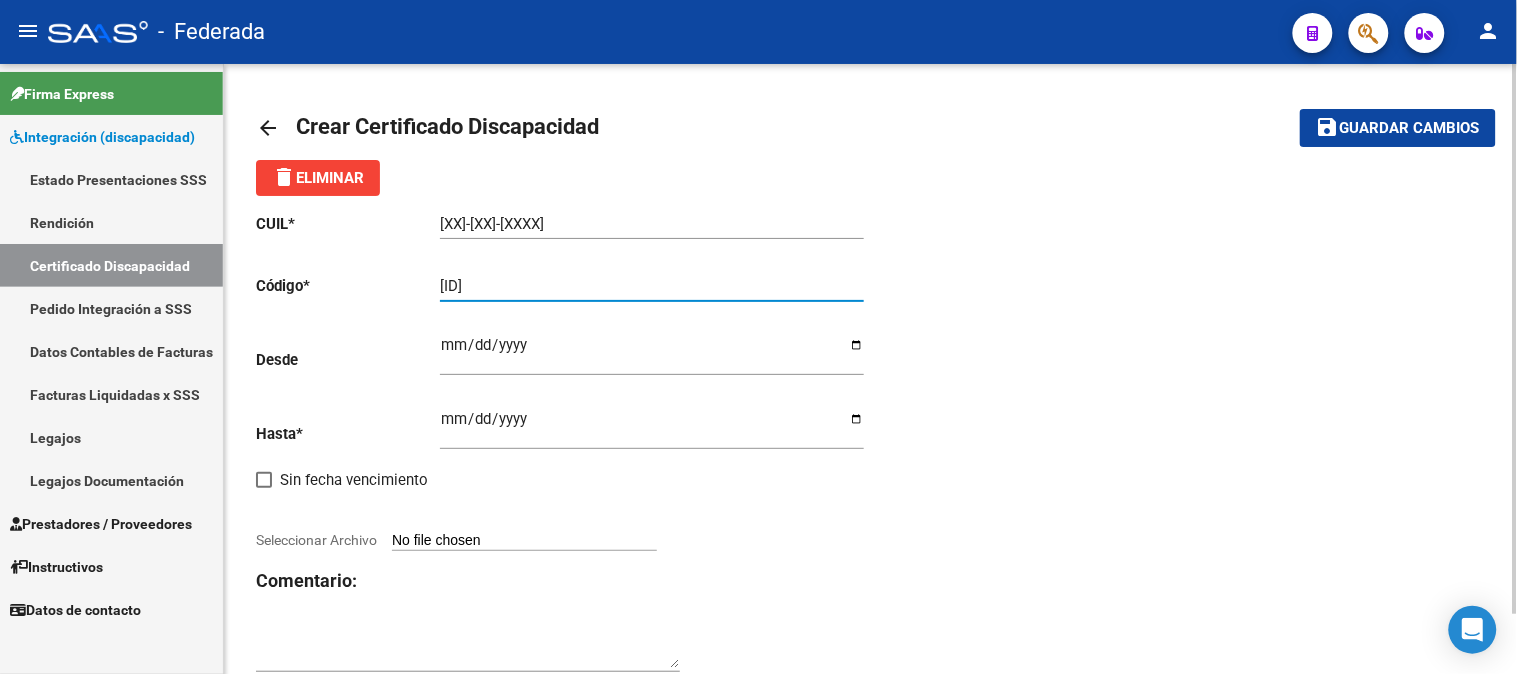type on "ARG02000530352962023062620330626SFE162" 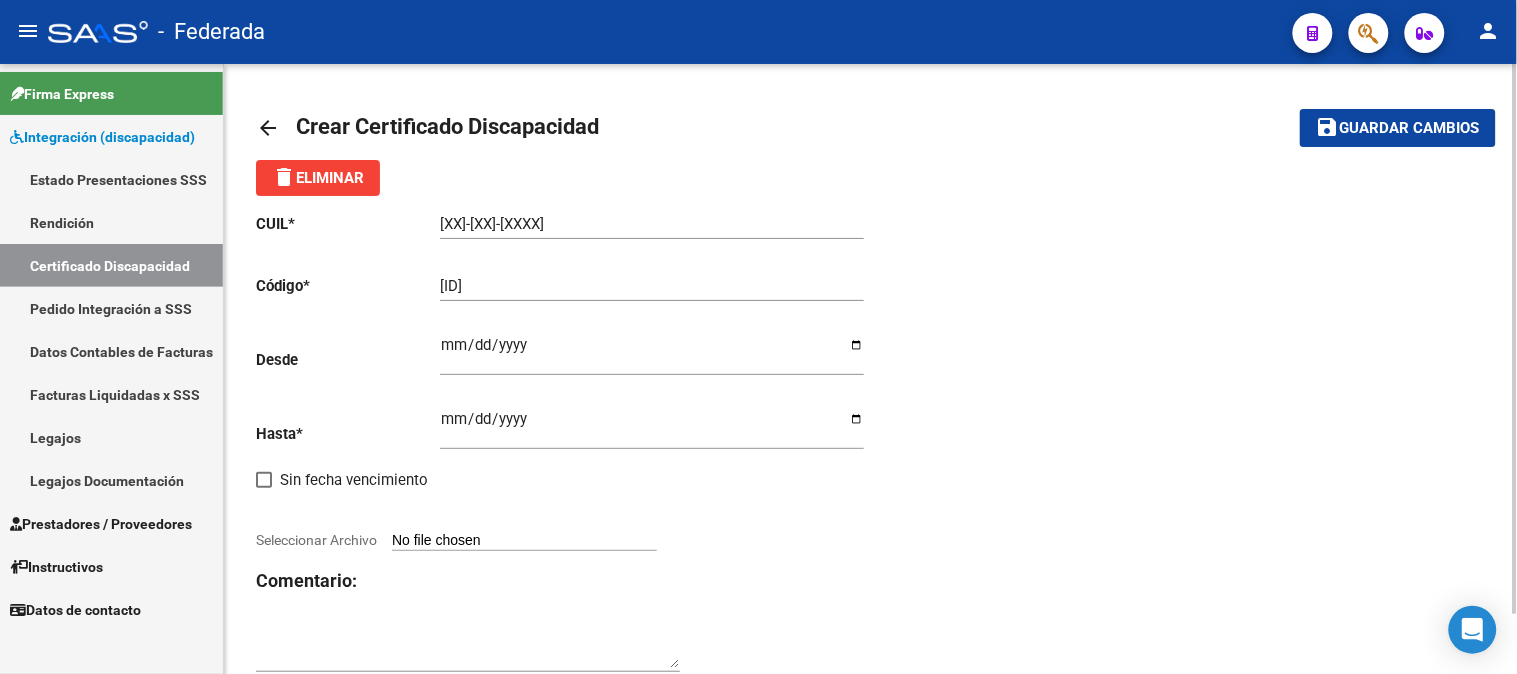 click on "Ingresar fec. Desde" at bounding box center [652, 353] 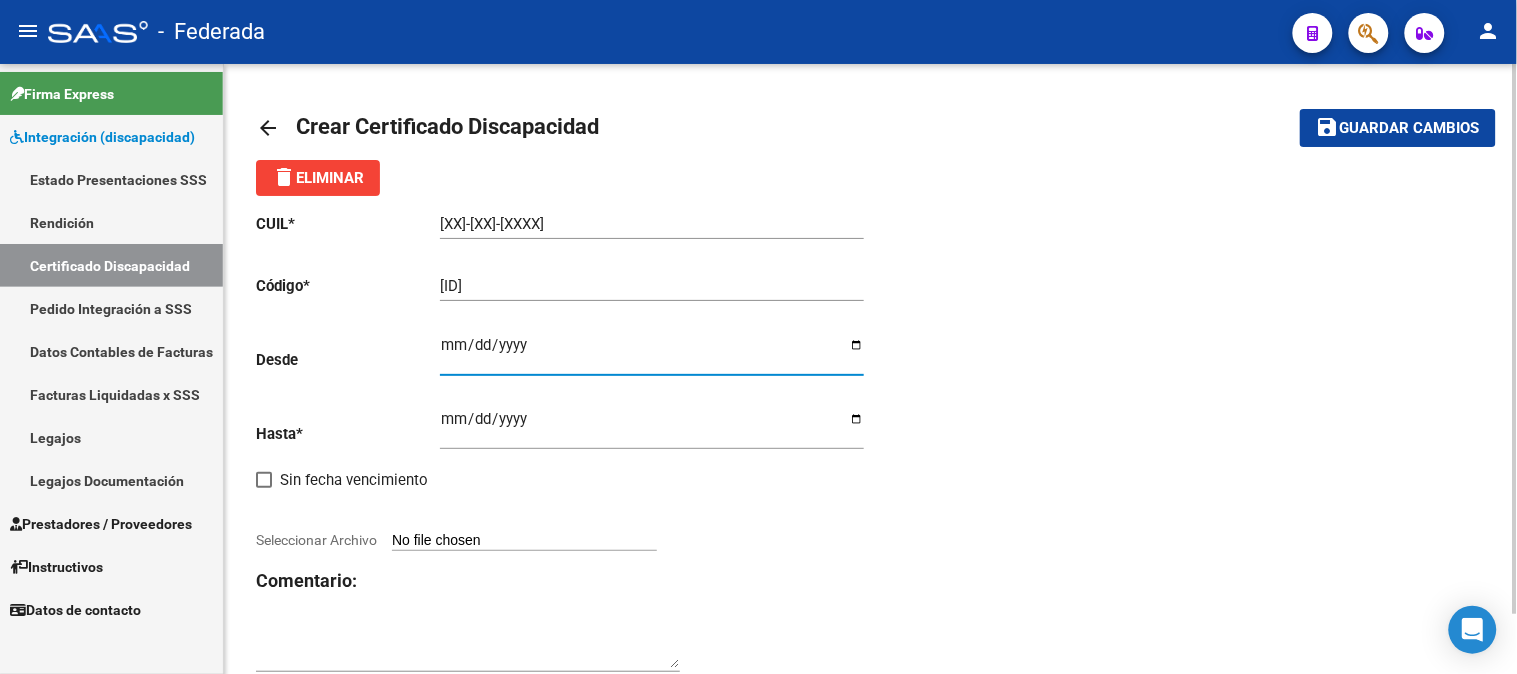 type on "2023-06-28" 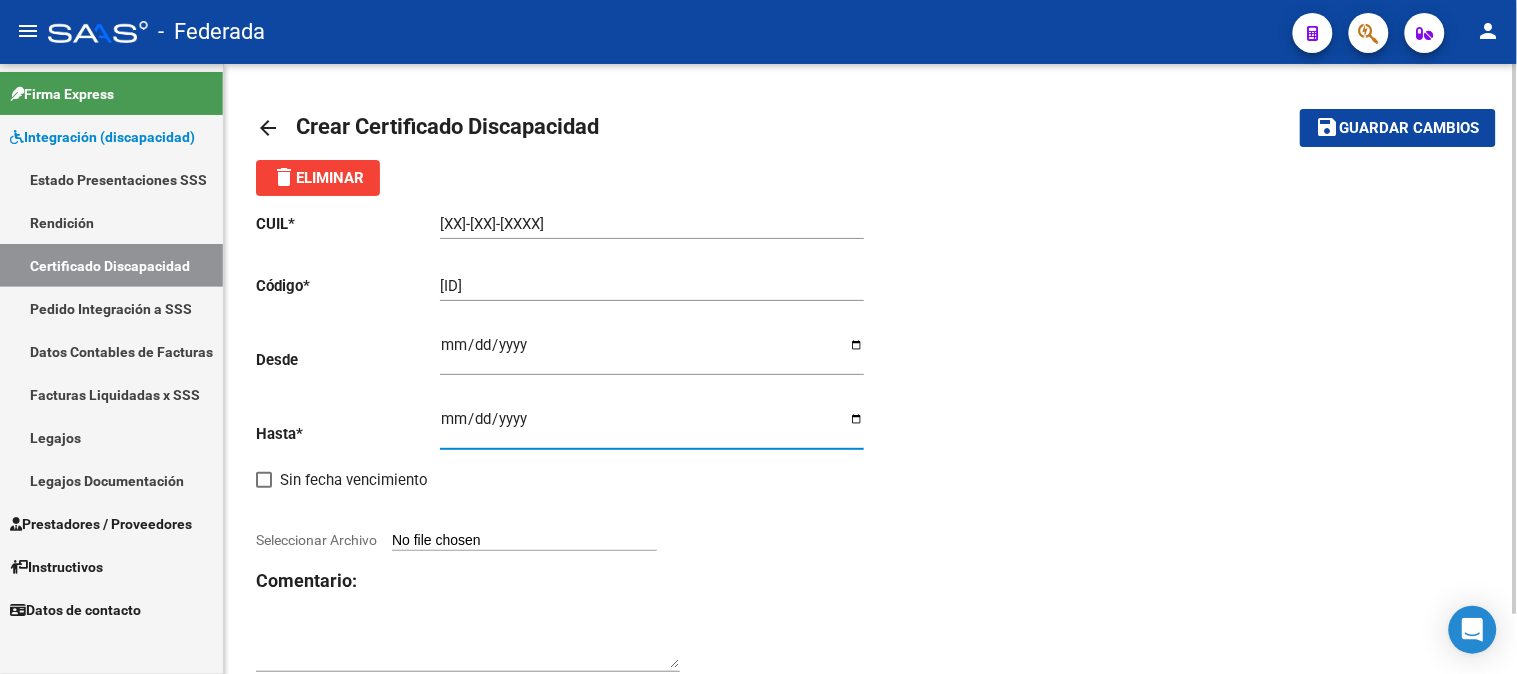 click on "Ingresar fec. Hasta" at bounding box center [652, 427] 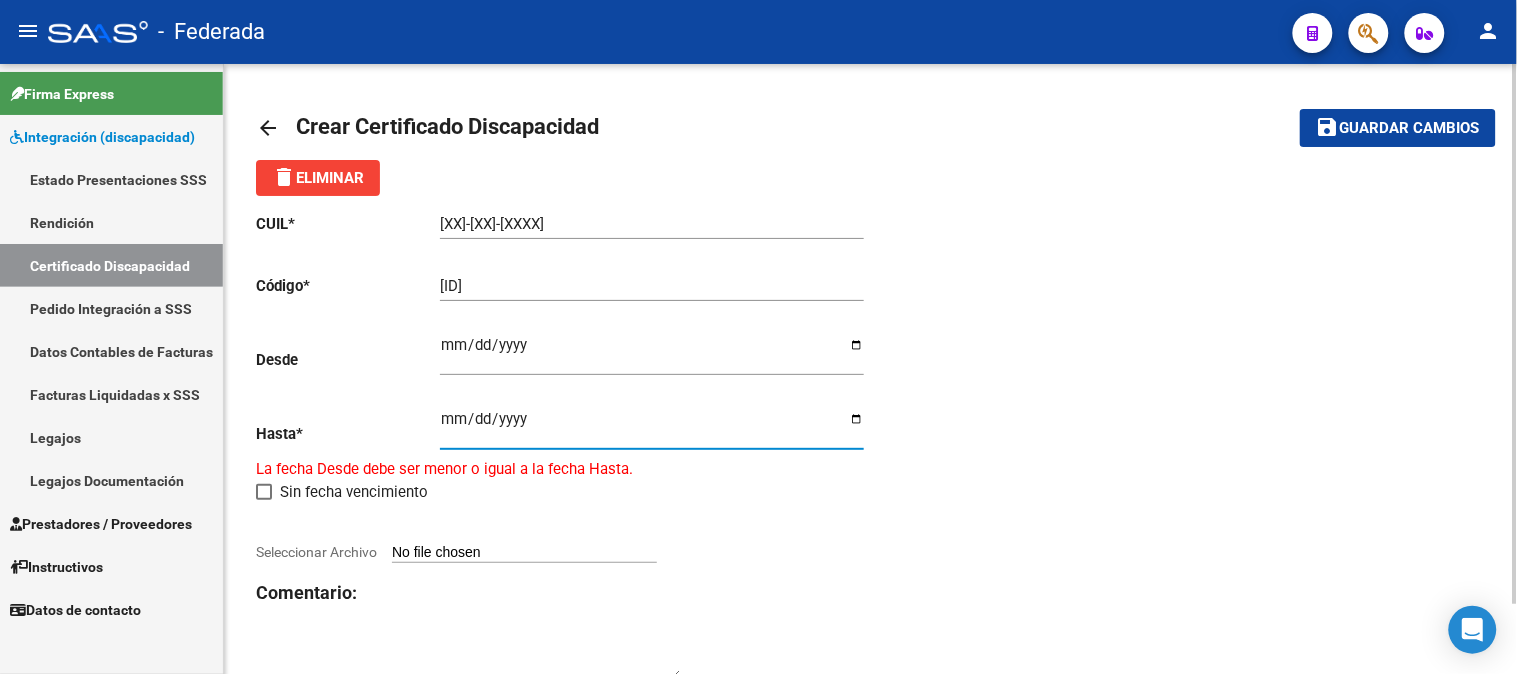 type on "2033-06-28" 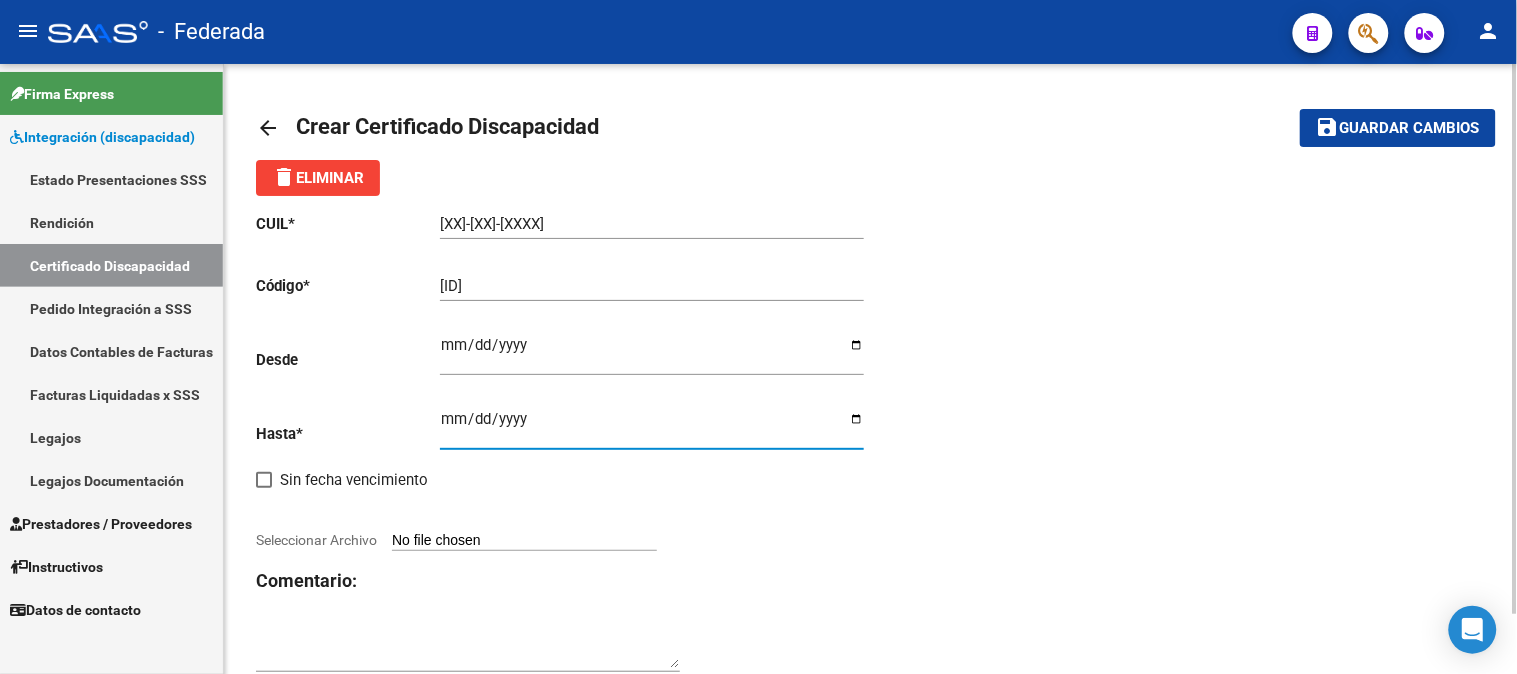 click on "CUIL  *   20-53035296-0 Ingresar el CUIL  Código  *   ARG02000530352962023062620330626SFE162 Ingresar el Codigo  Desde    2023-06-28 Ingresar fec. Desde  Hasta  *   2033-06-28 Ingresar fec. Hasta     Sin fecha vencimiento        Seleccionar Archivo Comentario:" 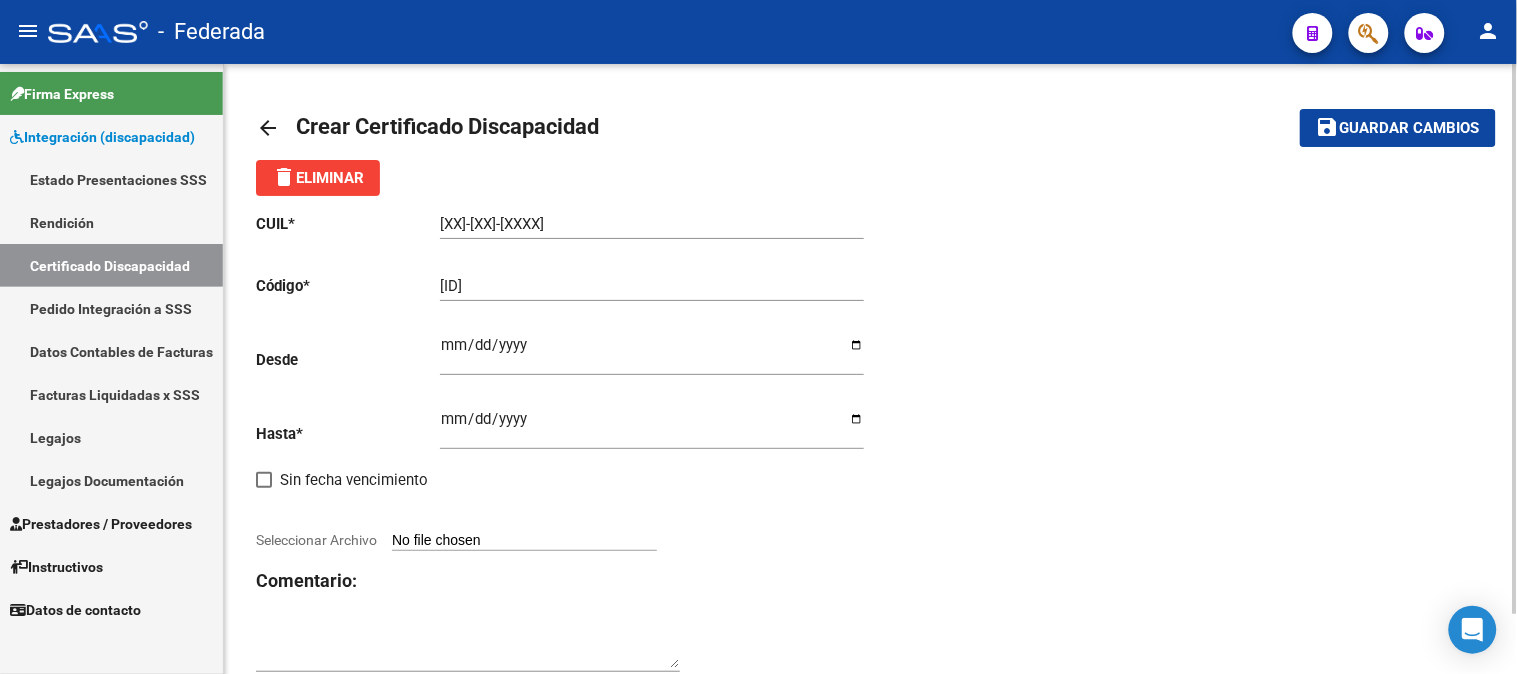 click on "Seleccionar Archivo" at bounding box center [524, 541] 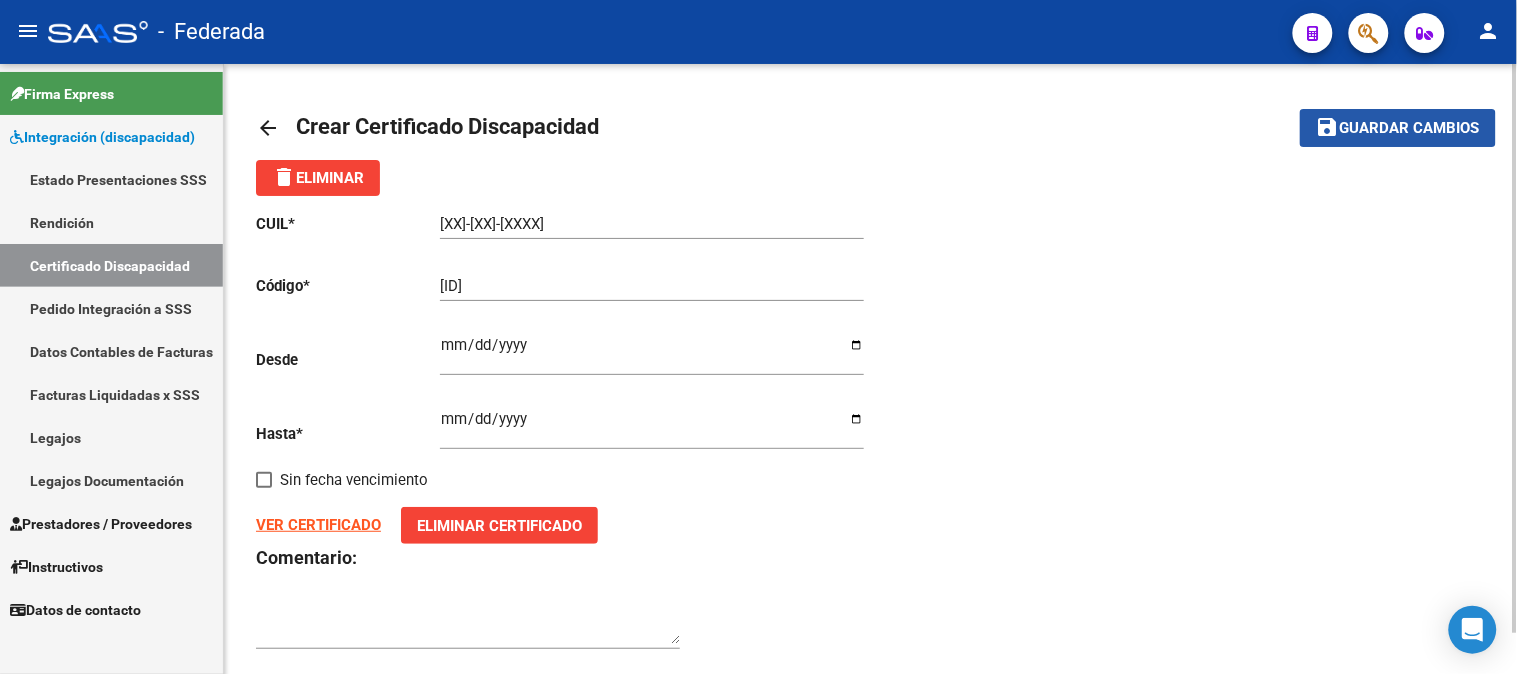 click on "save Guardar cambios" 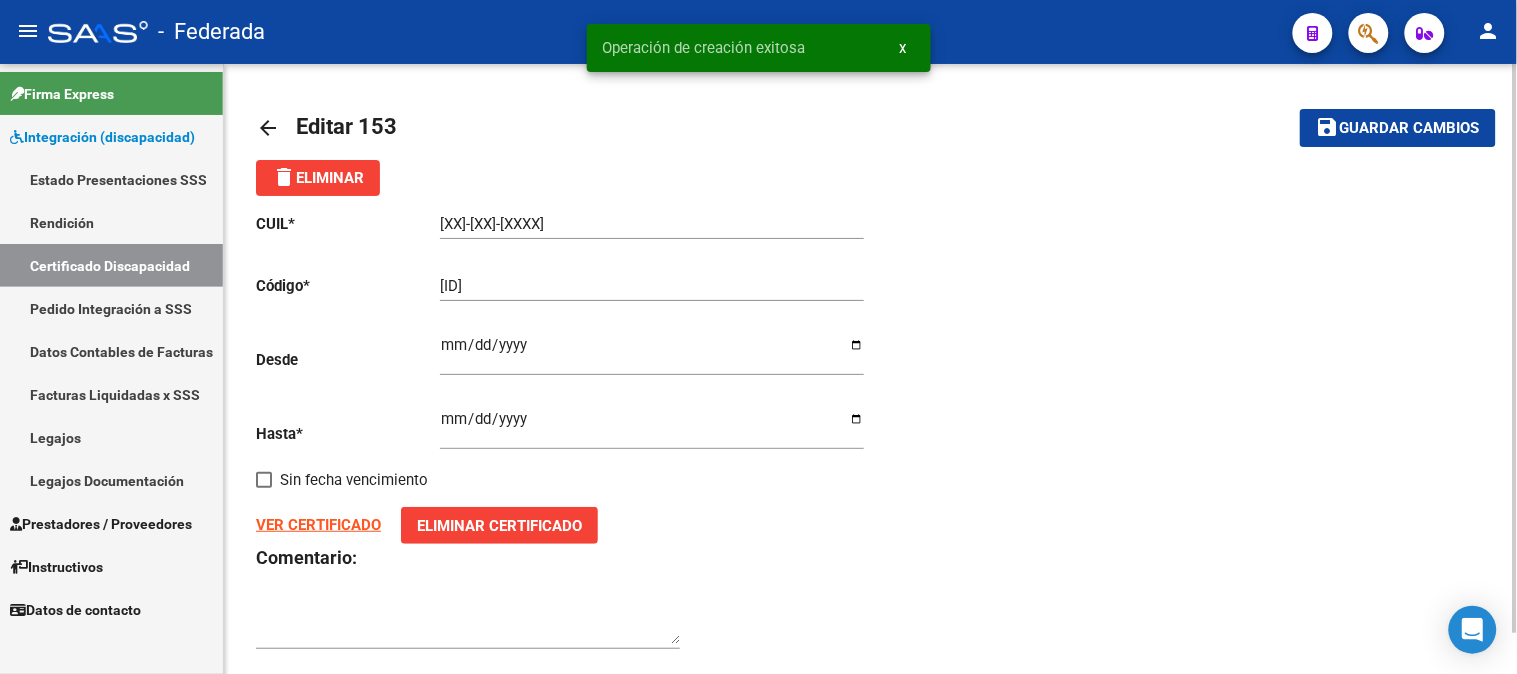 click on "Certificado Discapacidad" at bounding box center (111, 265) 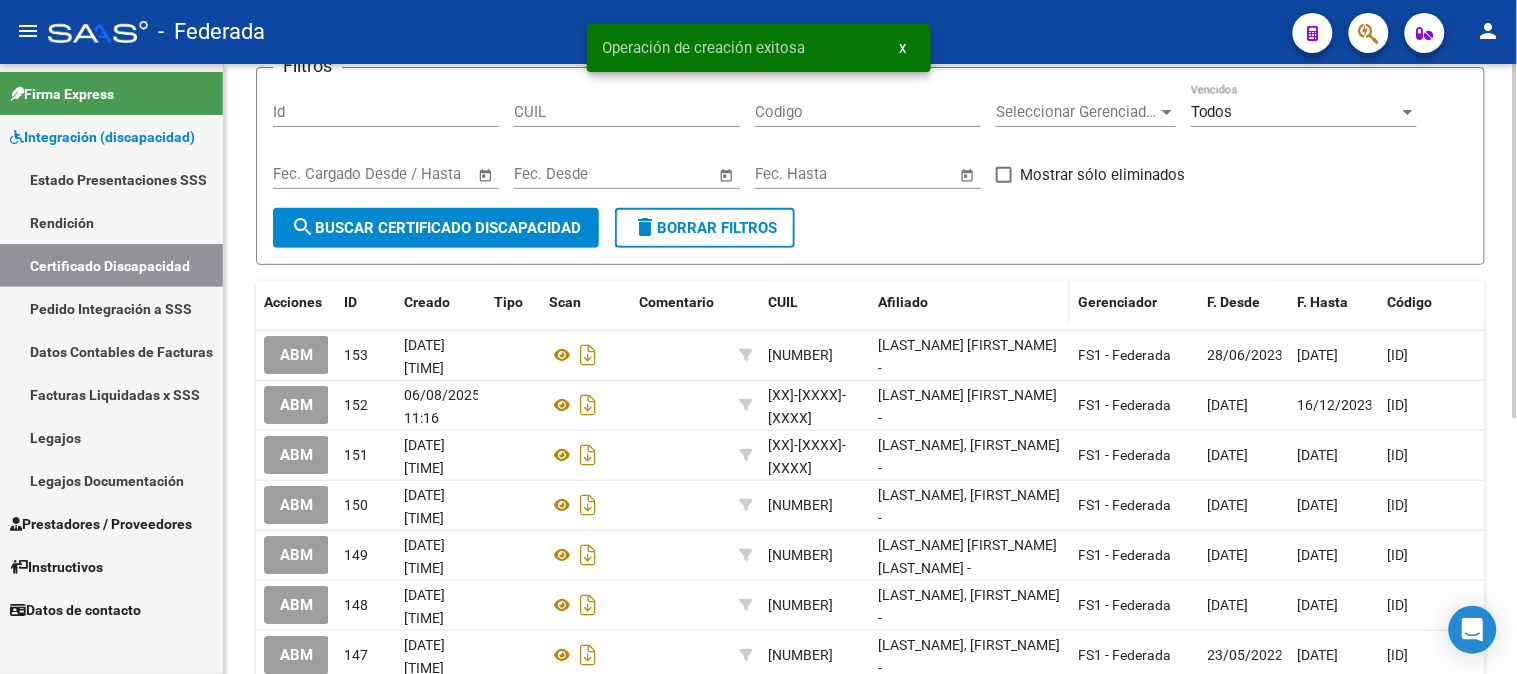 scroll, scrollTop: 111, scrollLeft: 0, axis: vertical 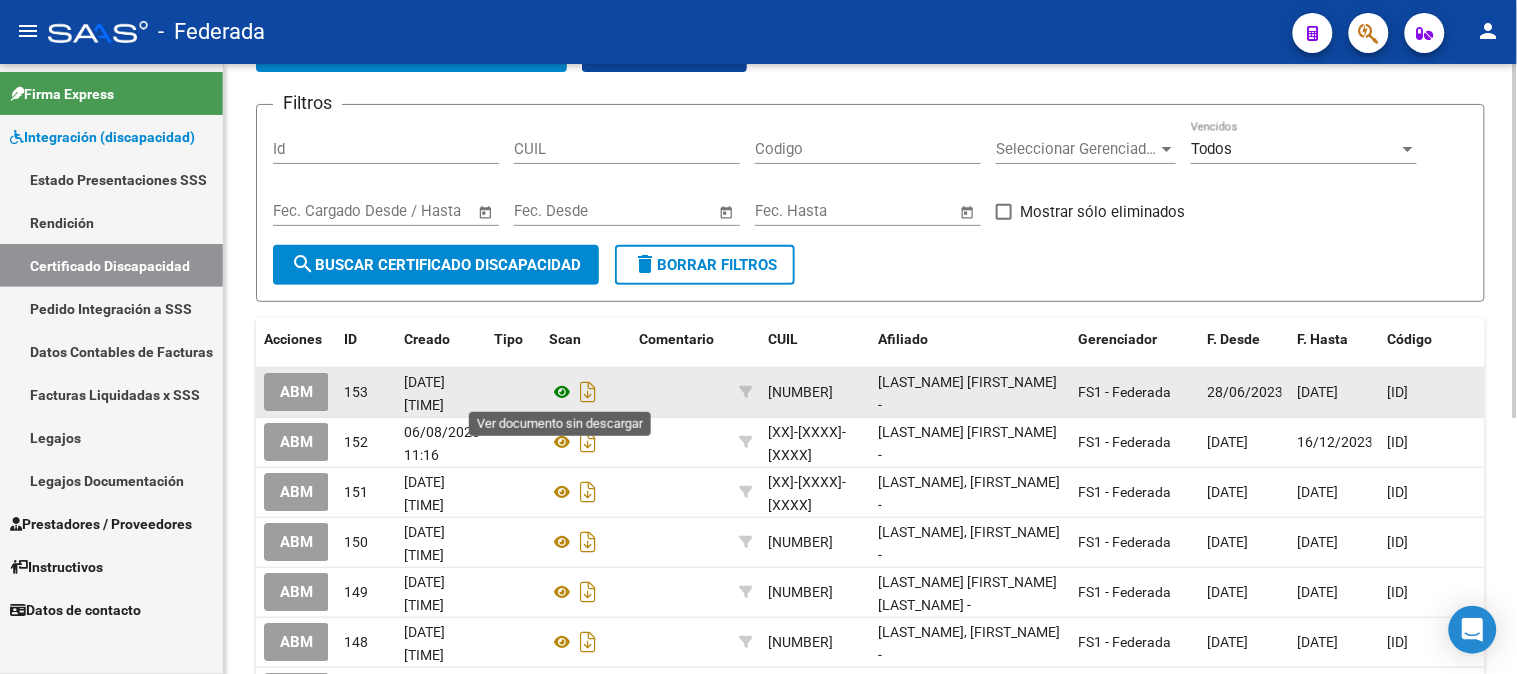 click 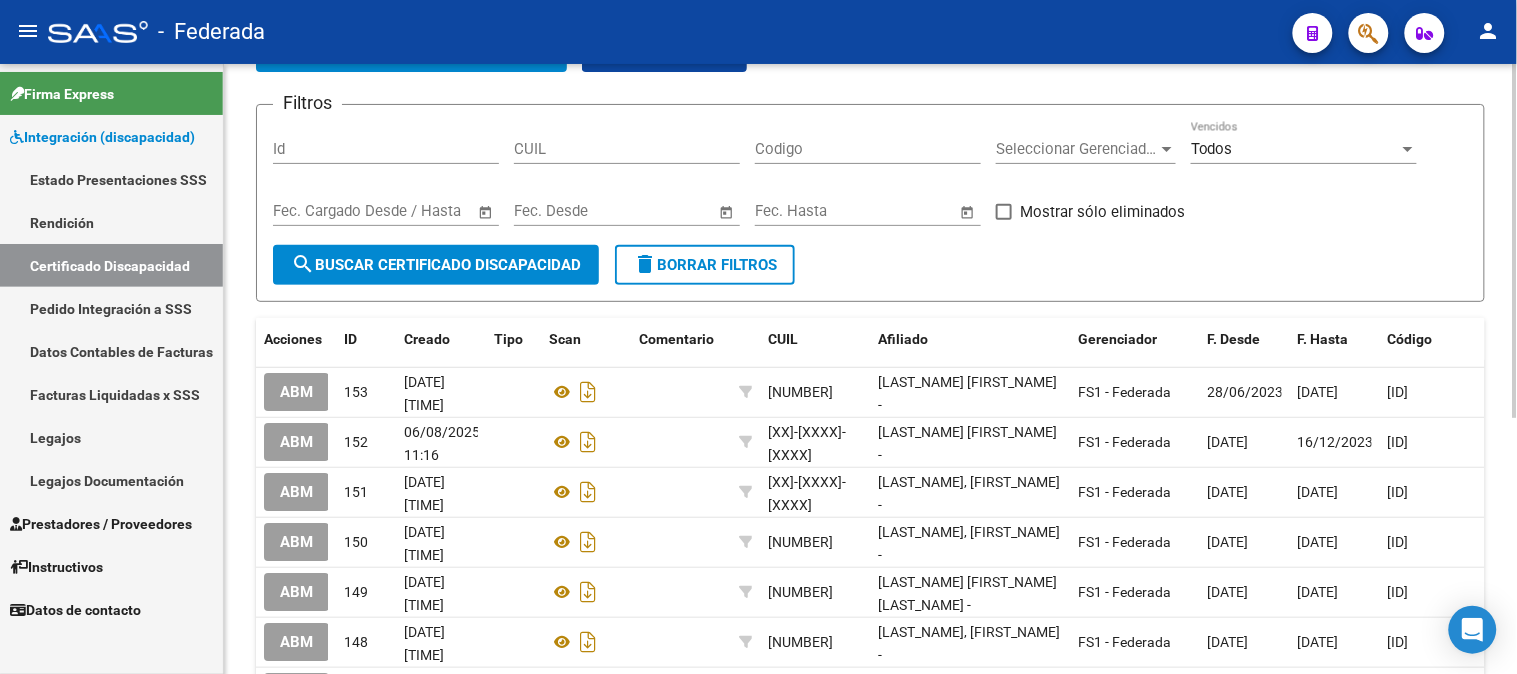 scroll, scrollTop: 0, scrollLeft: 0, axis: both 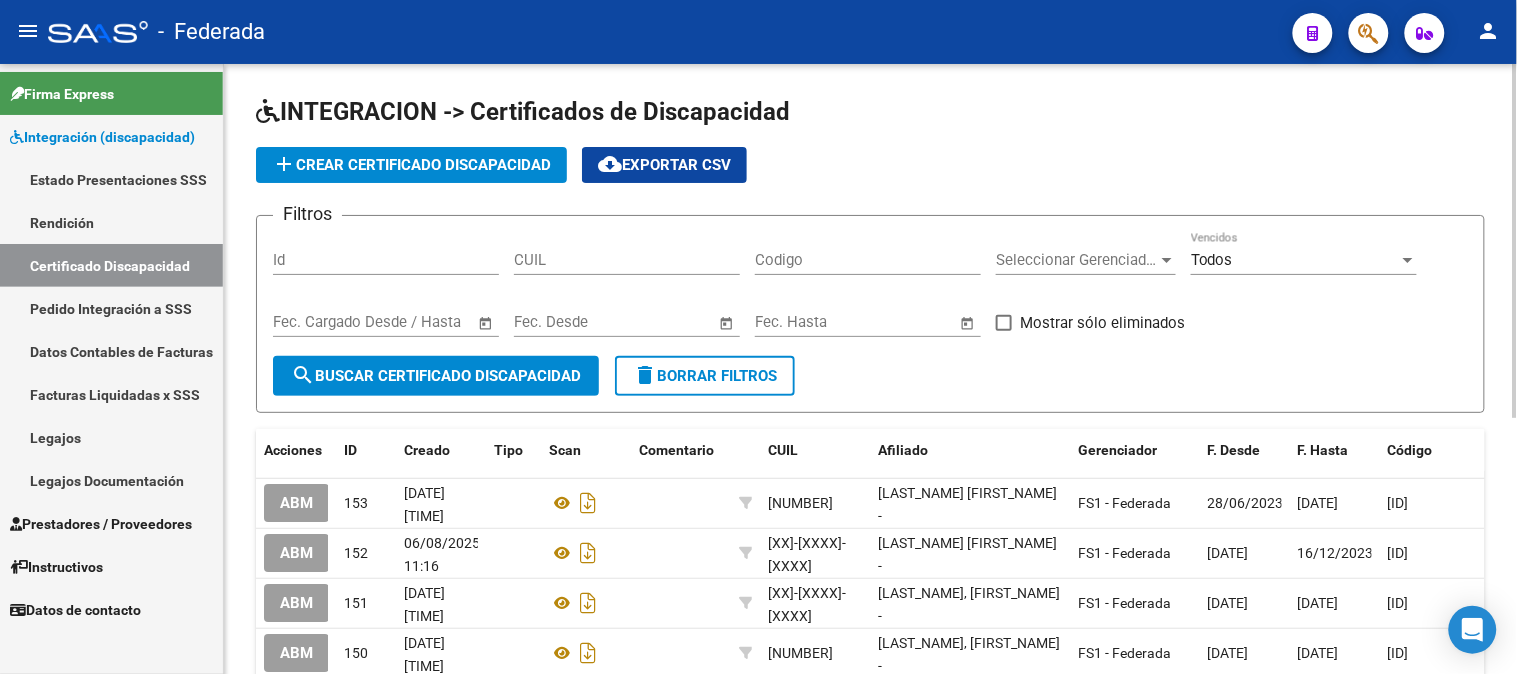 click on "add  Crear Certificado Discapacidad" 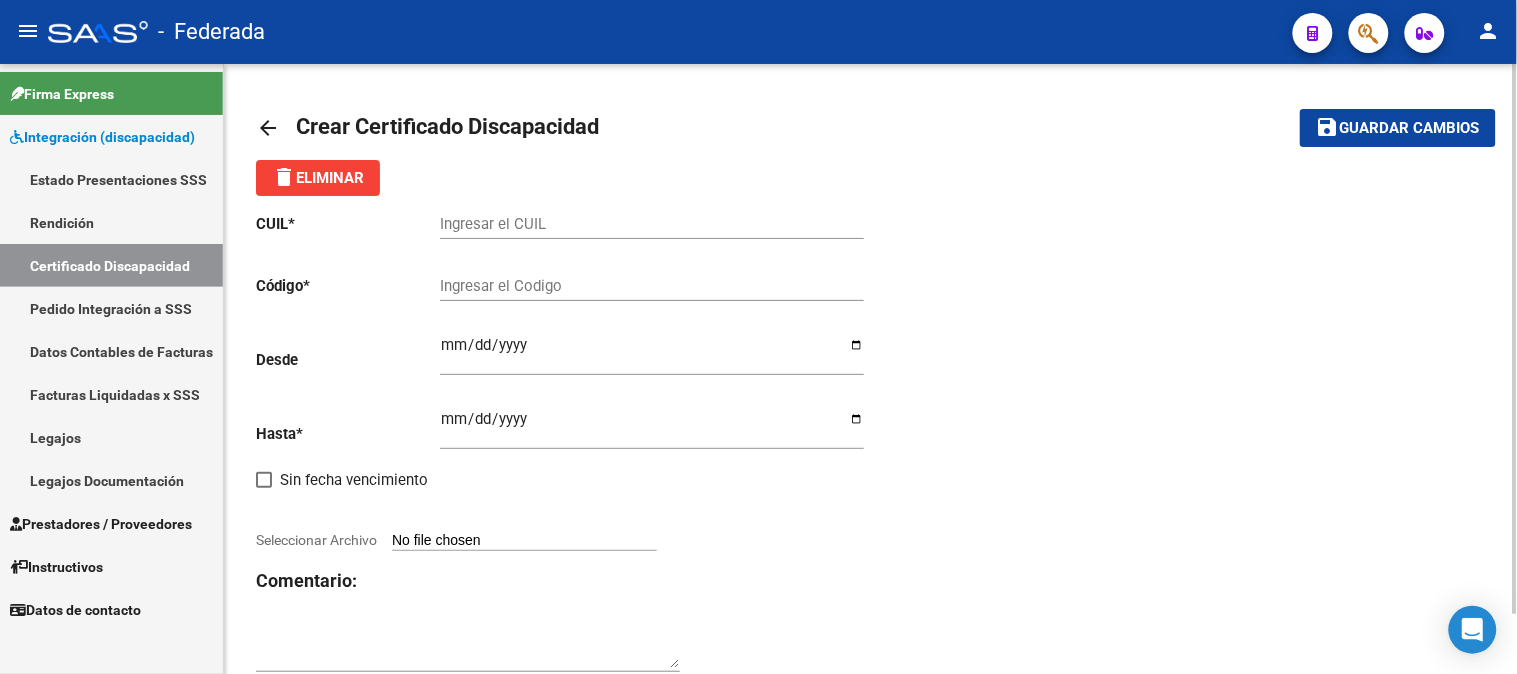 click on "Ingresar el CUIL" 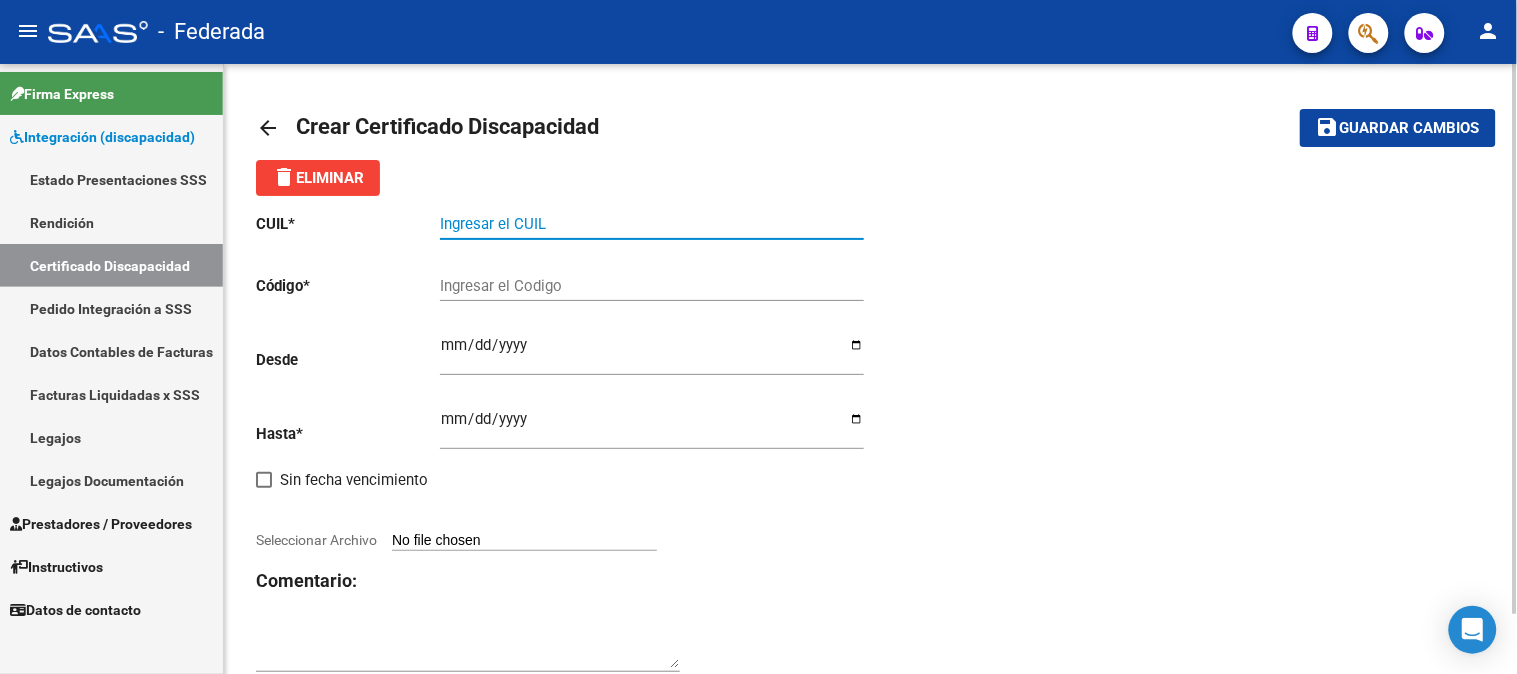 paste on "20-54813153-8" 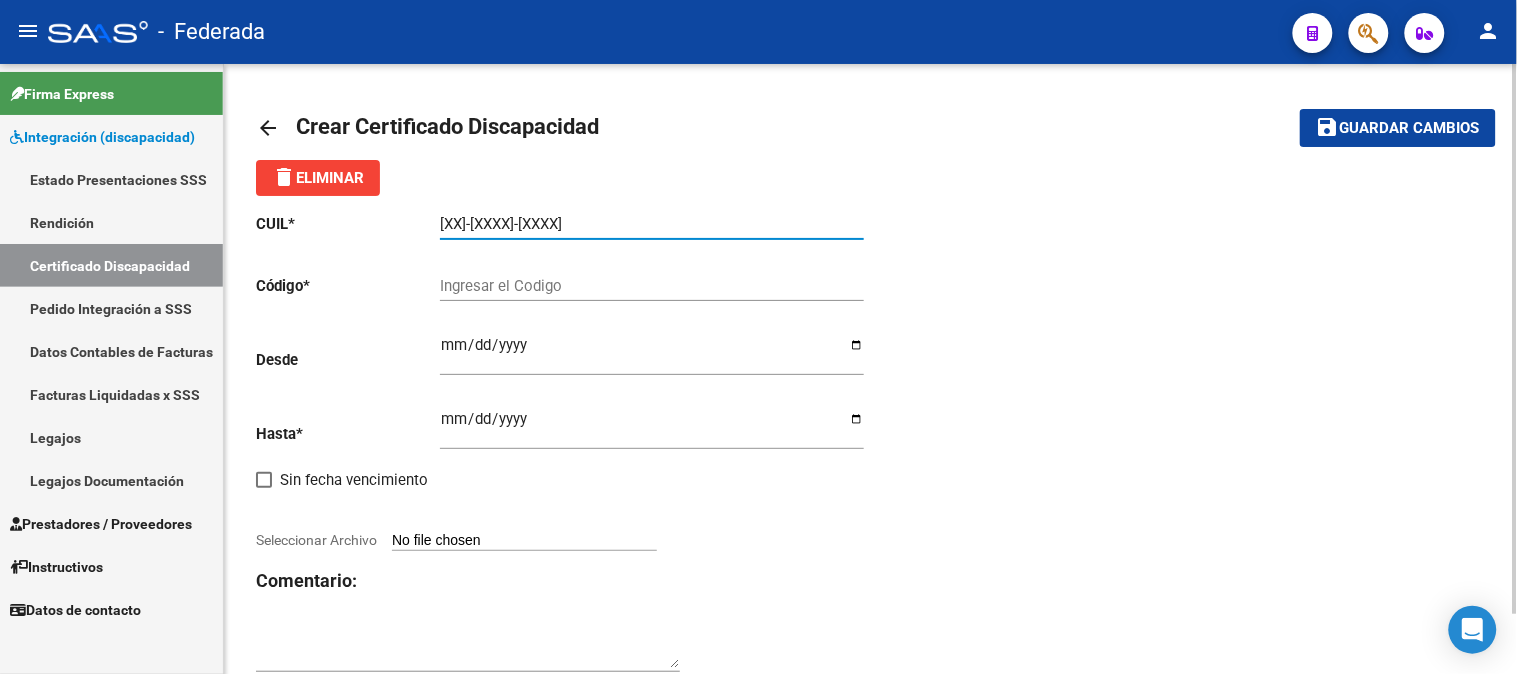type on "20-54813153-8" 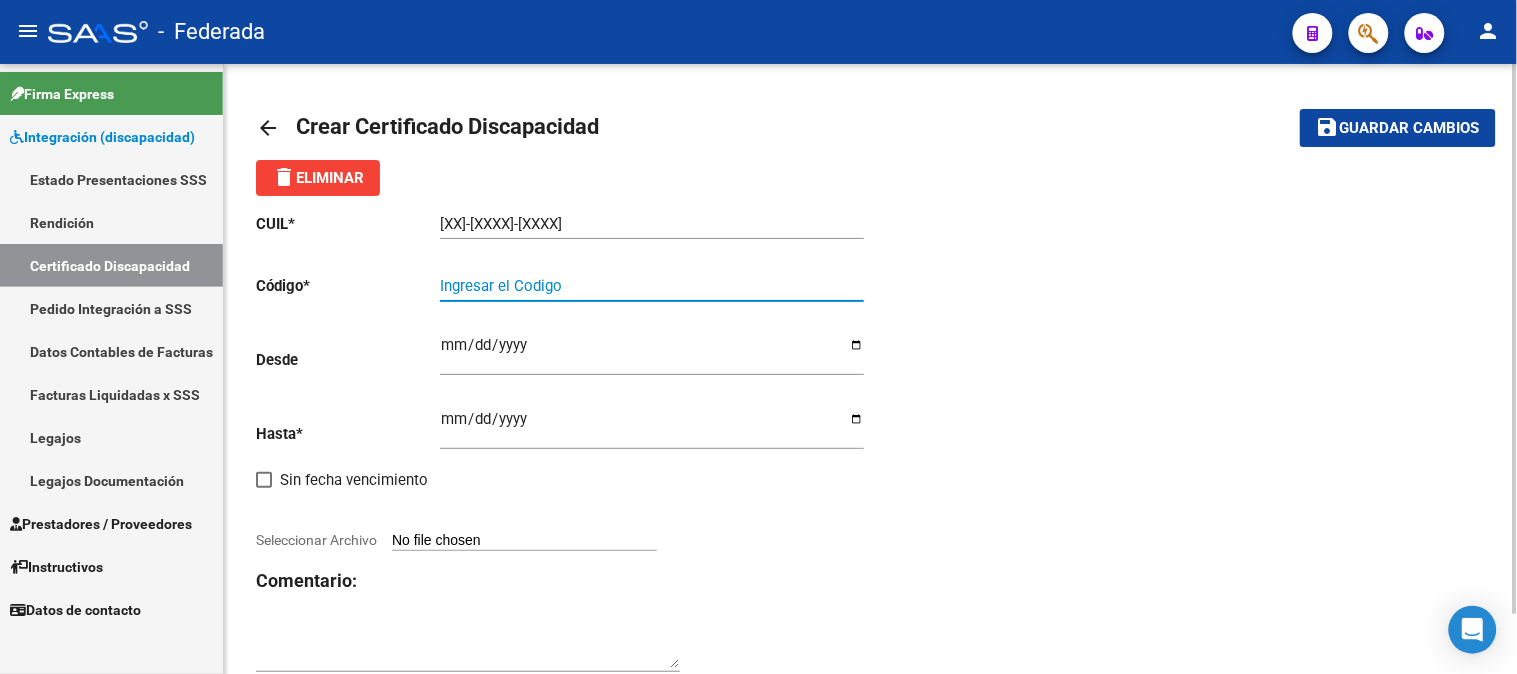 click on "Ingresar el Codigo" at bounding box center (652, 286) 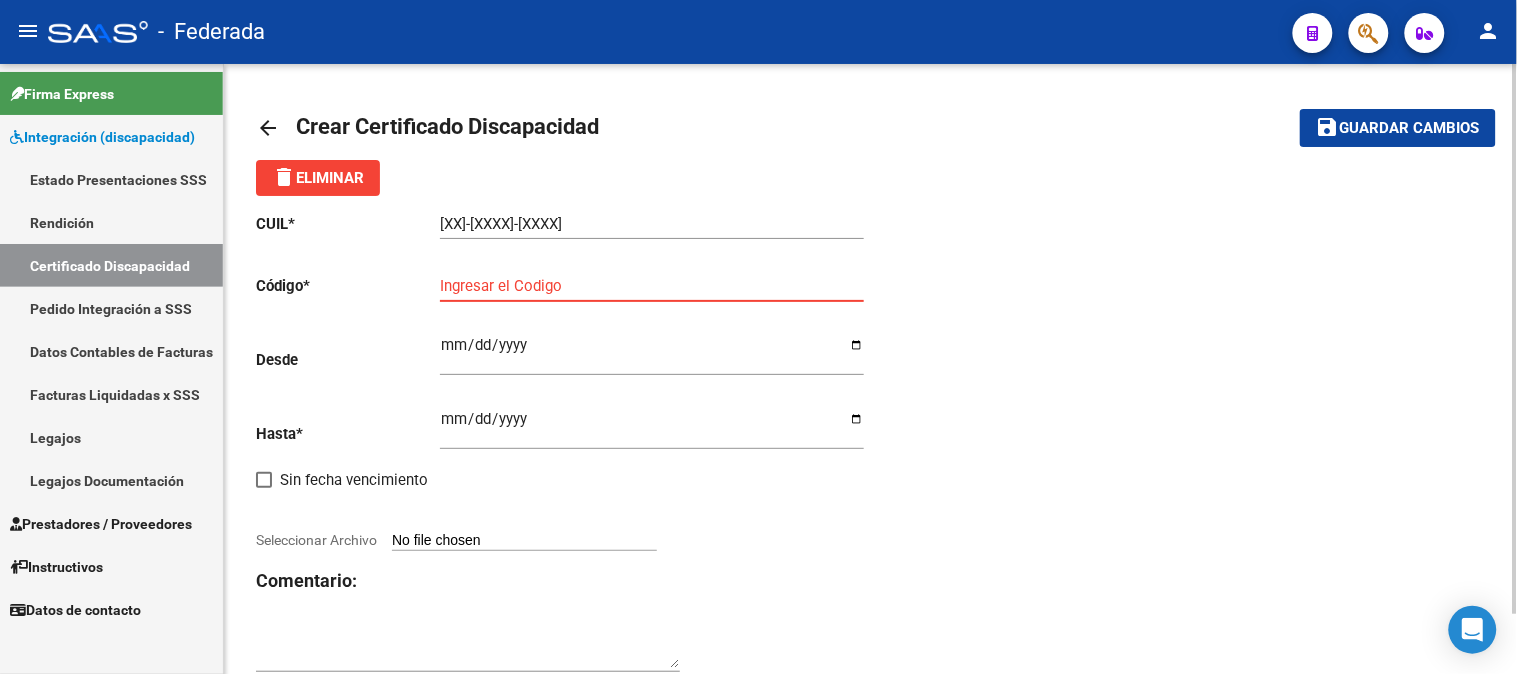 paste on "000ARG02000548131532023052920330529BS387" 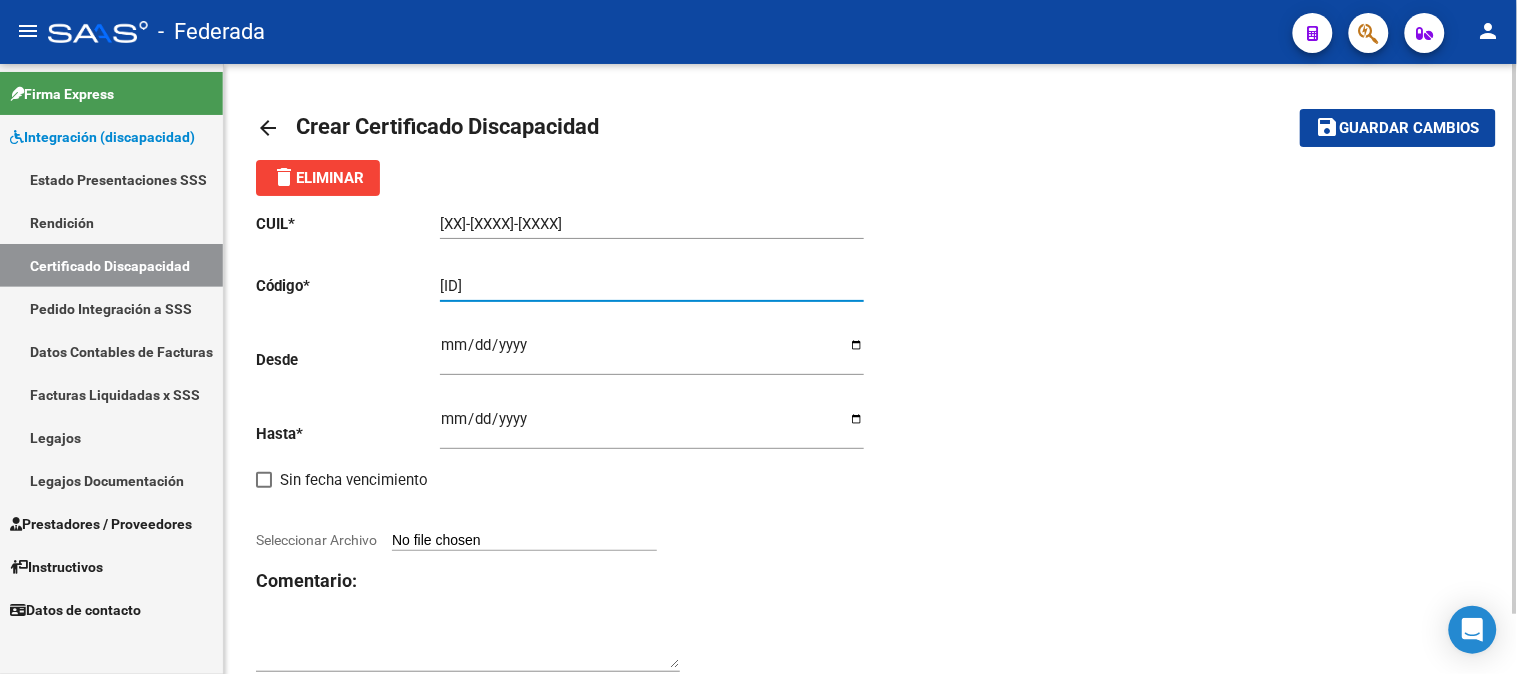 click on "000ARG02000548131532023052920330529BS387" at bounding box center [652, 286] 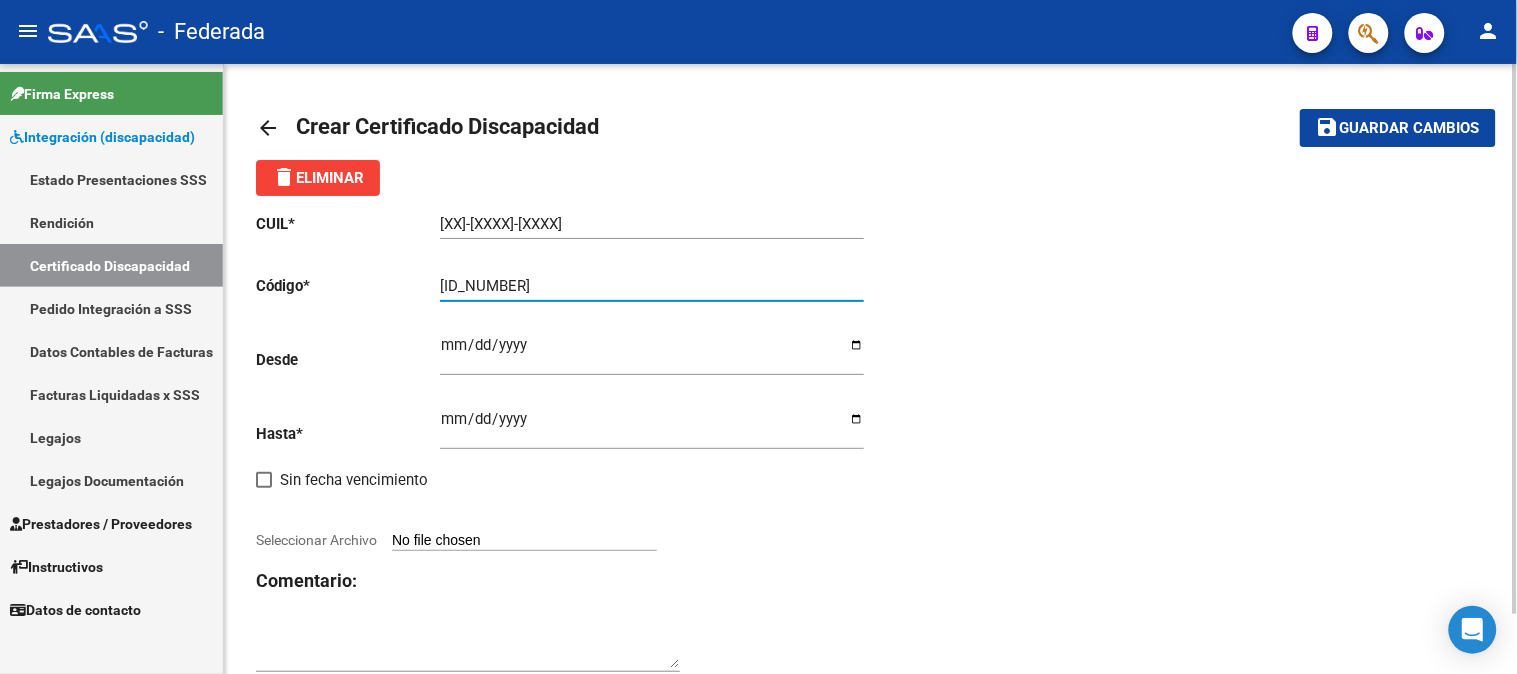 type on "ARG02000548131532023052920330529BS387" 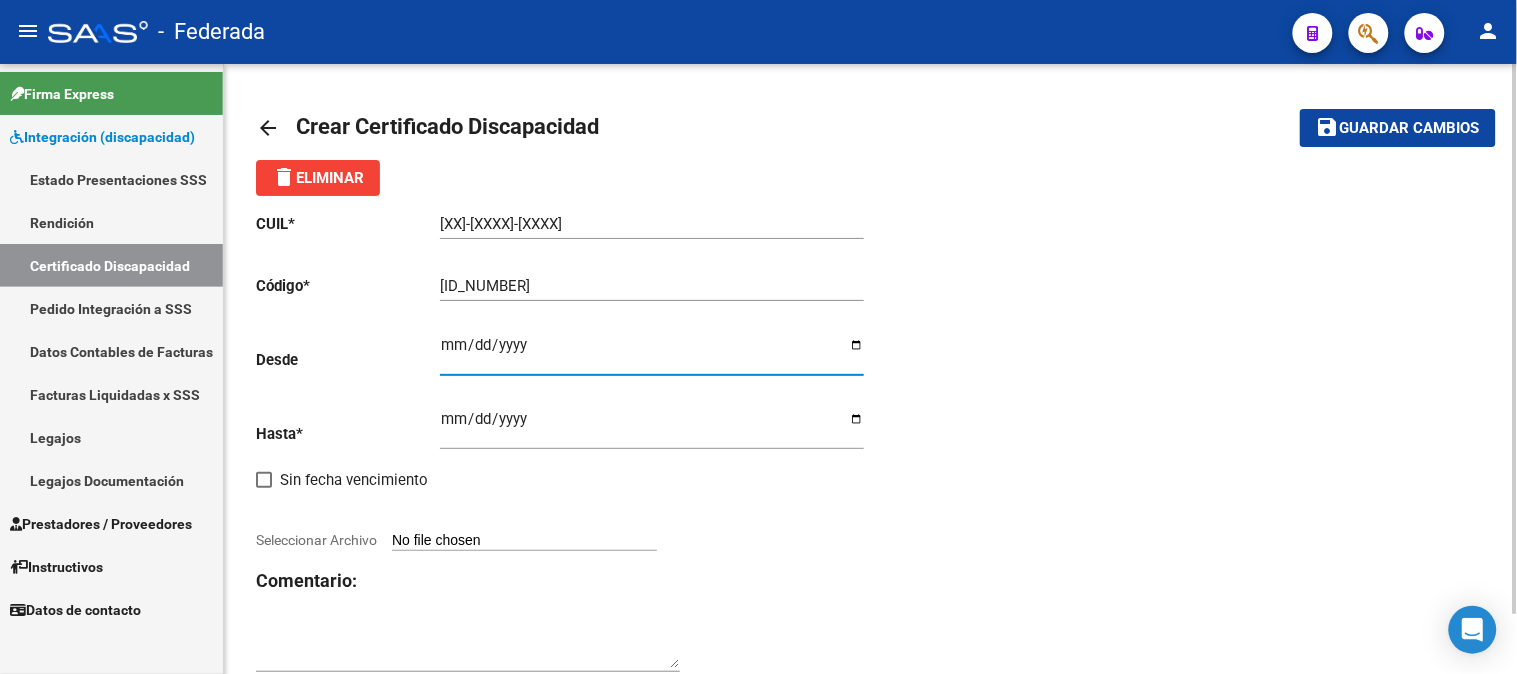 click on "Ingresar fec. Desde" at bounding box center (652, 353) 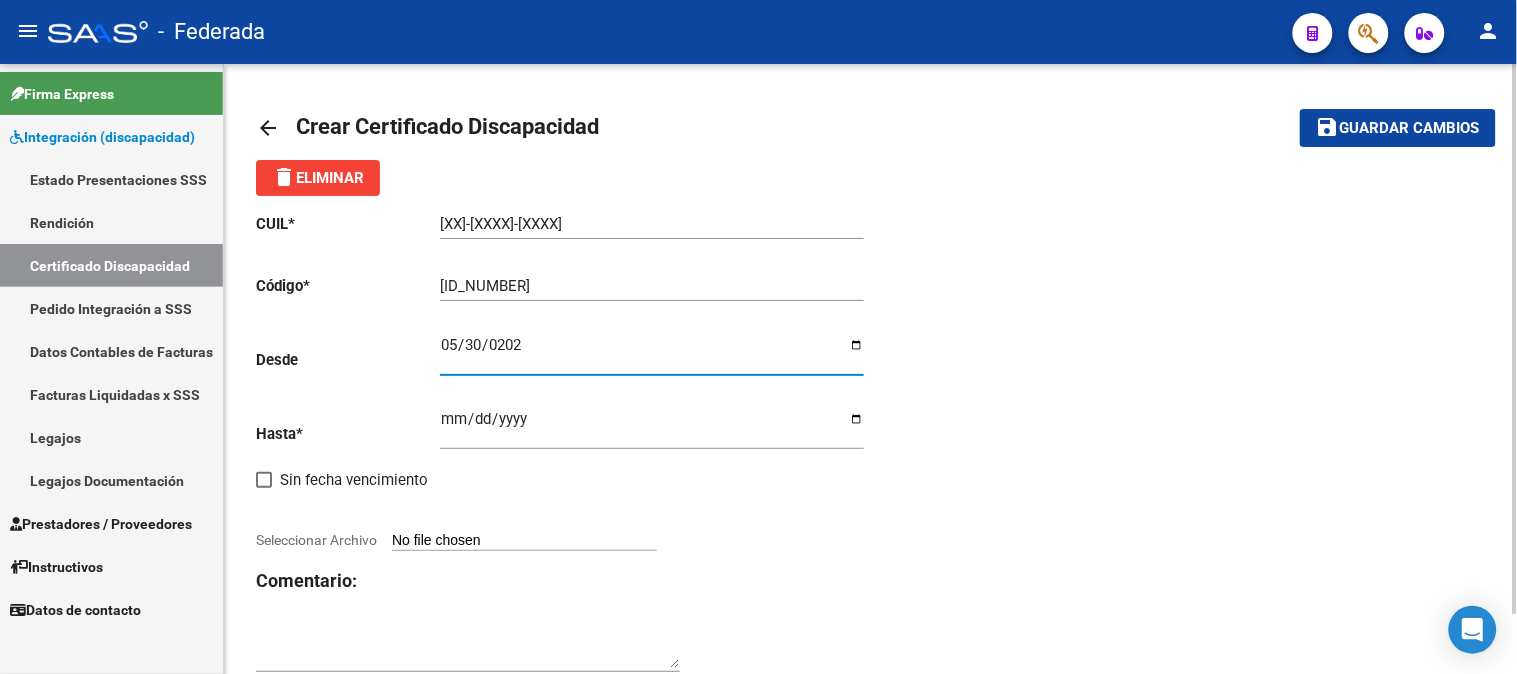 type on "2023-05-30" 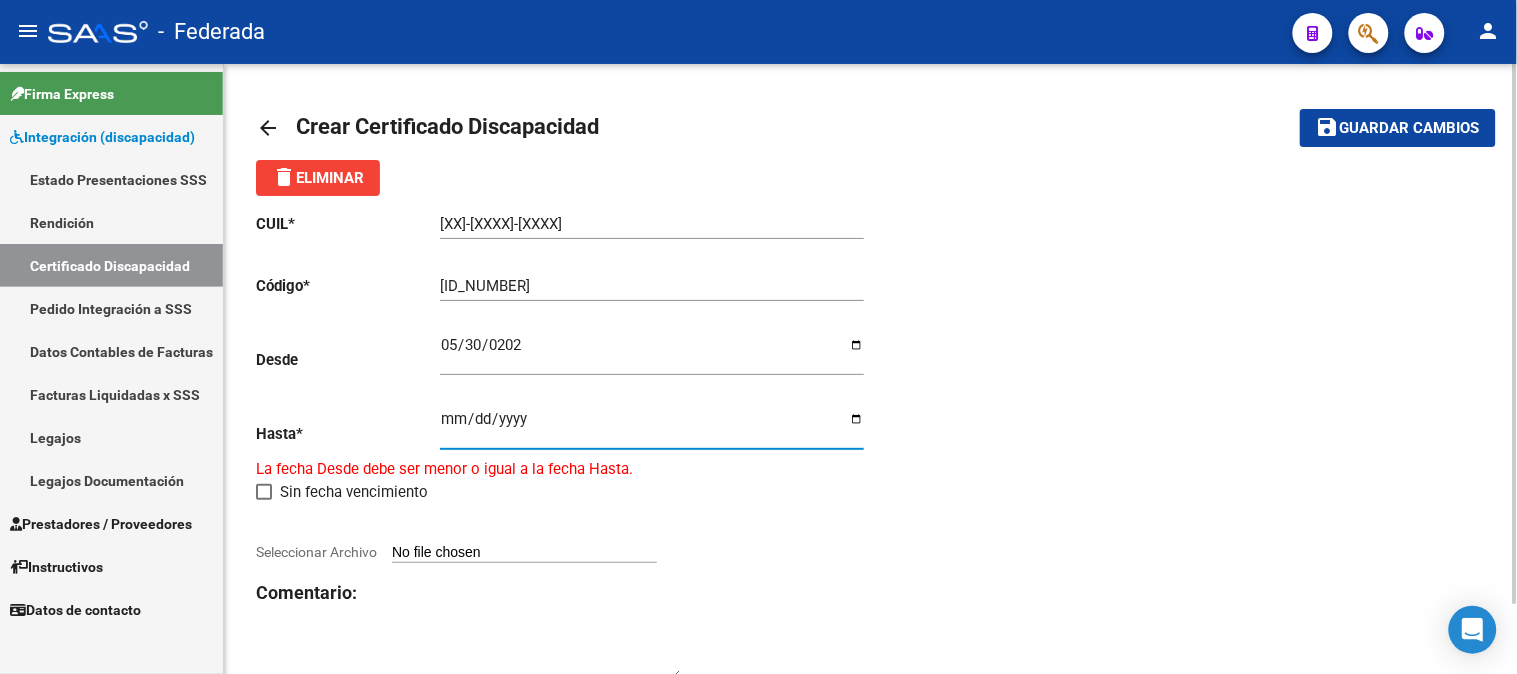 type on "2033-05-30" 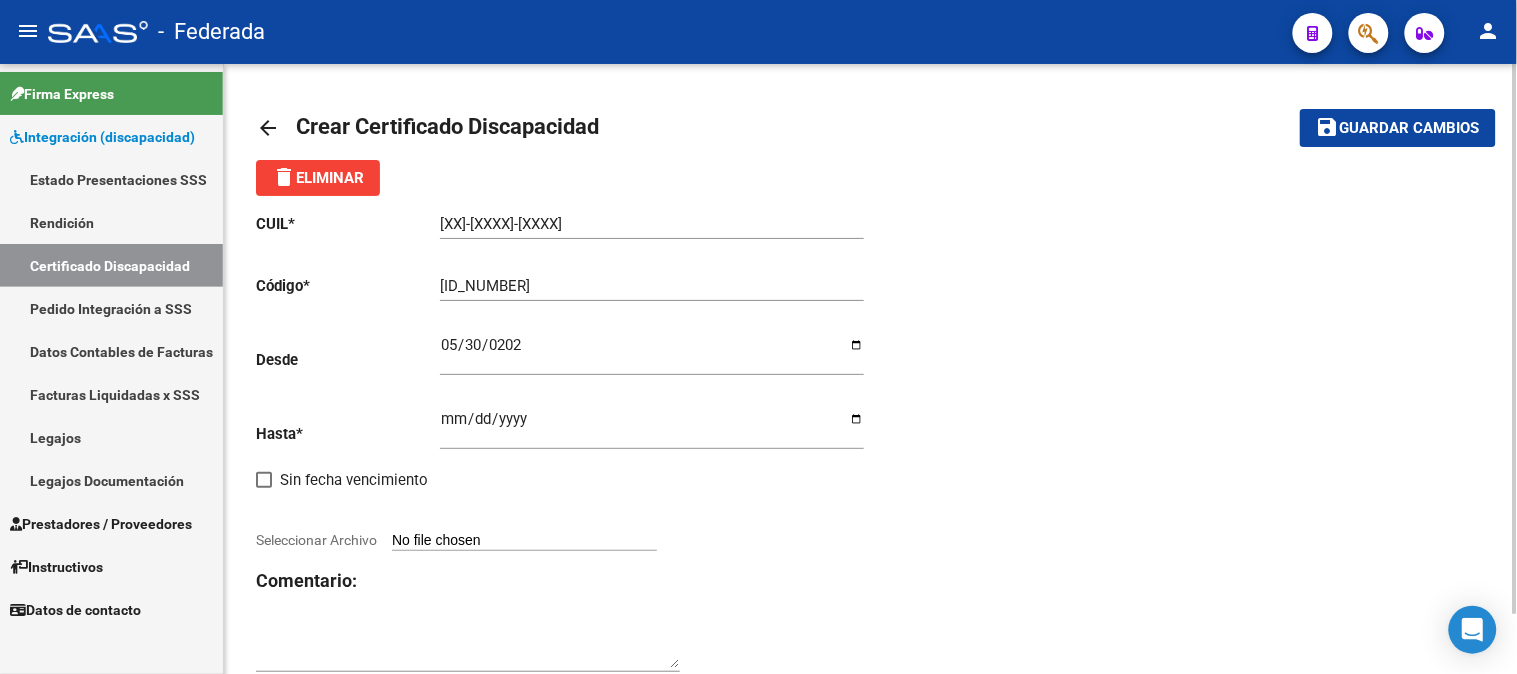 click on "Seleccionar Archivo" at bounding box center (524, 541) 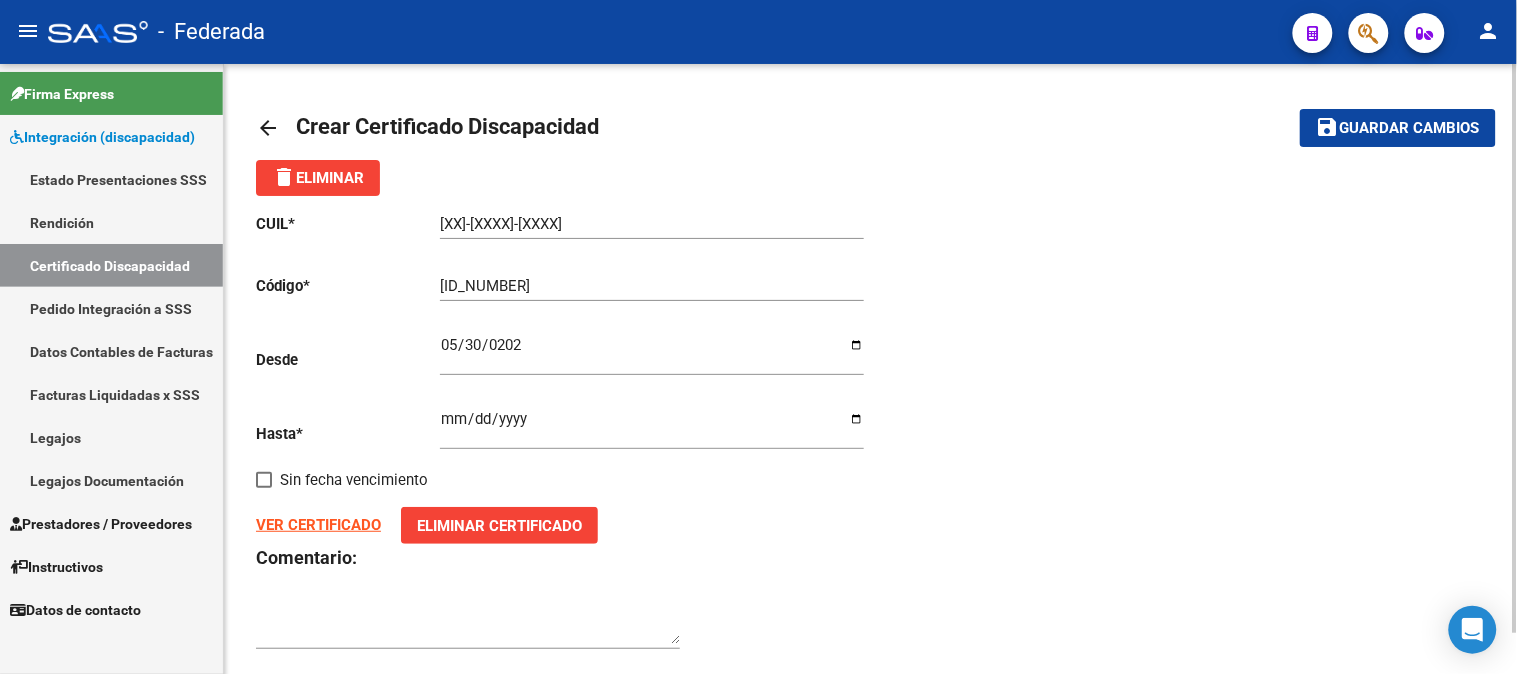 click on "Guardar cambios" 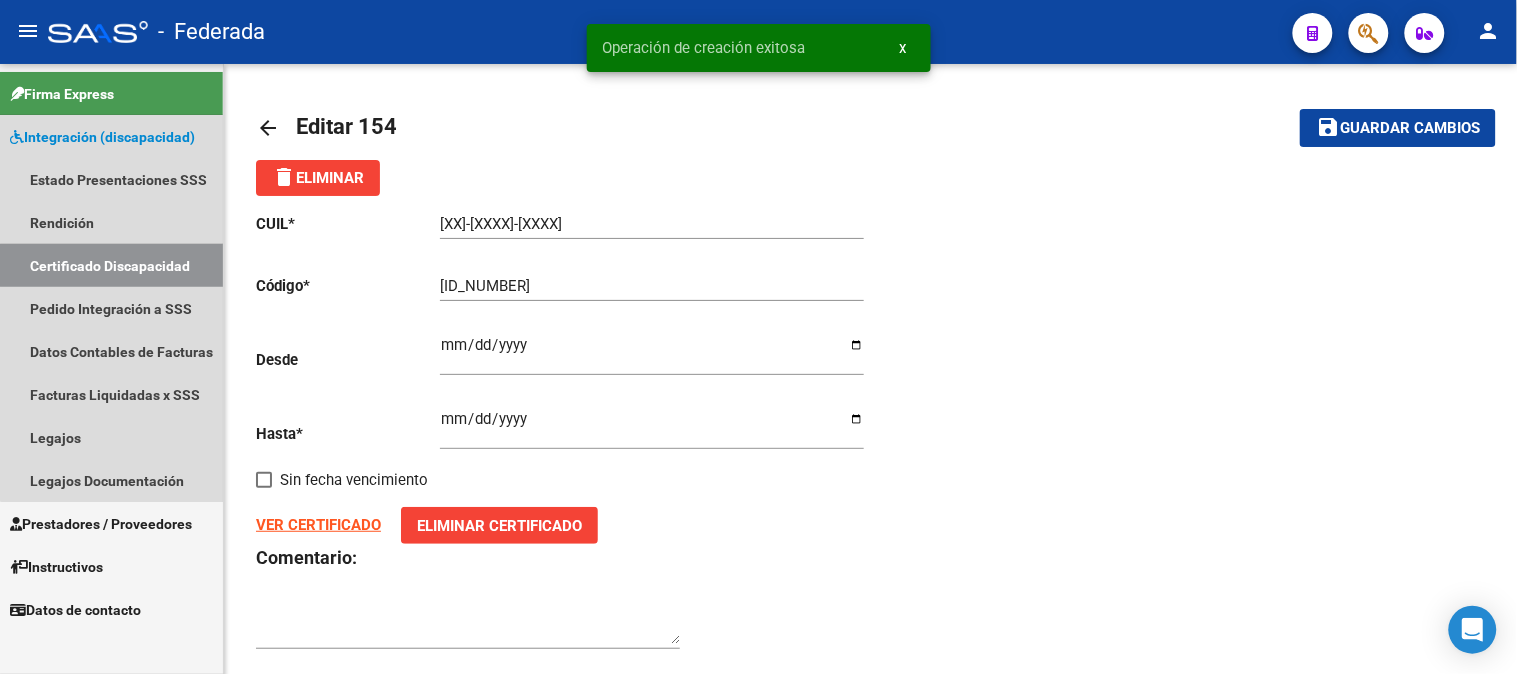 click on "Certificado Discapacidad" at bounding box center [111, 265] 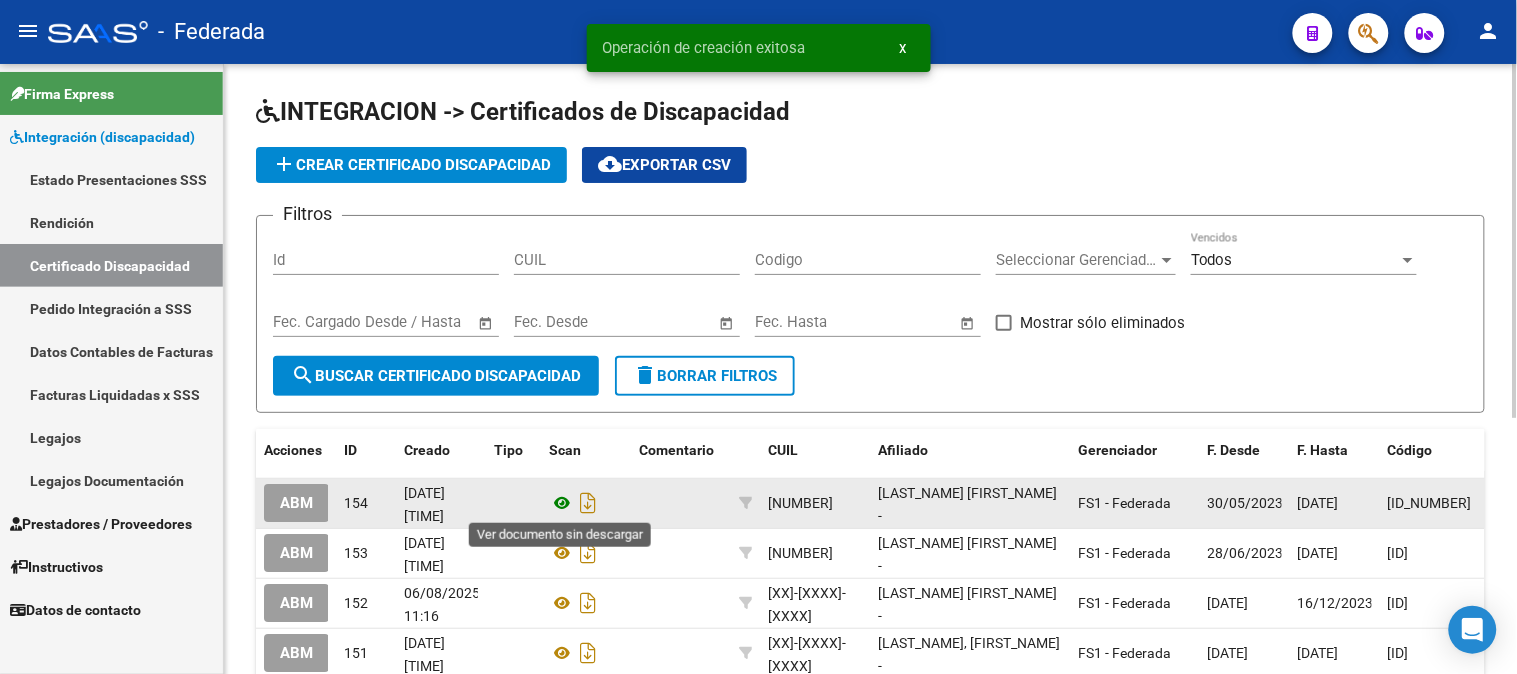 click 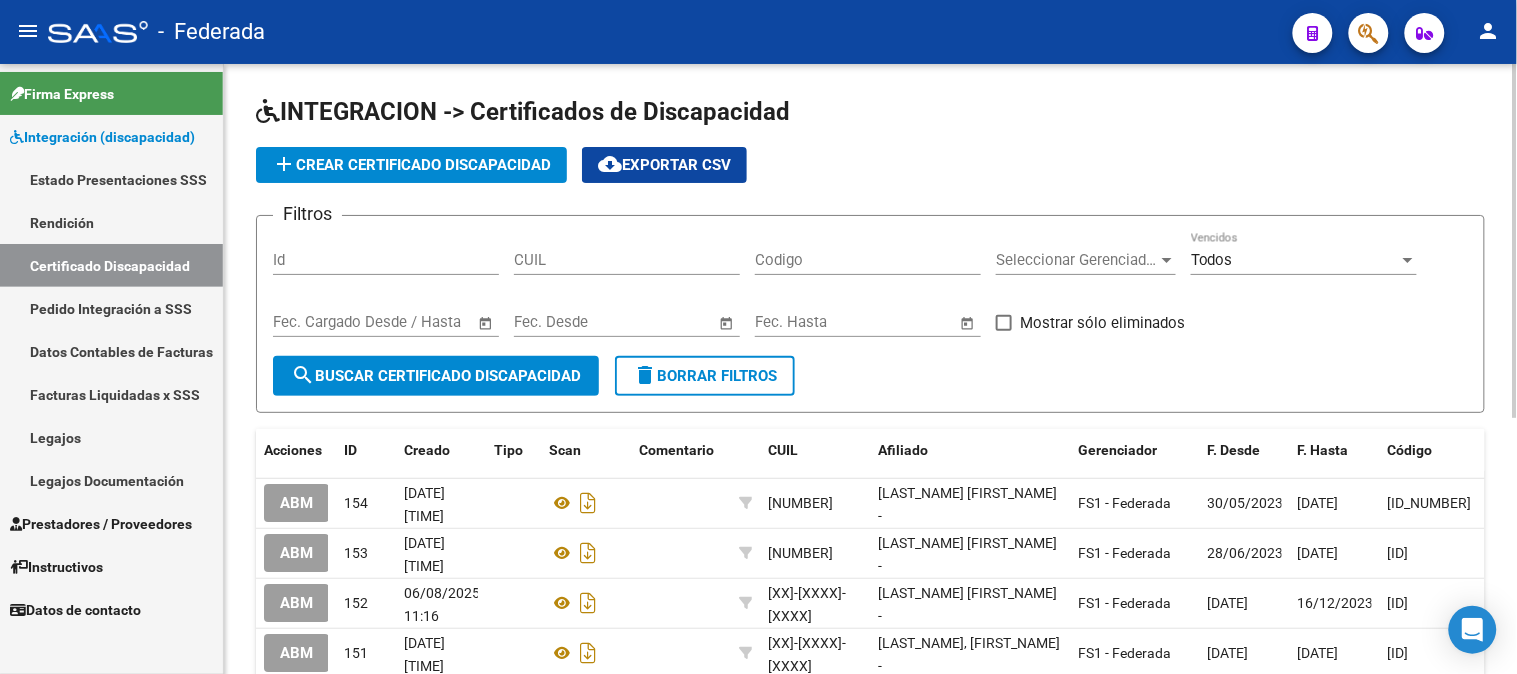 click on "add  Crear Certificado Discapacidad" 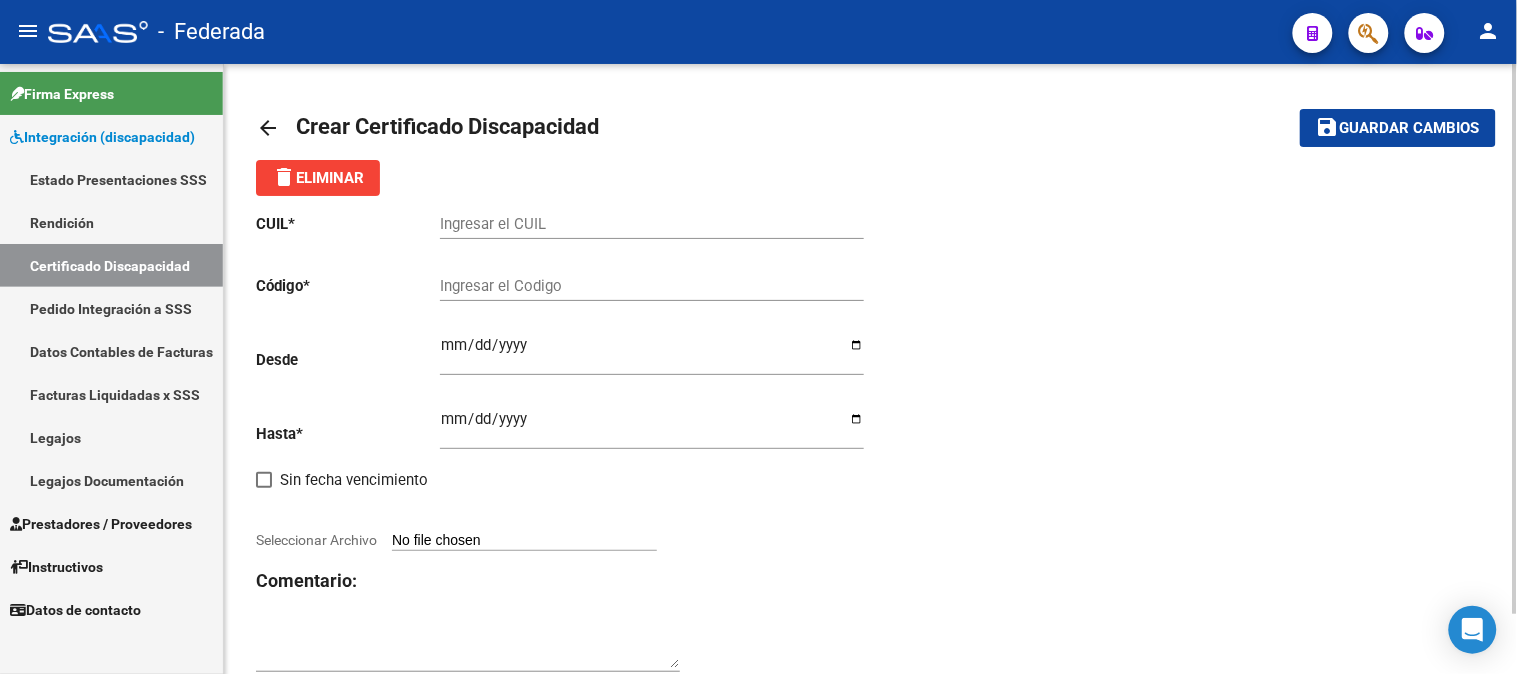 click on "Ingresar el CUIL" at bounding box center (652, 224) 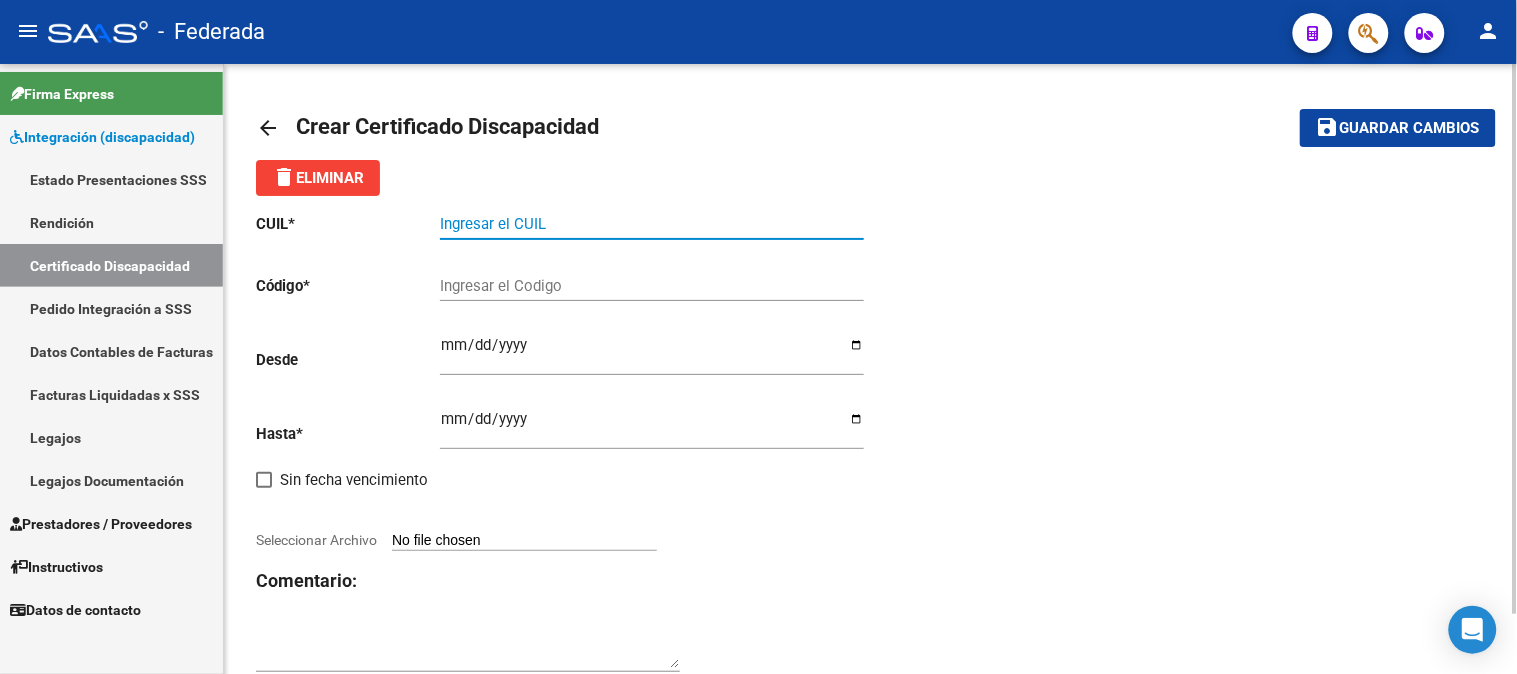 paste on "27-50263275-8" 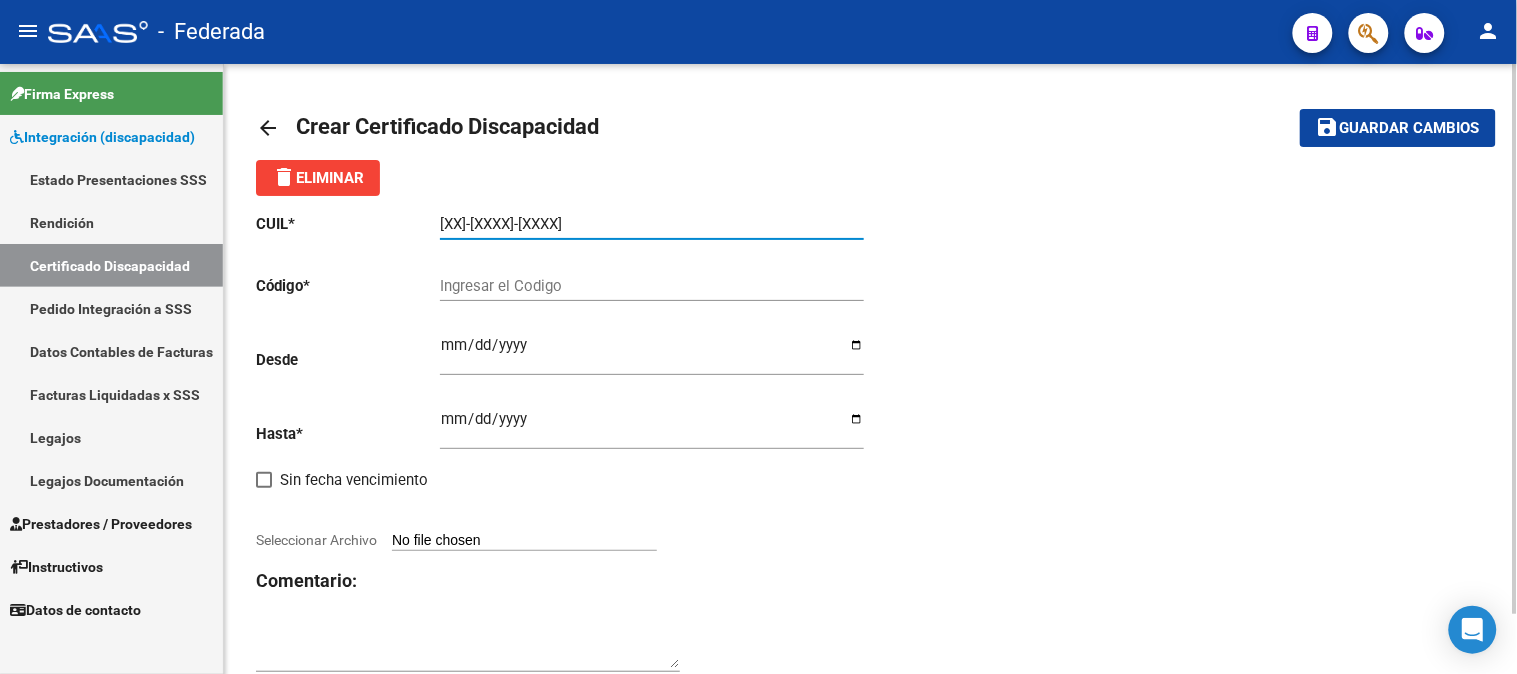 type on "27-50263275-8" 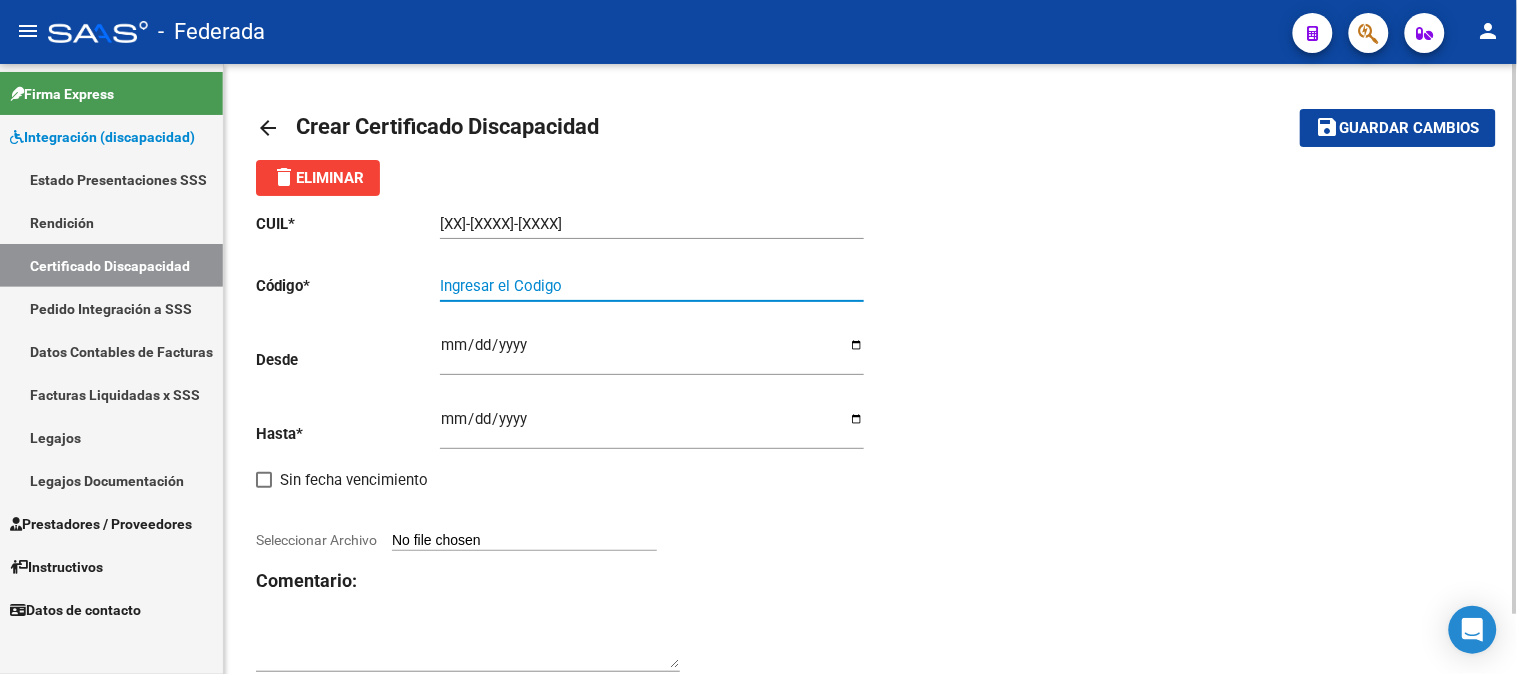 click on "Ingresar el Codigo" at bounding box center (652, 286) 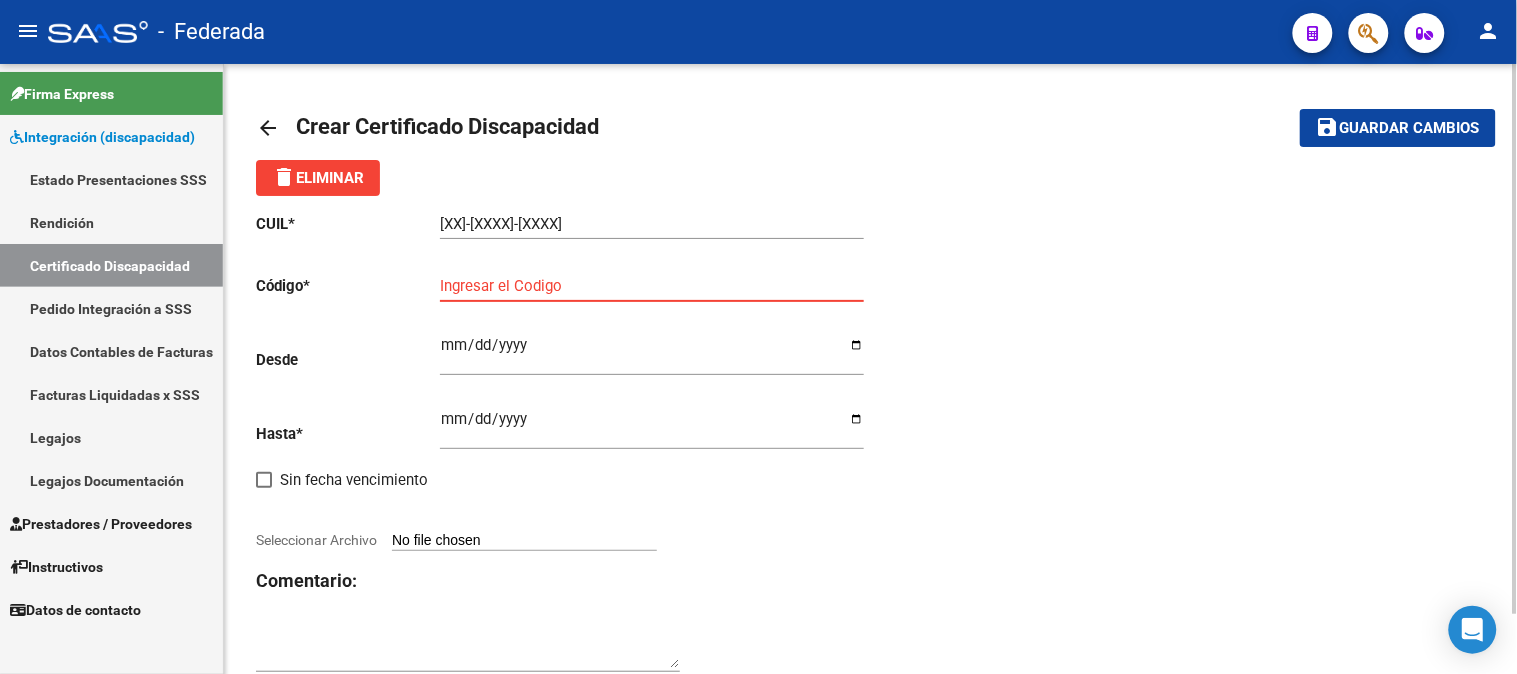paste on "00ARG01000602632752020102720251027COR234" 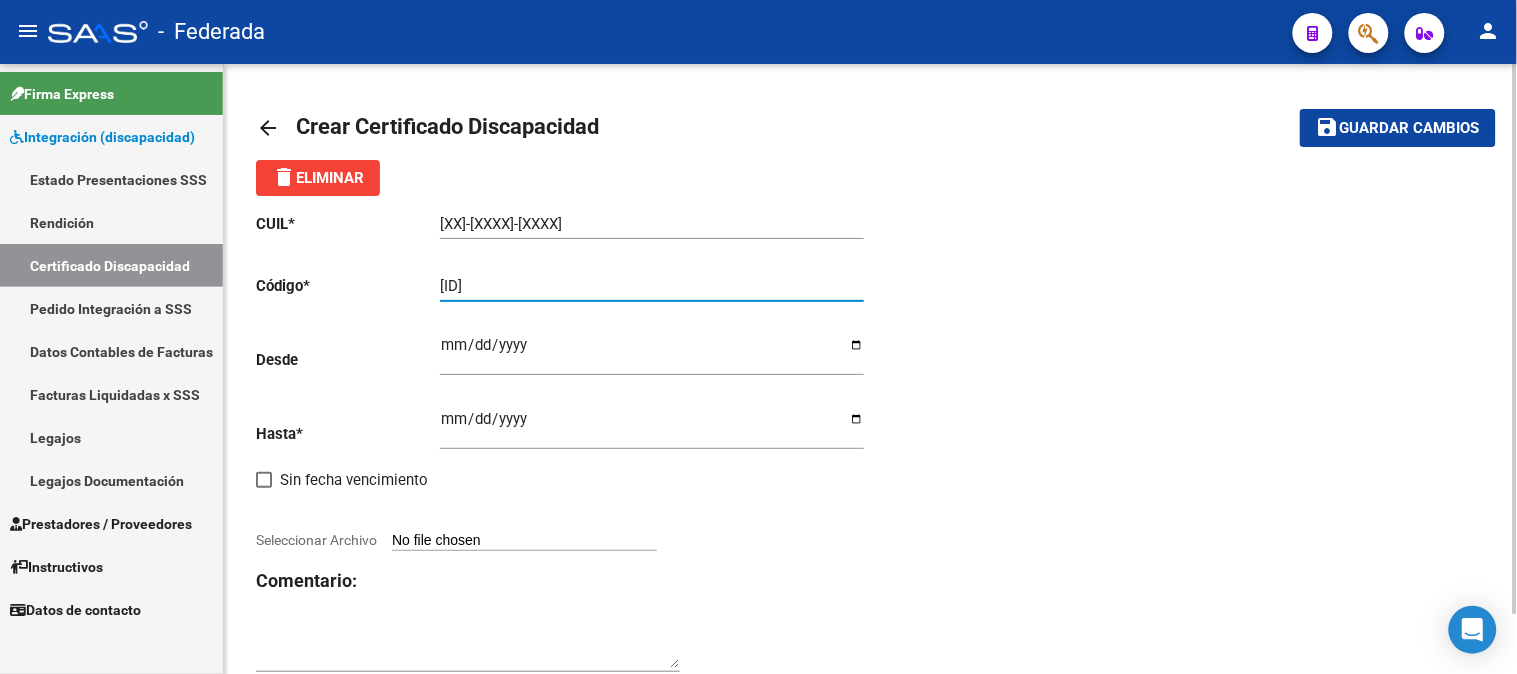 click on "00ARG01000602632752020102720251027COR234" at bounding box center [652, 286] 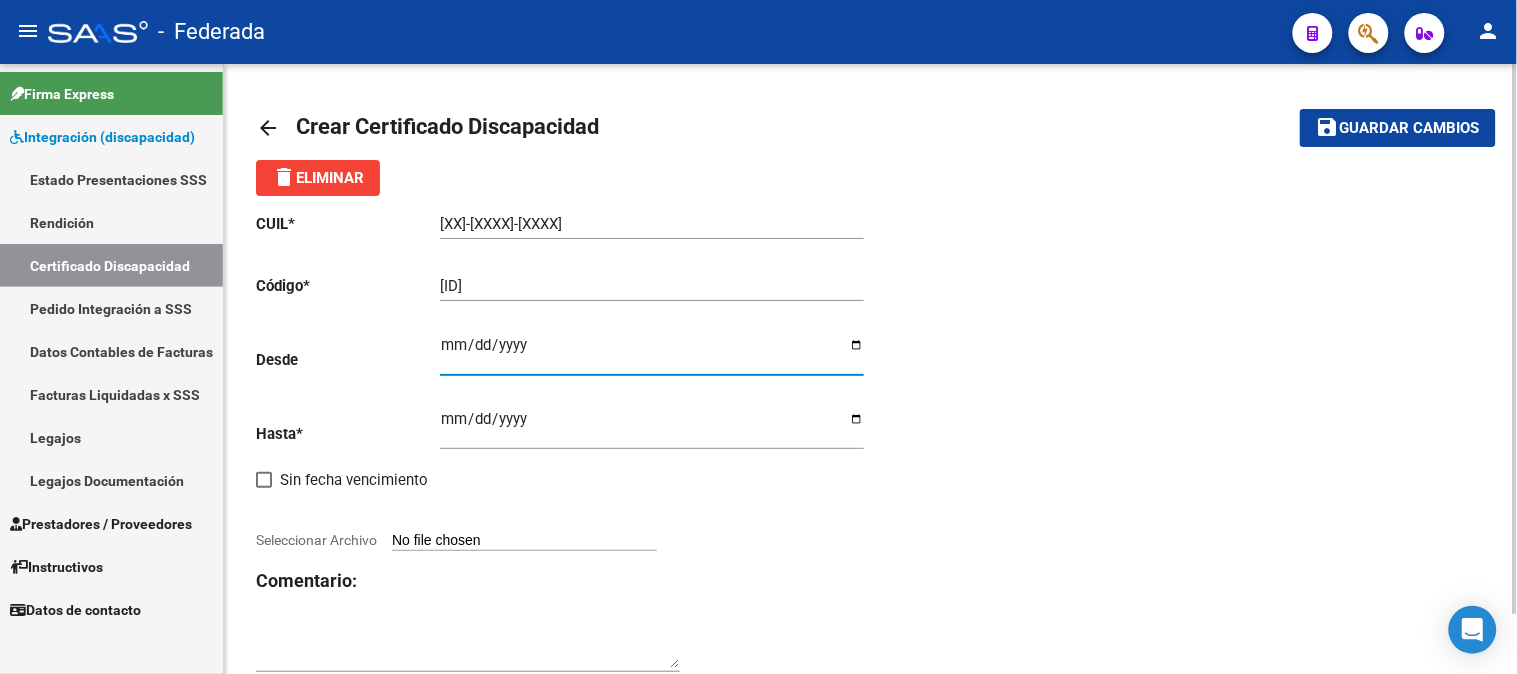 click on "Ingresar fec. Desde" at bounding box center (652, 353) 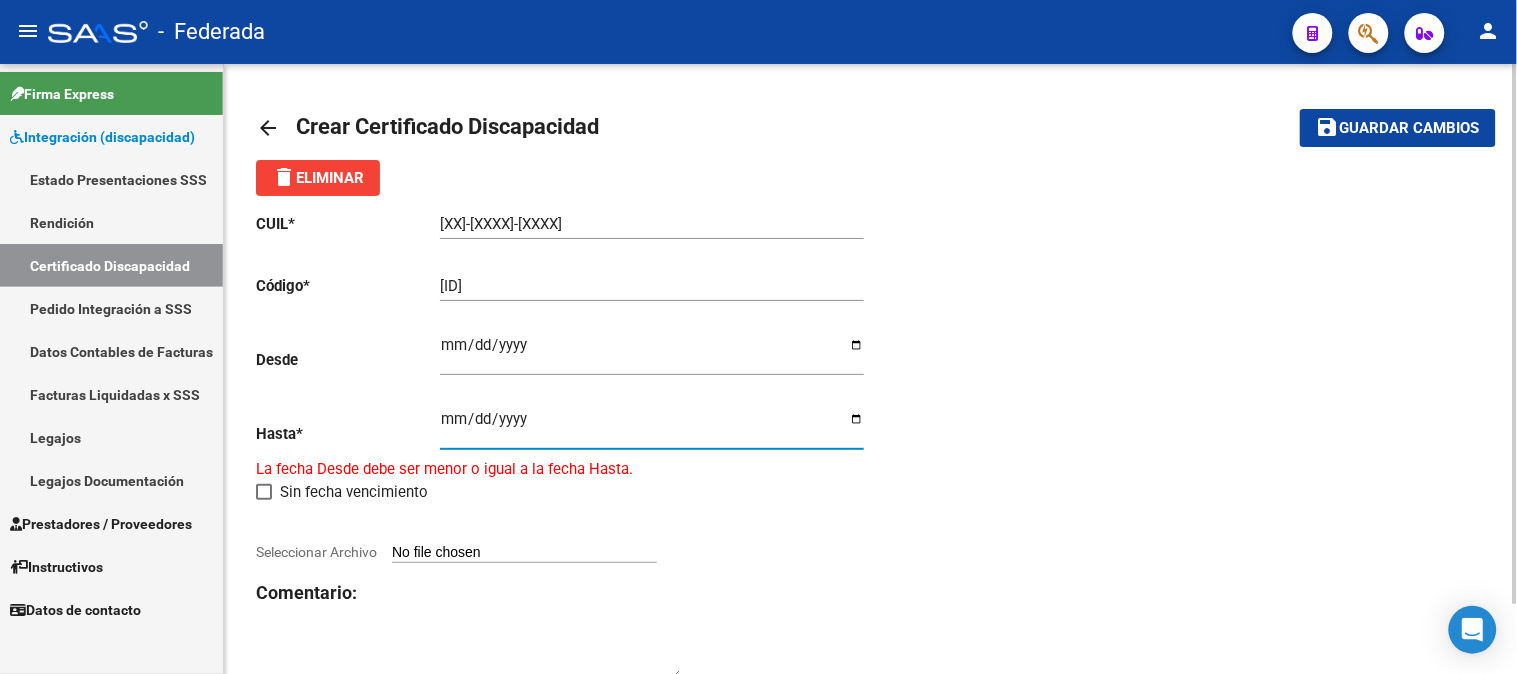 type on "2025-10-27" 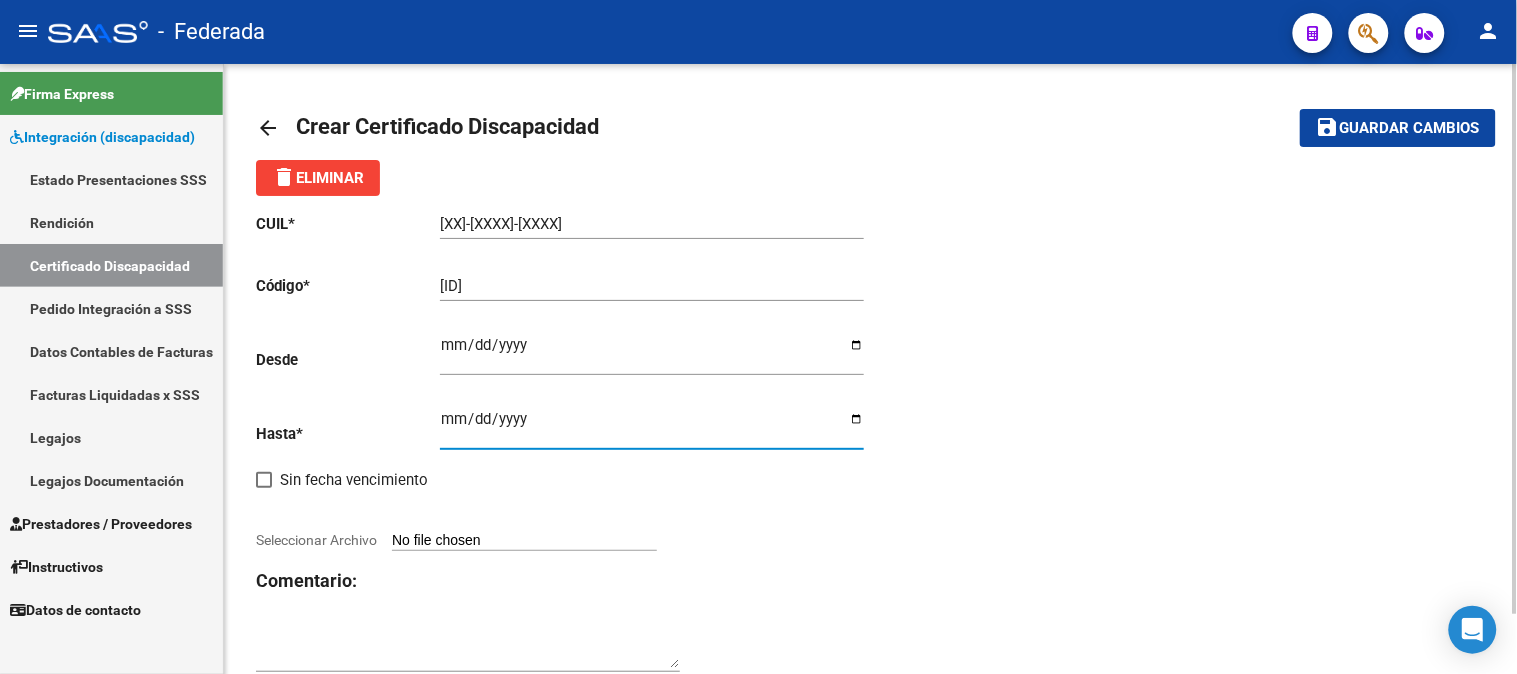 click 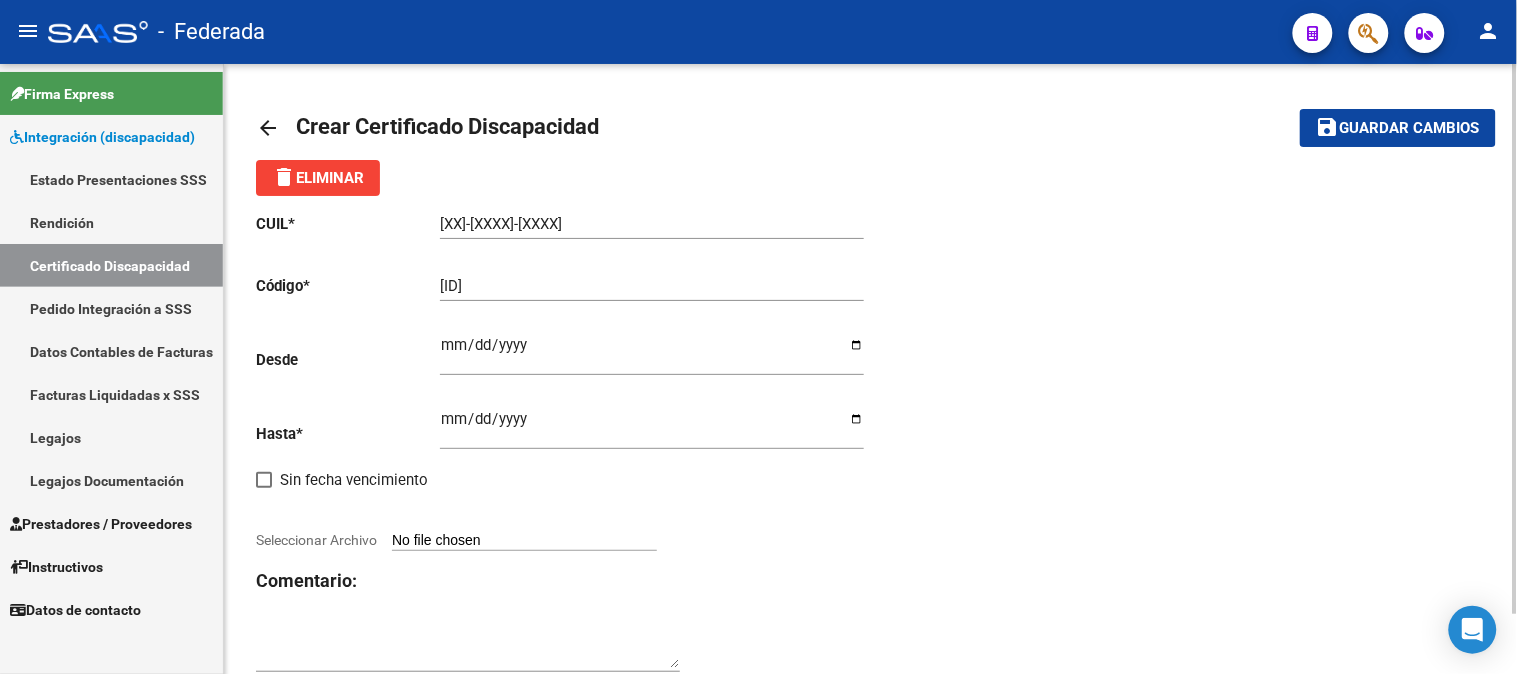click on "Seleccionar Archivo" at bounding box center [524, 541] 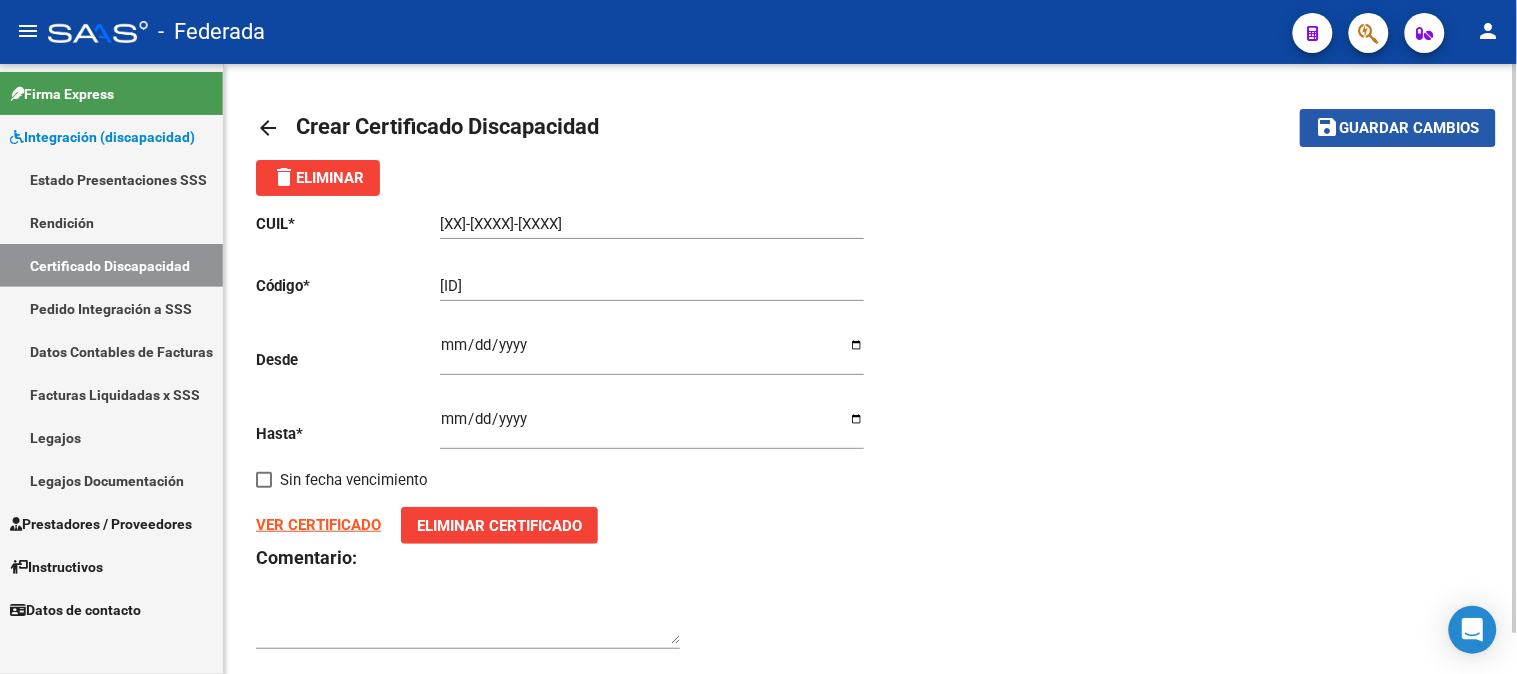click on "save" 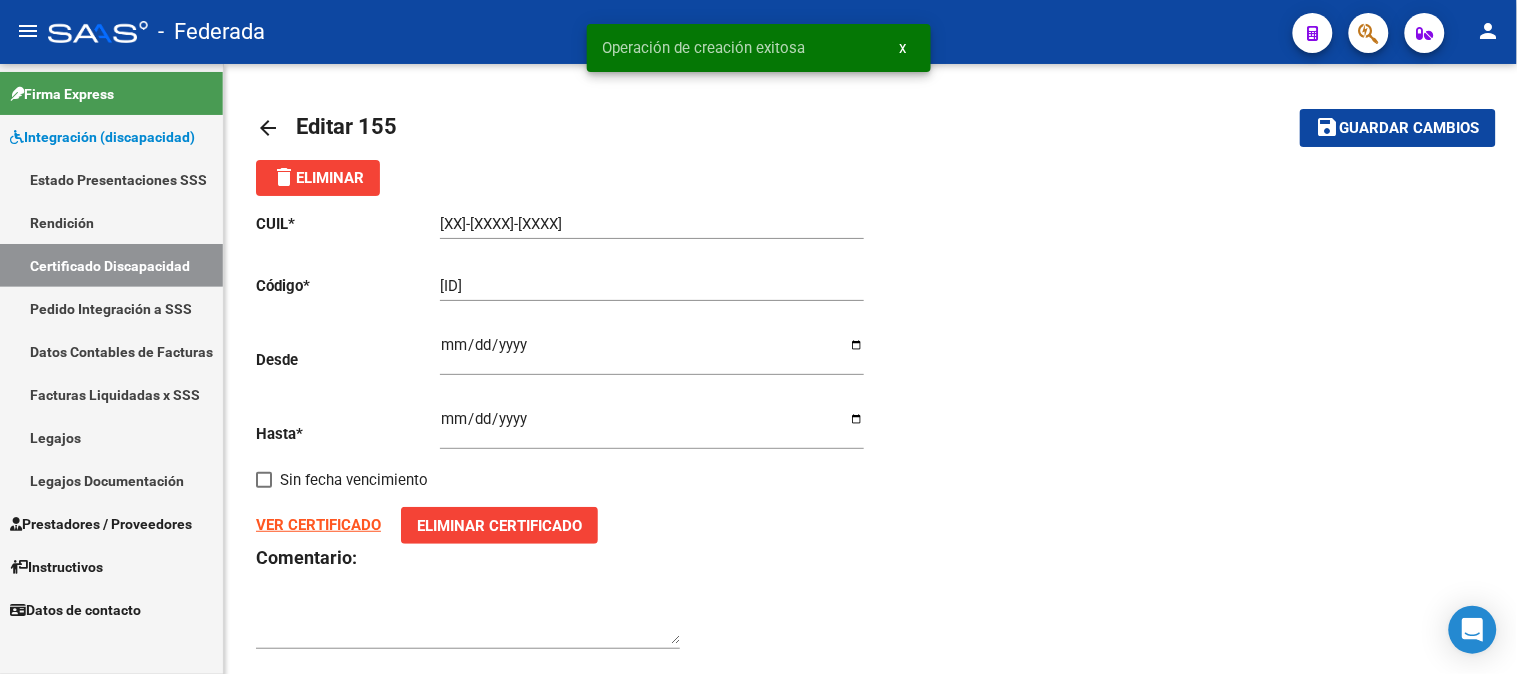 click on "Certificado Discapacidad" at bounding box center (111, 265) 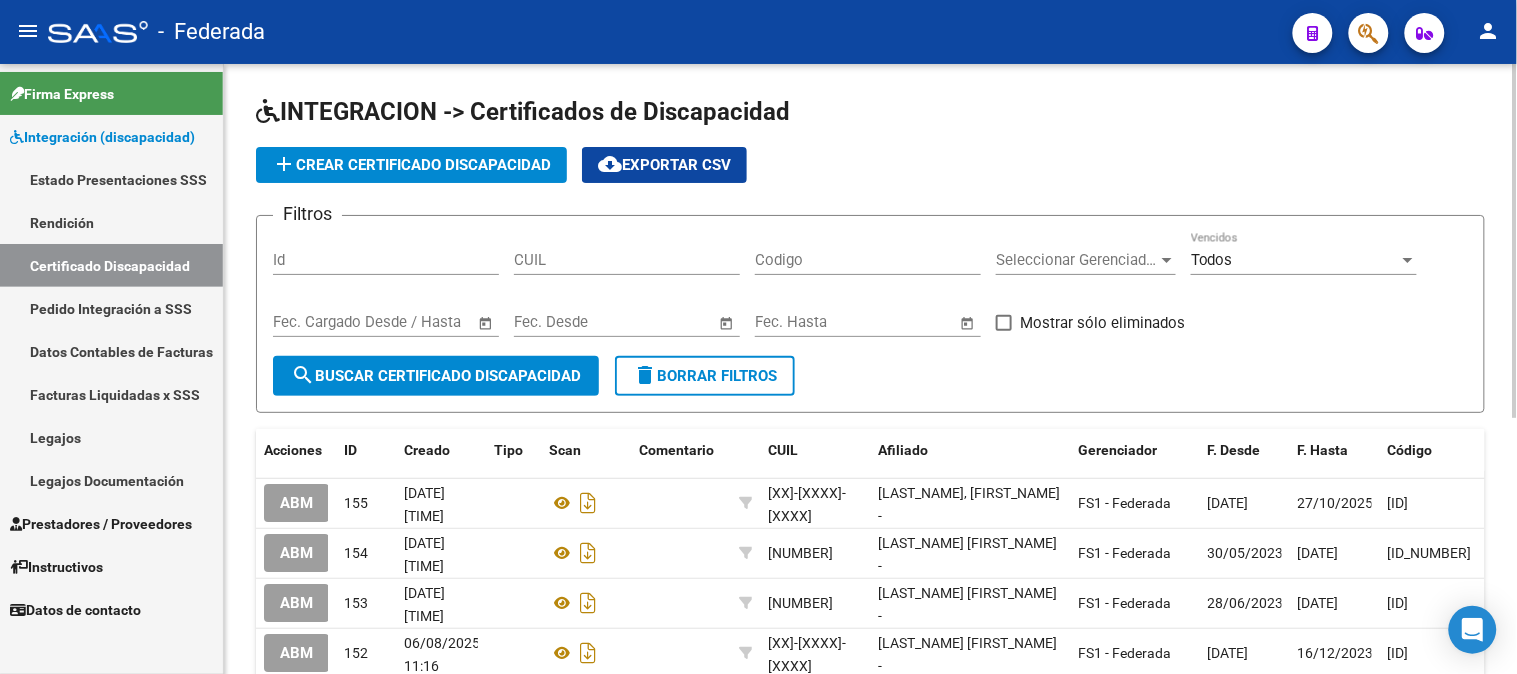 click on "add  Crear Certificado Discapacidad" 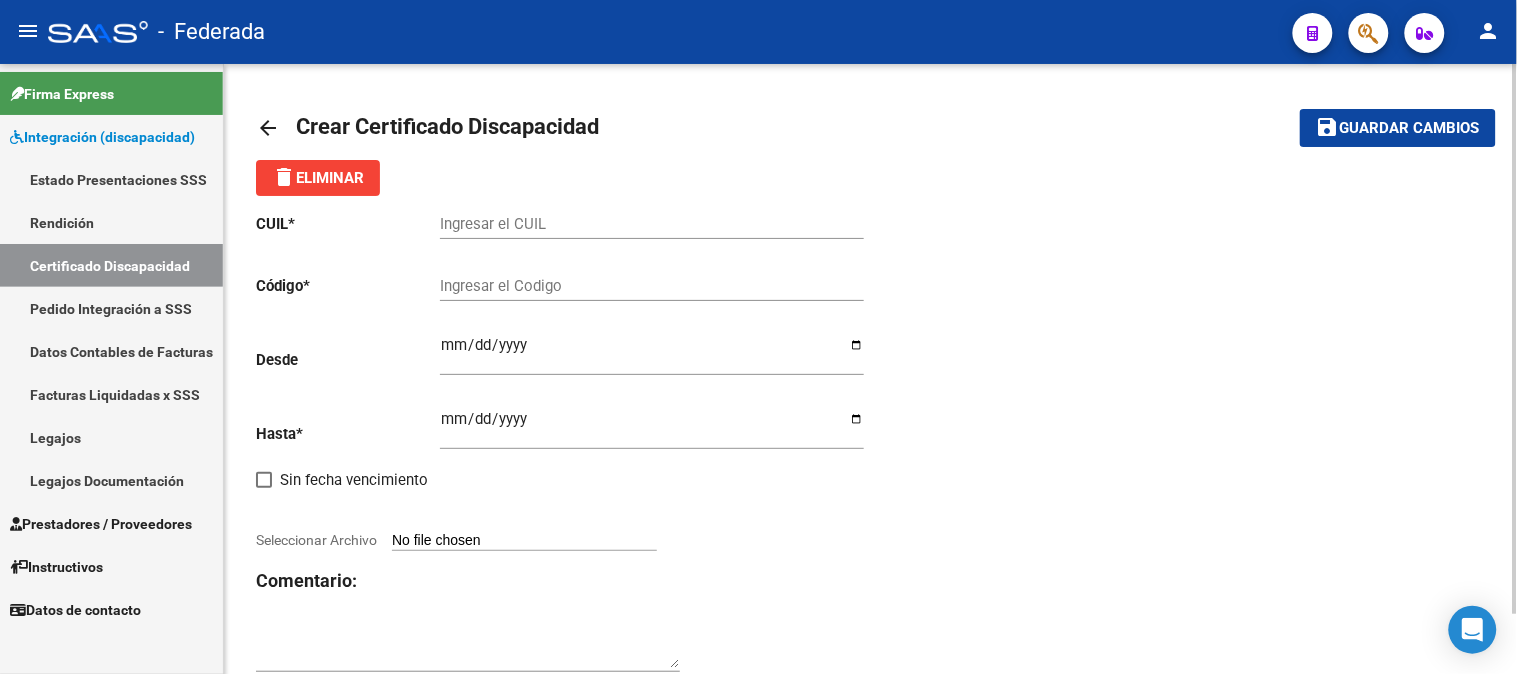 click on "Ingresar el CUIL" at bounding box center (652, 224) 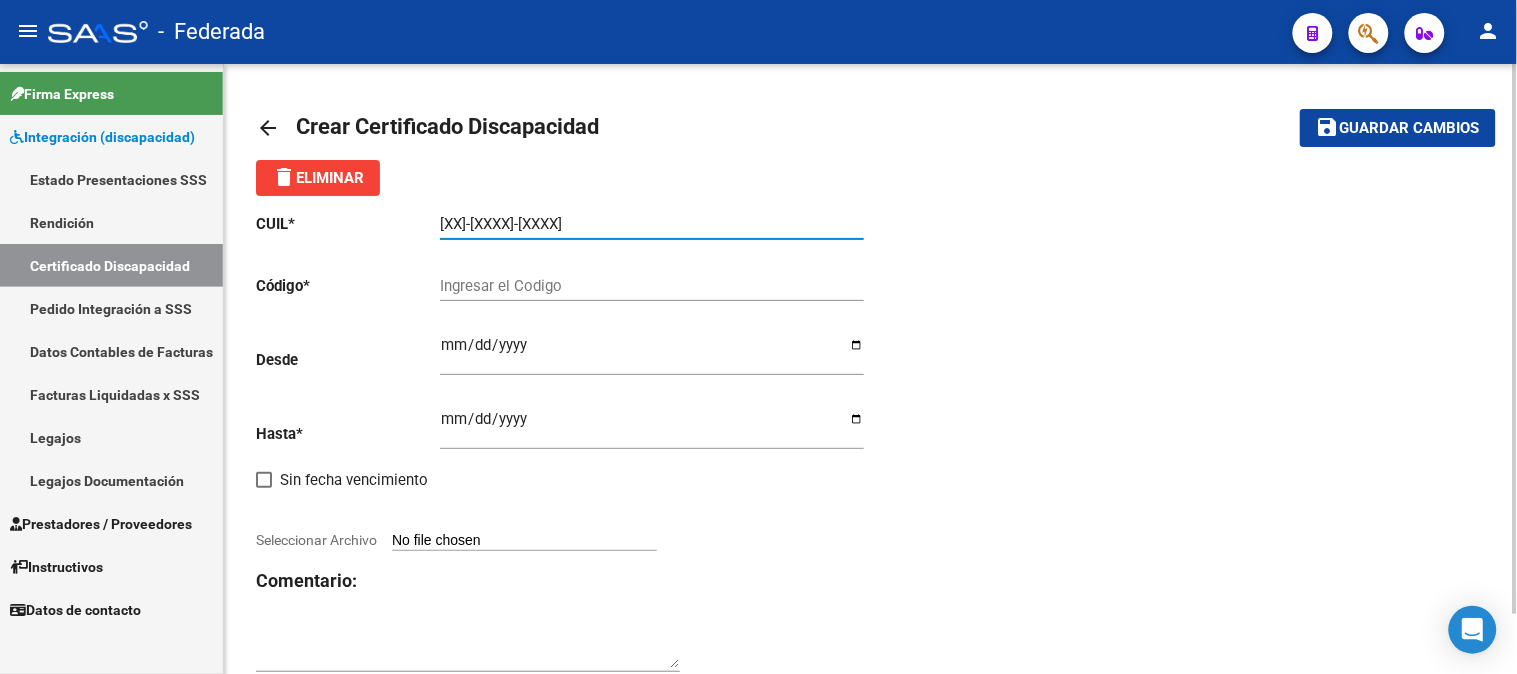 type on "20-56112980-1" 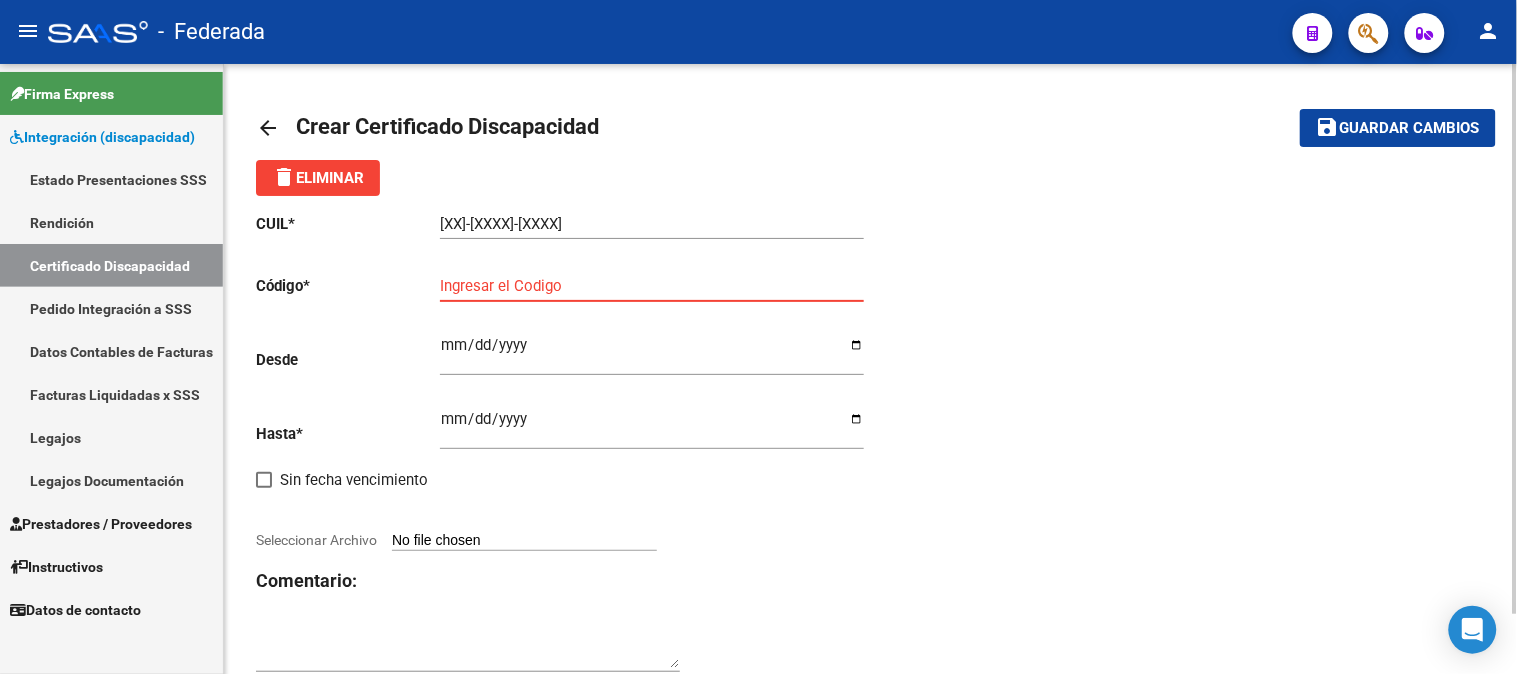 paste on "000ARG02000561129802021100620261006BS387" 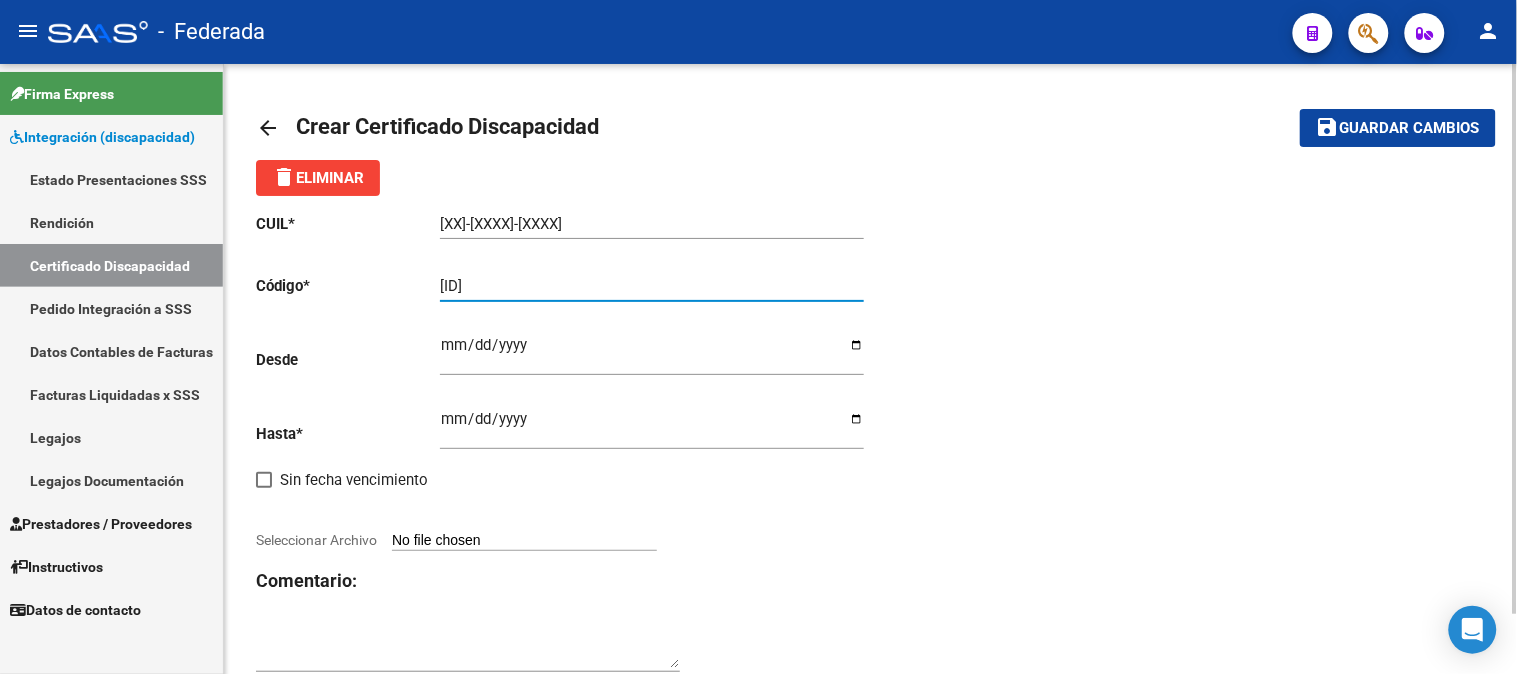 click on "000ARG02000561129802021100620261006BS387" at bounding box center [652, 286] 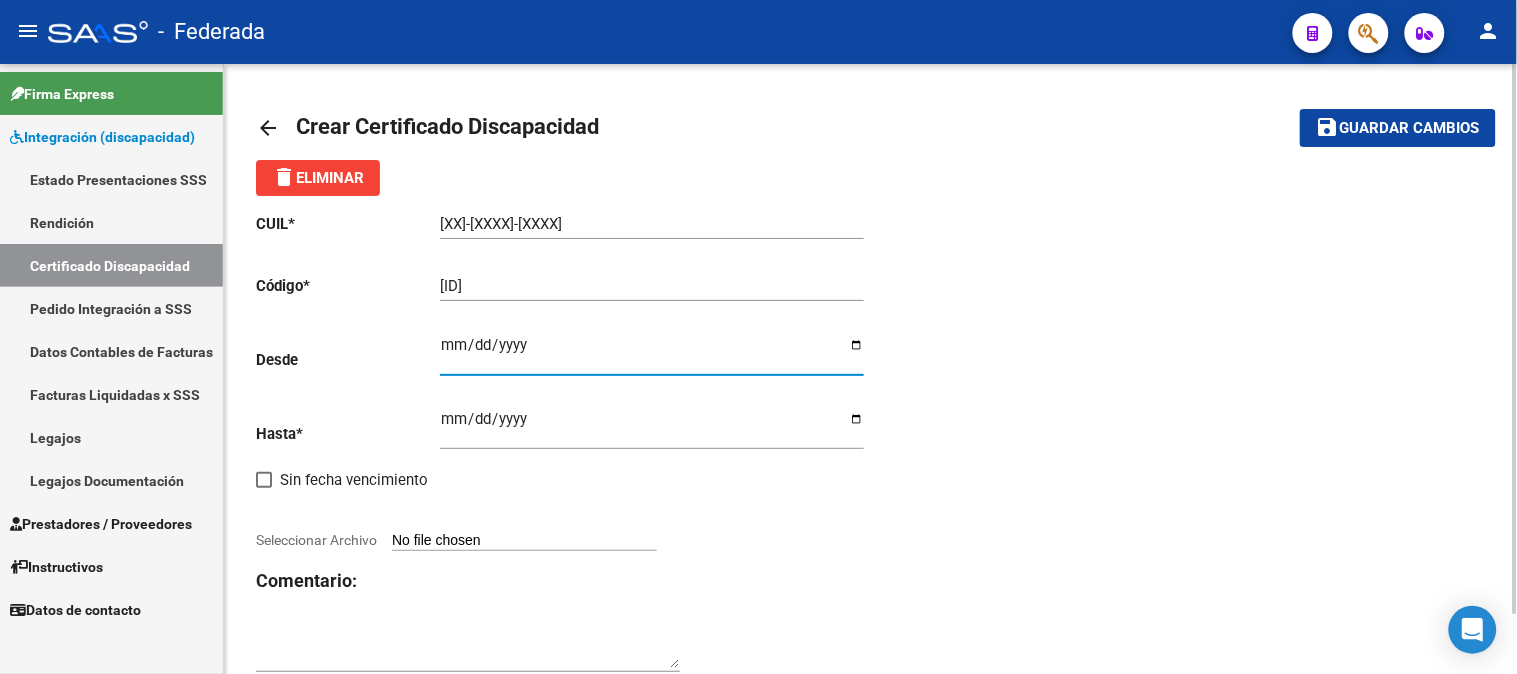 type on "2021-10-06" 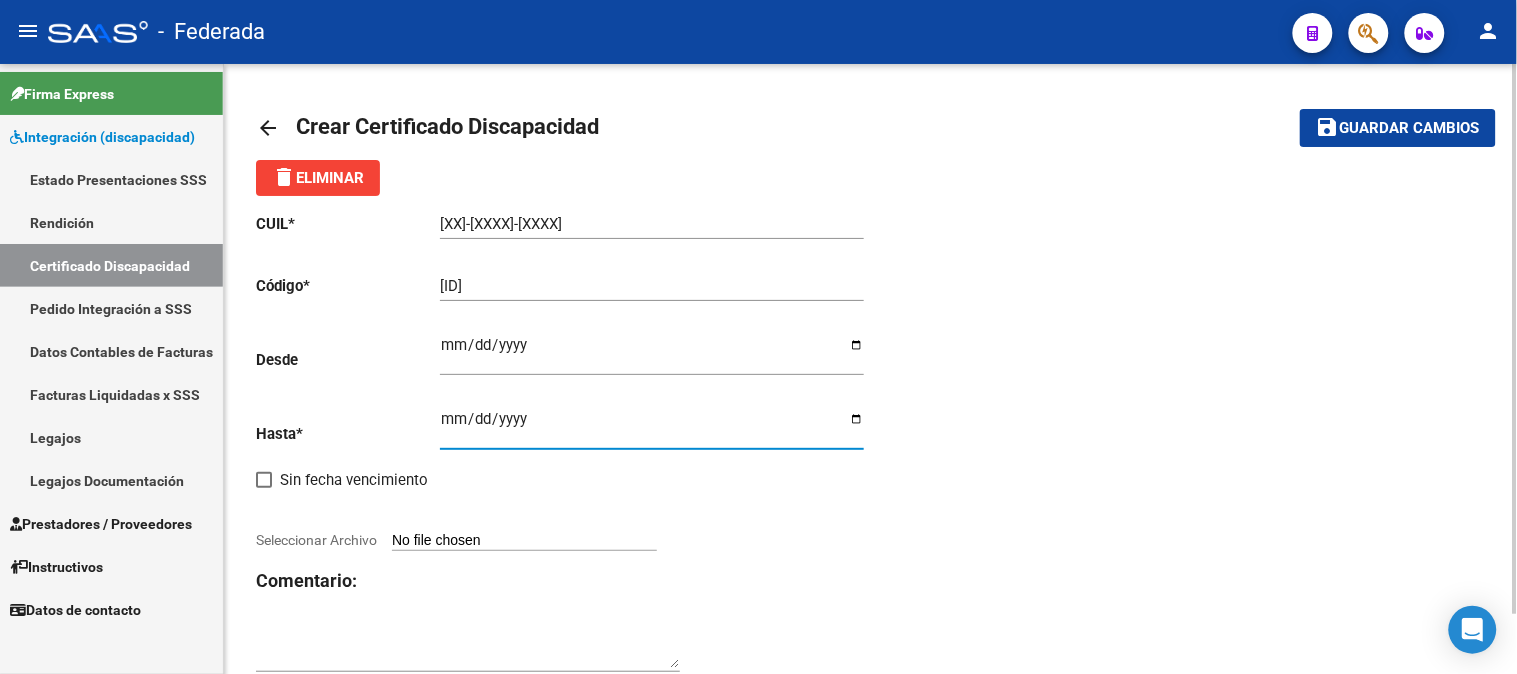 click on "Ingresar fec. Hasta" at bounding box center [652, 427] 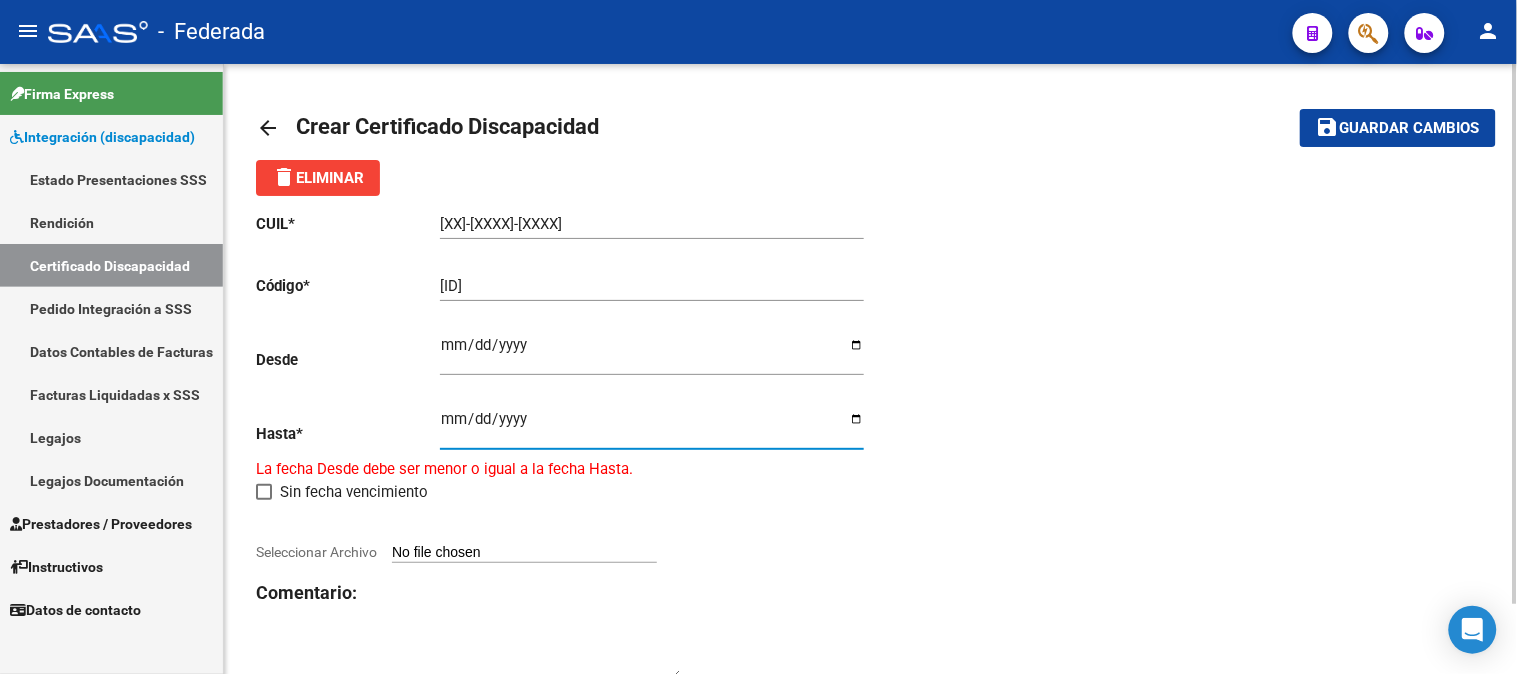 type on "2026-10-06" 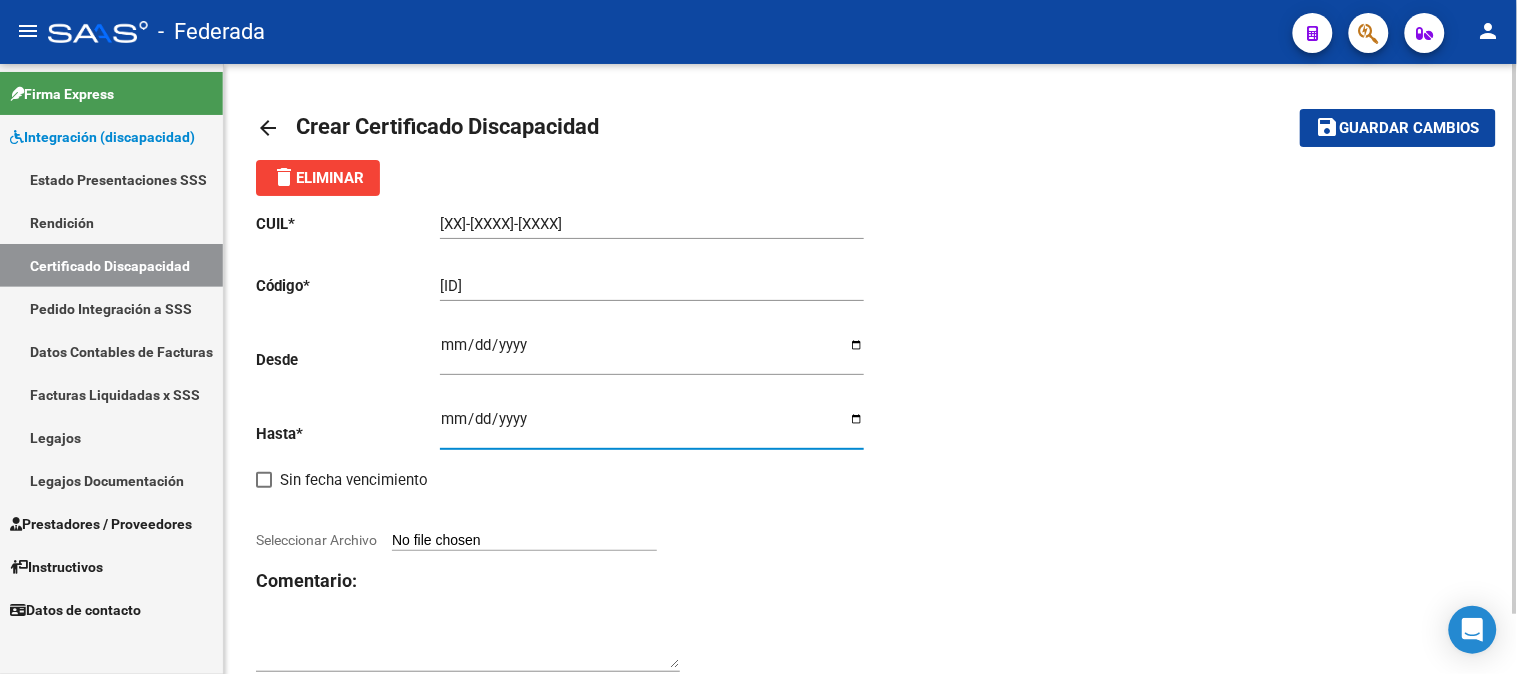 click on "CUIL  *   20-56112980-1 Ingresar el CUIL  Código  *   ARG02000561129802021100620261006BS387 Ingresar el Codigo  Desde    2021-10-06 Ingresar fec. Desde  Hasta  *   2026-10-06 Ingresar fec. Hasta     Sin fecha vencimiento        Seleccionar Archivo Comentario:" 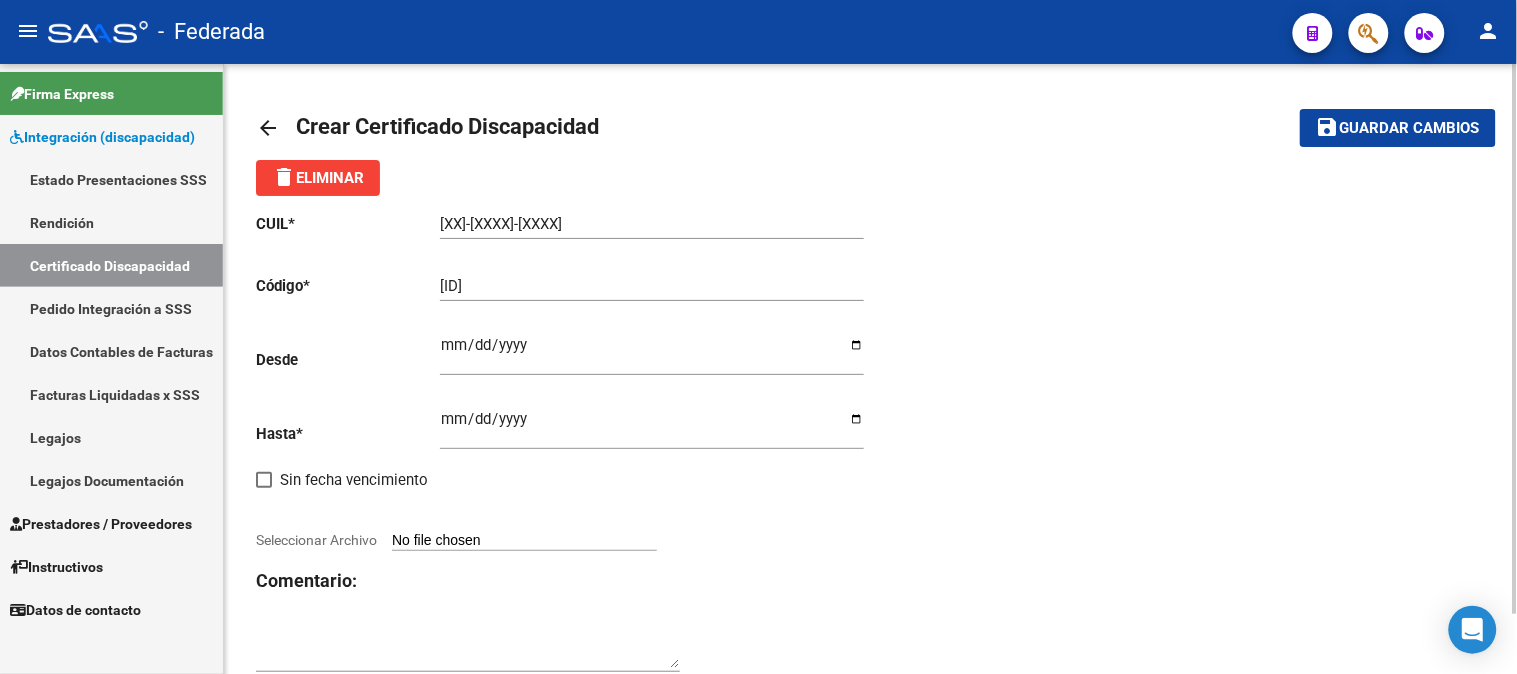click on "Seleccionar Archivo" at bounding box center [524, 541] 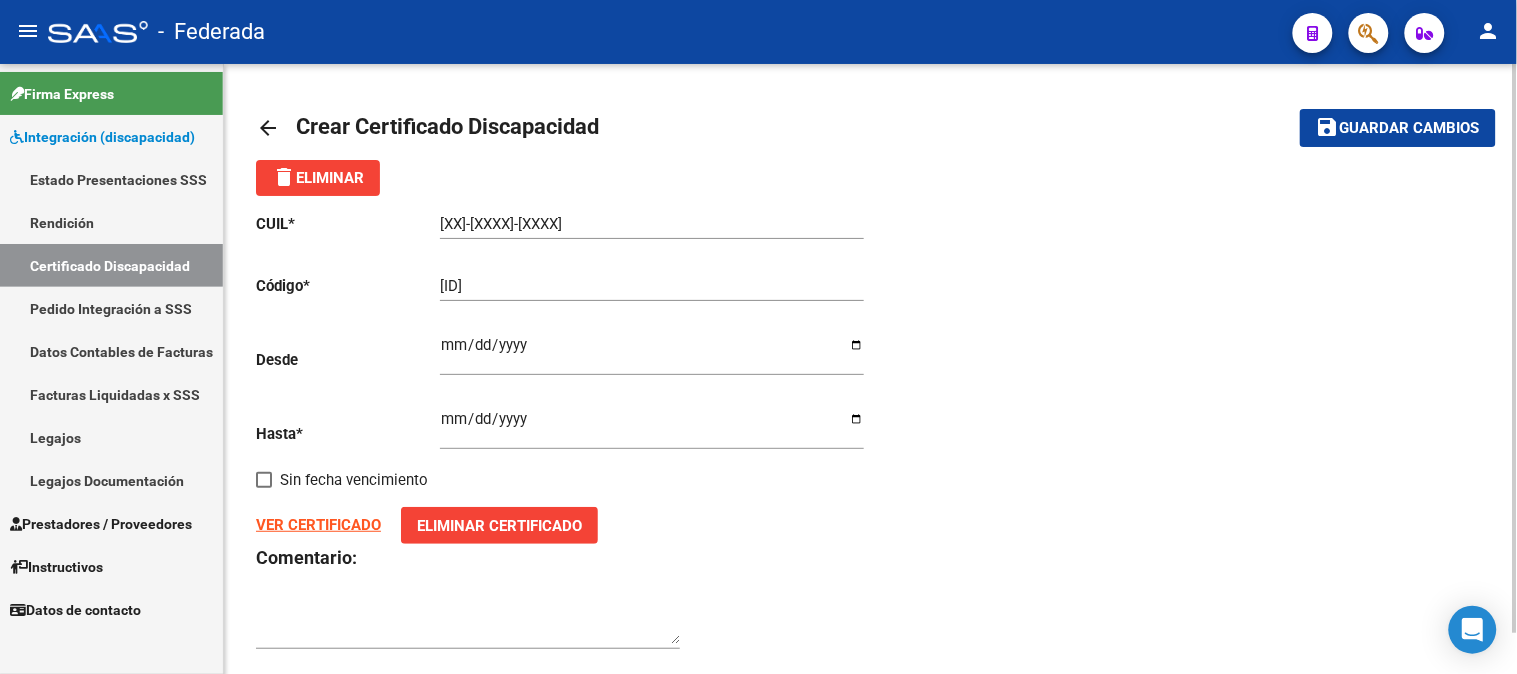click on "Guardar cambios" 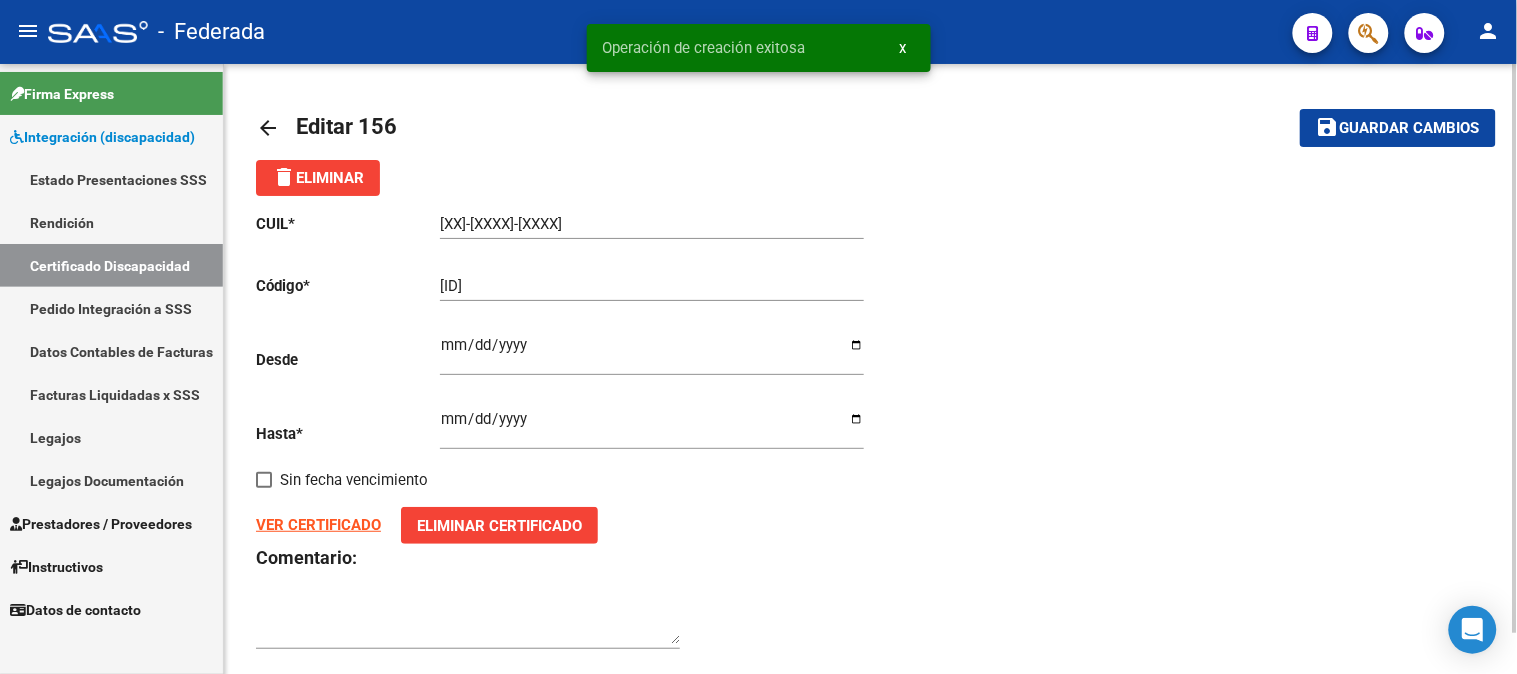click on "Certificado Discapacidad" at bounding box center [111, 265] 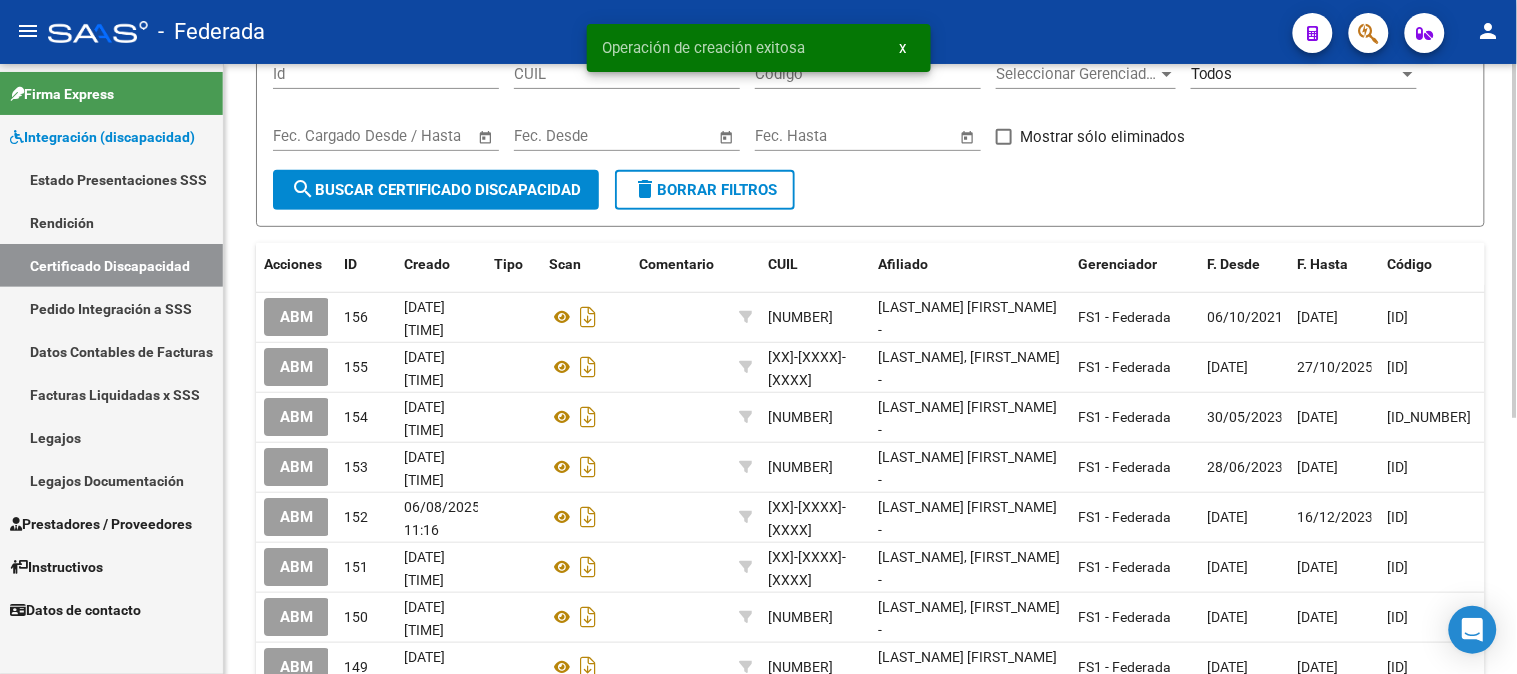 scroll, scrollTop: 222, scrollLeft: 0, axis: vertical 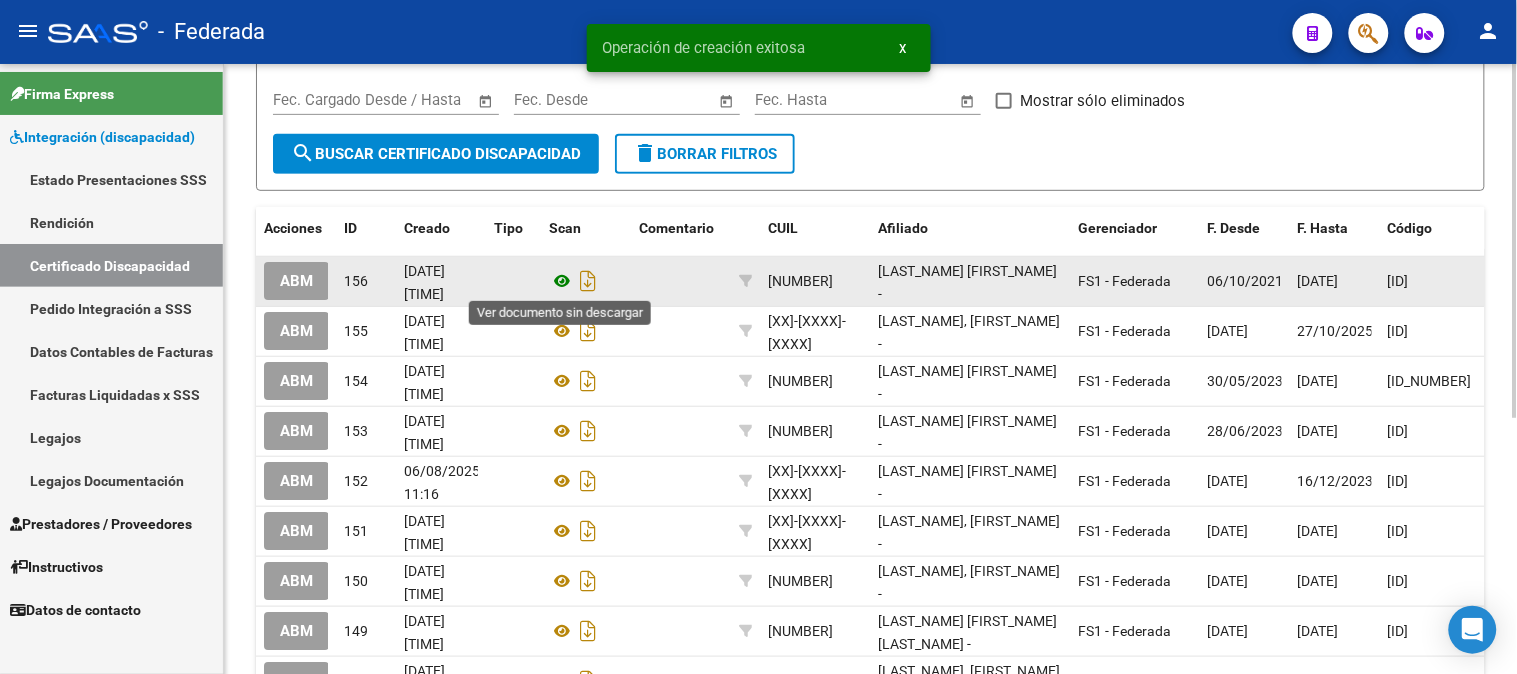 click 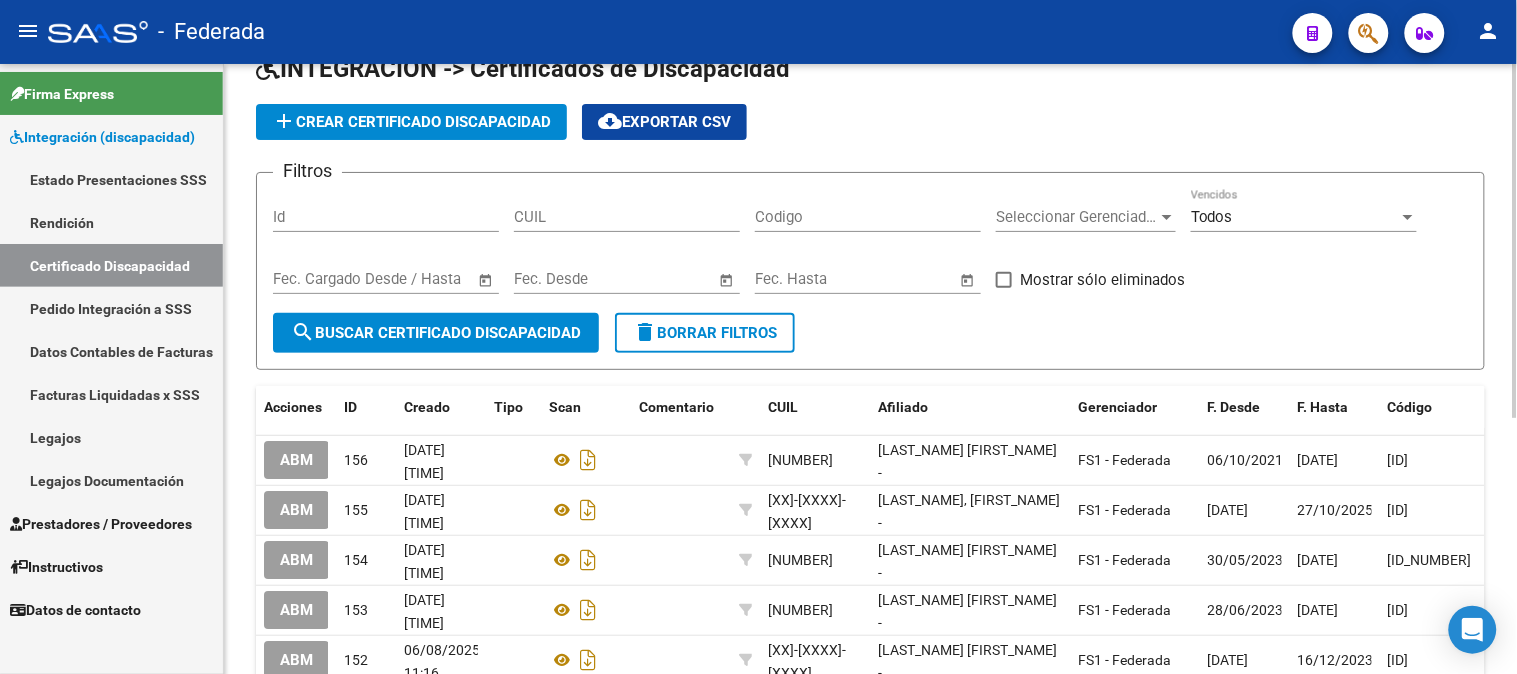scroll, scrollTop: 0, scrollLeft: 0, axis: both 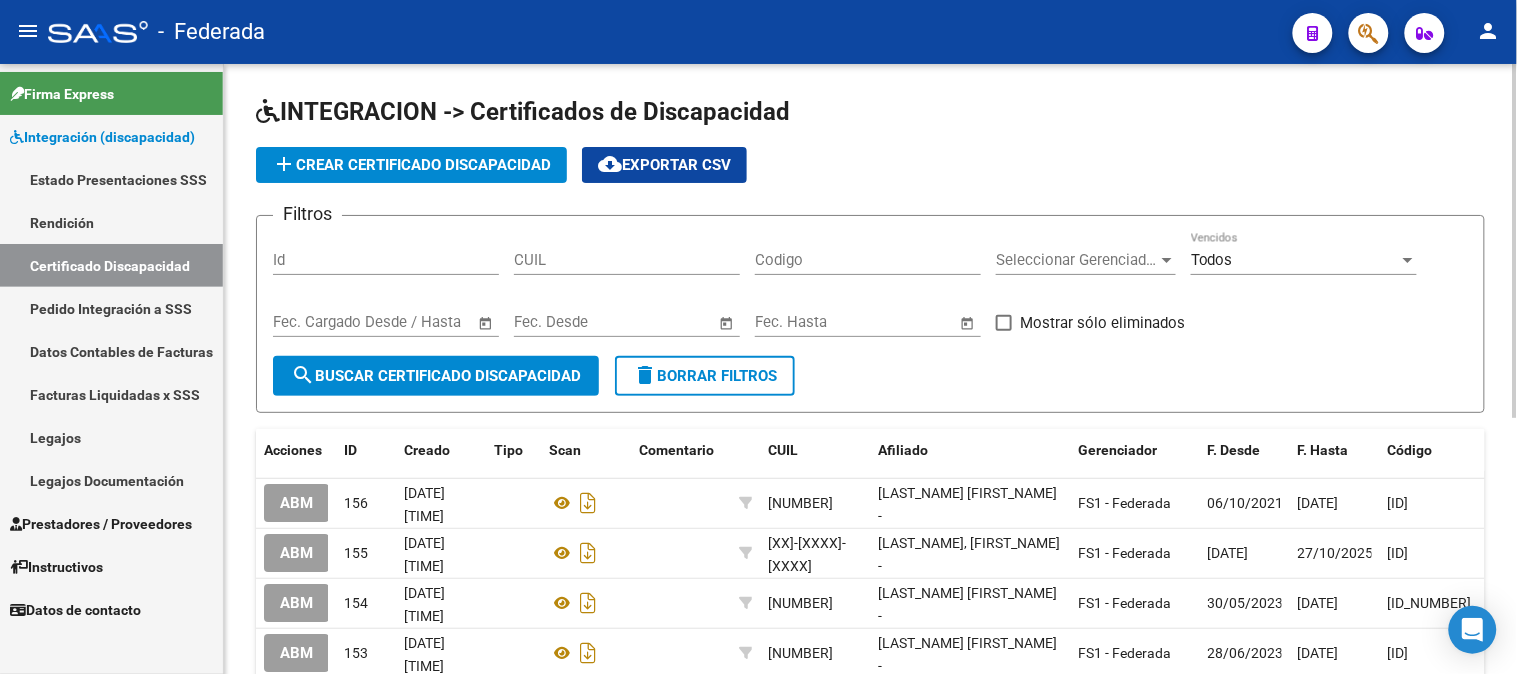 click on "add  Crear Certificado Discapacidad" 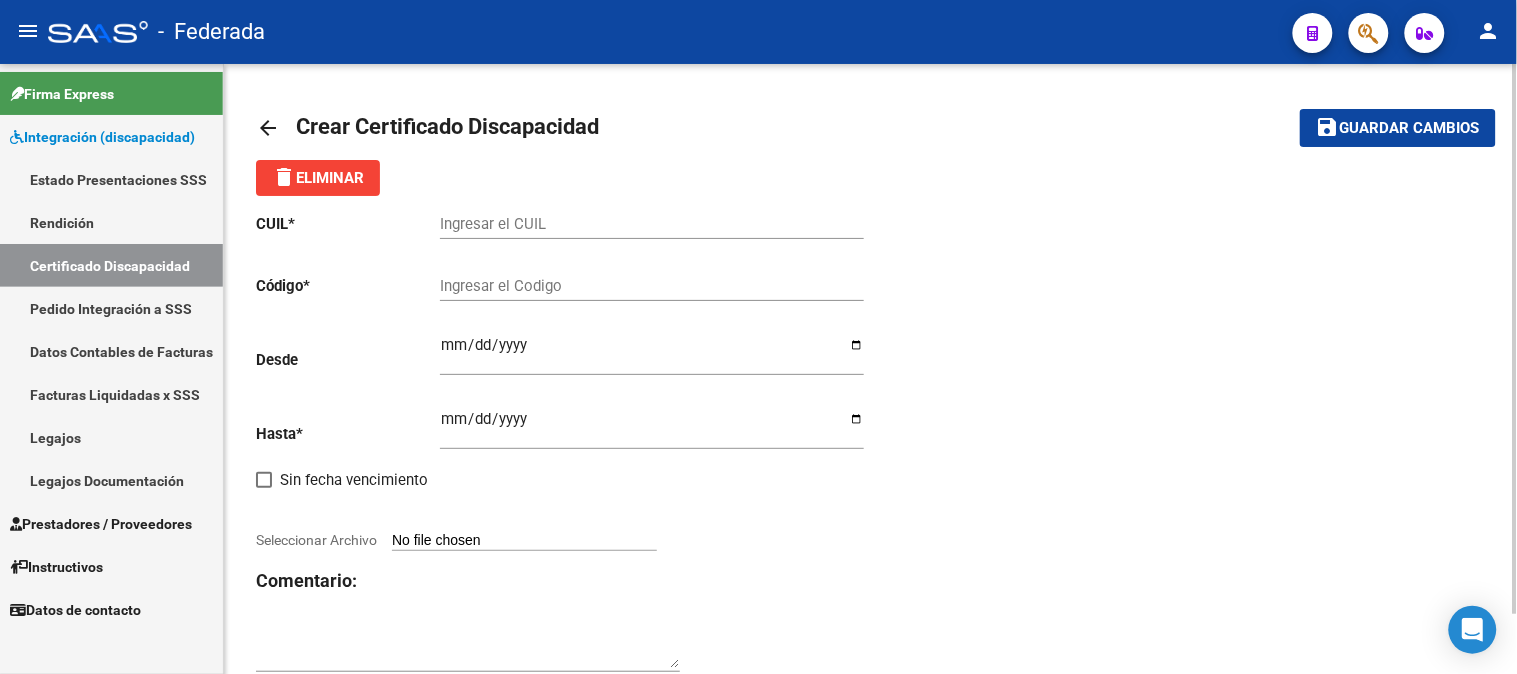 click on "Ingresar el CUIL" 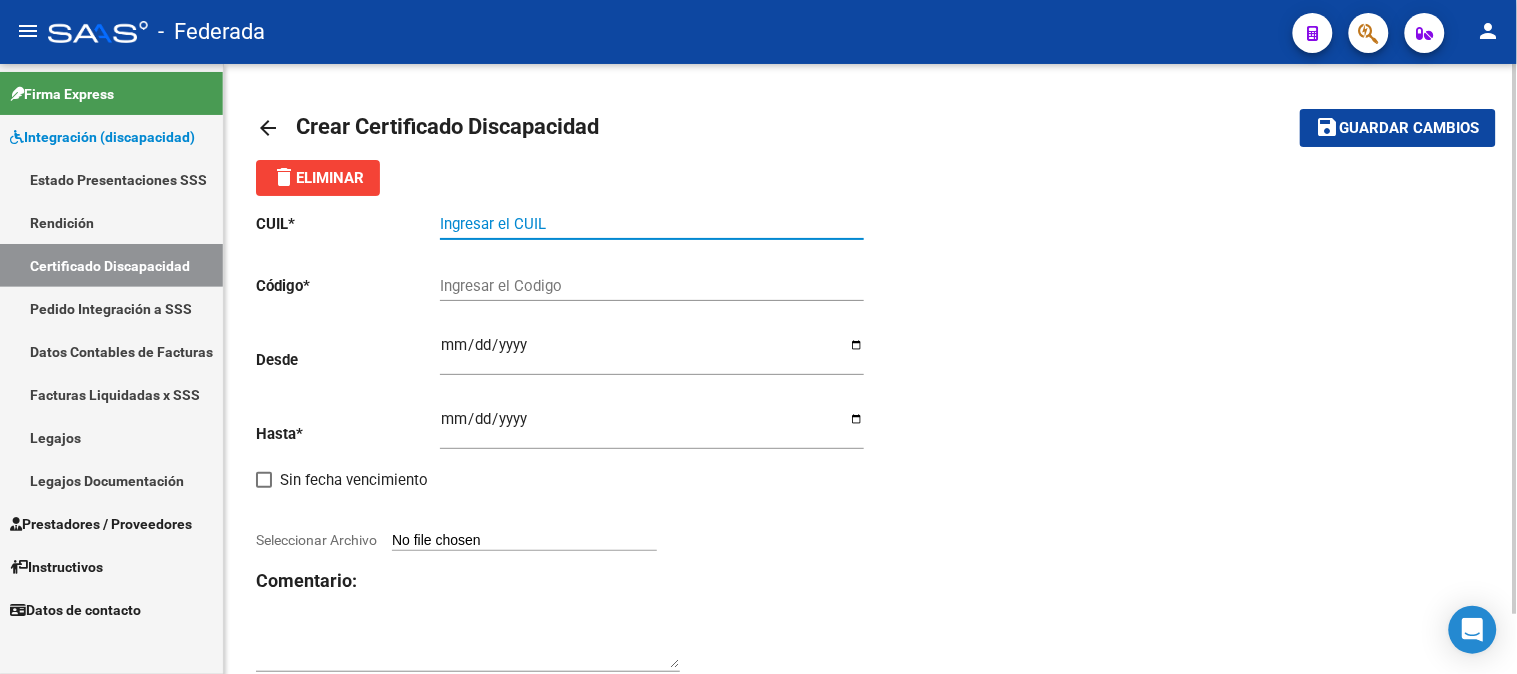 paste on "20-52322831-6" 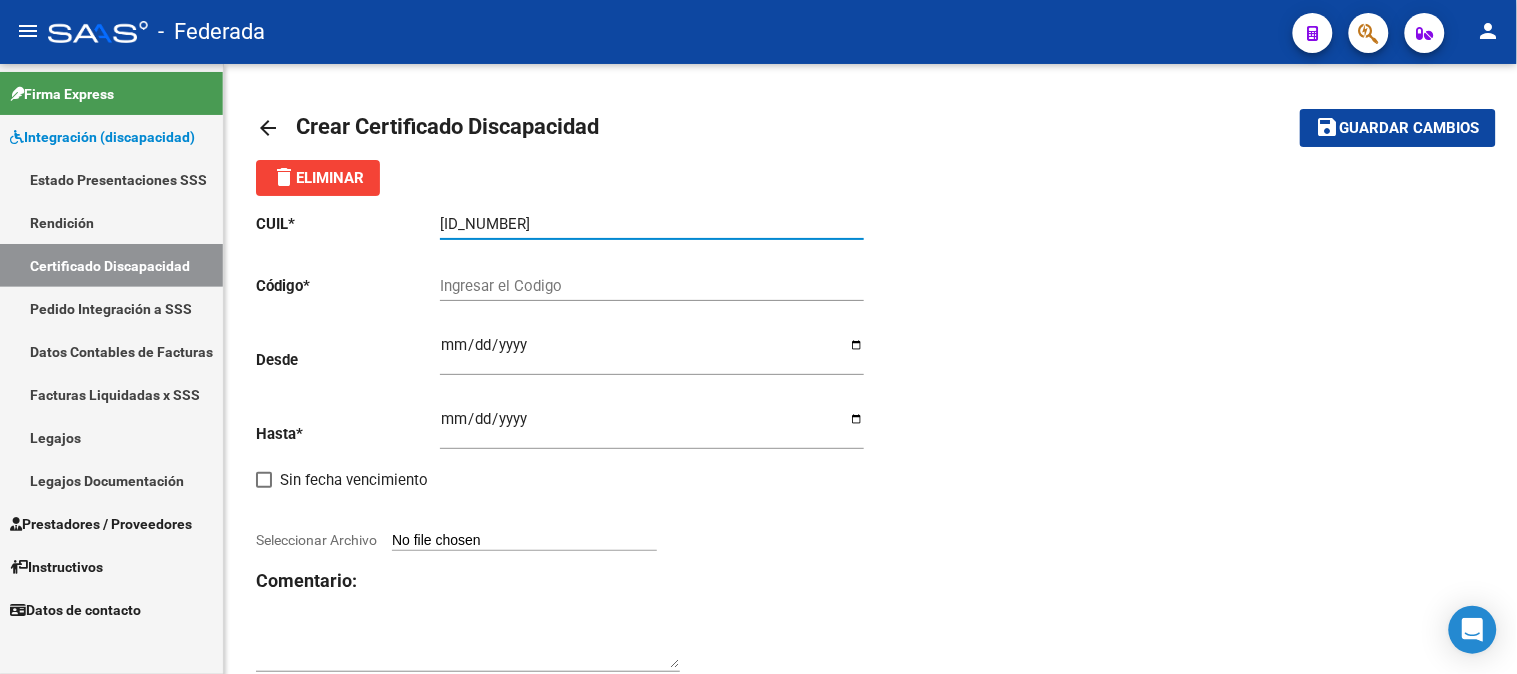 type on "20-52322831-6" 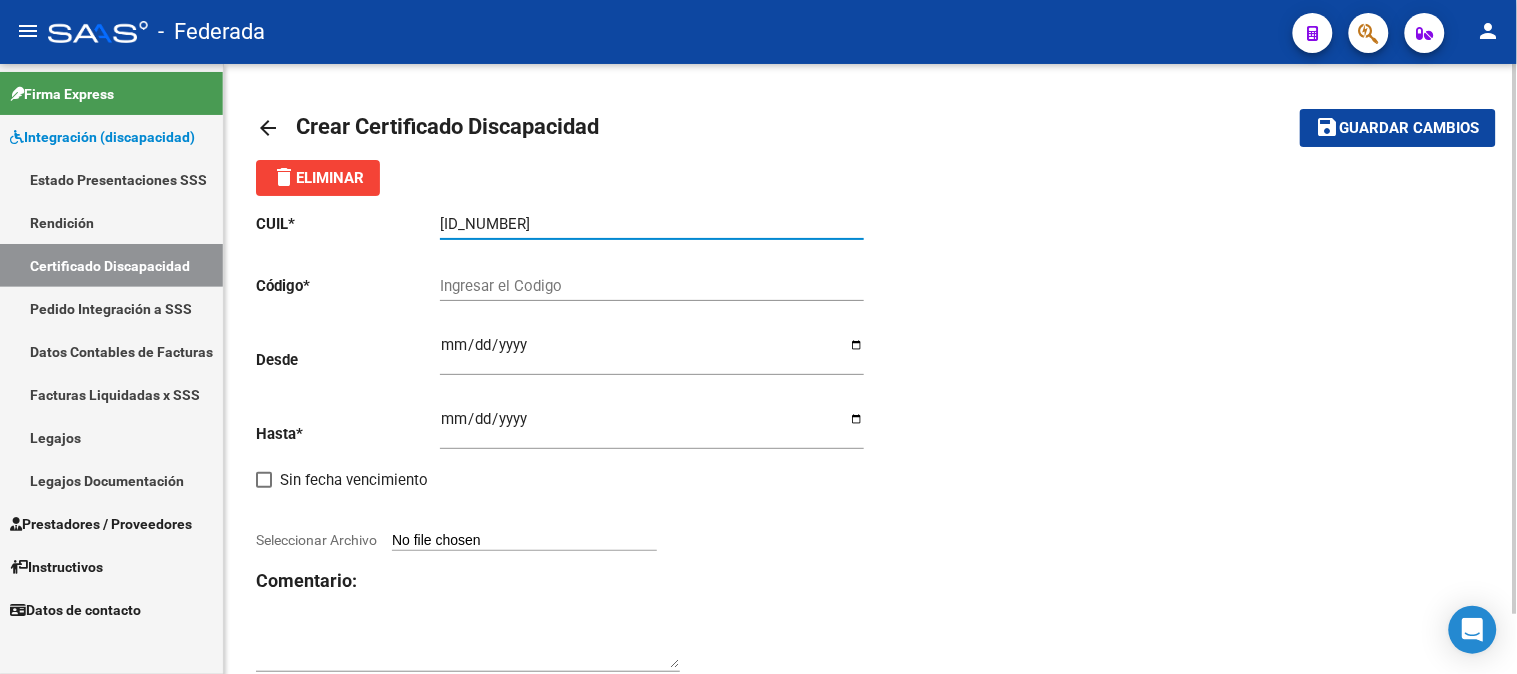 click on "Ingresar el Codigo" at bounding box center [652, 286] 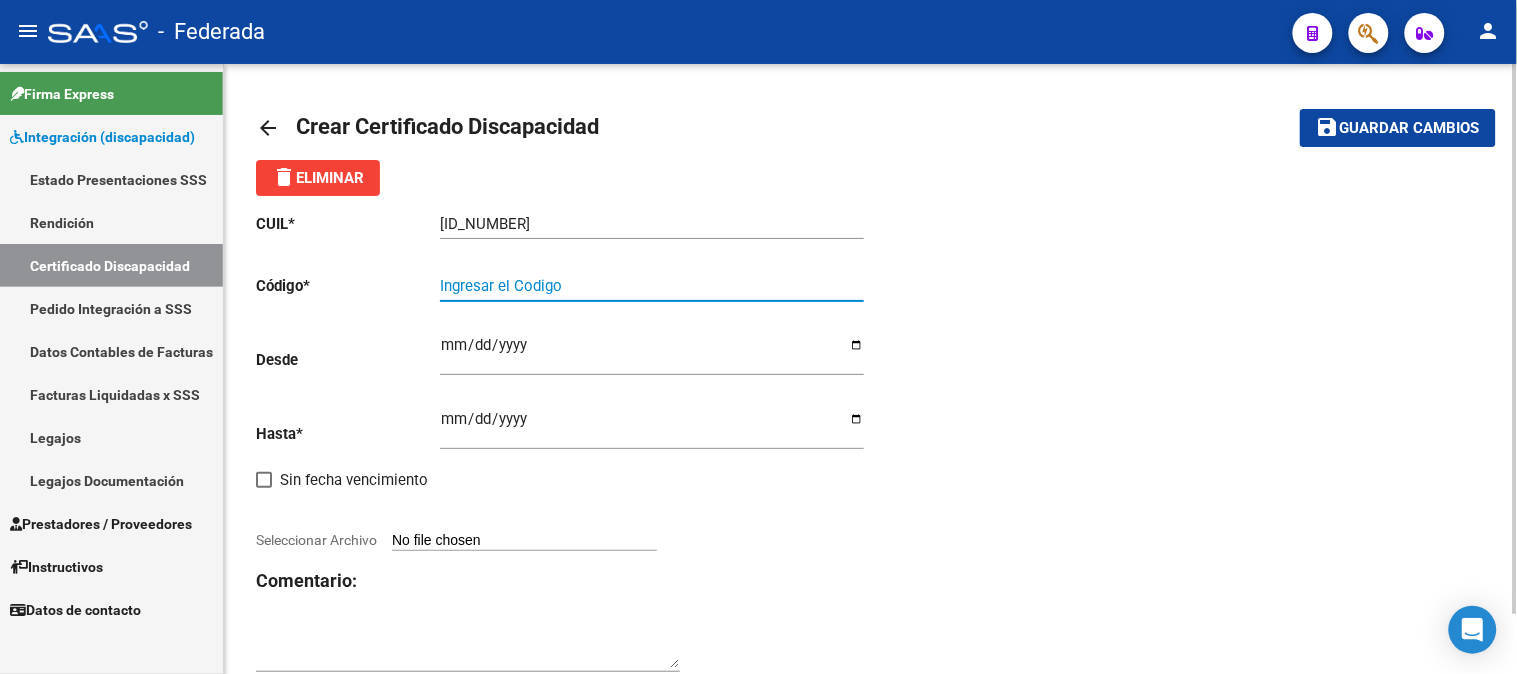 paste on "00ARG02000523228312022101320271013RIO145" 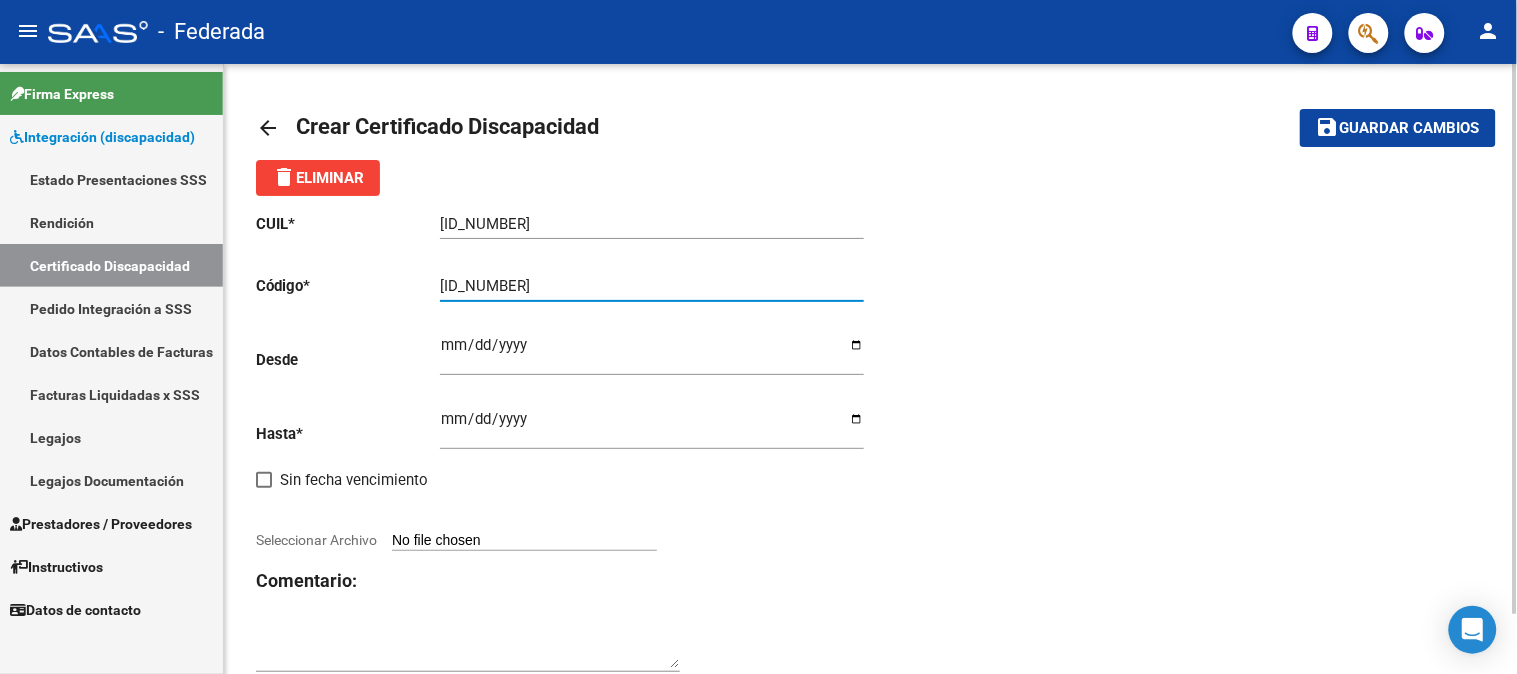 click on "00ARG02000523228312022101320271013RIO145" at bounding box center (652, 286) 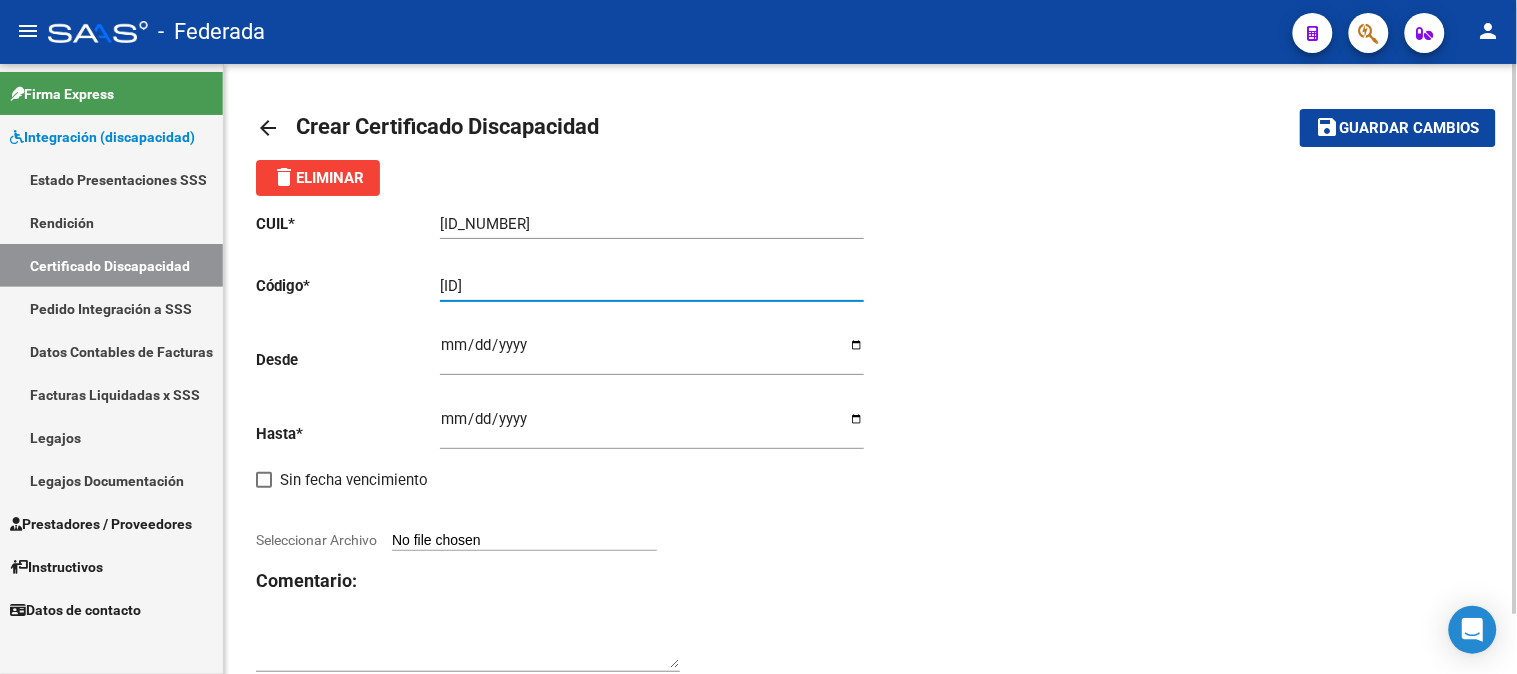 type on "ARG02000523228312022101320271013RIO145" 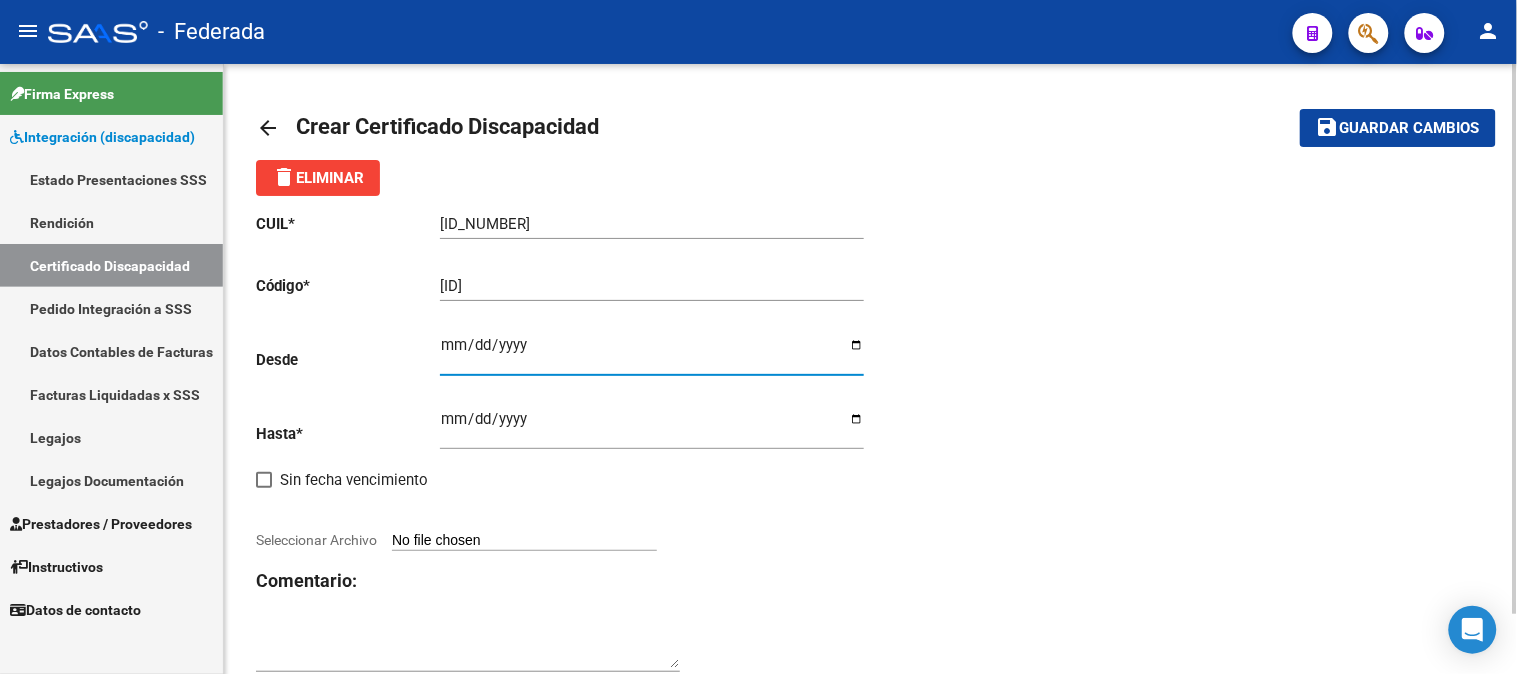 type on "2022-10-13" 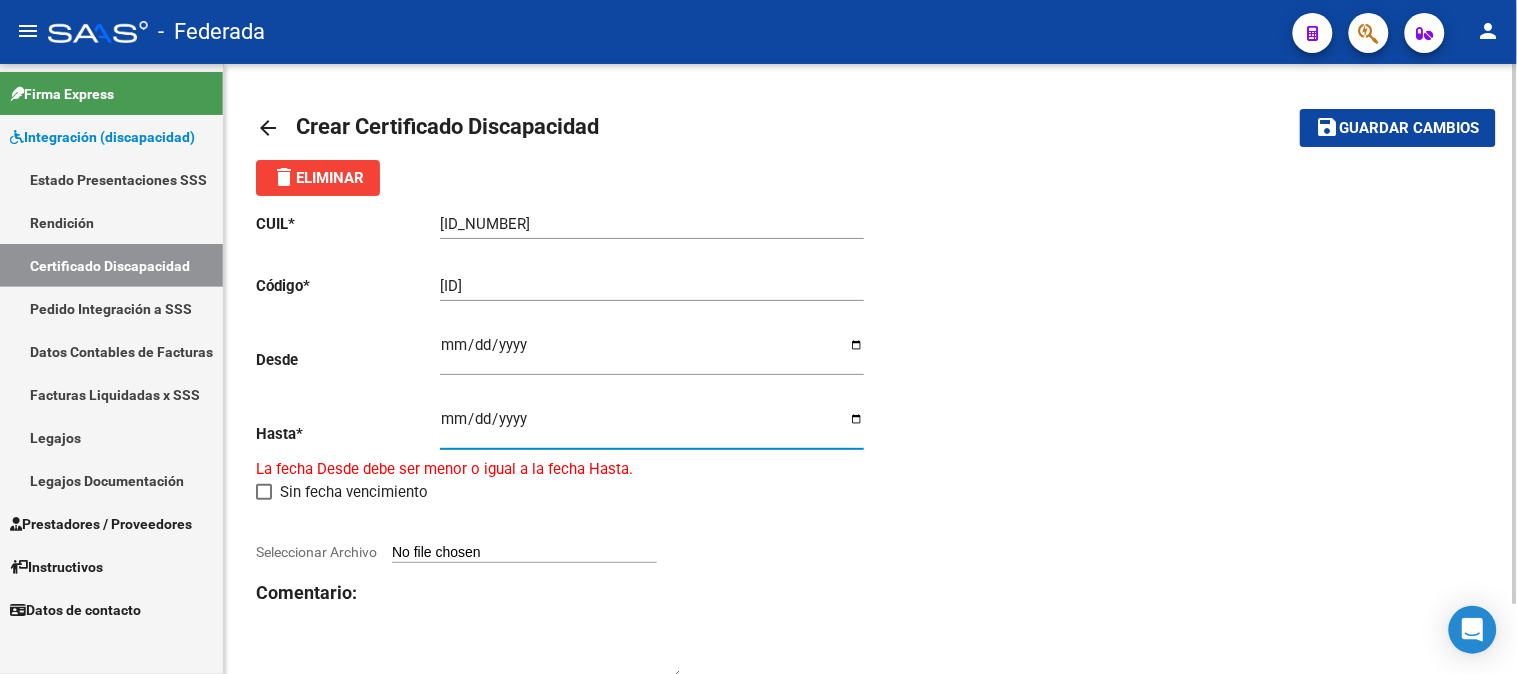 type on "2027-10-13" 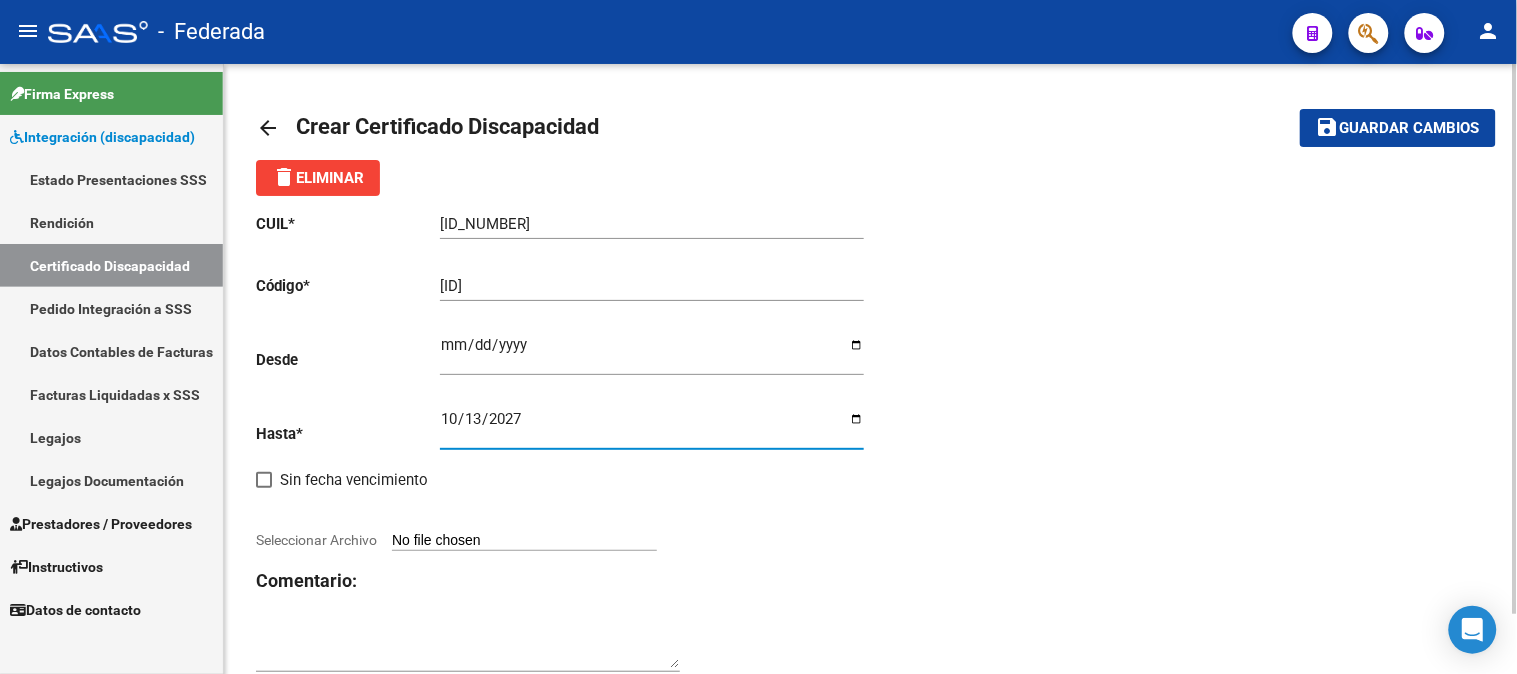 click on "CUIL  *   20-52322831-6 Ingresar el CUIL  Código  *   ARG02000523228312022101320271013RIO145 Ingresar el Codigo  Desde    2022-10-13 Ingresar fec. Desde  Hasta  *   2027-10-13 Ingresar fec. Hasta     Sin fecha vencimiento        Seleccionar Archivo Comentario:" 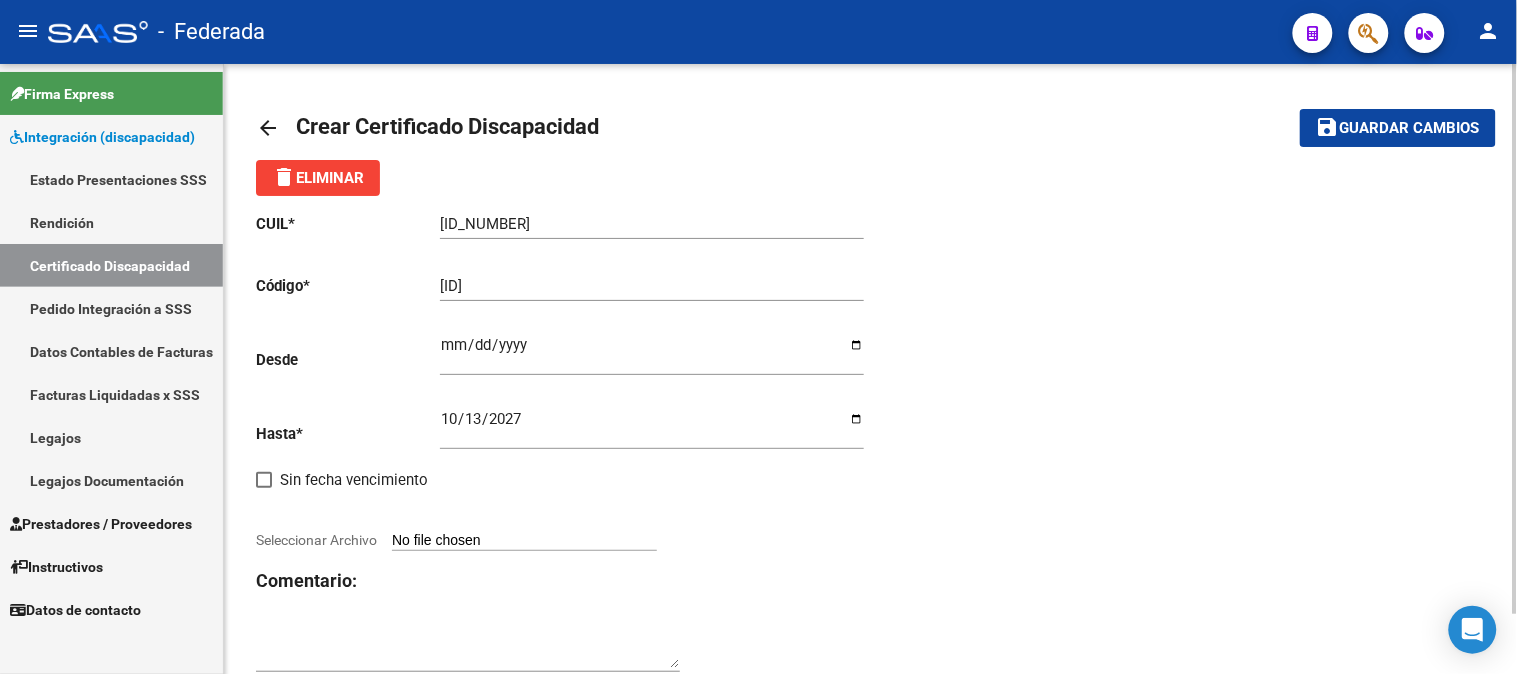 click on "Seleccionar Archivo" at bounding box center (524, 541) 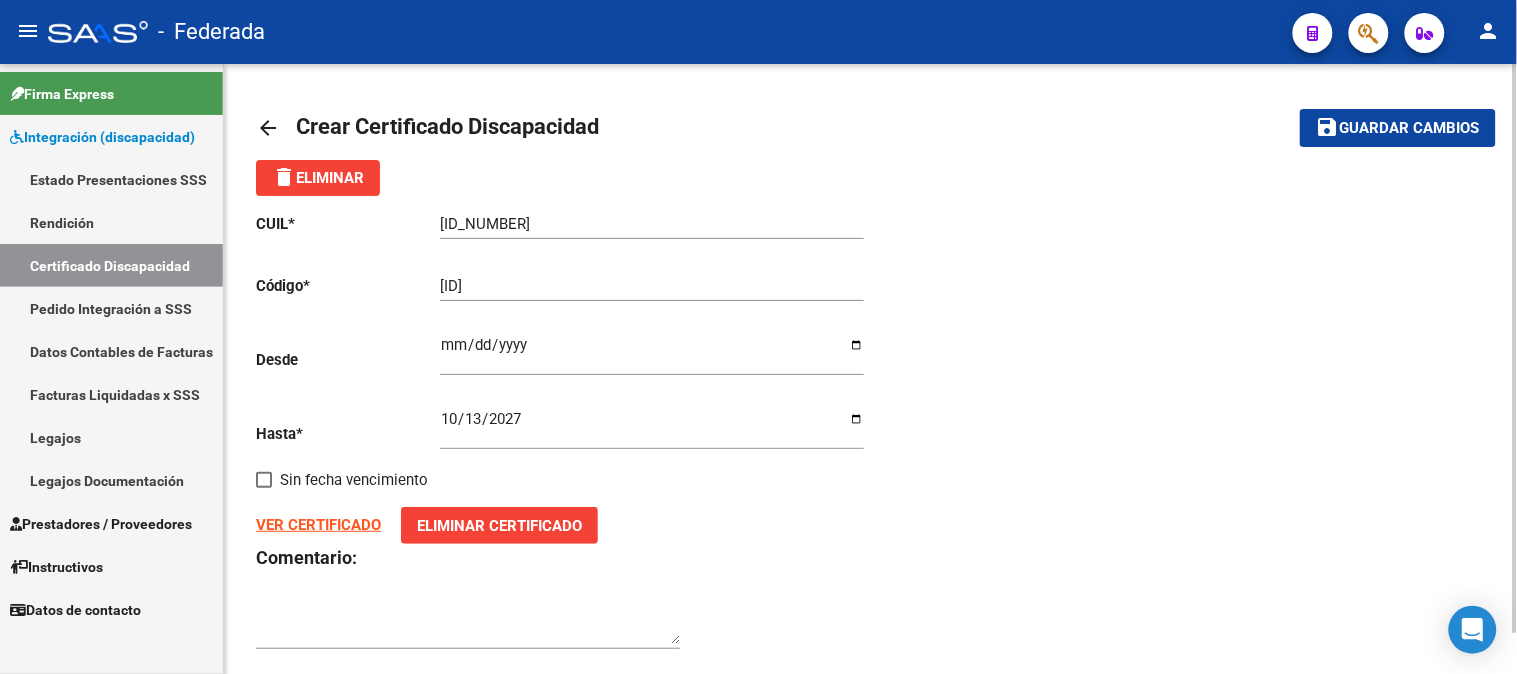 click on "Guardar cambios" 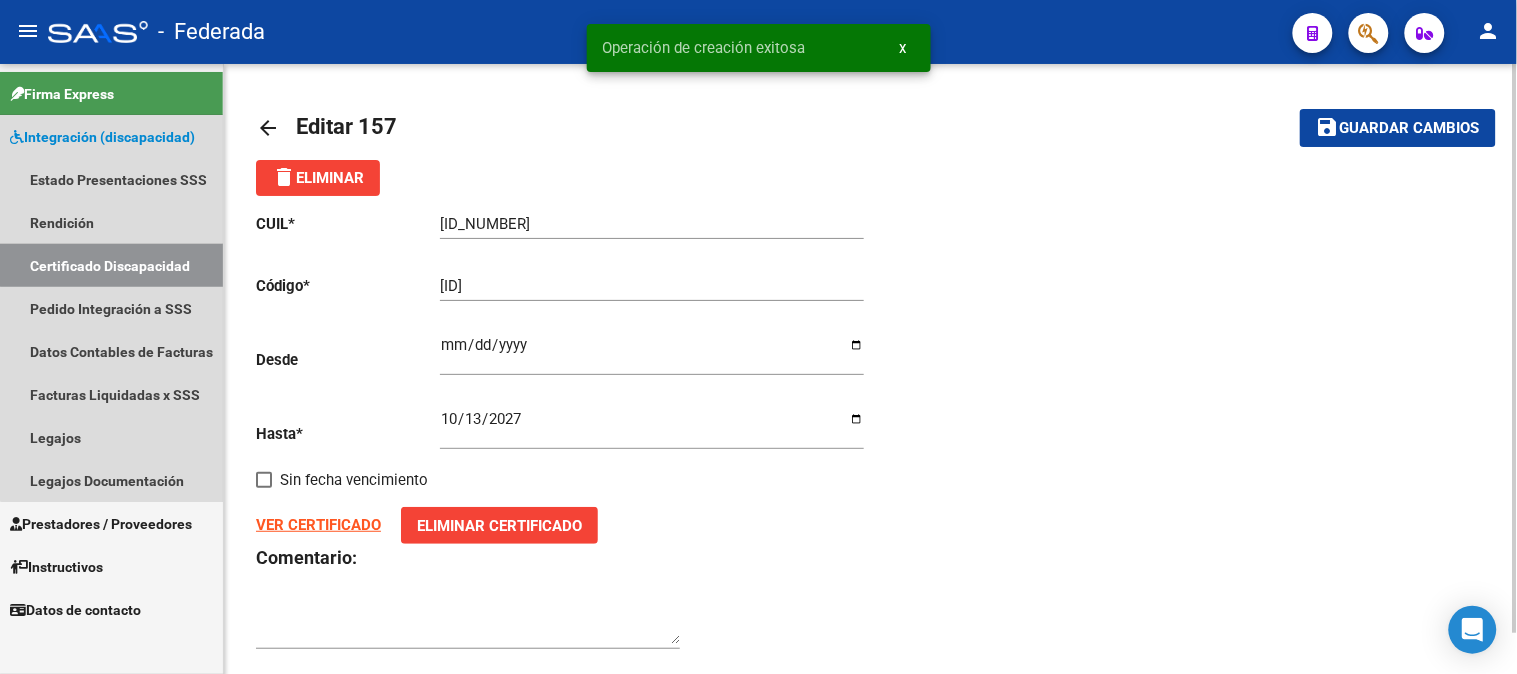 click on "Certificado Discapacidad" at bounding box center (111, 265) 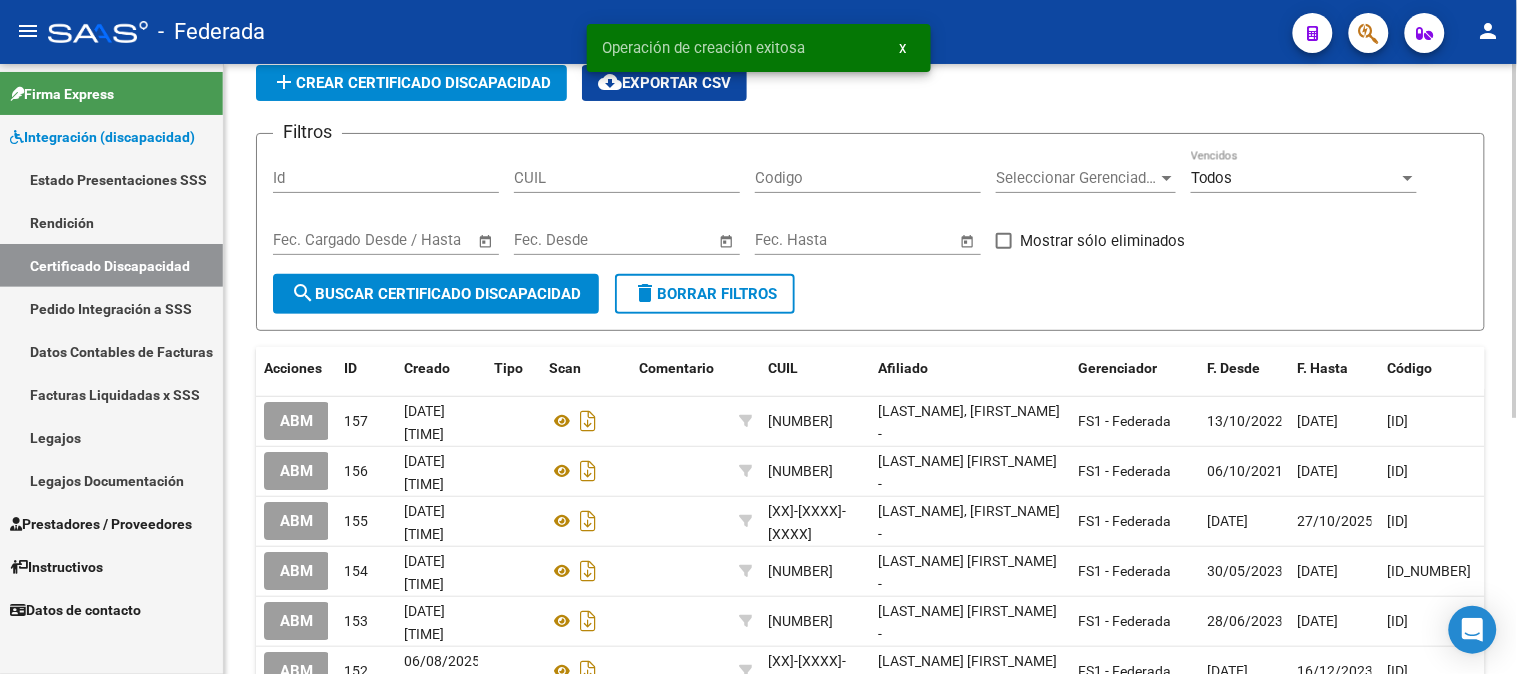 scroll, scrollTop: 222, scrollLeft: 0, axis: vertical 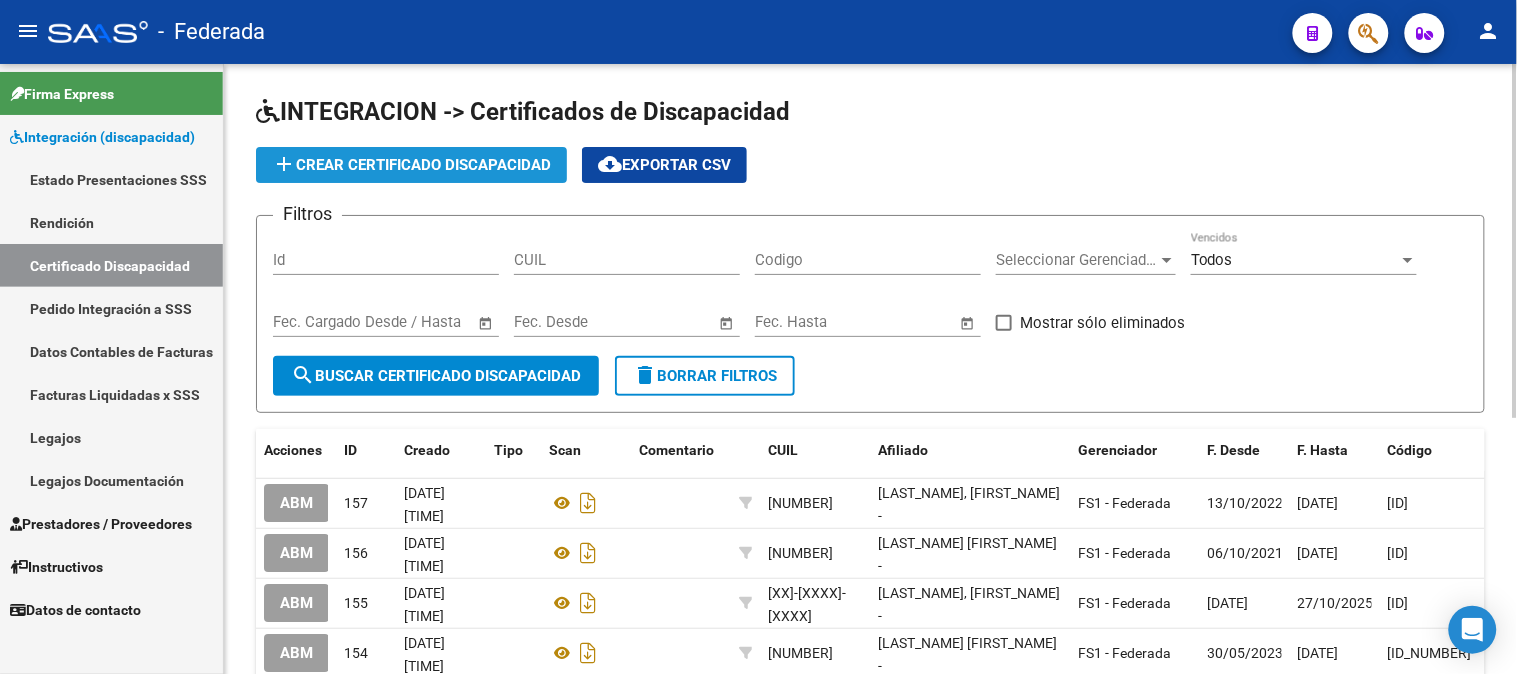 click on "add  Crear Certificado Discapacidad" 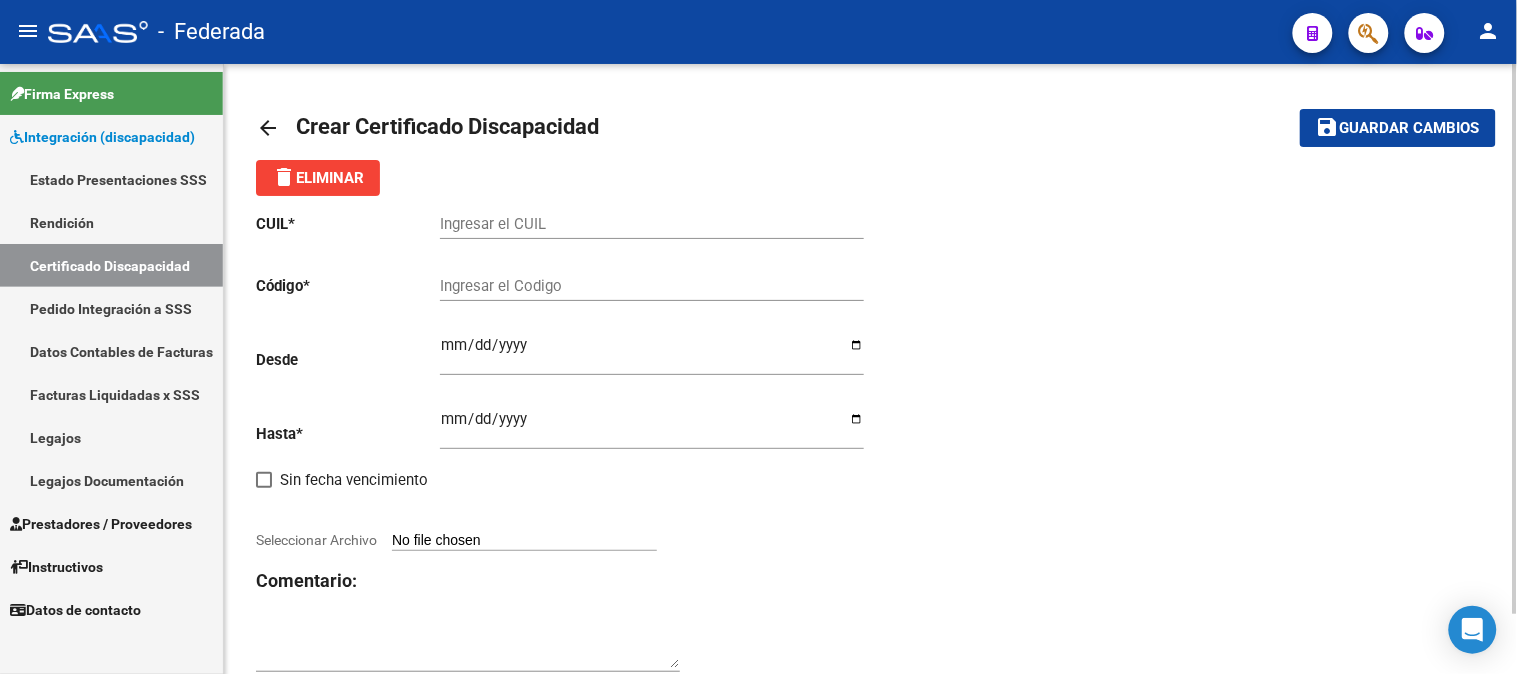 click on "Ingresar el CUIL" at bounding box center [652, 224] 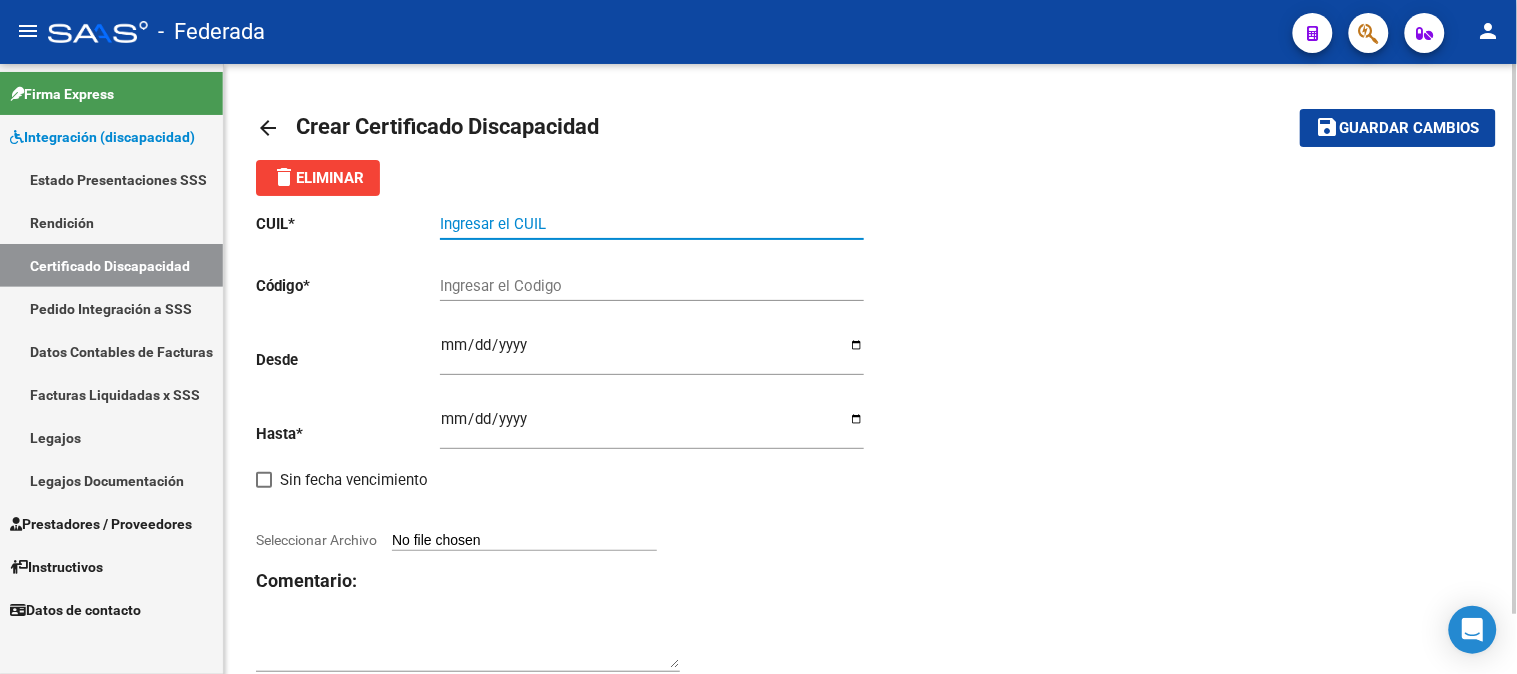 paste on "27-57715221-2" 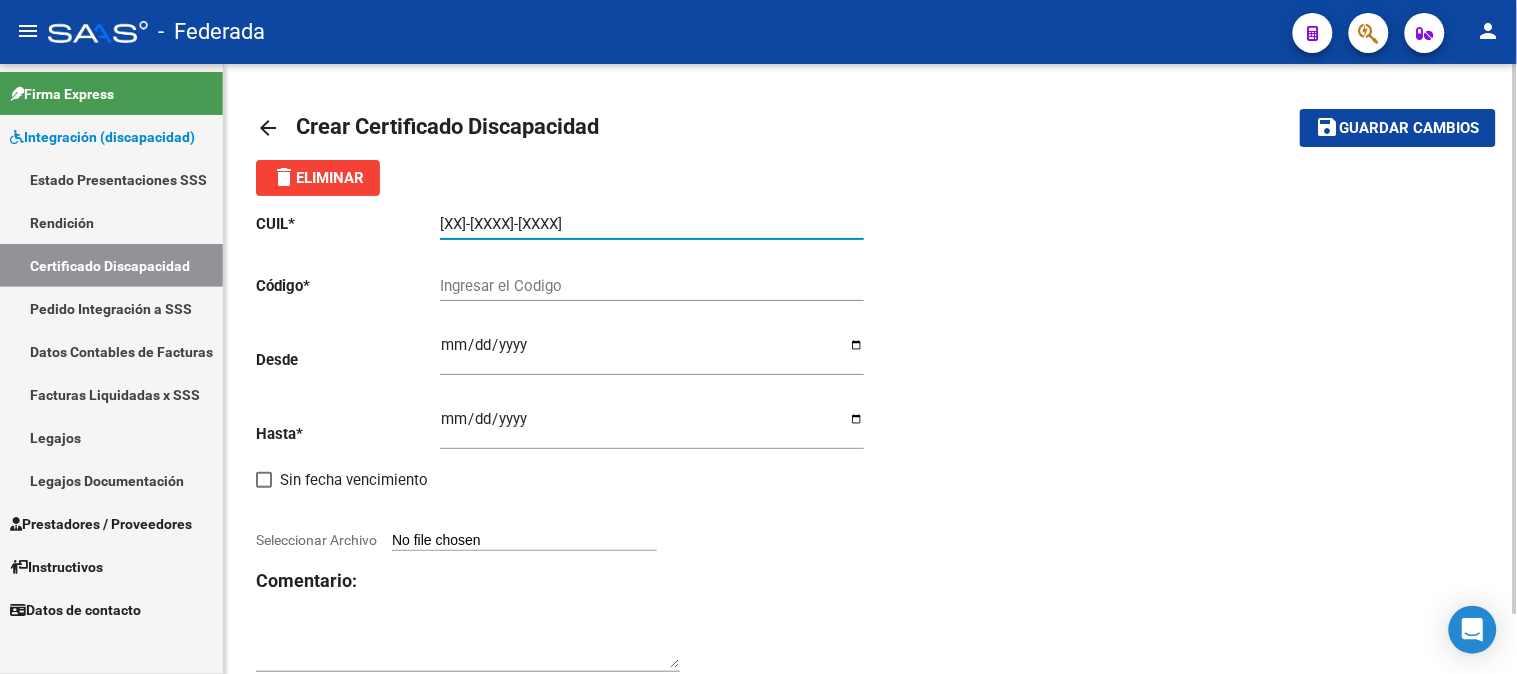type on "27-57715221-2" 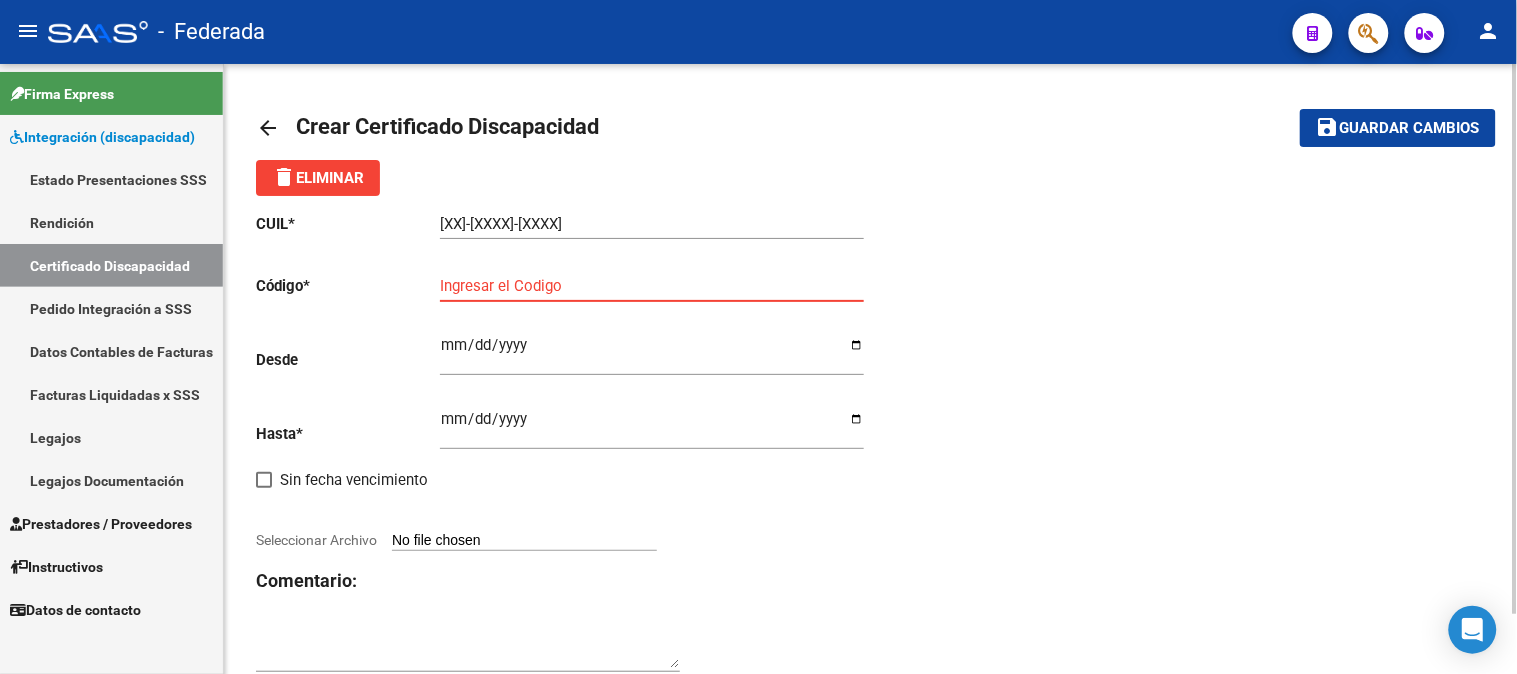paste on "00ARG01000577152212020090720250907COR263" 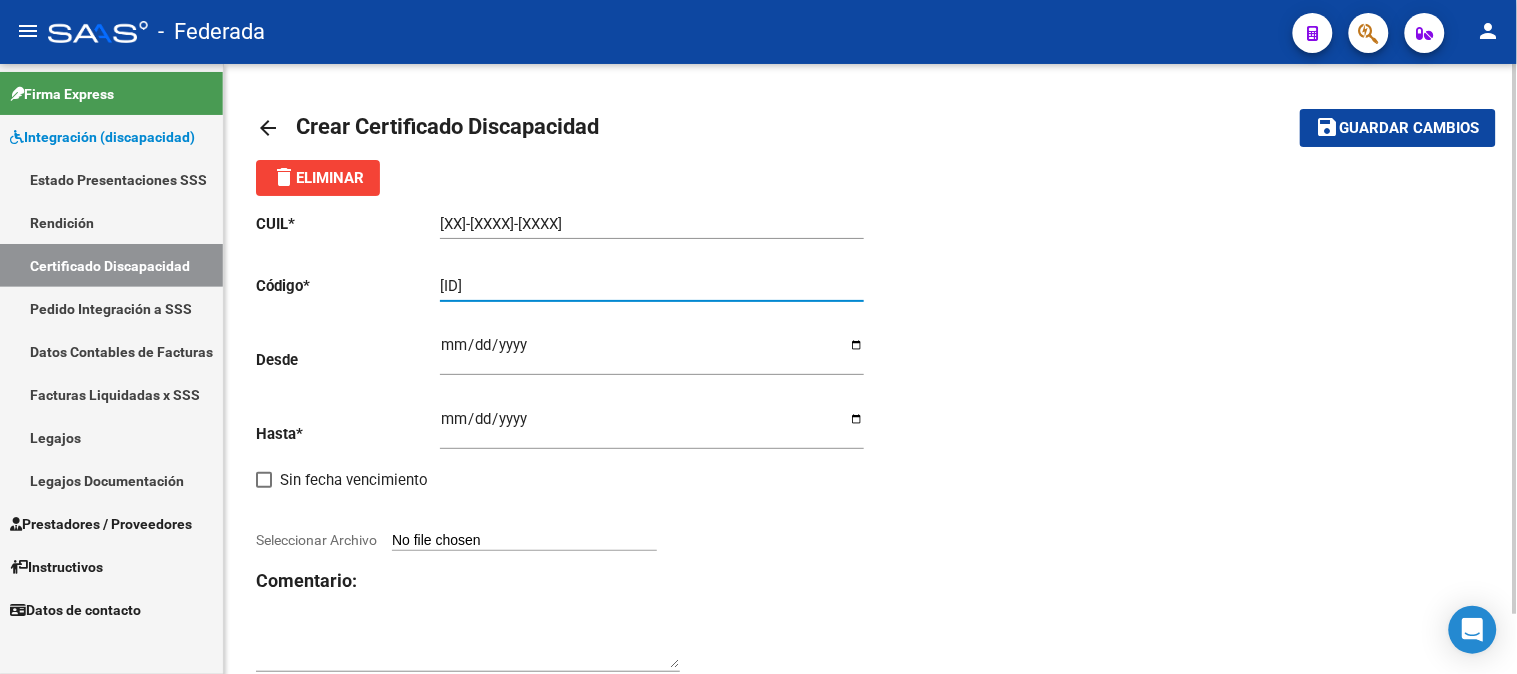 click on "00ARG01000577152212020090720250907COR263" at bounding box center (652, 286) 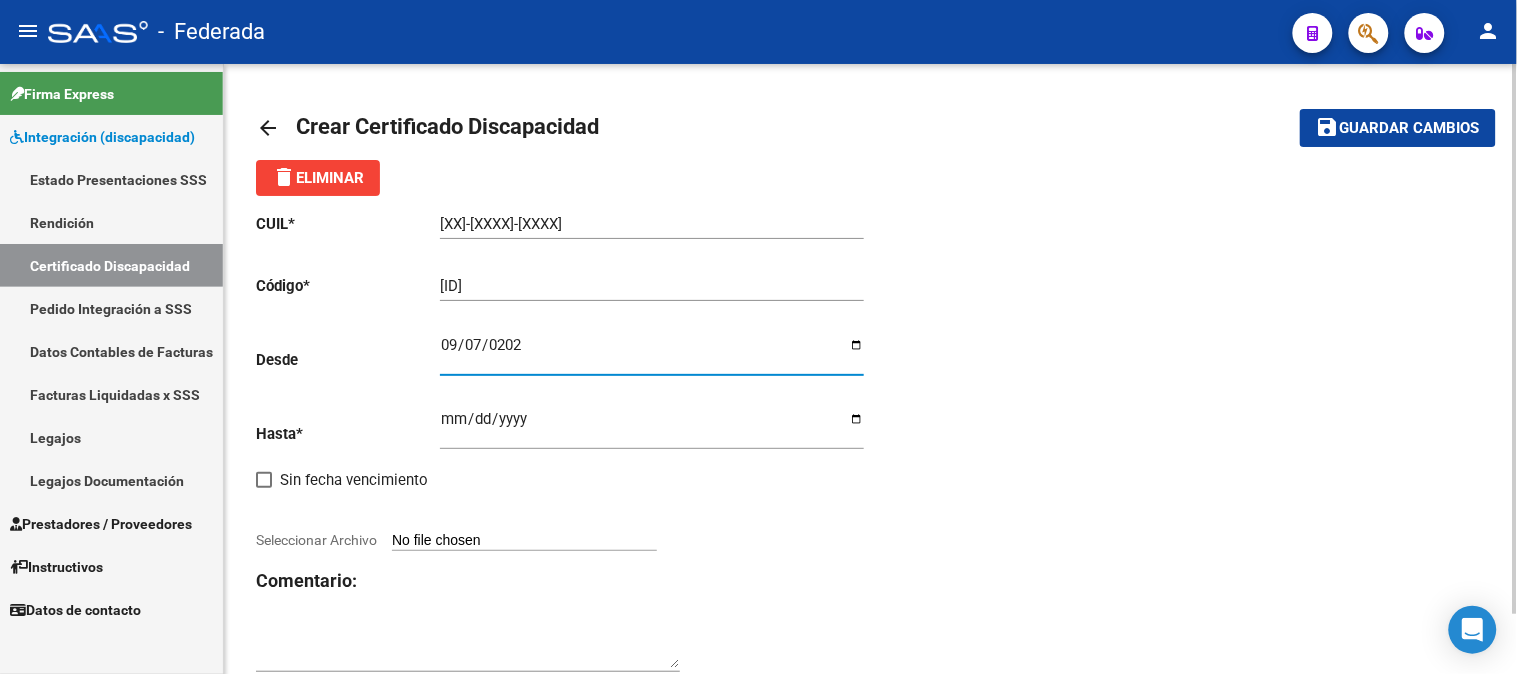 type on "2020-09-07" 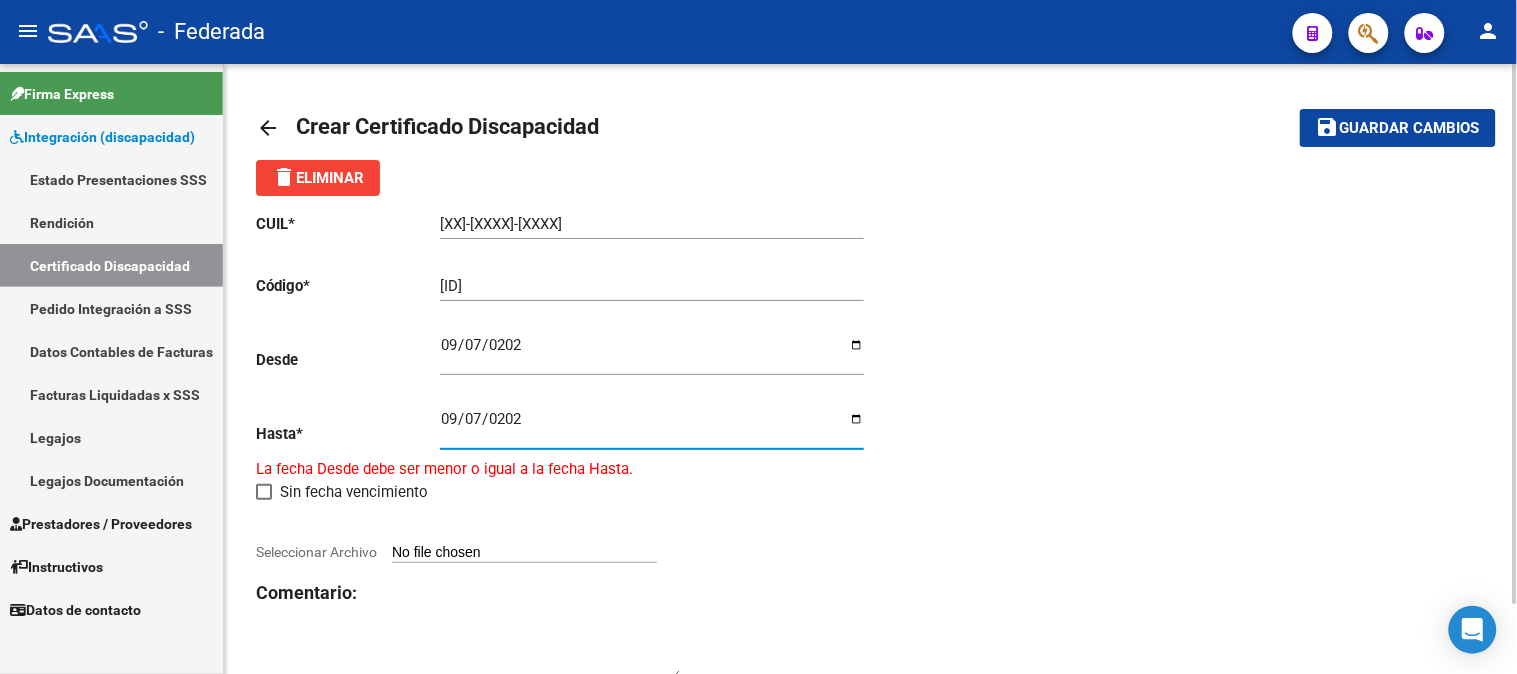 type on "2025-09-07" 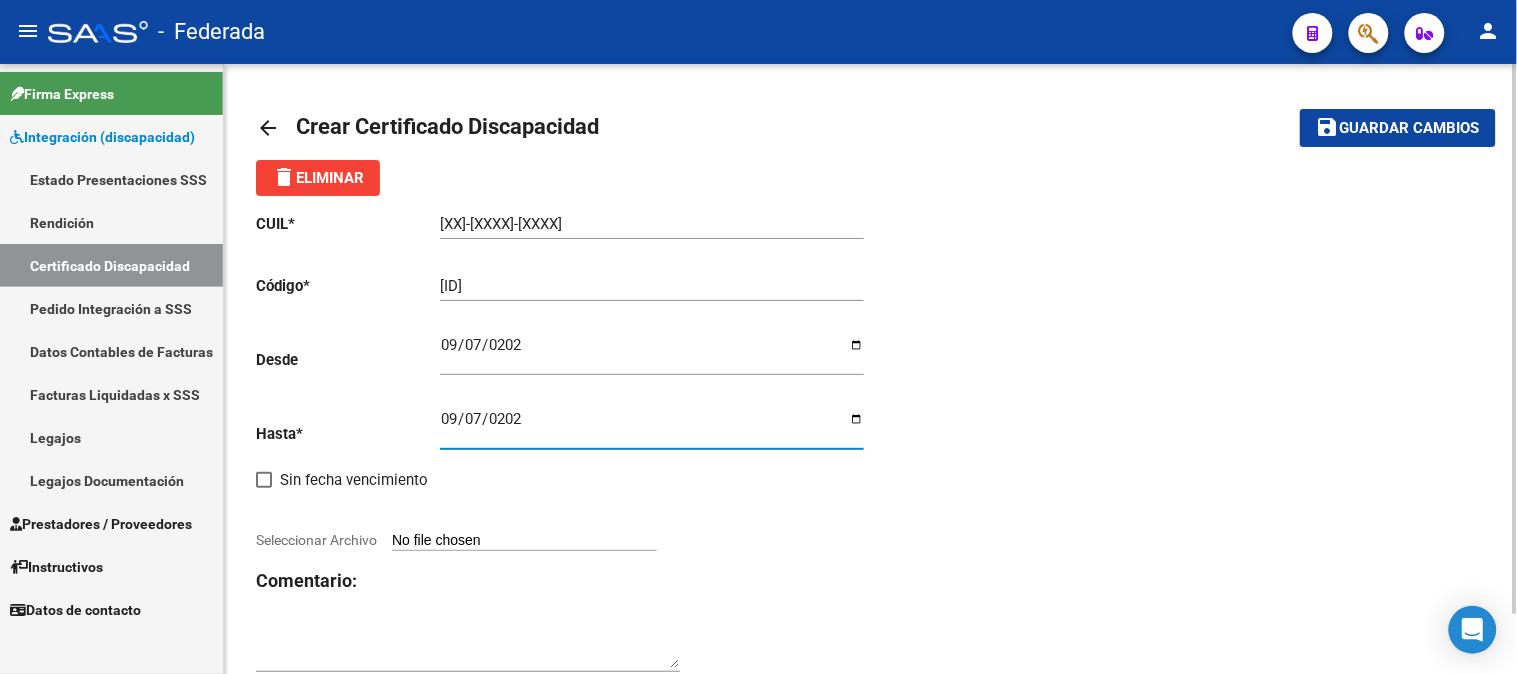 click on "CUIL  *   27-57715221-2 Ingresar el CUIL  Código  *   ARG01000577152212020090720250907COR263 Ingresar el Codigo  Desde    2020-09-07 Ingresar fec. Desde  Hasta  *   2025-09-07 Ingresar fec. Hasta     Sin fecha vencimiento        Seleccionar Archivo Comentario:" 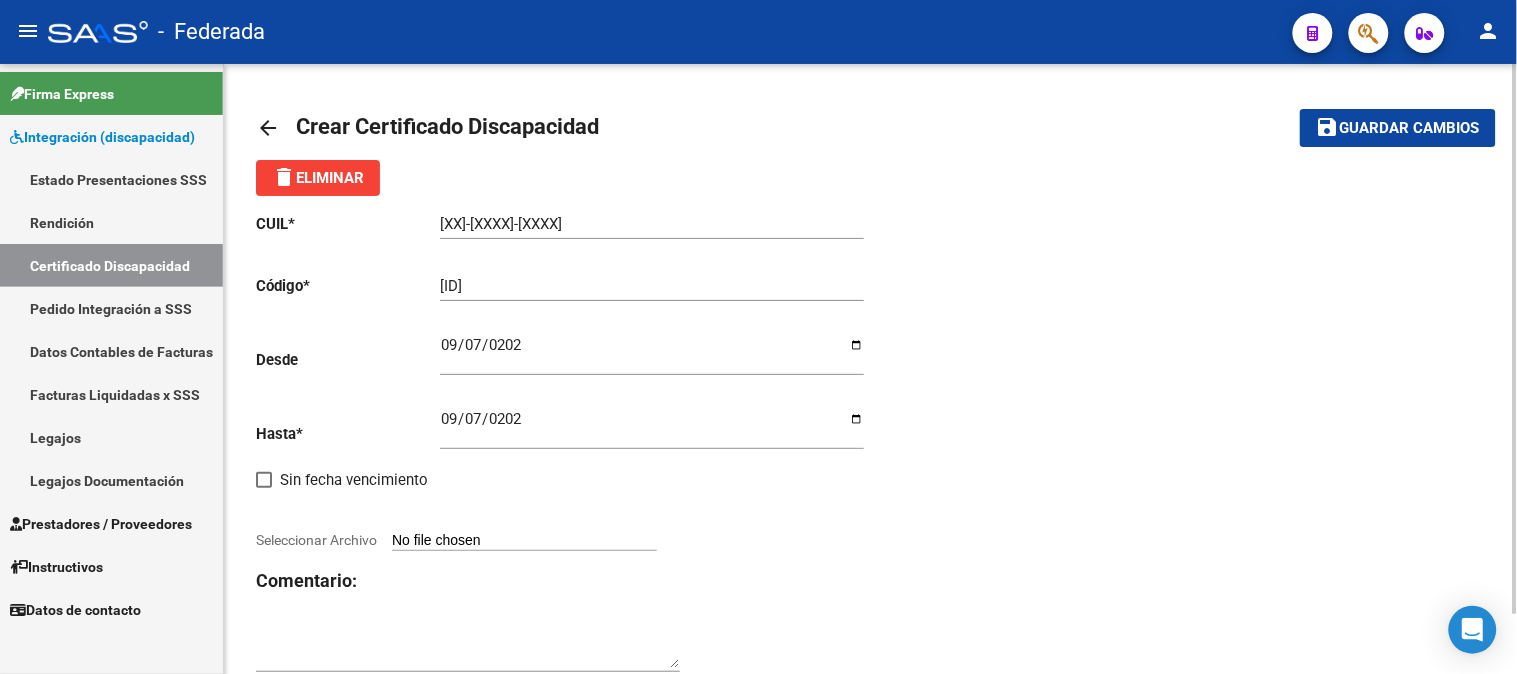 click on "Seleccionar Archivo" at bounding box center [524, 541] 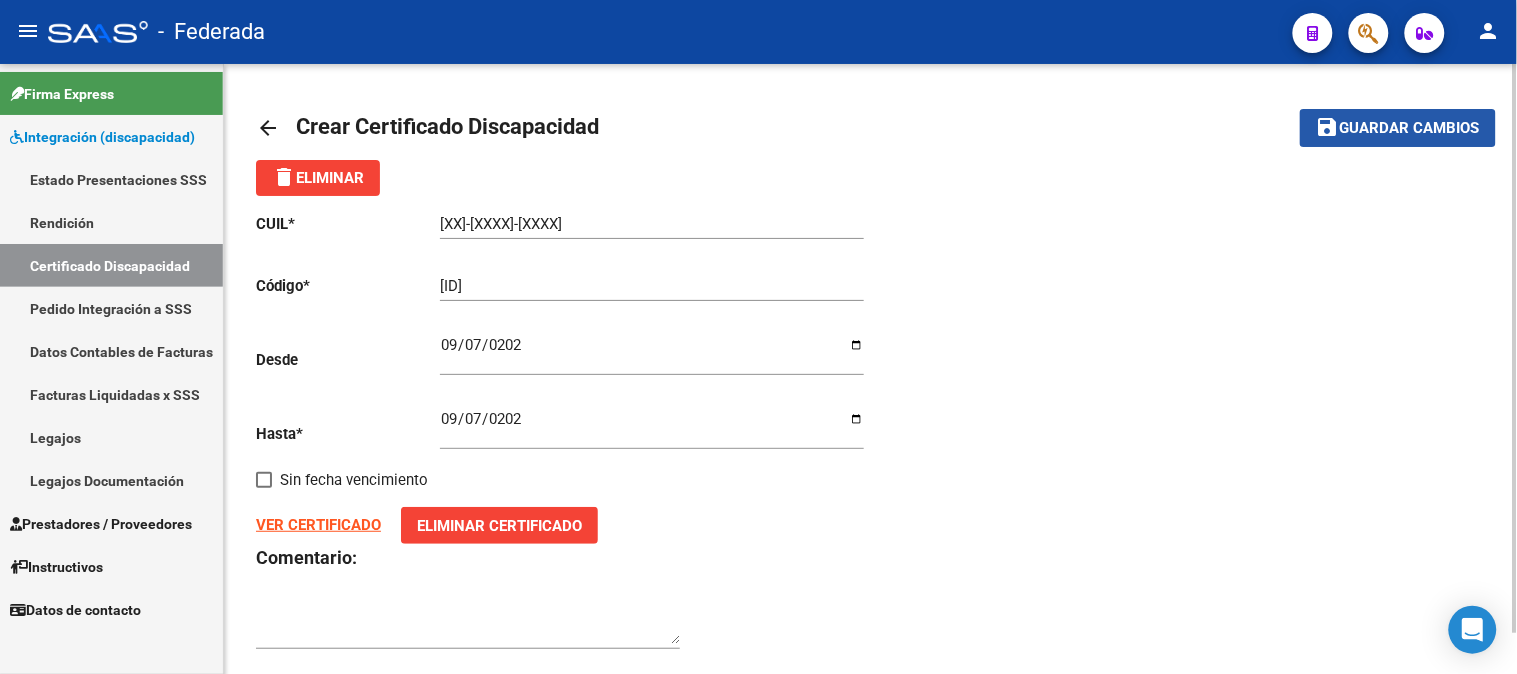 click on "Guardar cambios" 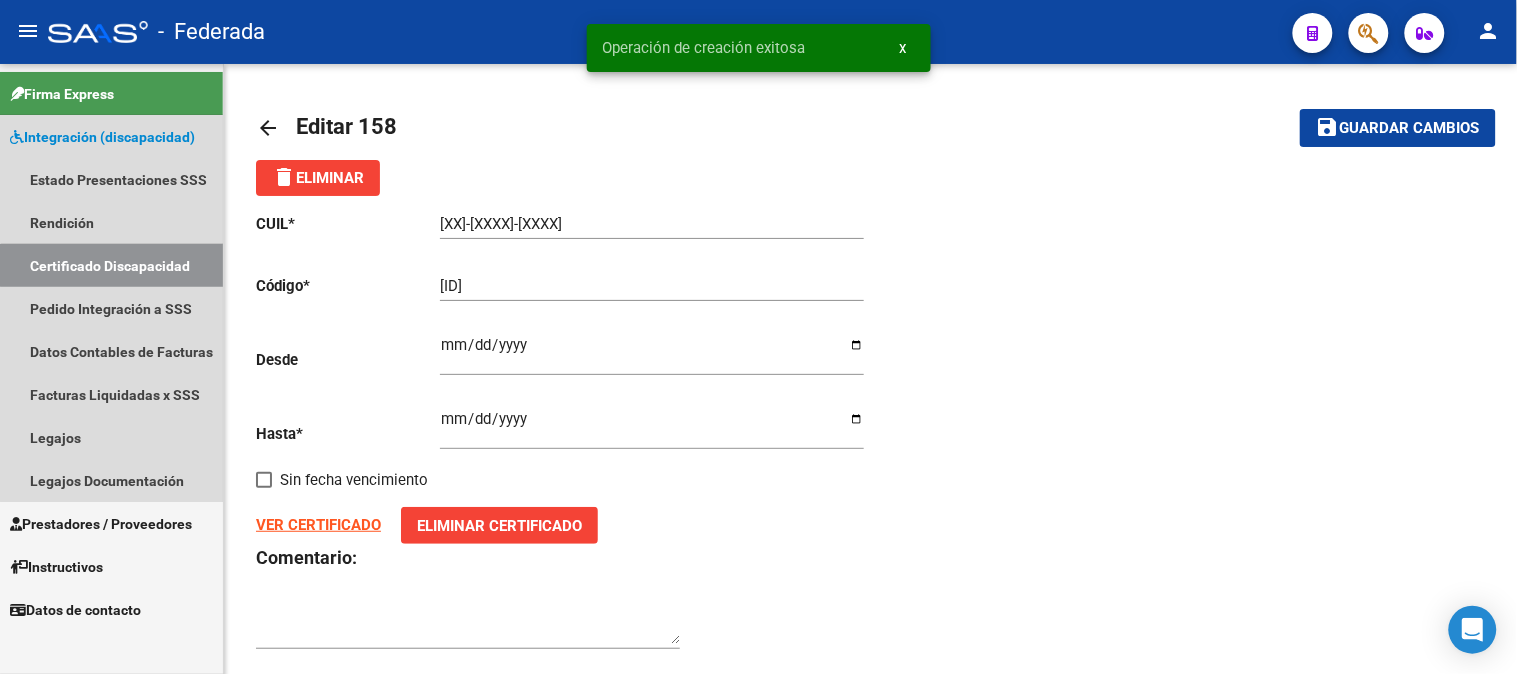 click on "Certificado Discapacidad" at bounding box center [111, 265] 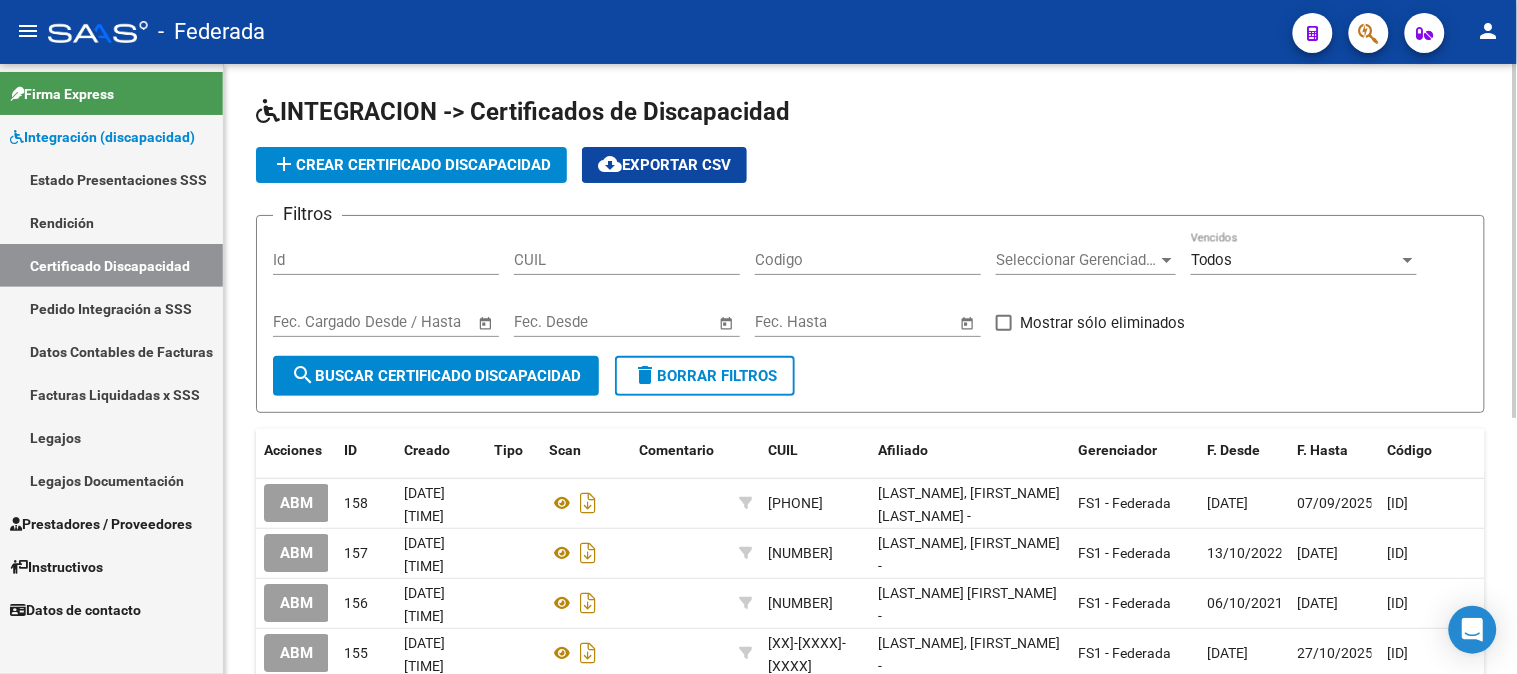 click on "add  Crear Certificado Discapacidad" 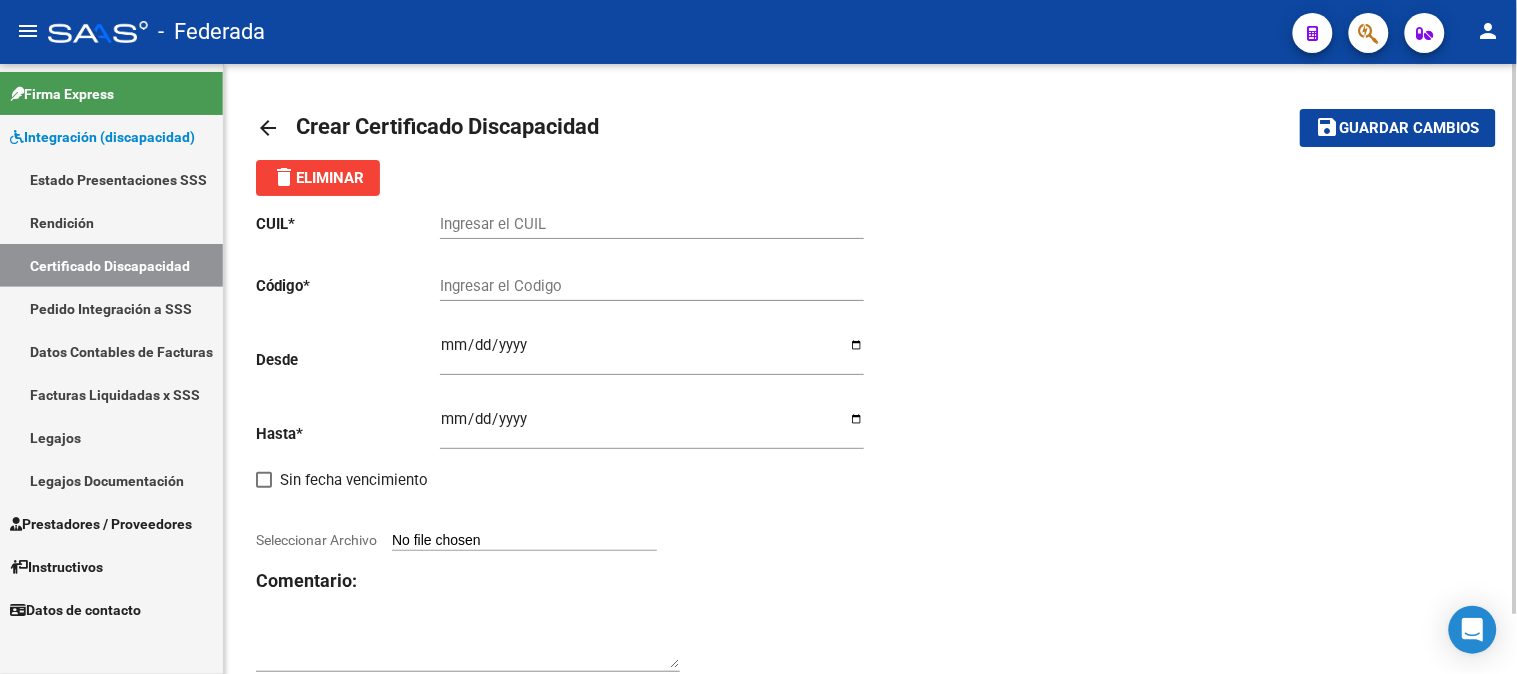 click on "Ingresar el CUIL" at bounding box center [652, 224] 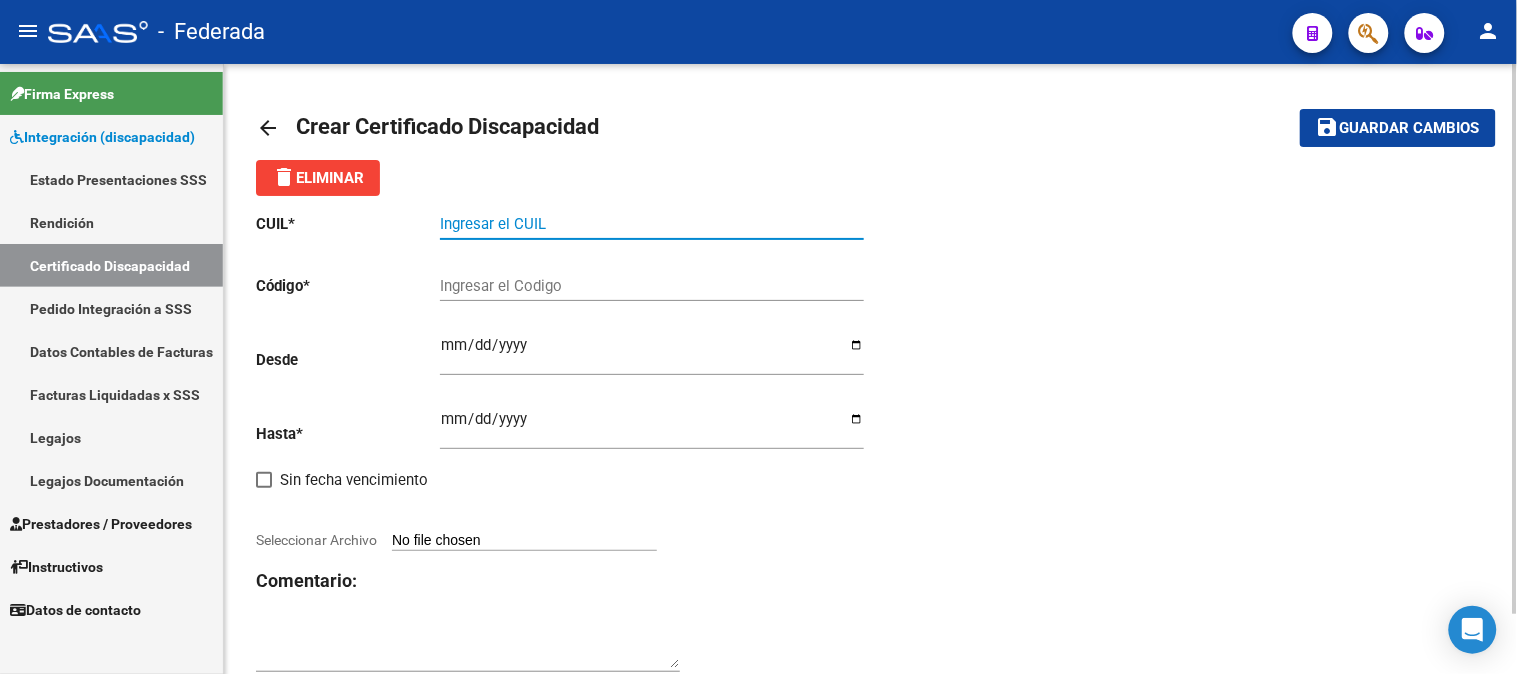 paste on "27-58915370-2" 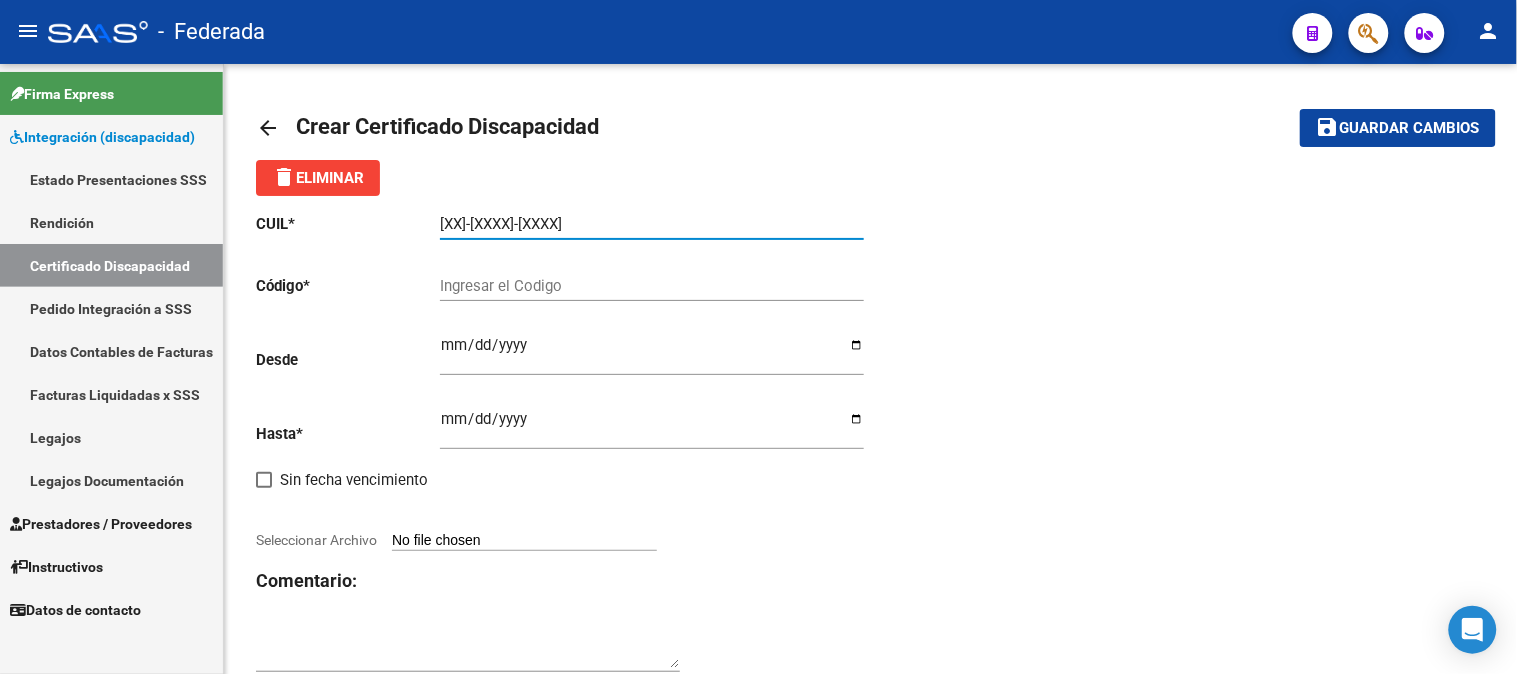 type on "27-58915370-2" 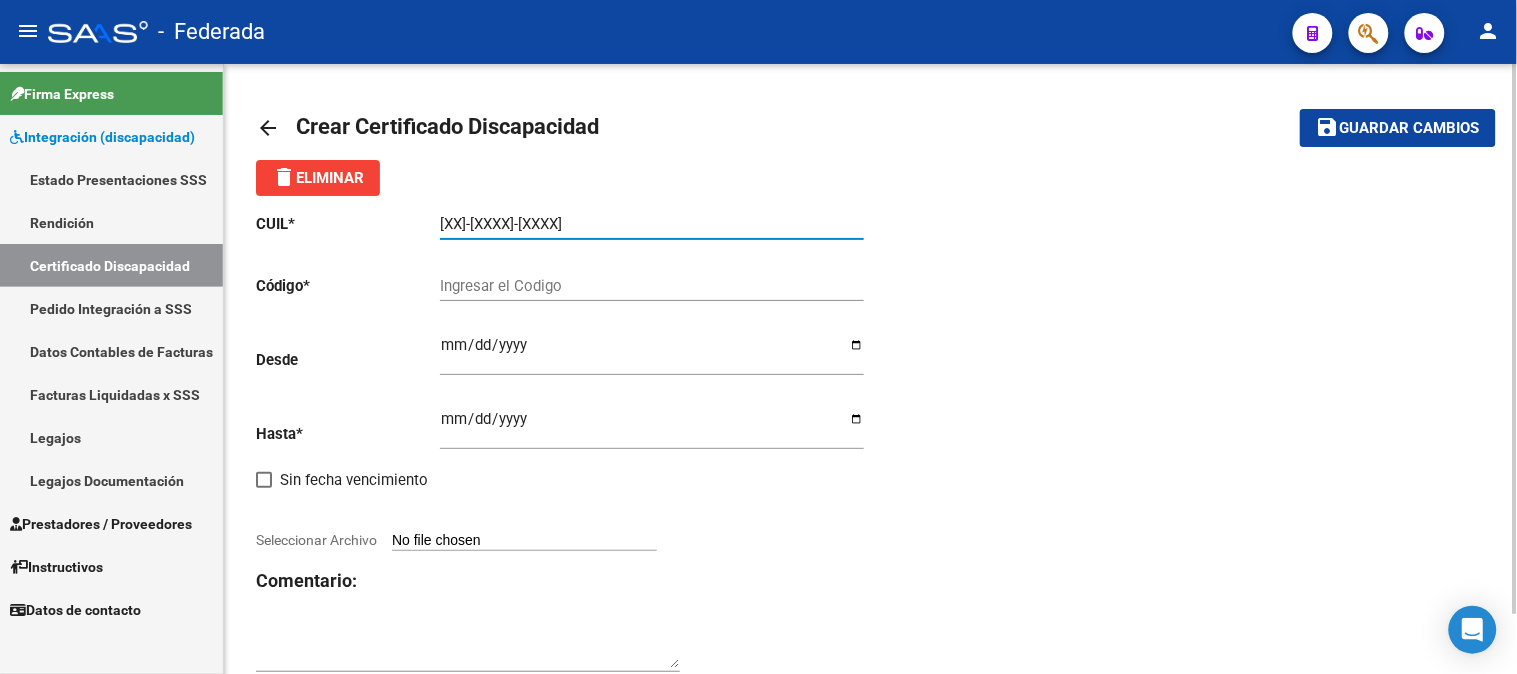 click on "Ingresar el Codigo" at bounding box center (652, 286) 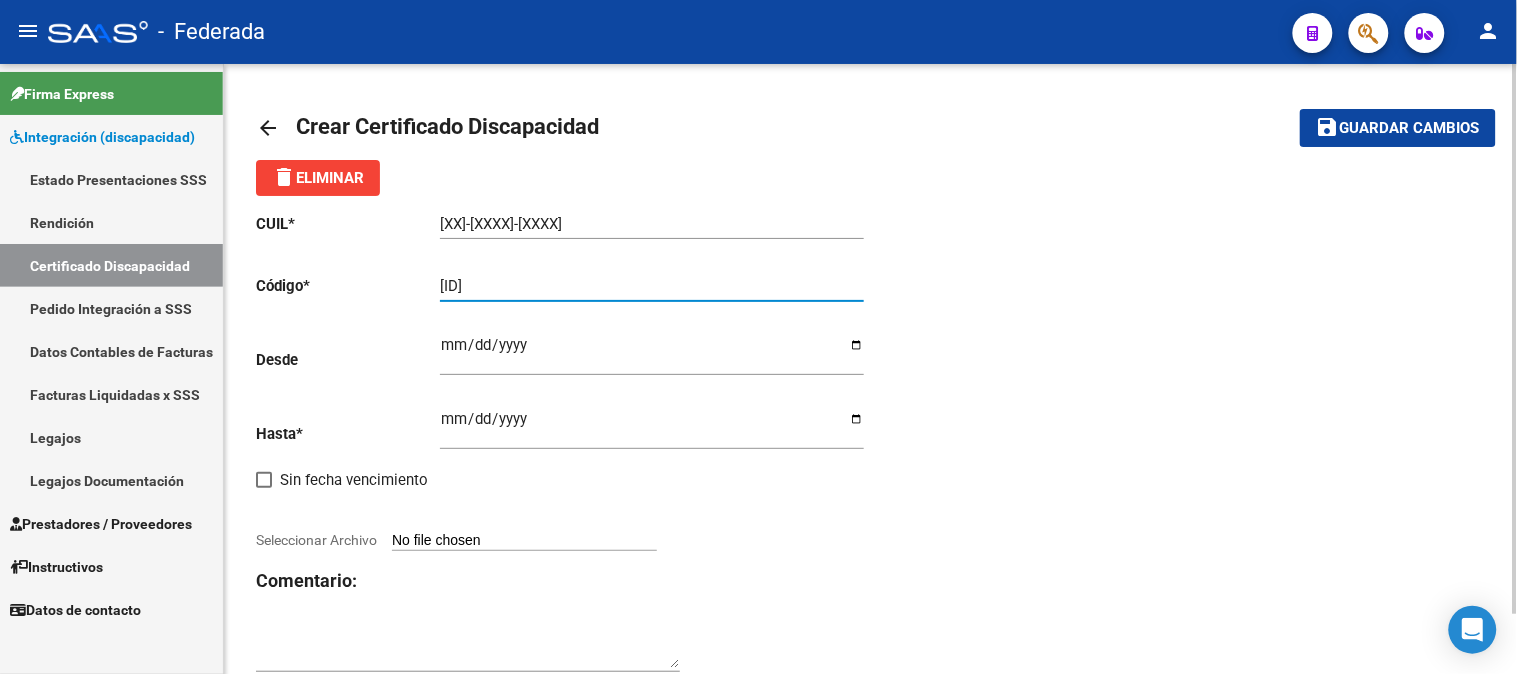 click on "00ARG01000589153702023081420260814SFE215" at bounding box center [652, 286] 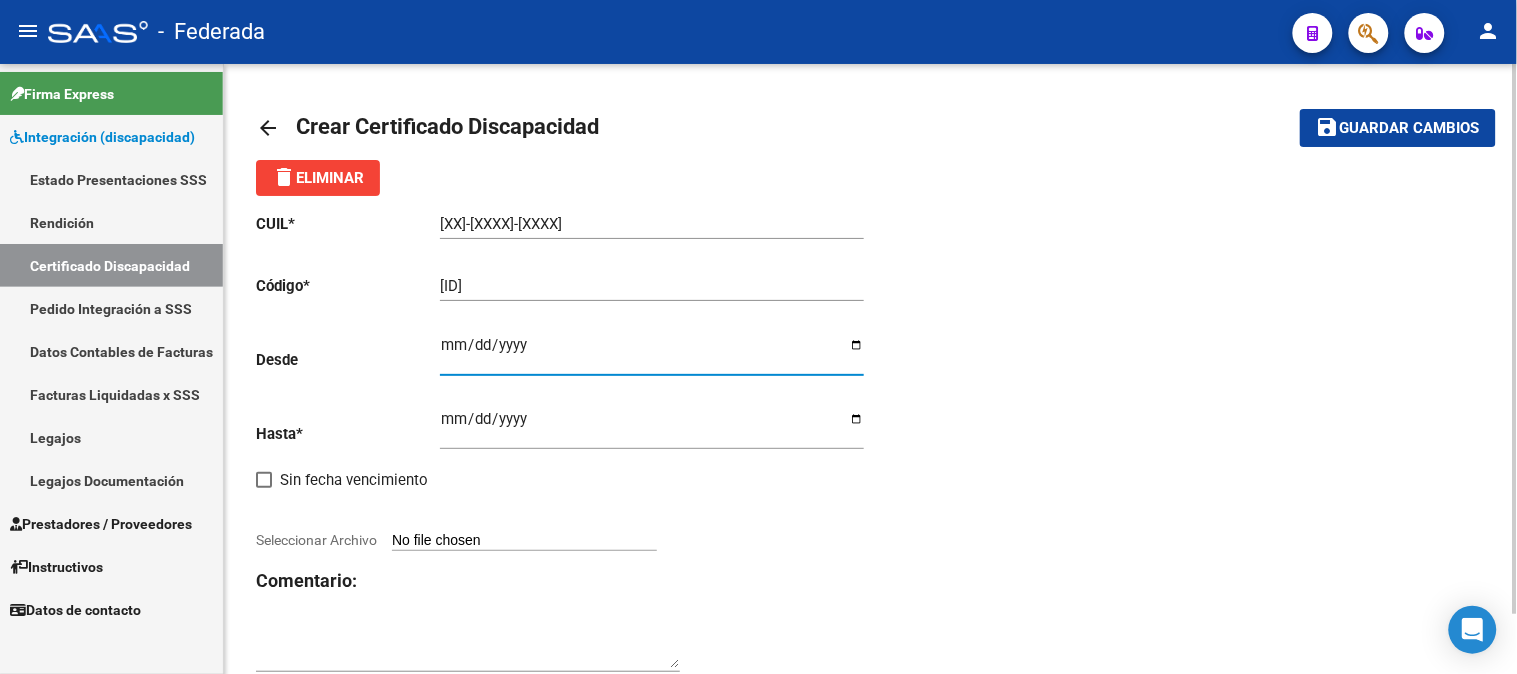 click on "Ingresar fec. Desde" at bounding box center (652, 353) 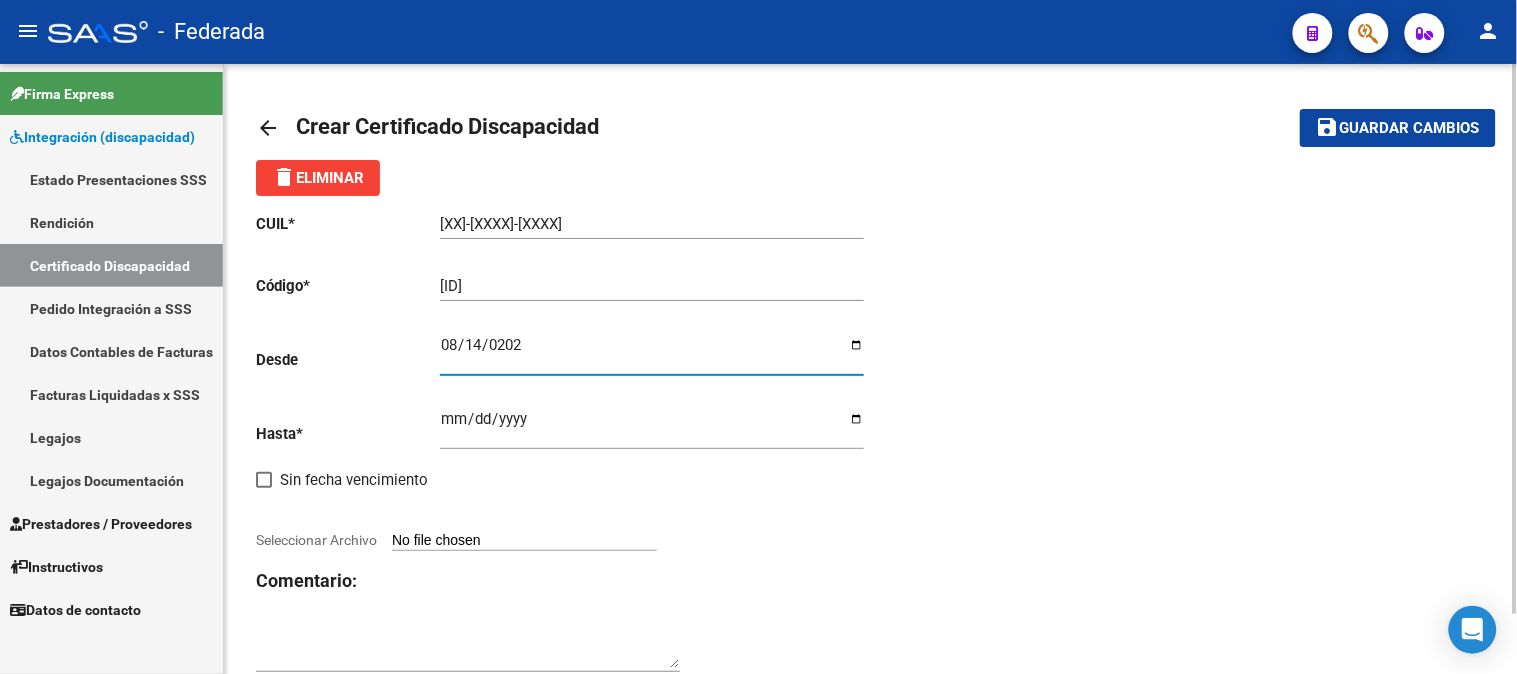 type on "2023-08-14" 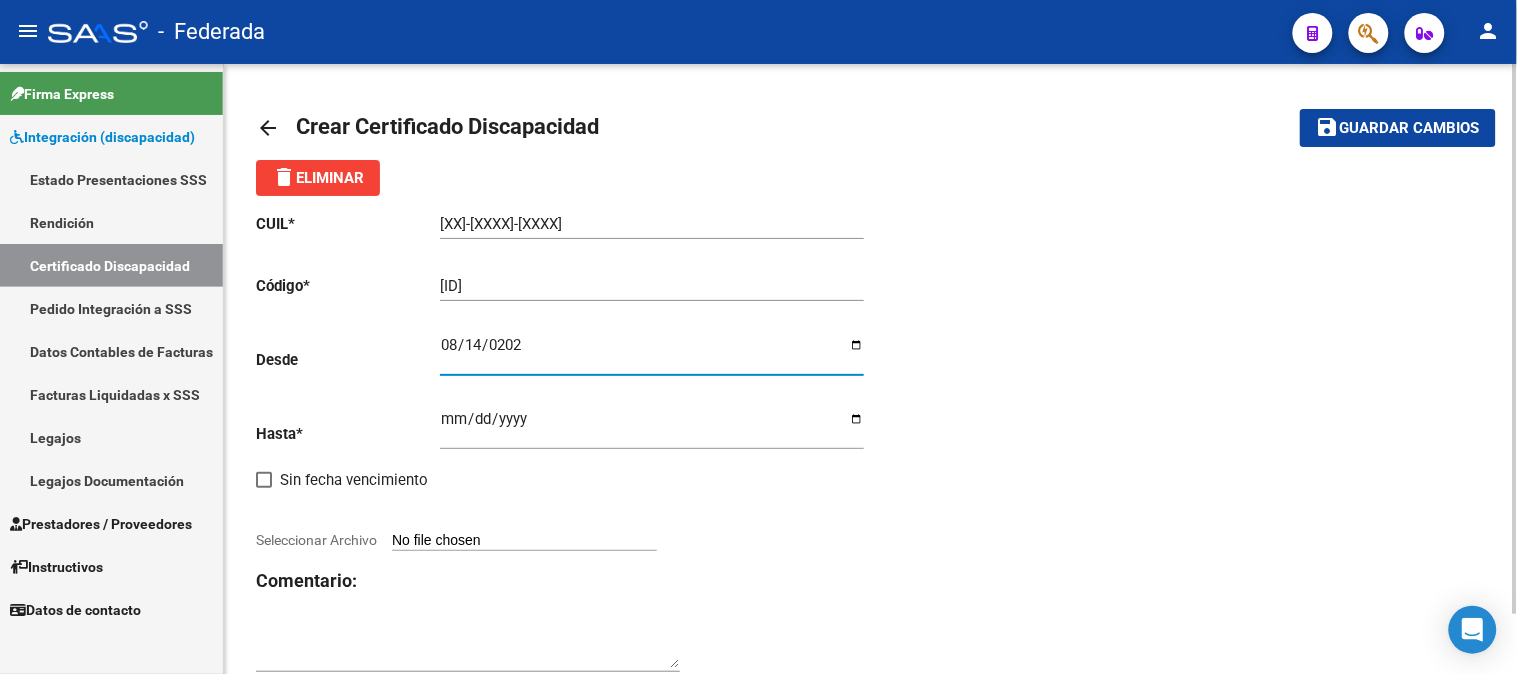 click on "Ingresar fec. Hasta" at bounding box center (652, 427) 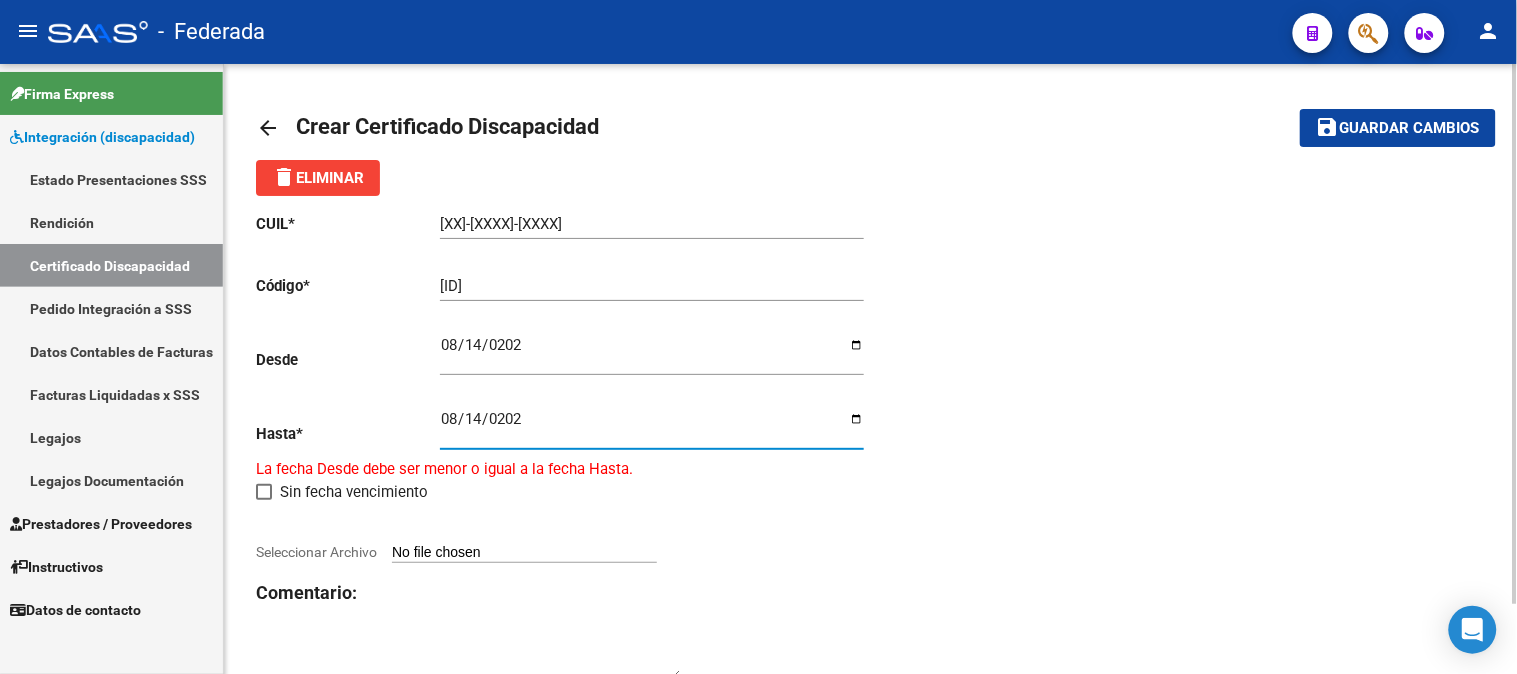 type on "2026-08-14" 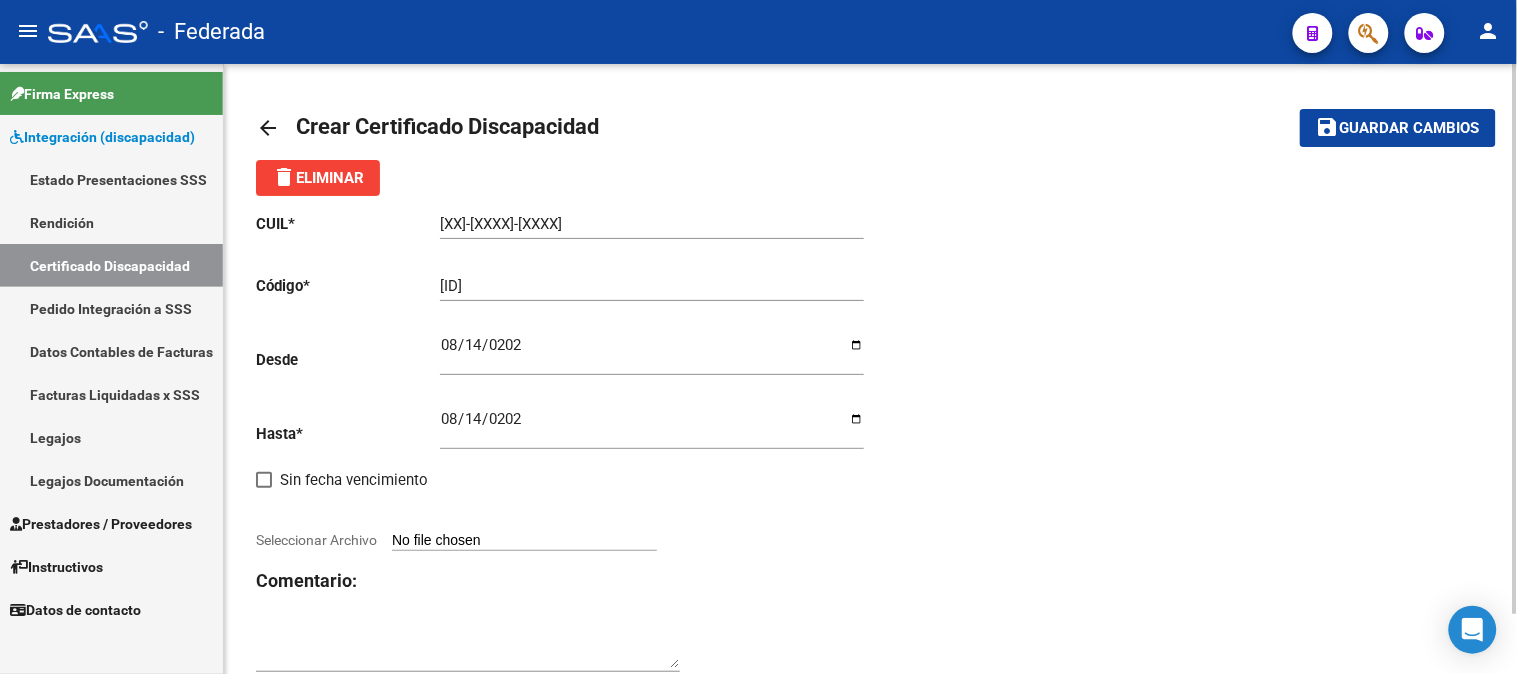 drag, startPoint x: 853, startPoint y: 517, endPoint x: 844, endPoint y: 536, distance: 21.023796 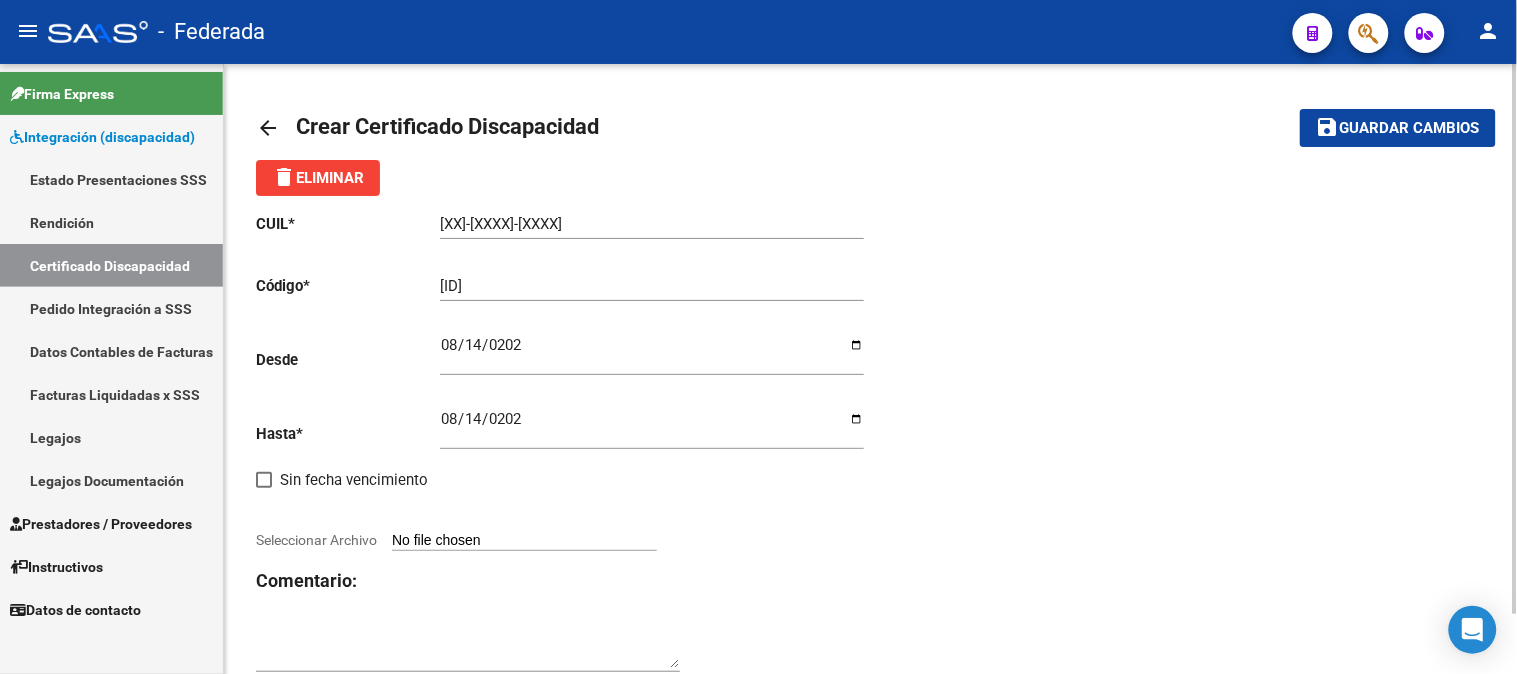click on "Seleccionar Archivo" at bounding box center (524, 541) 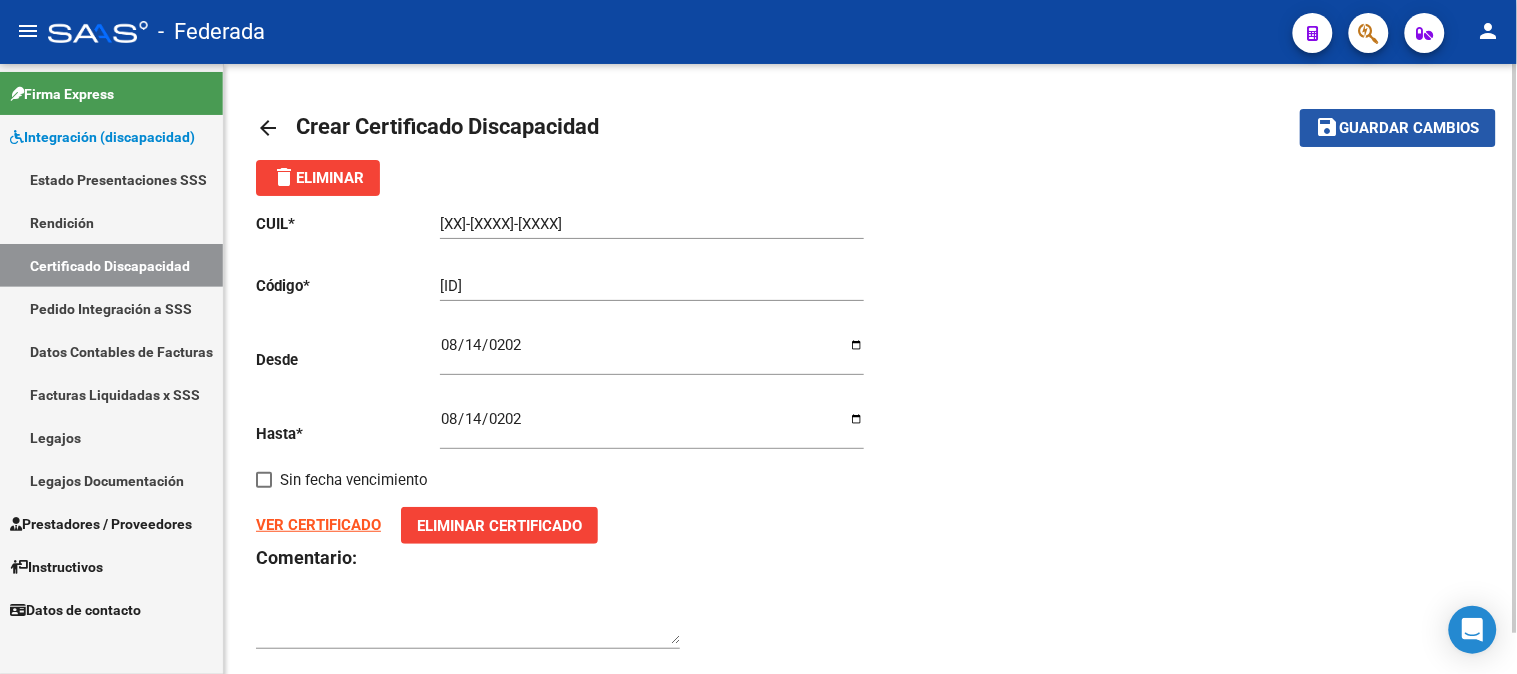 click on "save Guardar cambios" 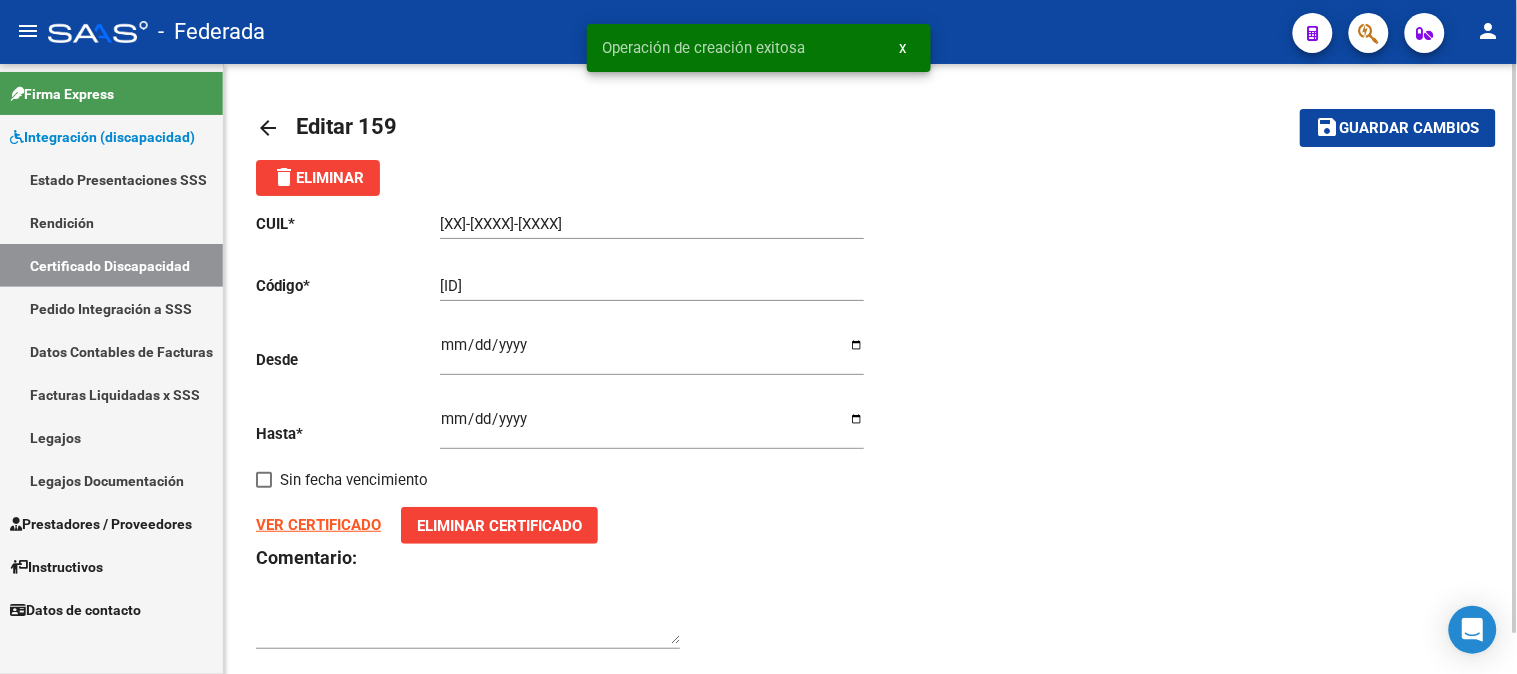 click on "x" at bounding box center (903, 48) 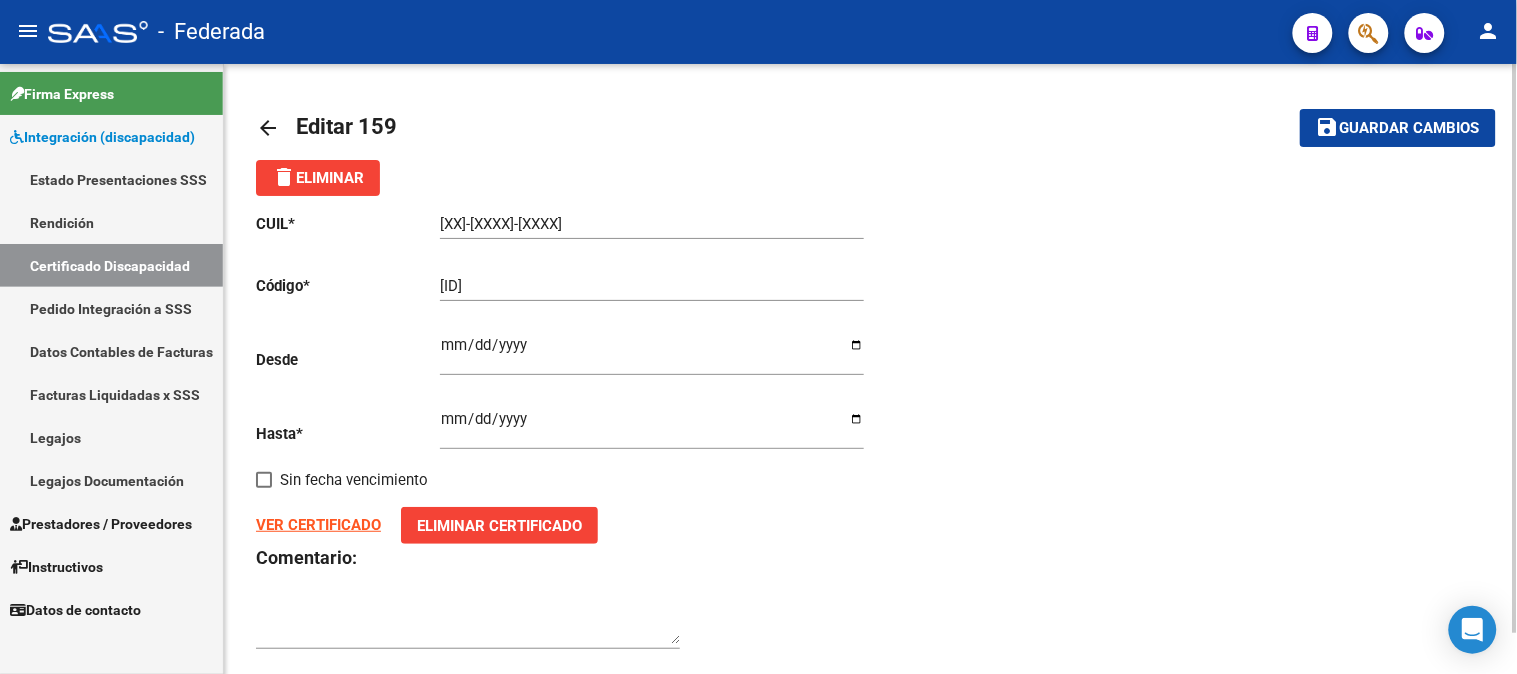 click on "Certificado Discapacidad" at bounding box center (111, 265) 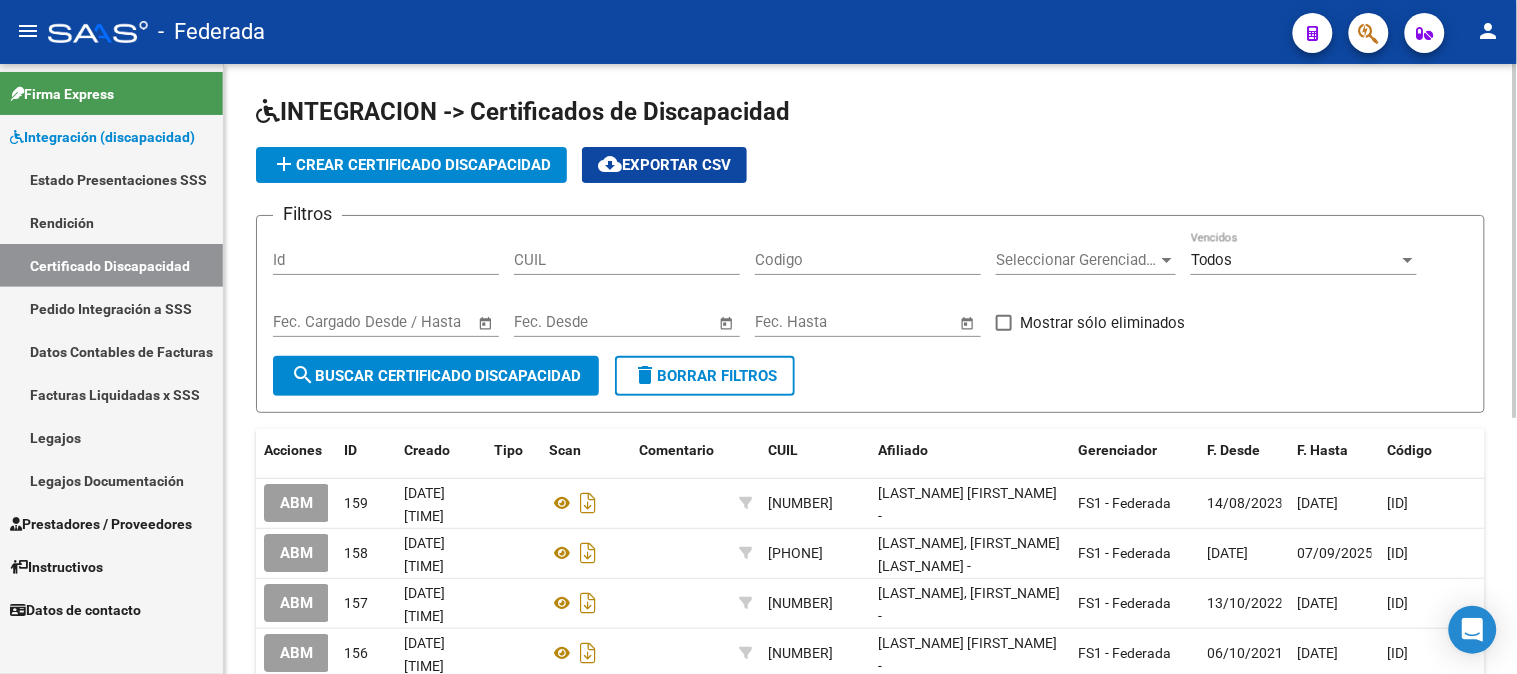 click on "add  Crear Certificado Discapacidad" 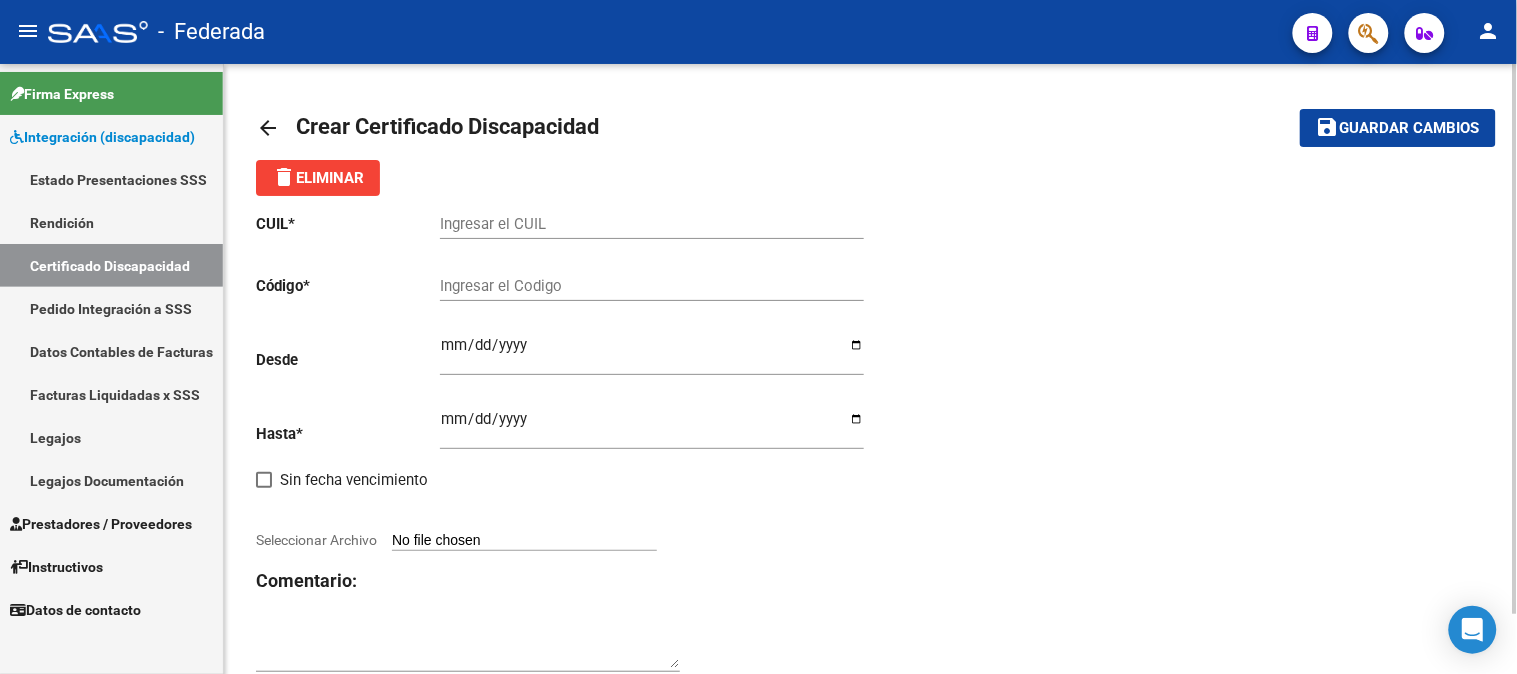click on "Ingresar el CUIL" at bounding box center [652, 224] 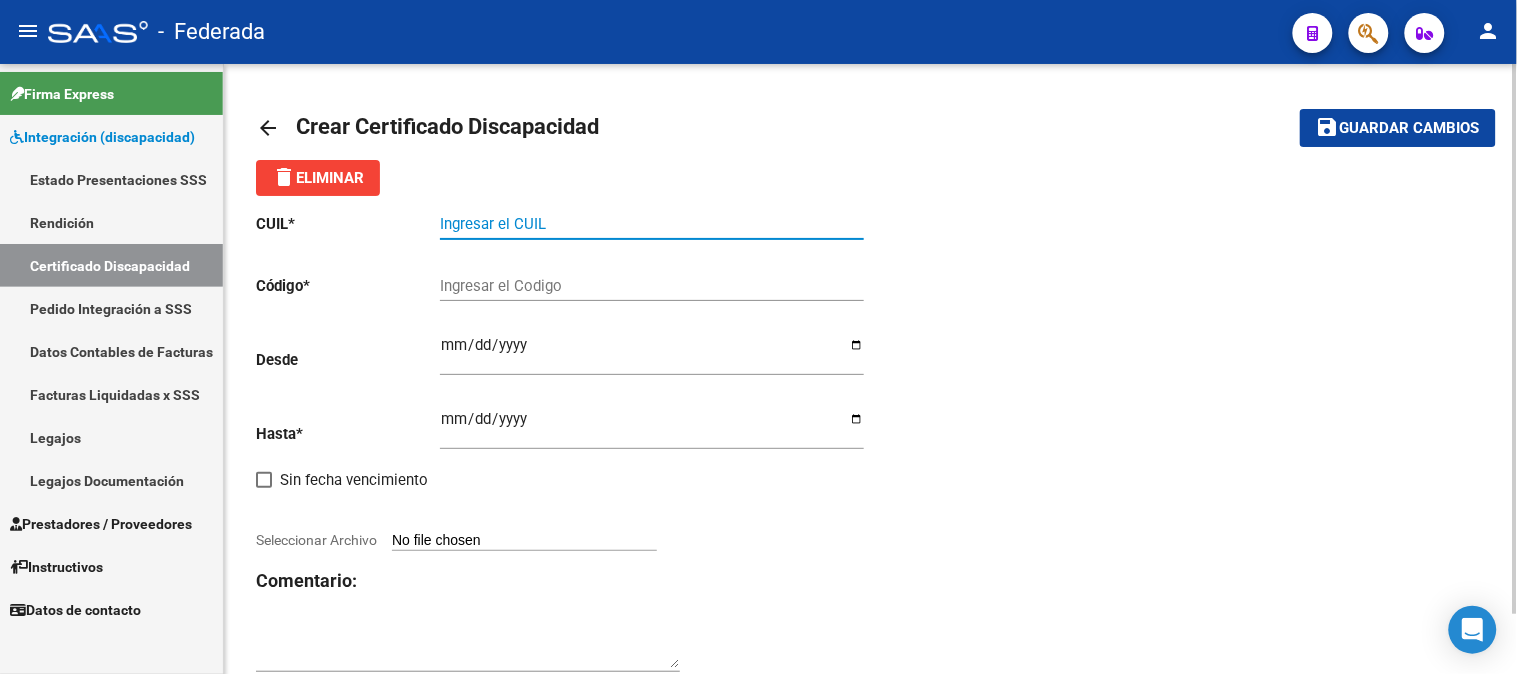 paste on "20-56331264-6" 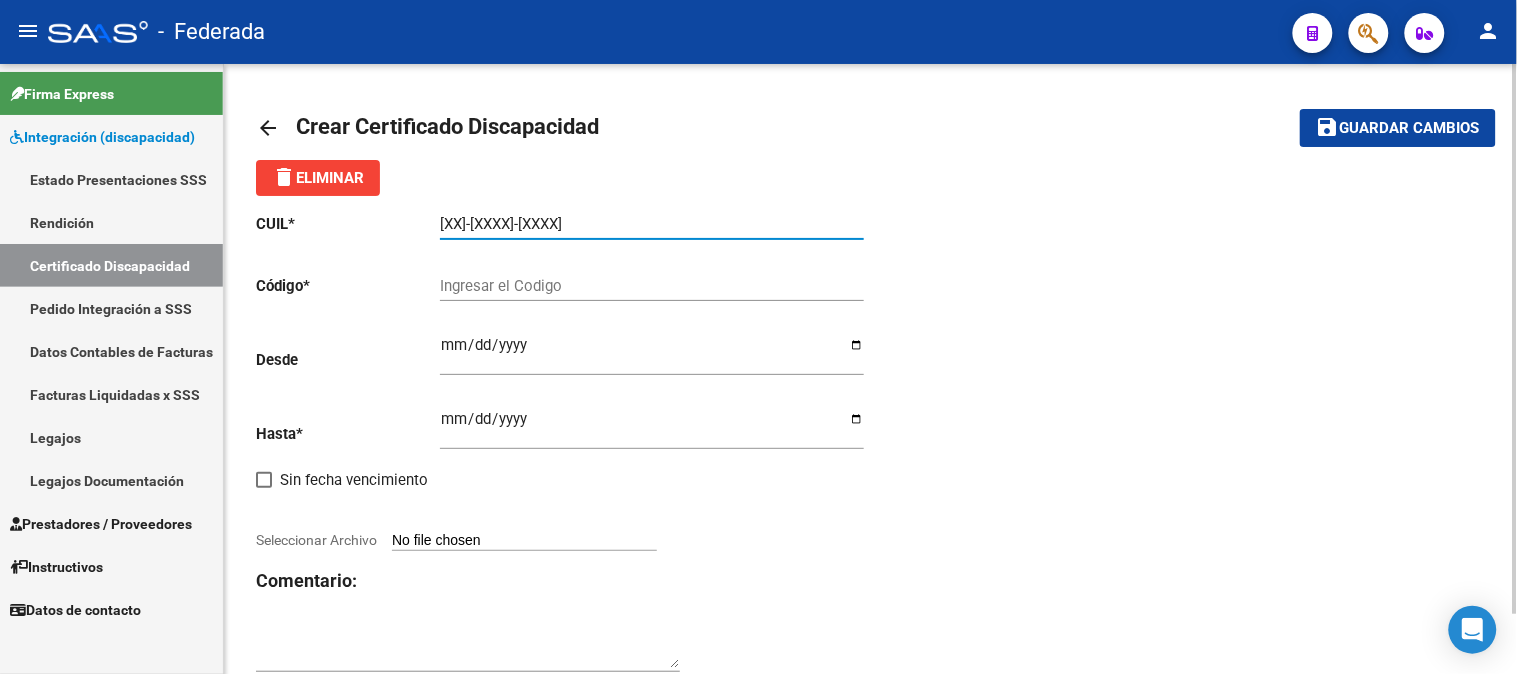 type on "20-56331264-6" 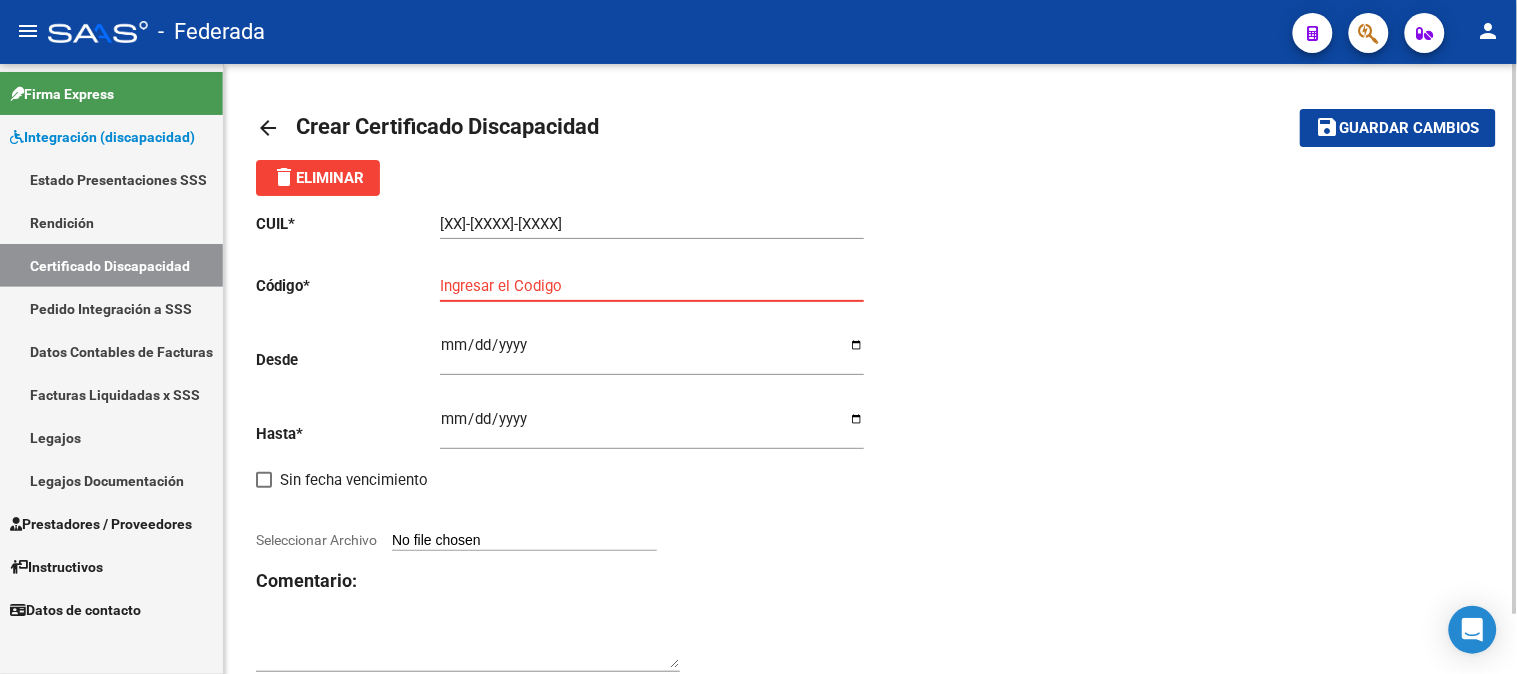 paste on "0ARG02000563312642019090320250903BSAS387" 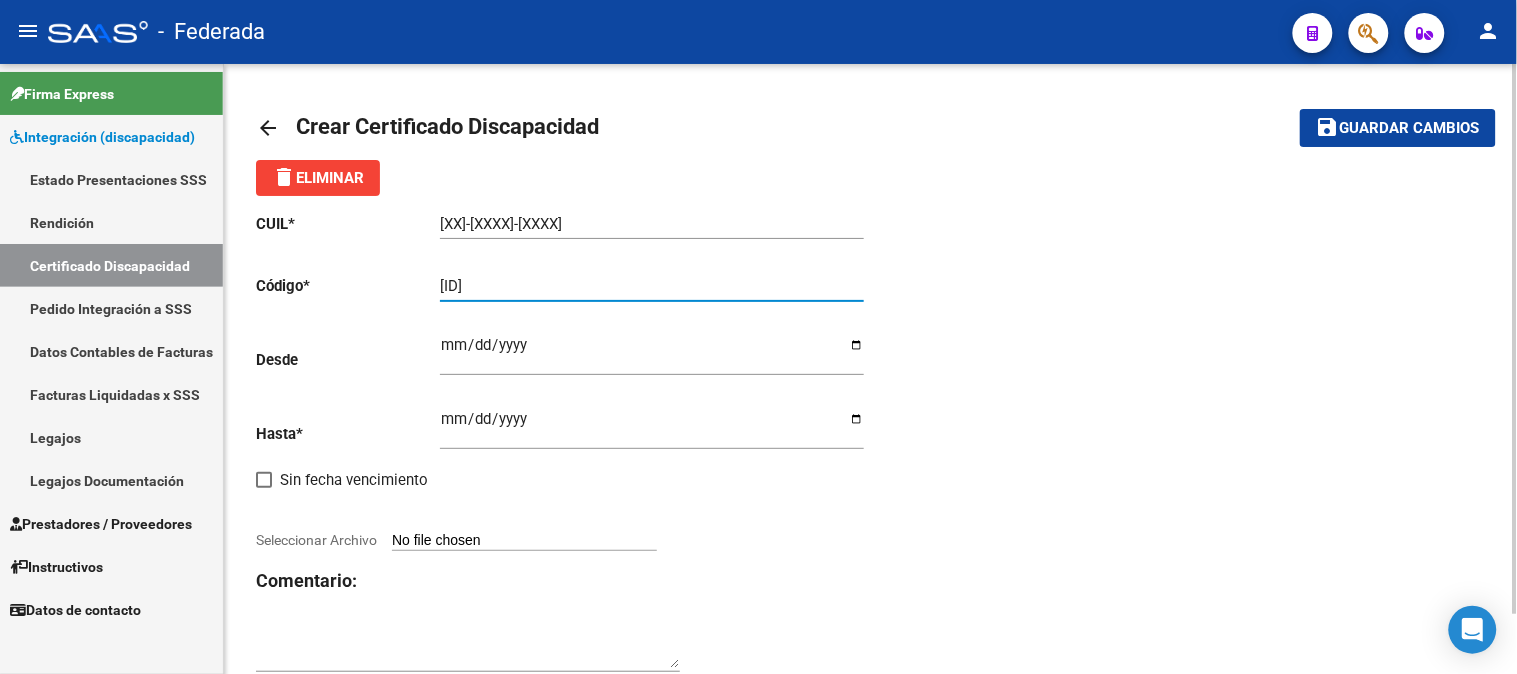 click on "0ARG02000563312642019090320250903BSAS387" at bounding box center (652, 286) 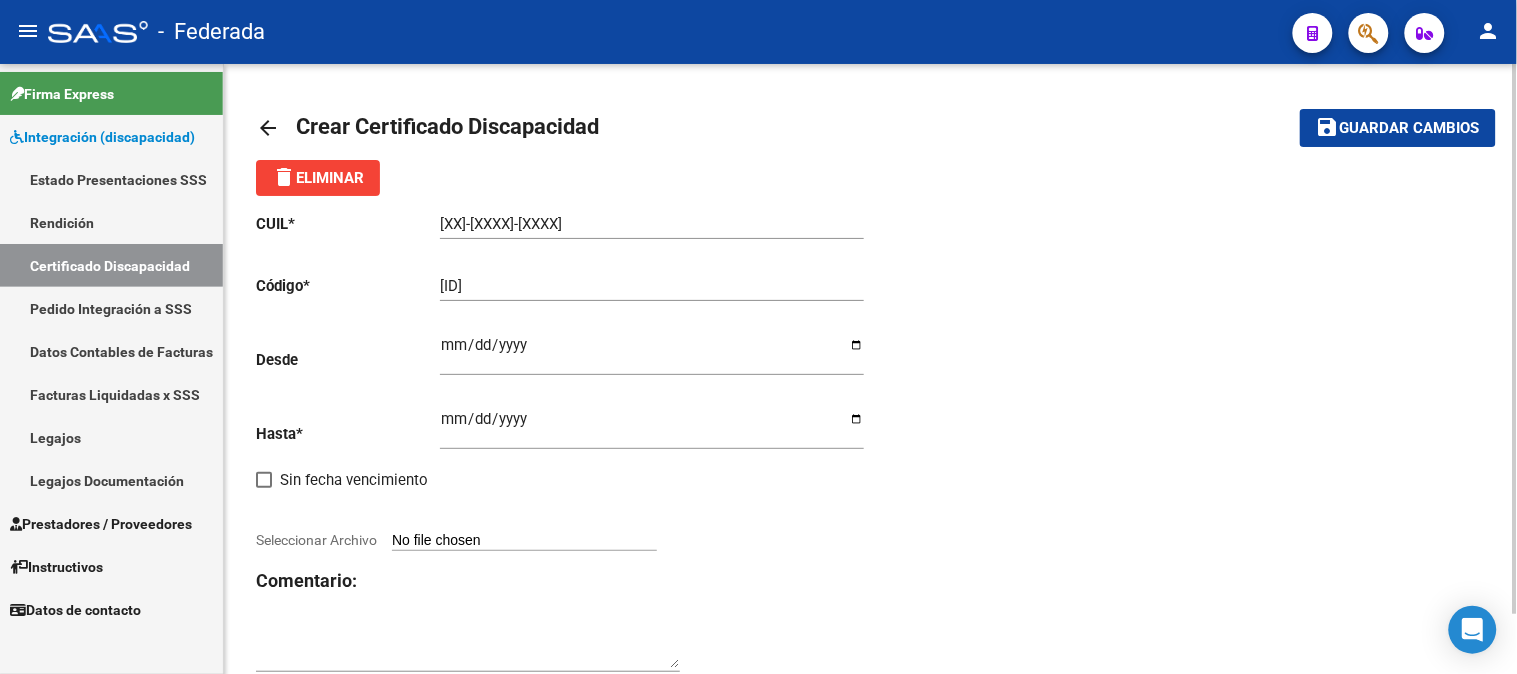 click on "CUIL  *   20-56331264-6 Ingresar el CUIL  Código  *   ARG02000563312642019090320250903BSAS387 Ingresar el Codigo  Desde    Ingresar fec. Desde  Hasta  *   Ingresar fec. Hasta     Sin fecha vencimiento        Seleccionar Archivo Comentario:" 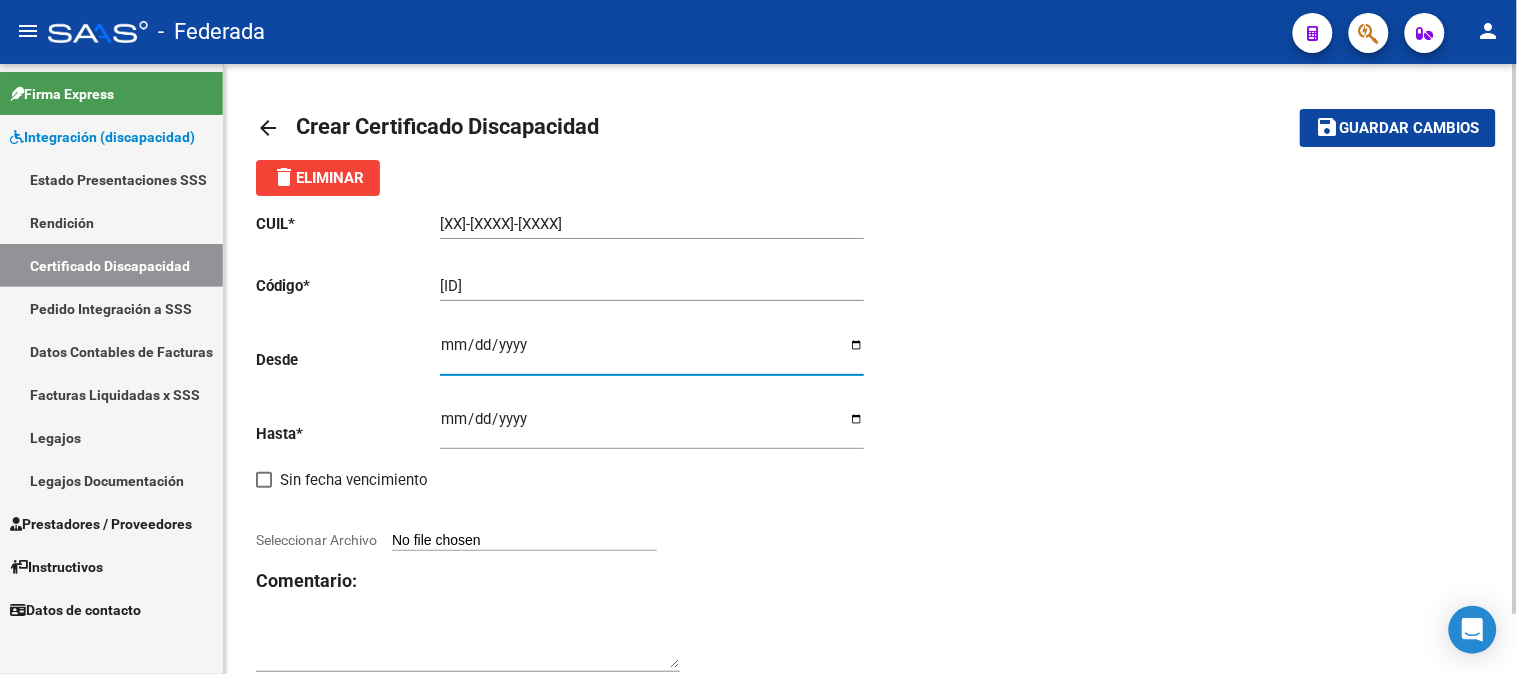 type on "2019-09-03" 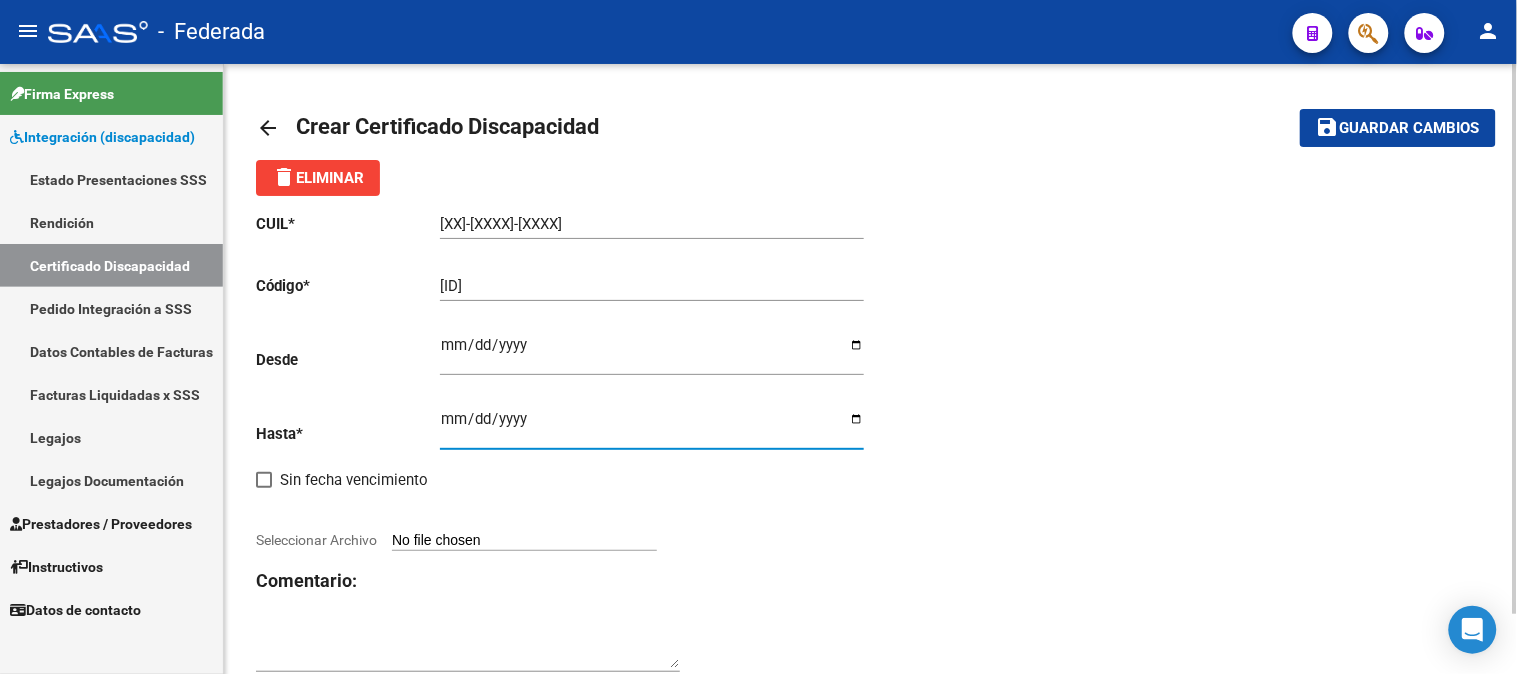 click on "Ingresar fec. Hasta" at bounding box center [652, 427] 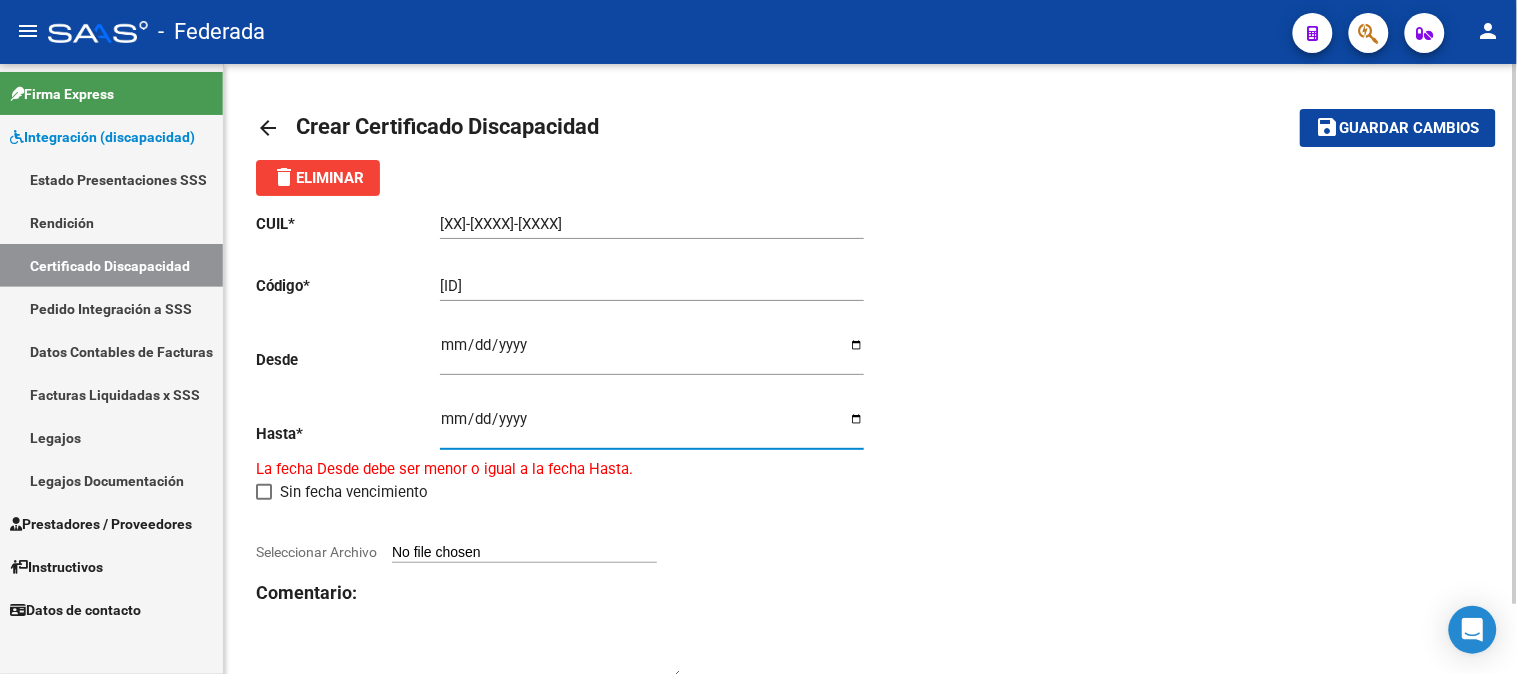 type on "2025-09-03" 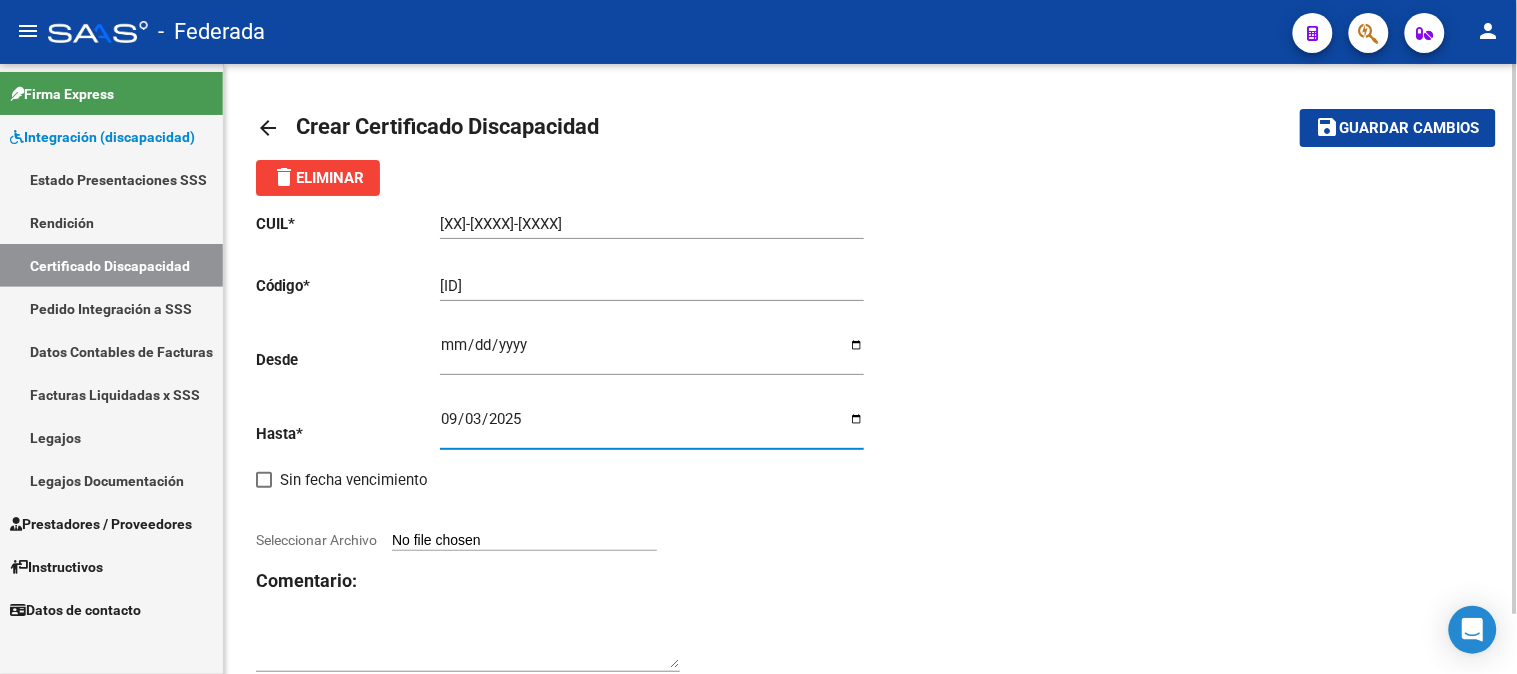 click on "CUIL  *   20-56331264-6 Ingresar el CUIL  Código  *   ARG02000563312642019090320250903BSAS387 Ingresar el Codigo  Desde    2019-09-03 Ingresar fec. Desde  Hasta  *   2025-09-03 Ingresar fec. Hasta     Sin fecha vencimiento        Seleccionar Archivo Comentario:" 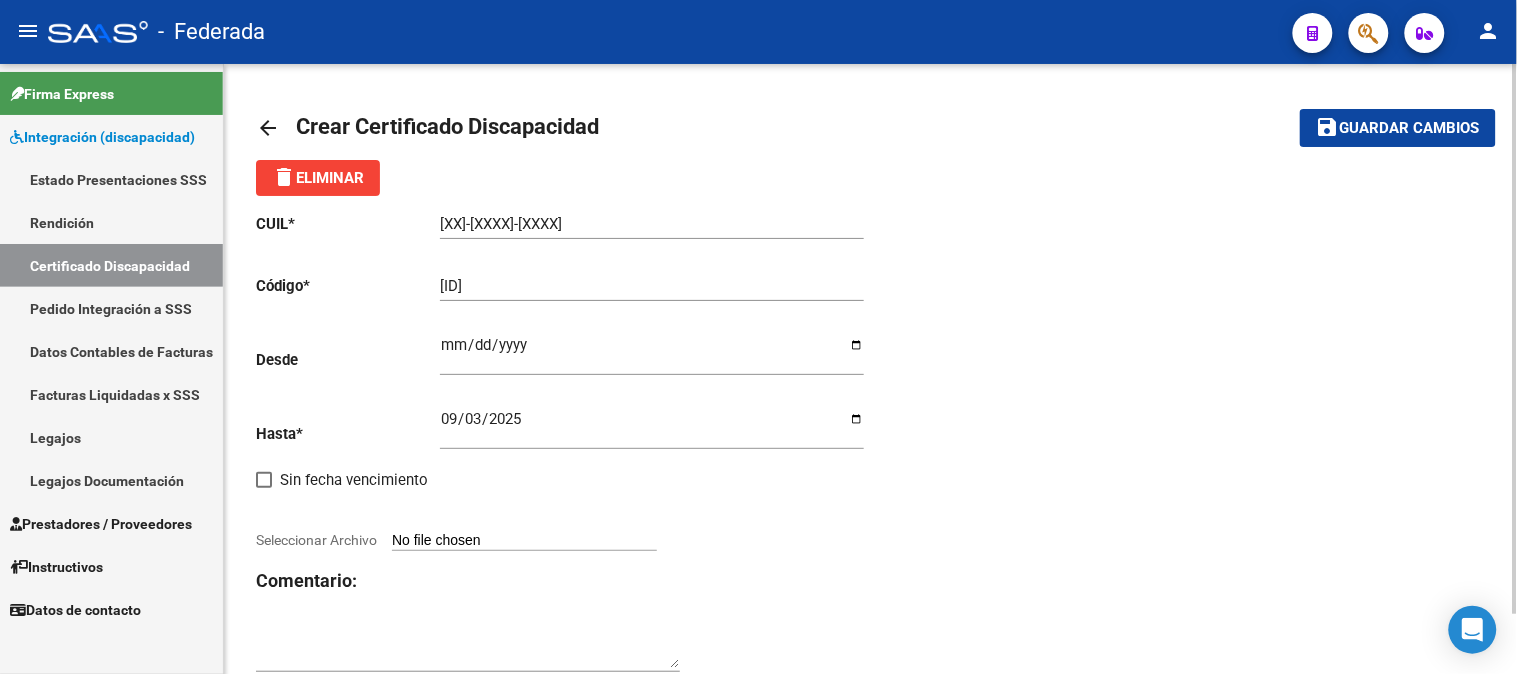 click on "Seleccionar Archivo" at bounding box center (524, 541) 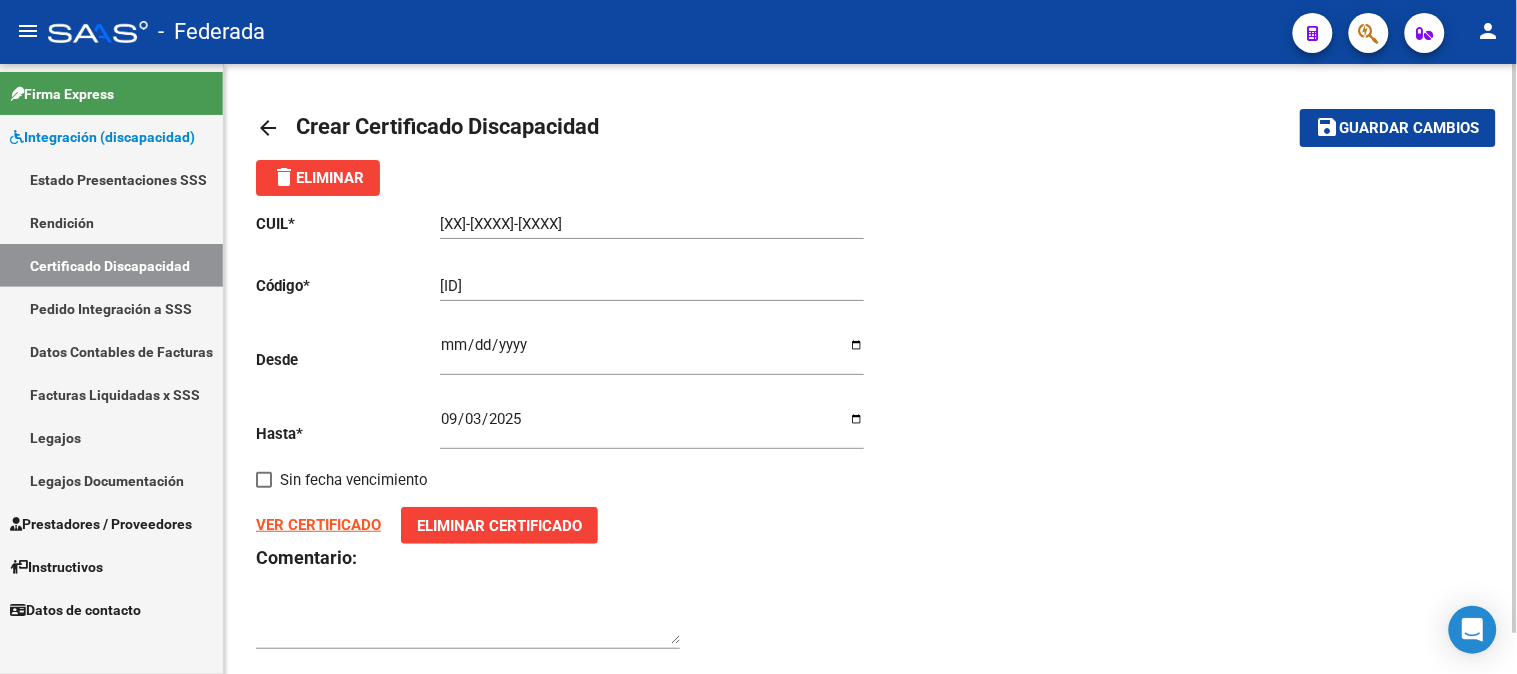 click on "Guardar cambios" 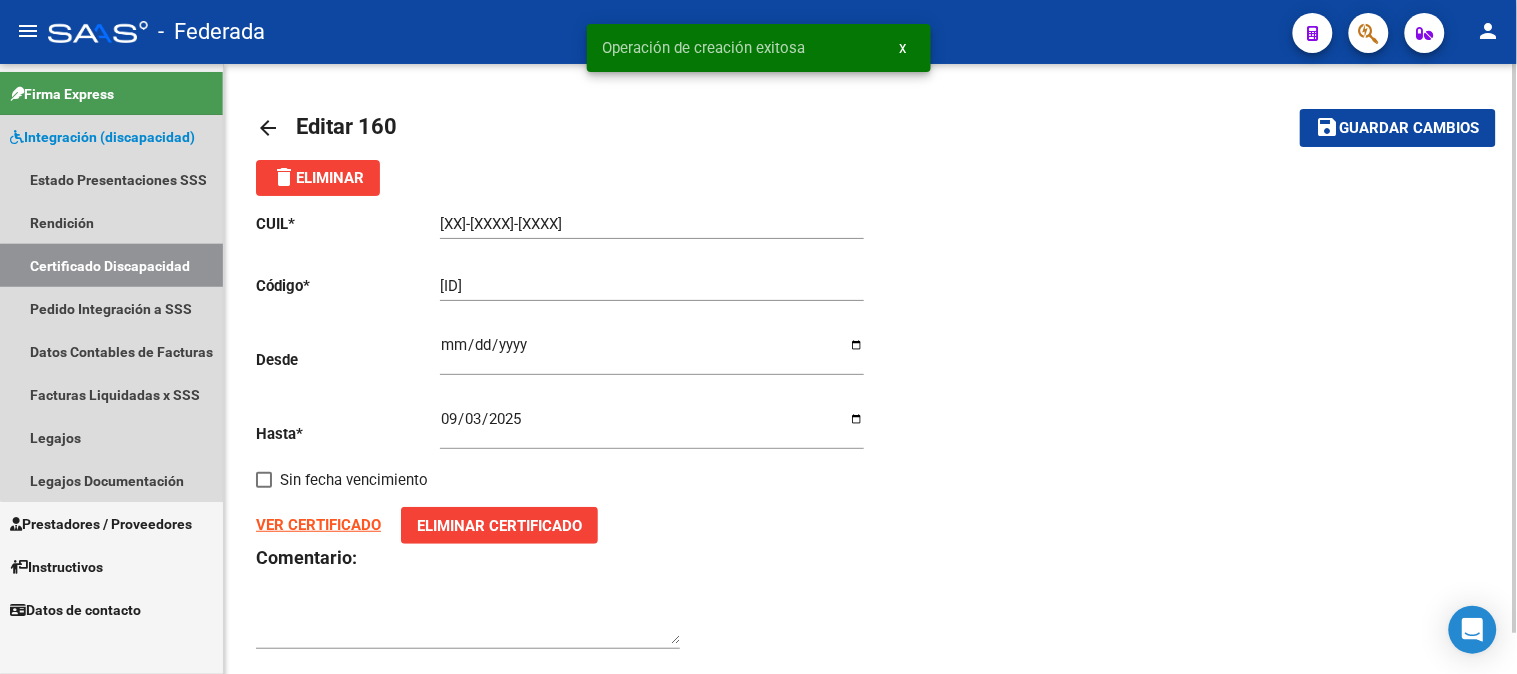 click on "Certificado Discapacidad" at bounding box center (111, 265) 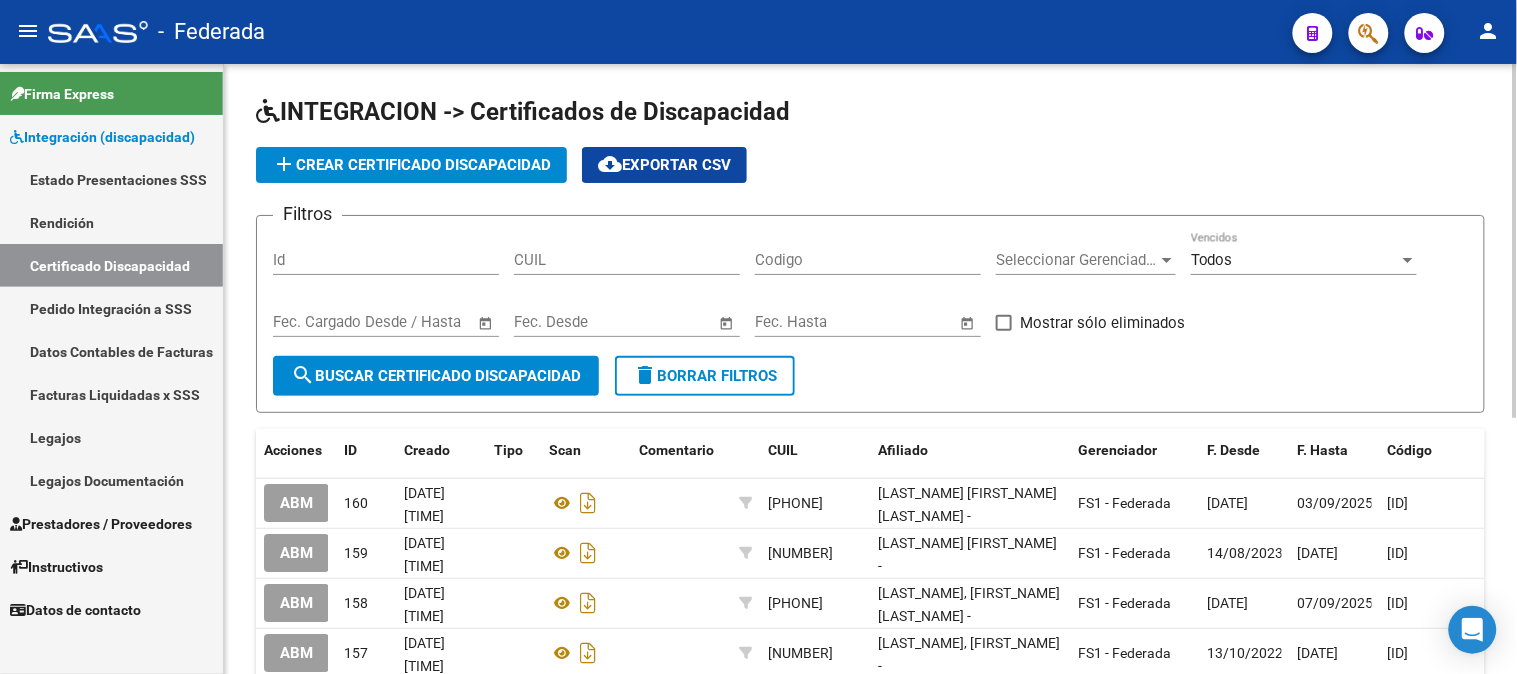 click on "INTEGRACION -> Certificados de Discapacidad add  Crear Certificado Discapacidad
cloud_download  Exportar CSV  Filtros Id CUIL Codigo Seleccionar Gerenciador Seleccionar Gerenciador Todos Vencidos Start date – End date Fec. Cargado Desde / Hasta Start date – End date Fec. Desde Start date – End date Fec. Hasta   Mostrar sólo eliminados  search  Buscar Certificado Discapacidad  delete  Borrar Filtros" 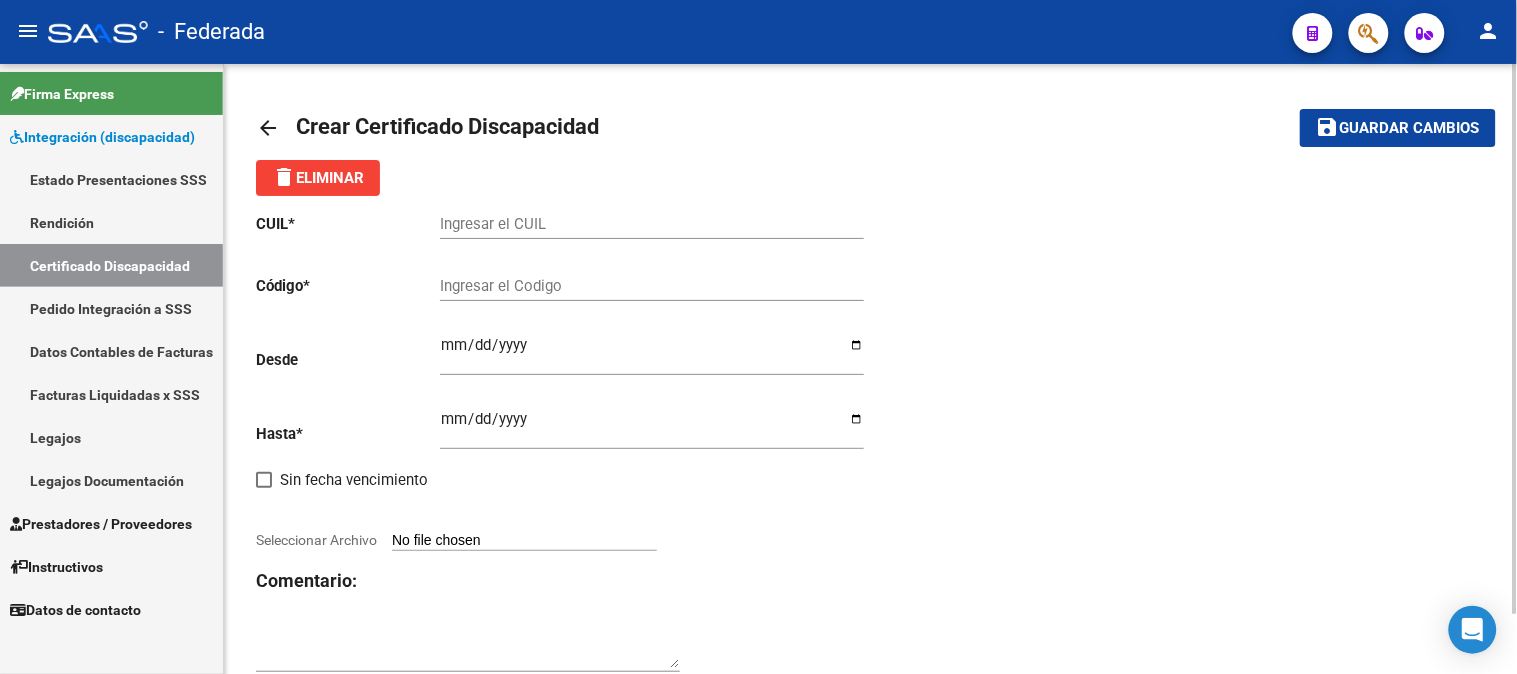 click on "Ingresar el CUIL" at bounding box center [652, 224] 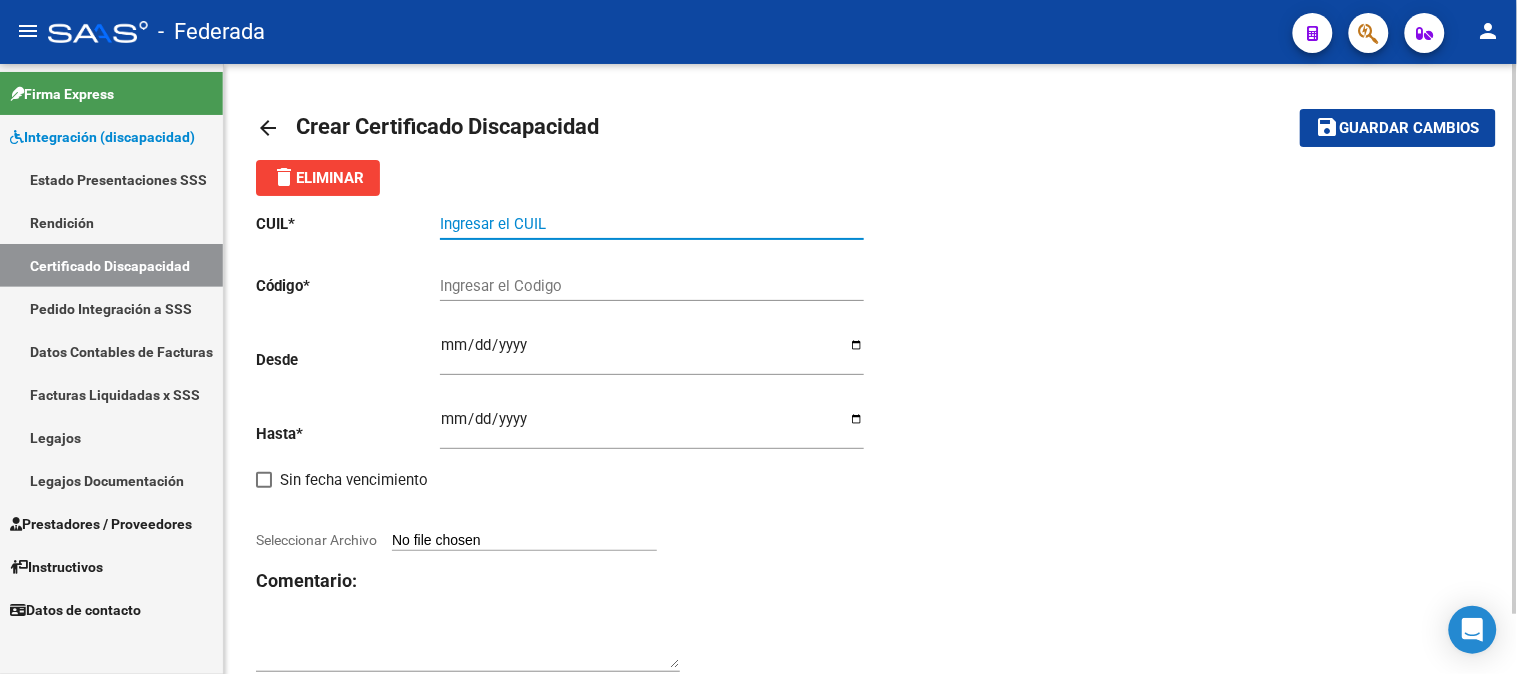 paste on "20-56801538-0" 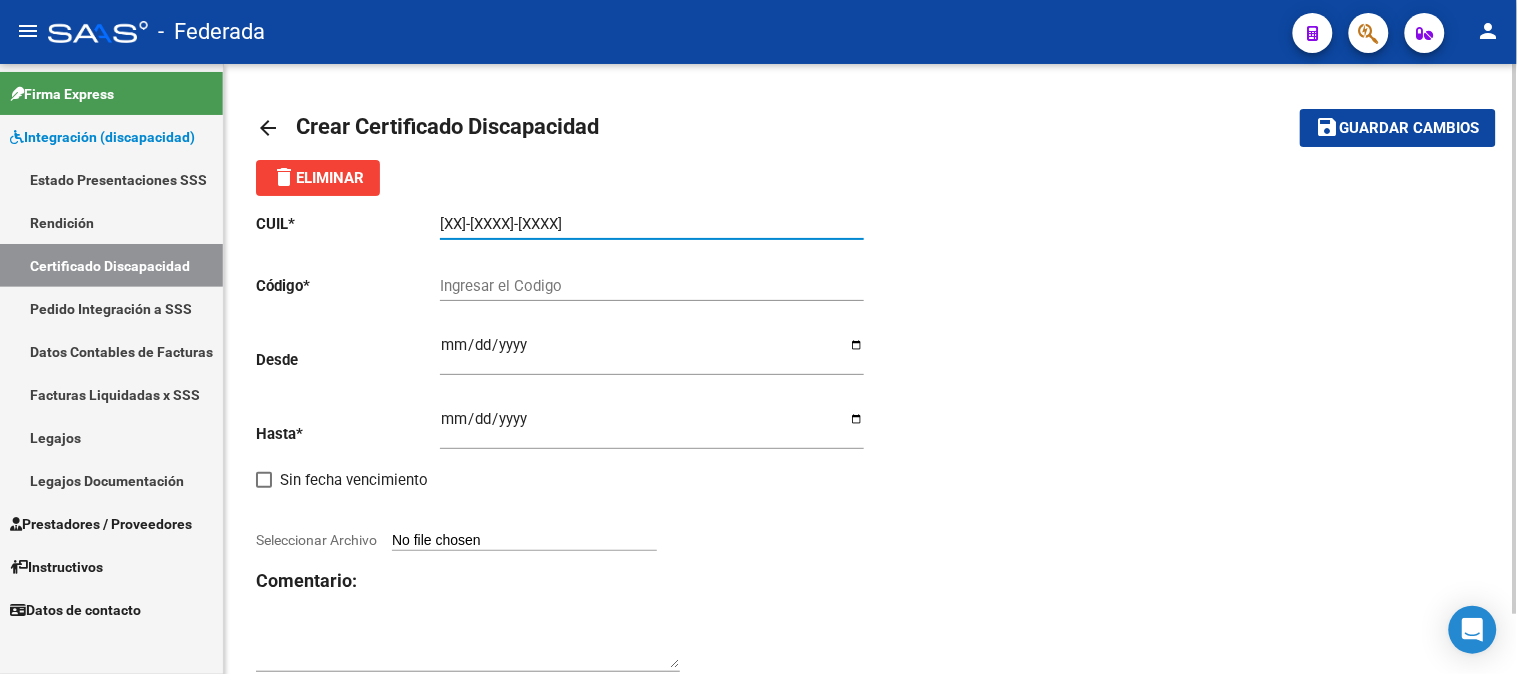 type on "20-56801538-0" 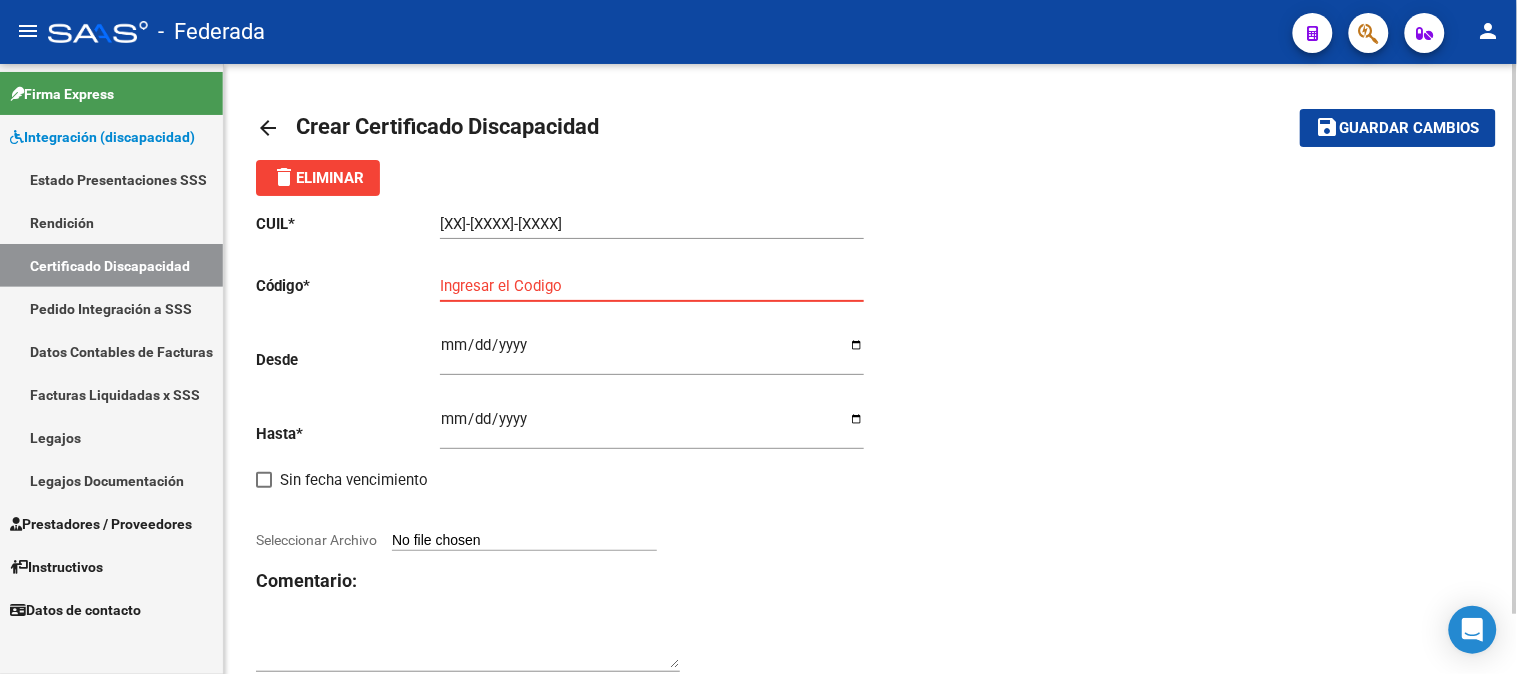 paste on "00ARG02000568015382022111720271117MZA496" 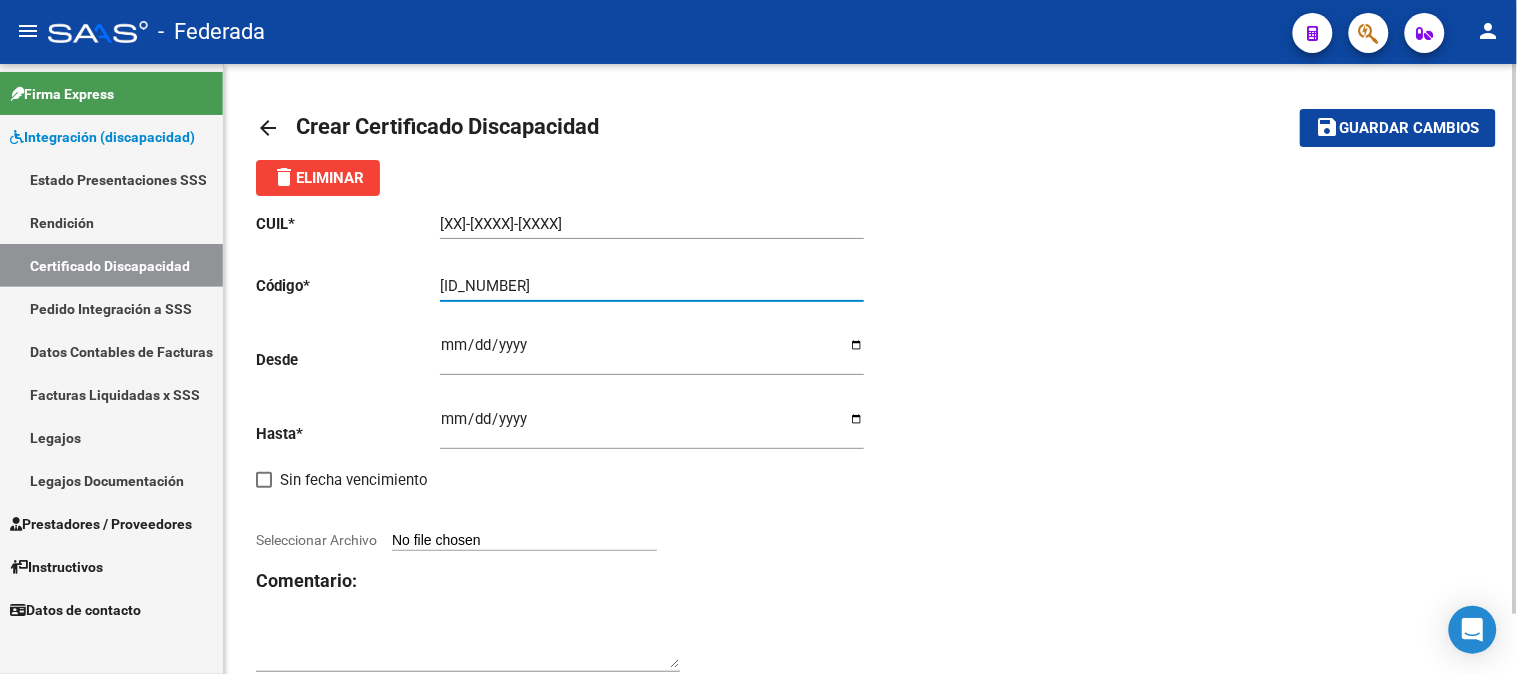 click on "00ARG02000568015382022111720271117MZA496" at bounding box center (652, 286) 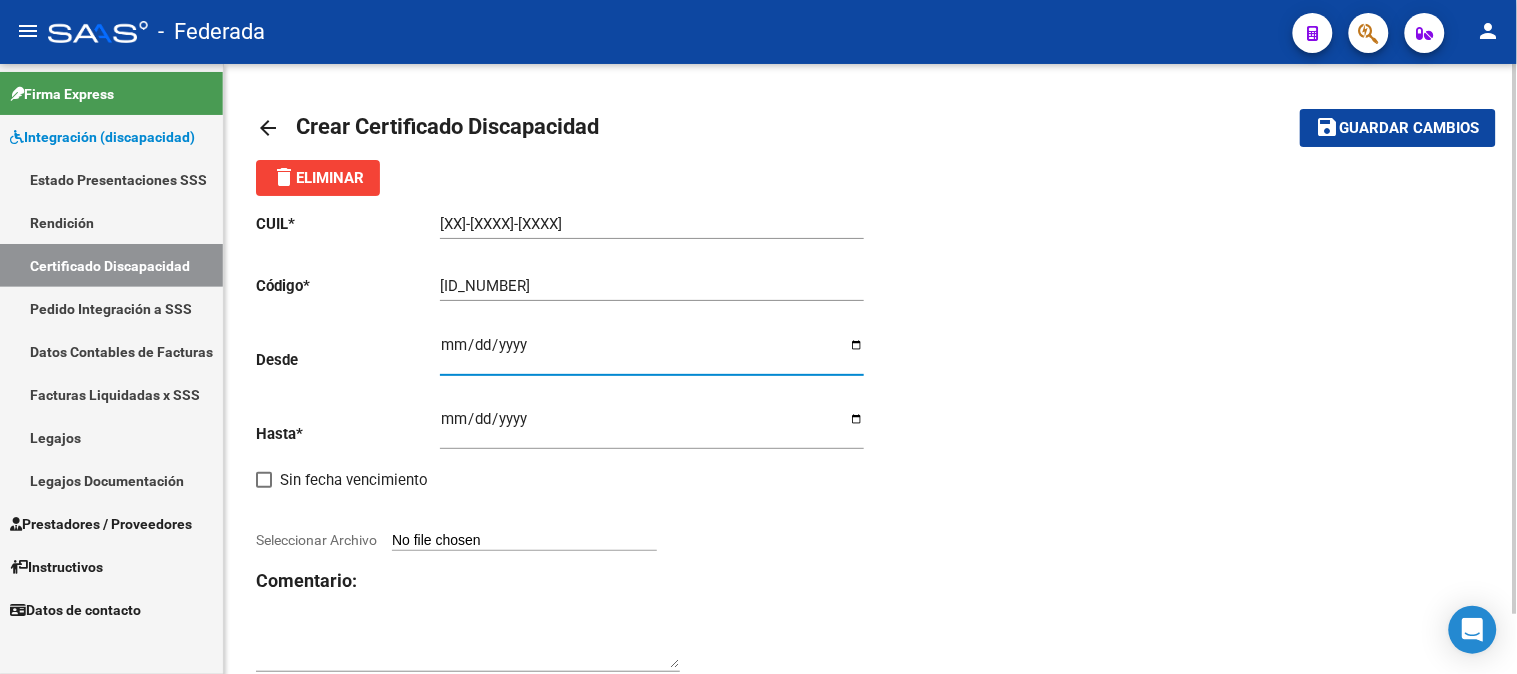 click on "Ingresar fec. Desde" at bounding box center [652, 353] 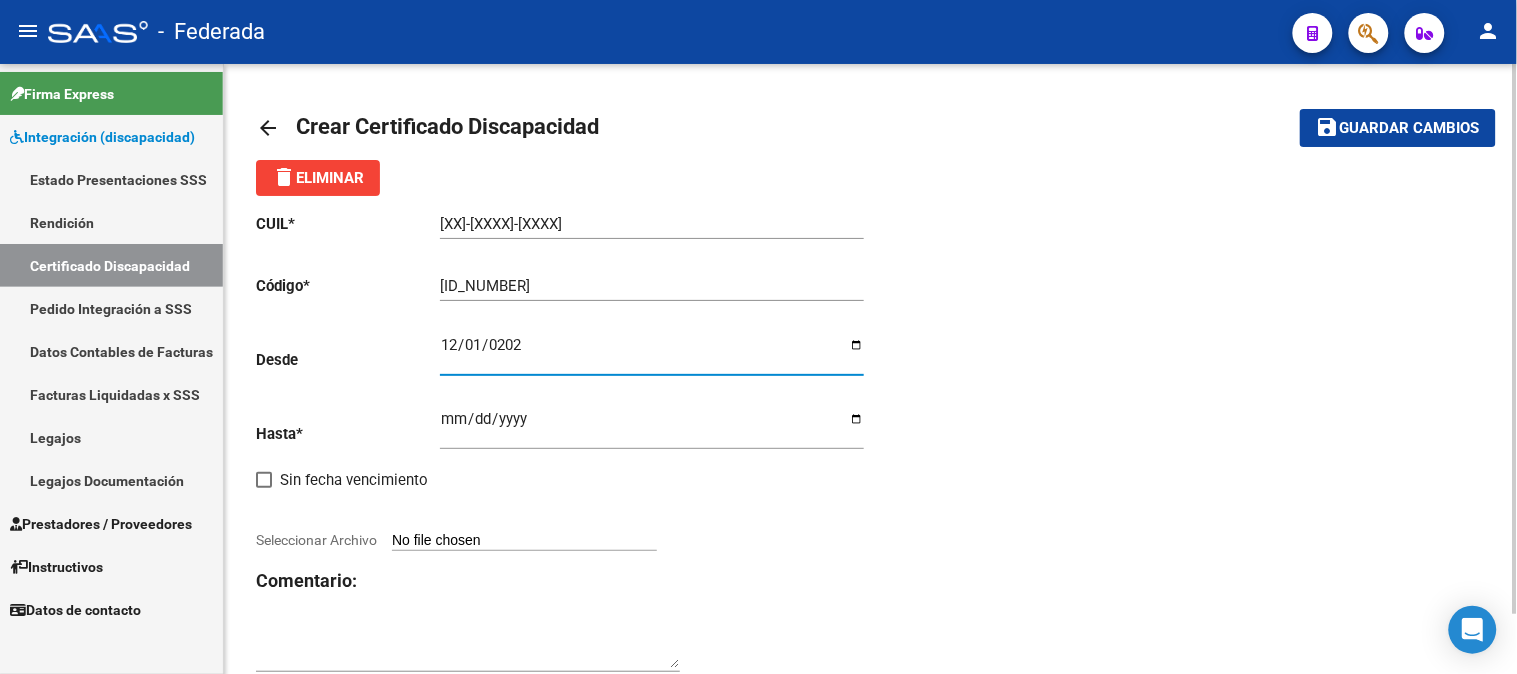 type on "2022-12-01" 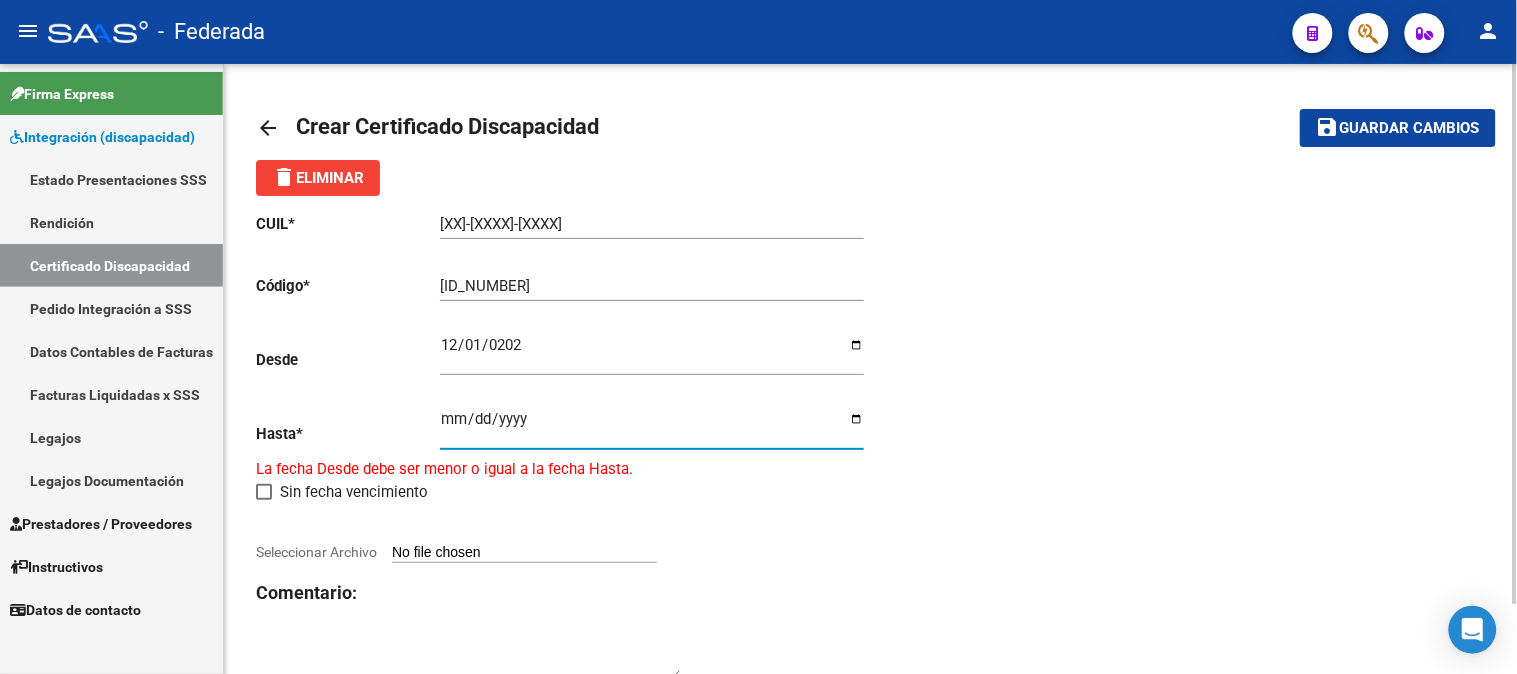 type on "2027-11-17" 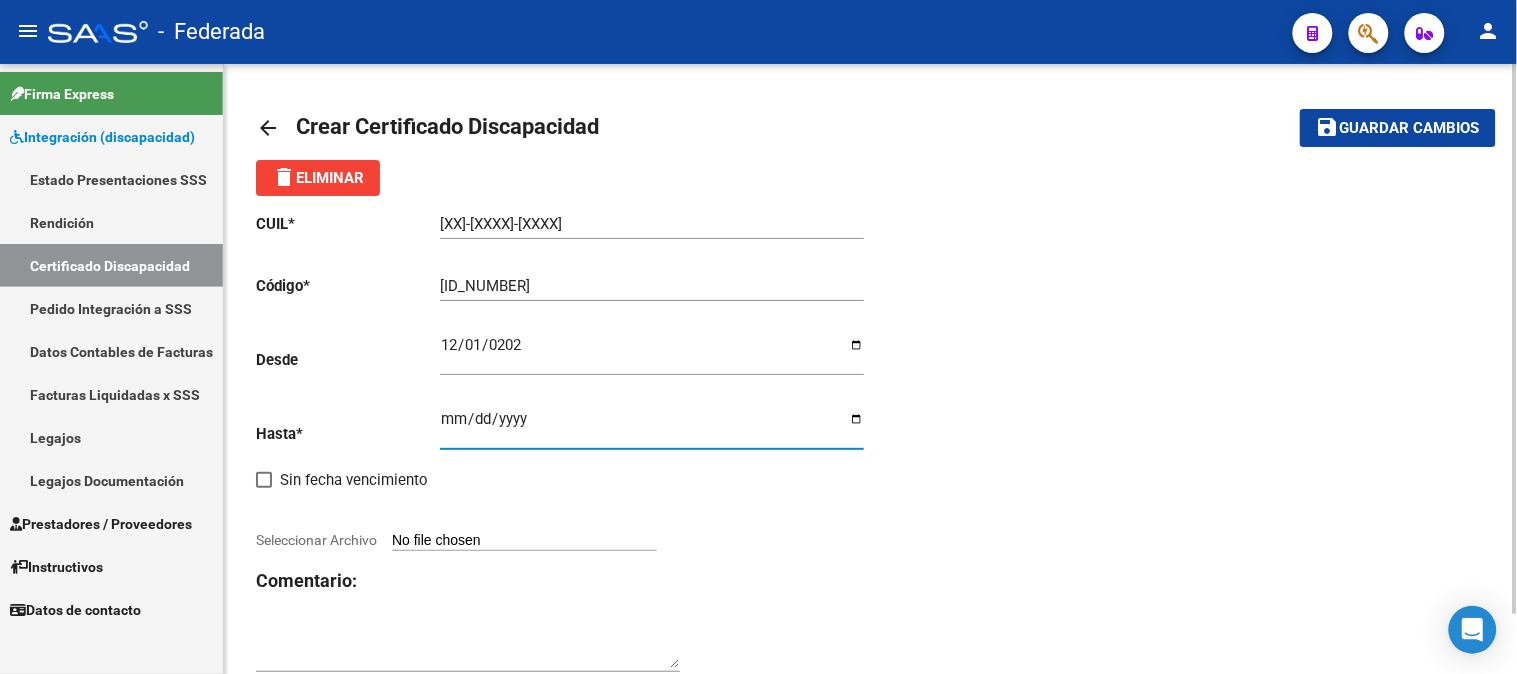 click on "CUIL  *   20-56801538-0 Ingresar el CUIL  Código  *   ARG02000568015382022111720271117MZA496 Ingresar el Codigo  Desde    2022-12-01 Ingresar fec. Desde  Hasta  *   2027-11-17 Ingresar fec. Hasta     Sin fecha vencimiento        Seleccionar Archivo Comentario:" 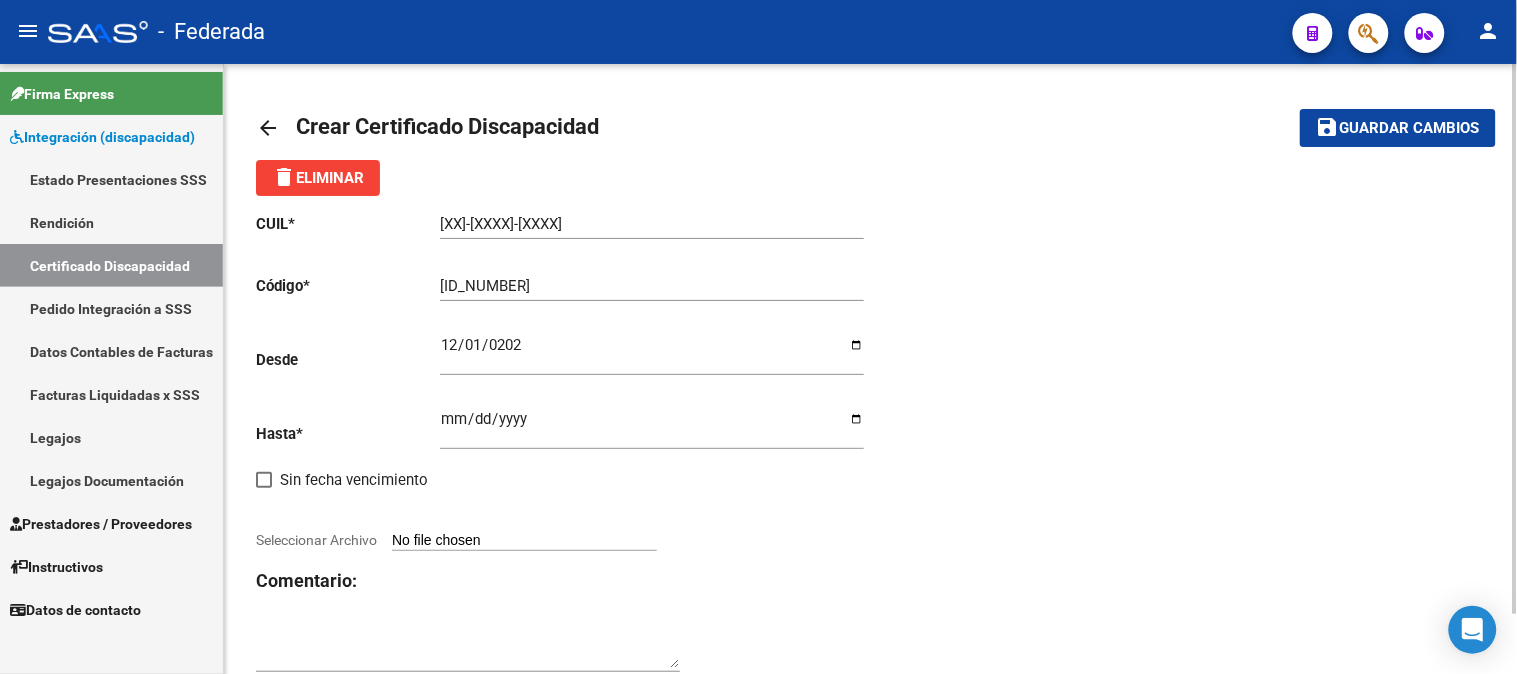 click on "Seleccionar Archivo" at bounding box center (524, 541) 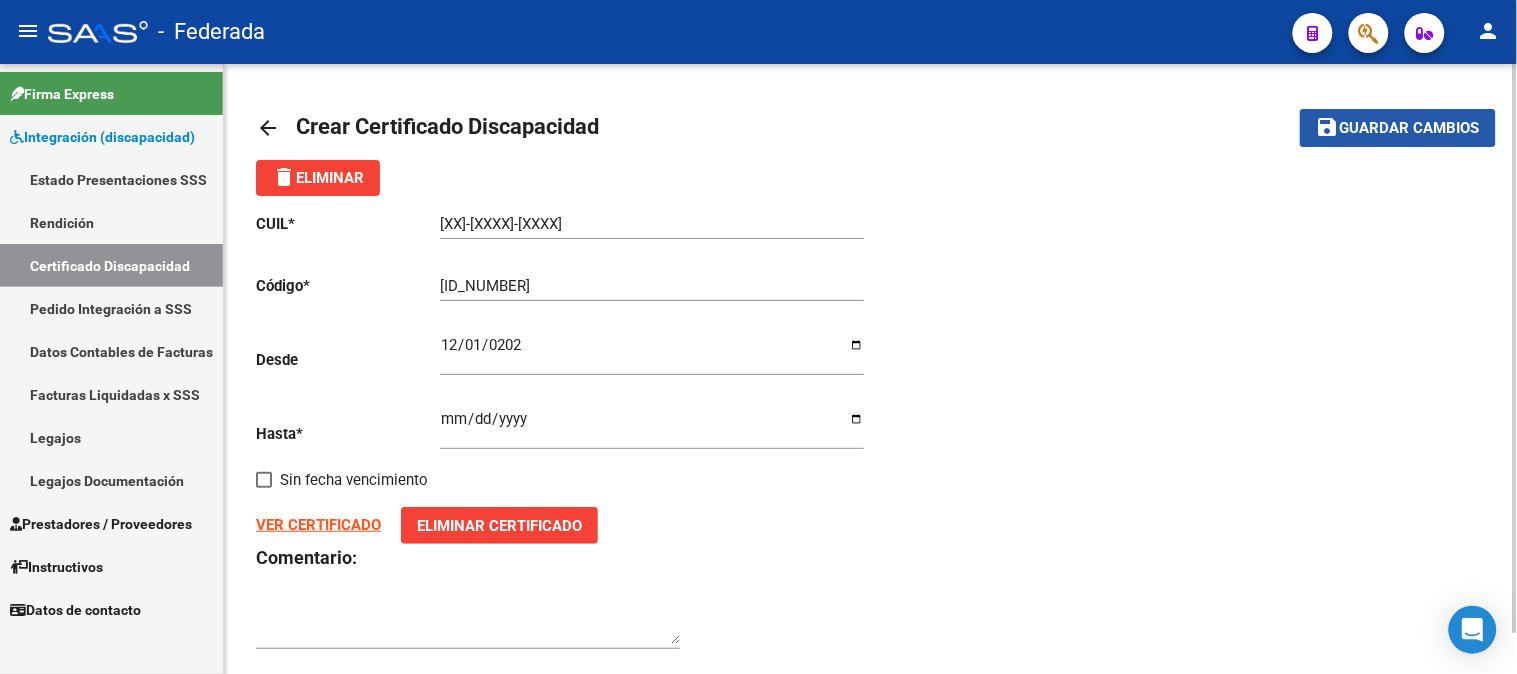 click on "Guardar cambios" 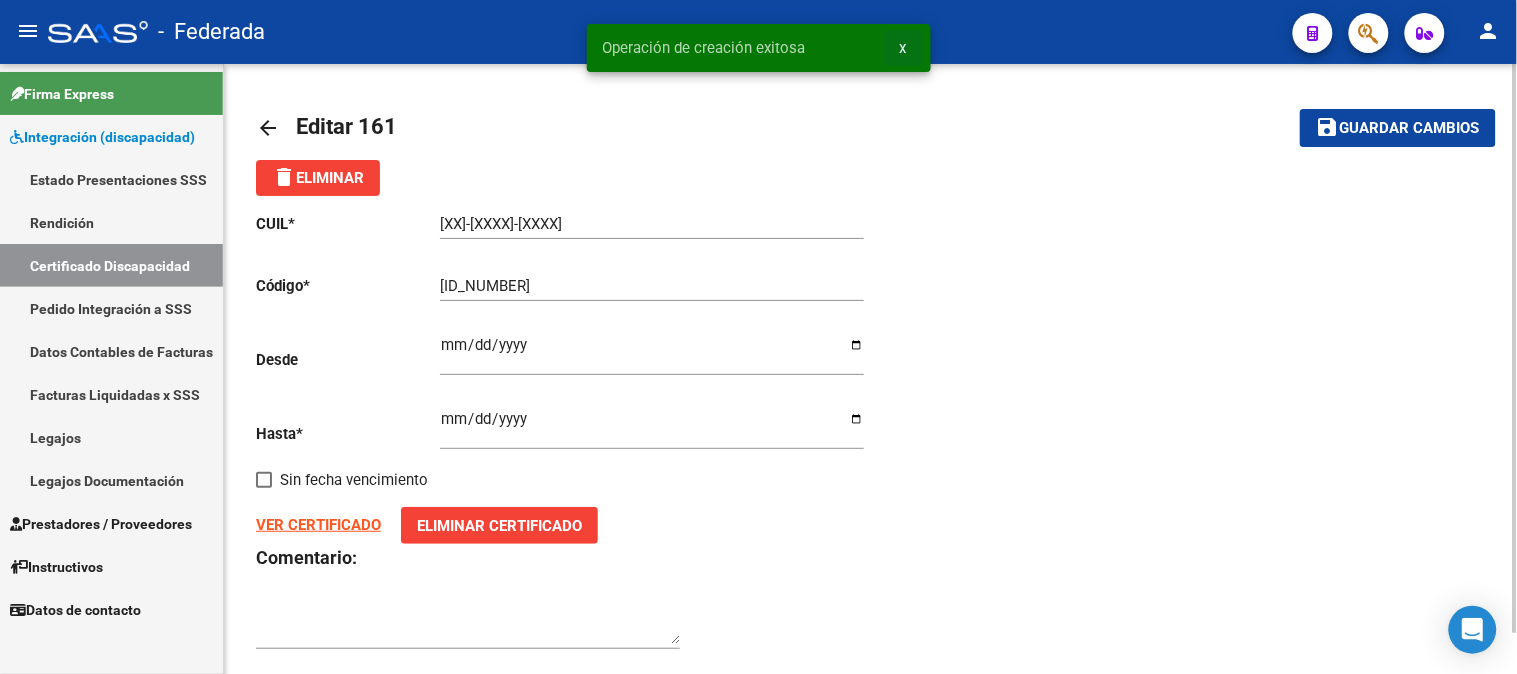click on "x" at bounding box center (903, 48) 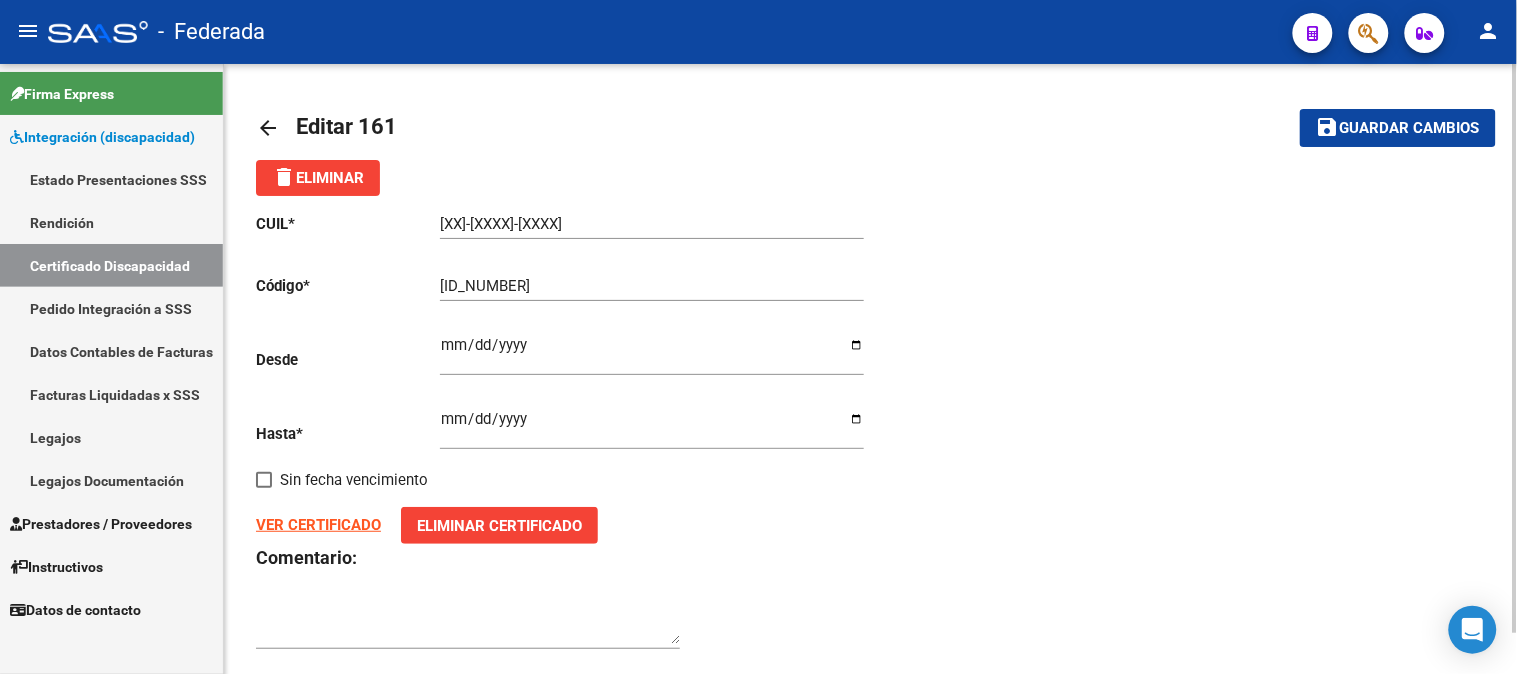 click on "Certificado Discapacidad" at bounding box center (111, 265) 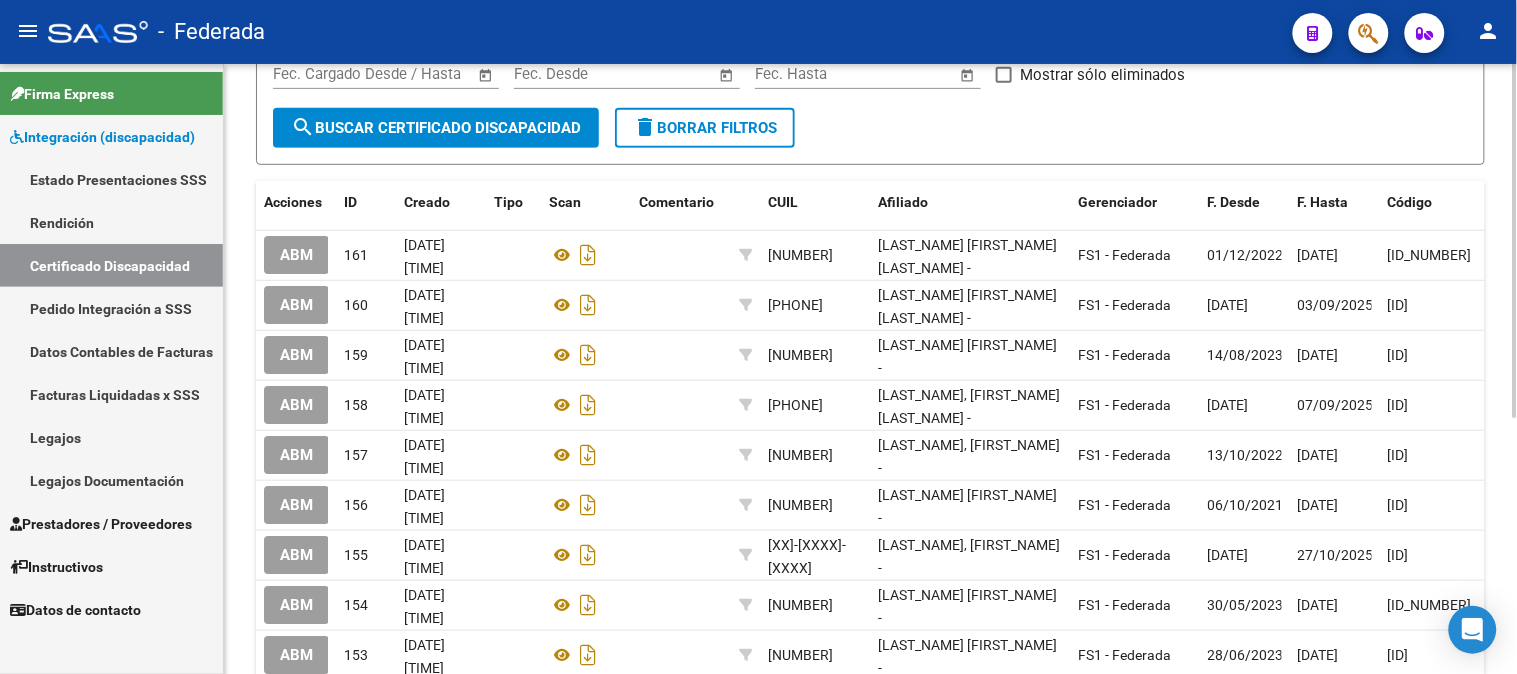 scroll, scrollTop: 107, scrollLeft: 0, axis: vertical 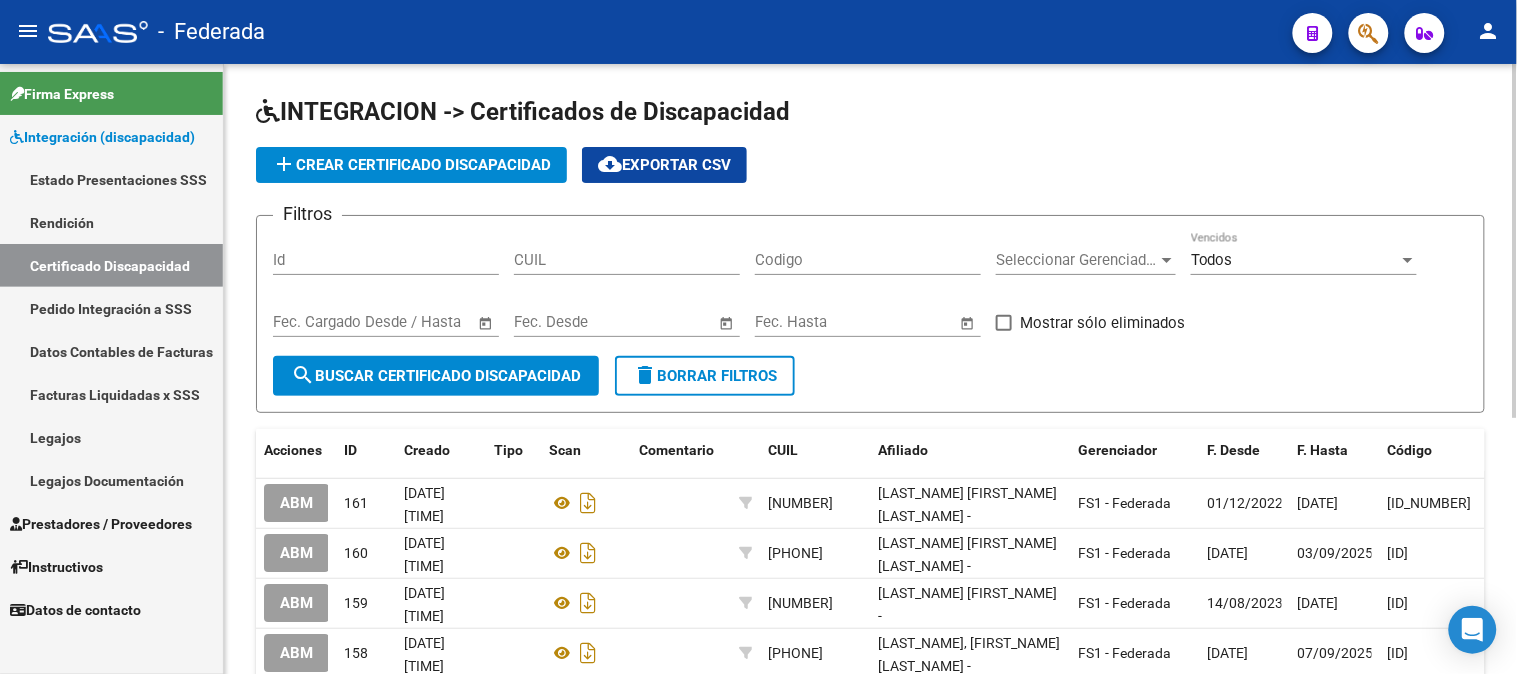 click on "add  Crear Certificado Discapacidad" 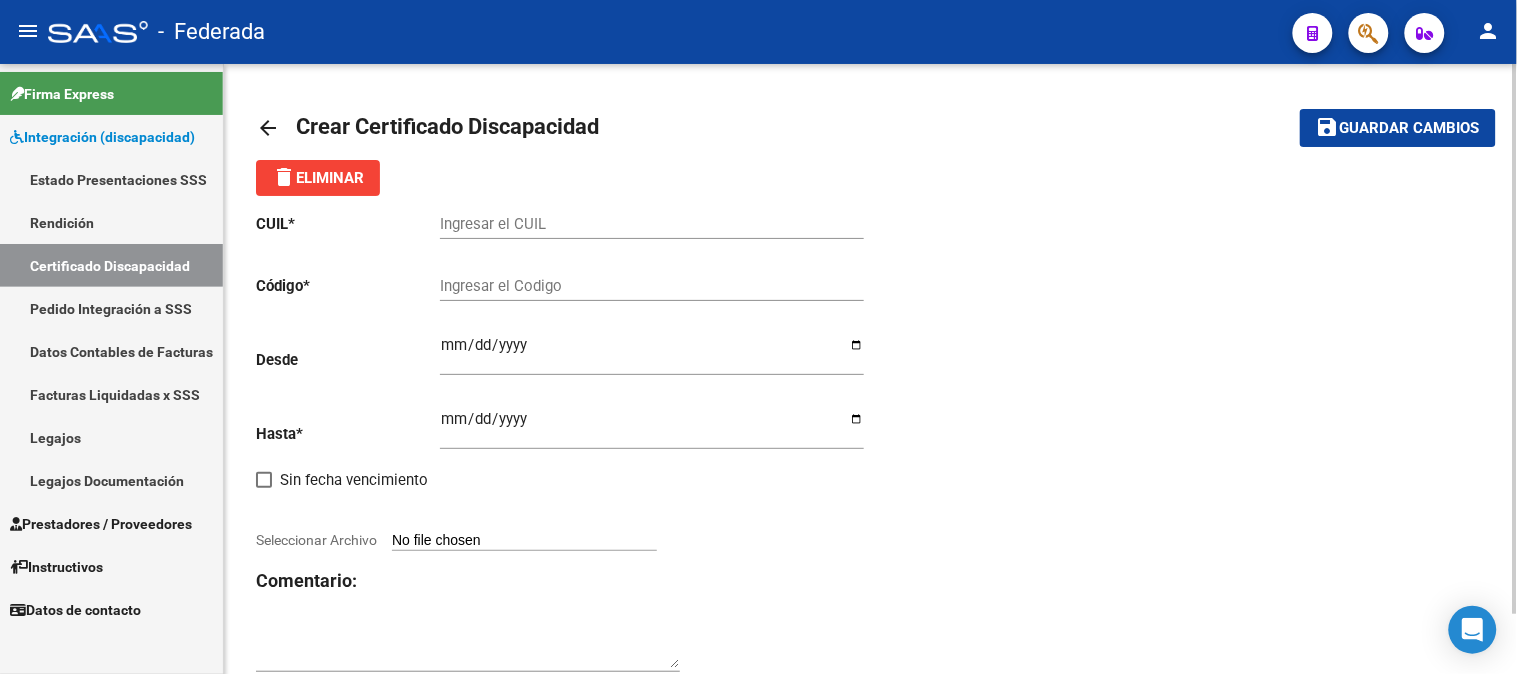 click on "Ingresar el CUIL" at bounding box center (652, 224) 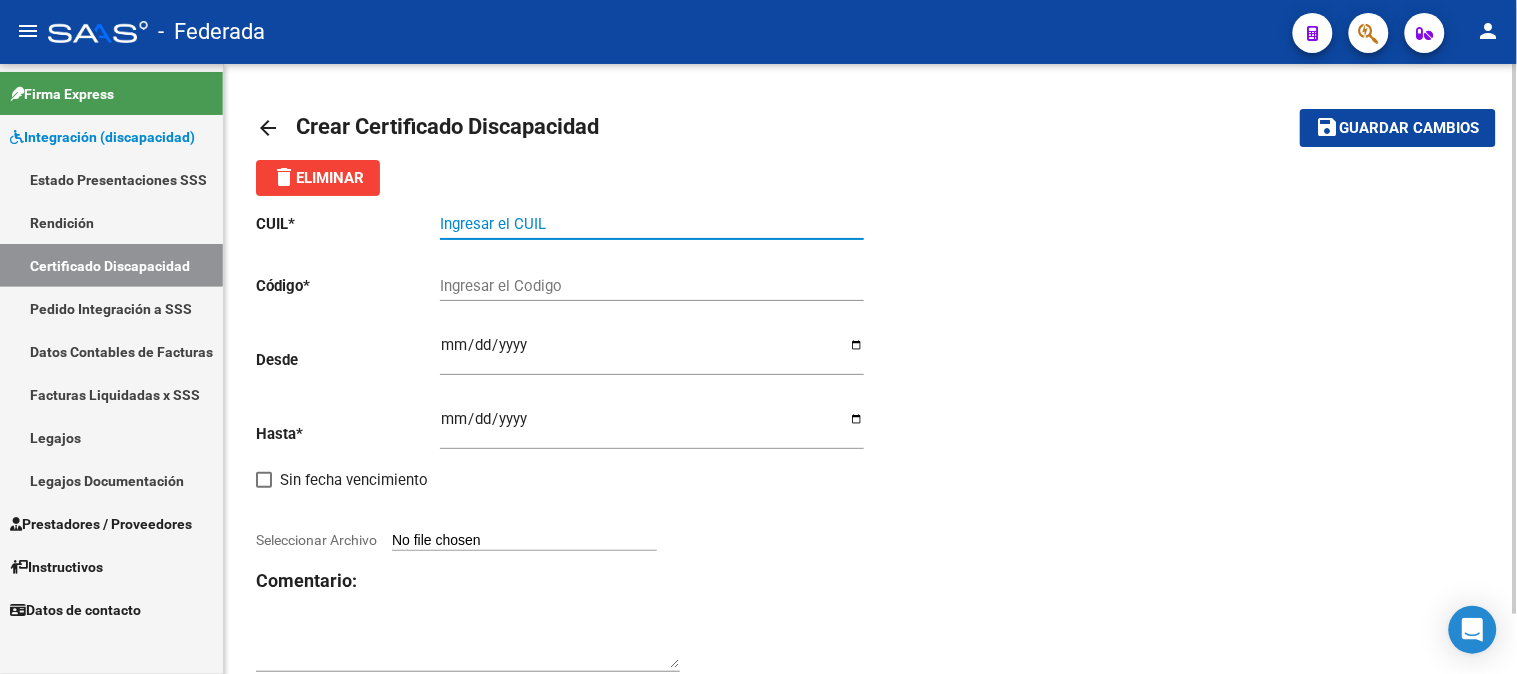 paste on "20-49709171-4" 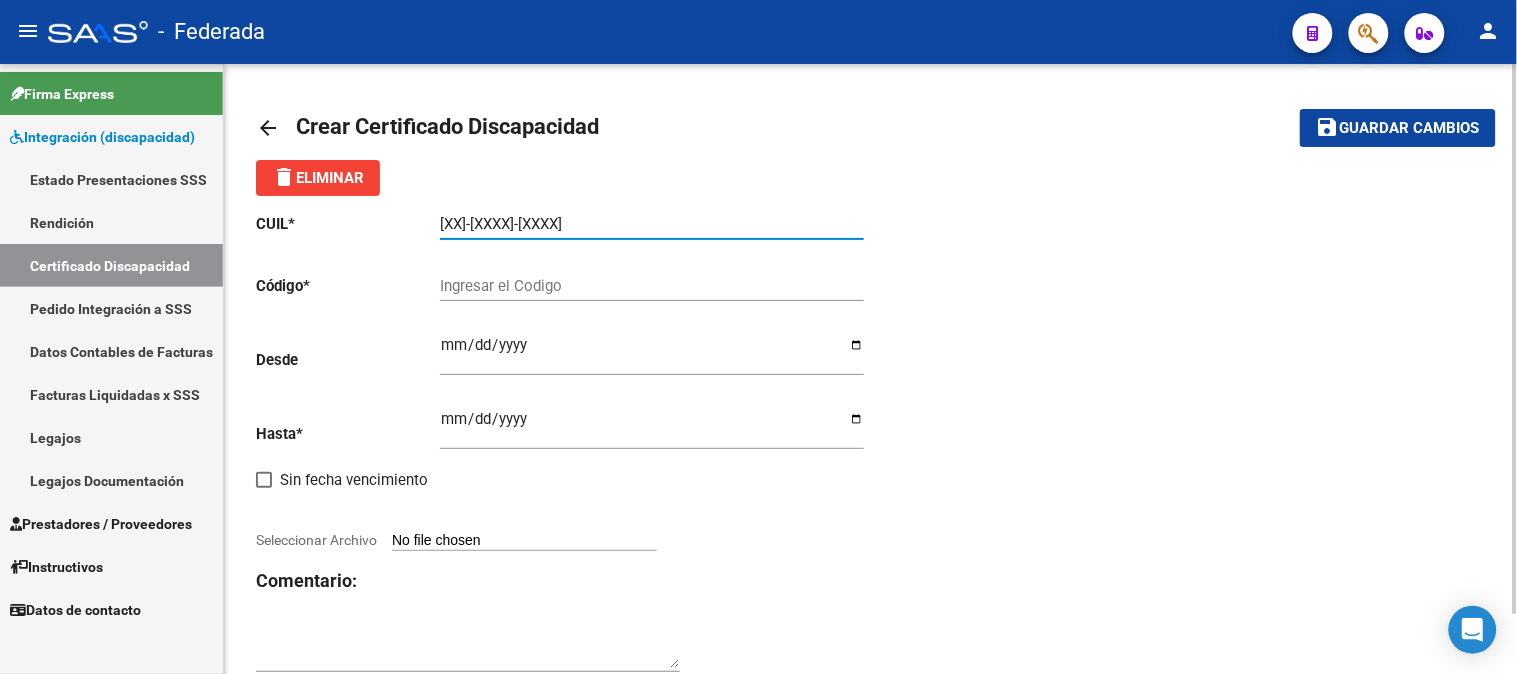 type on "20-49709171-4" 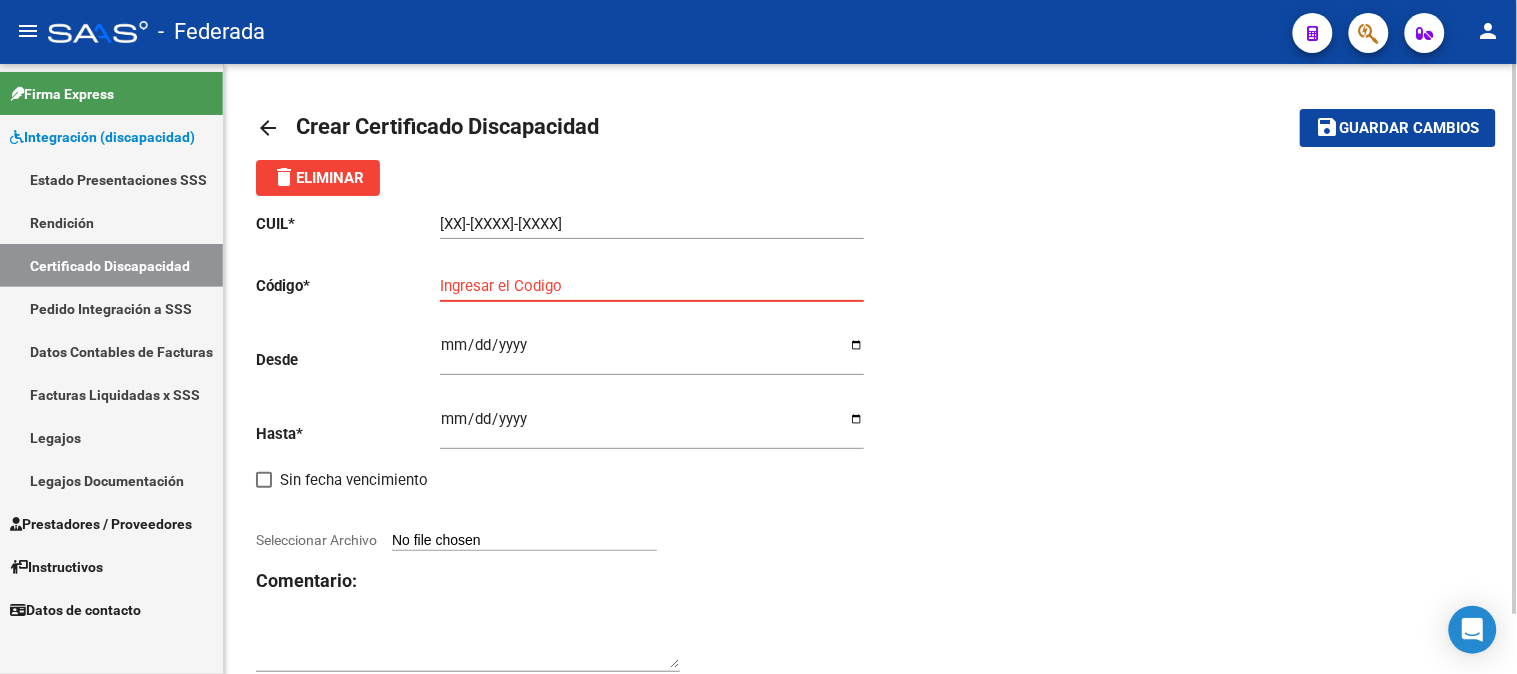 paste on "00ARG02000497091712022072920270729SFE168" 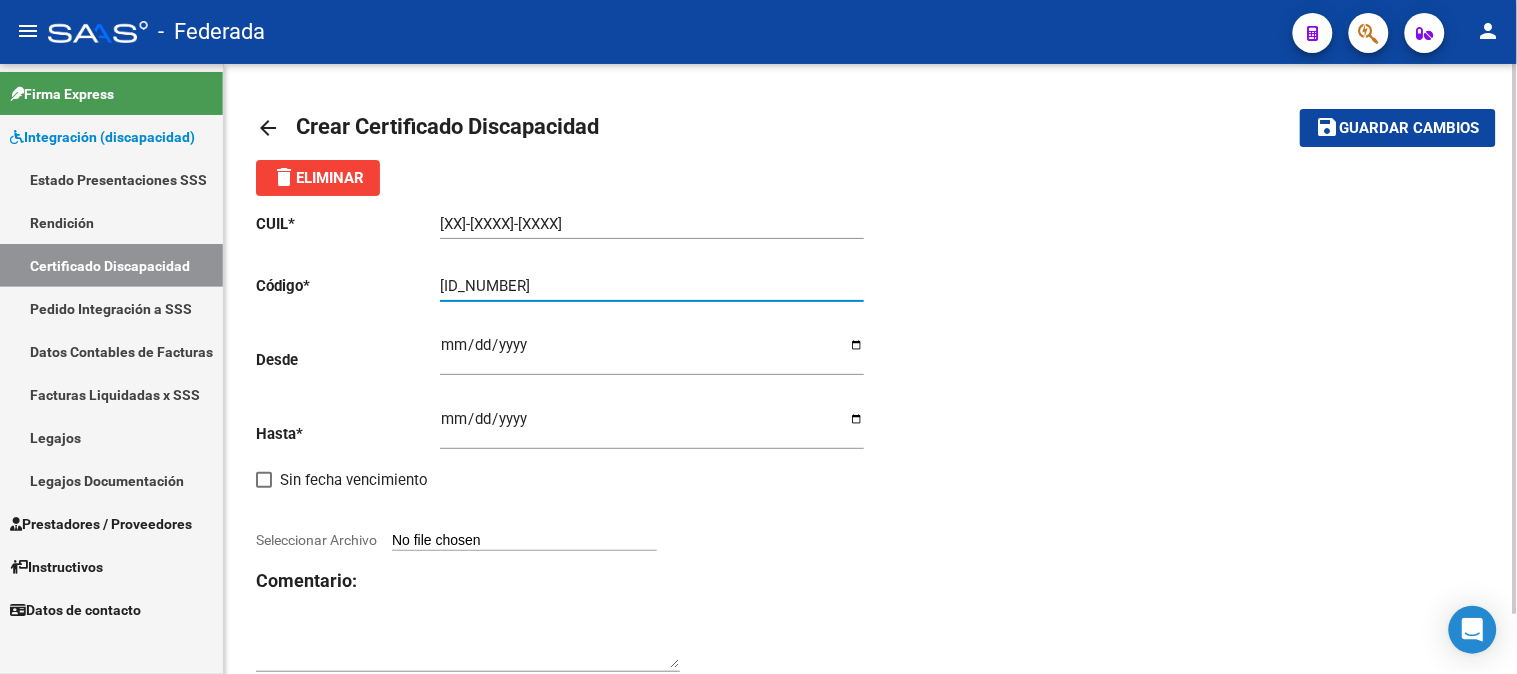 click on "00ARG02000497091712022072920270729SFE168" at bounding box center (652, 286) 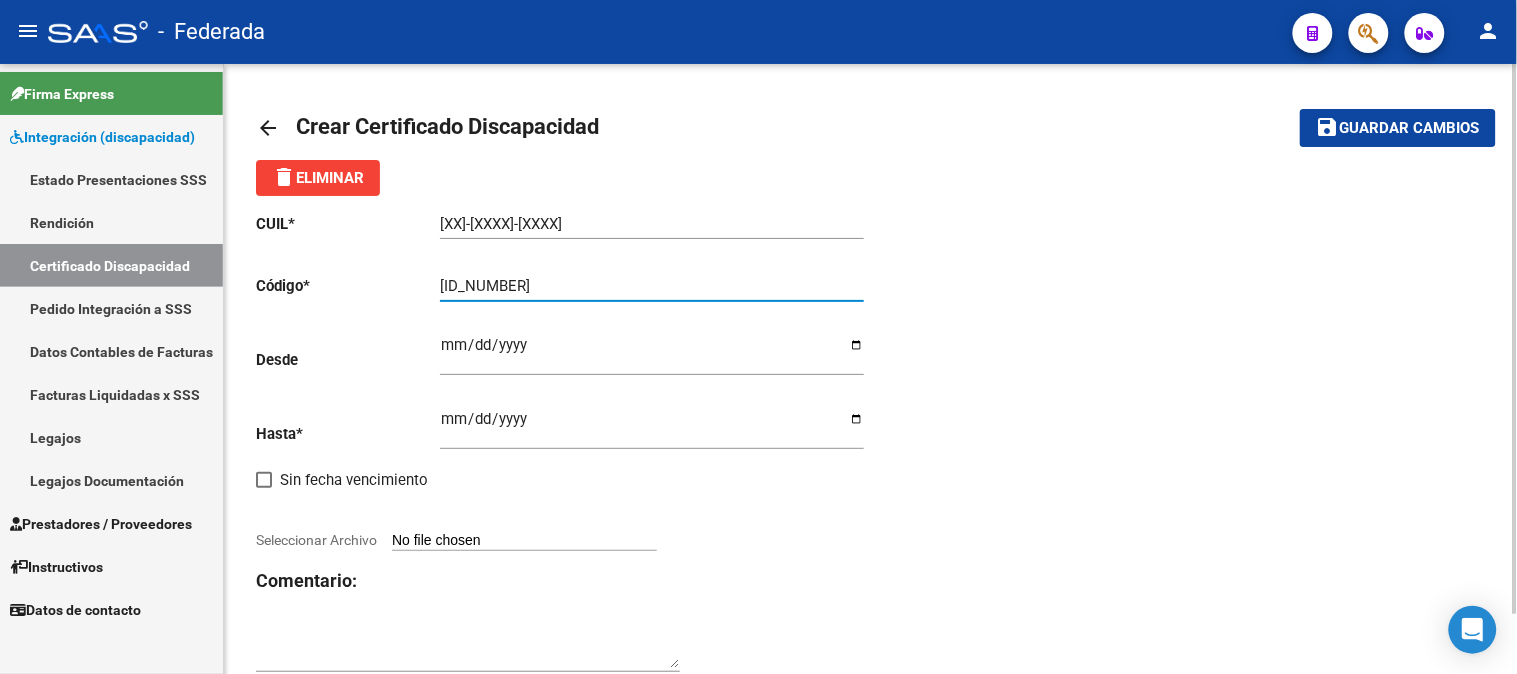 type on "[ID]" 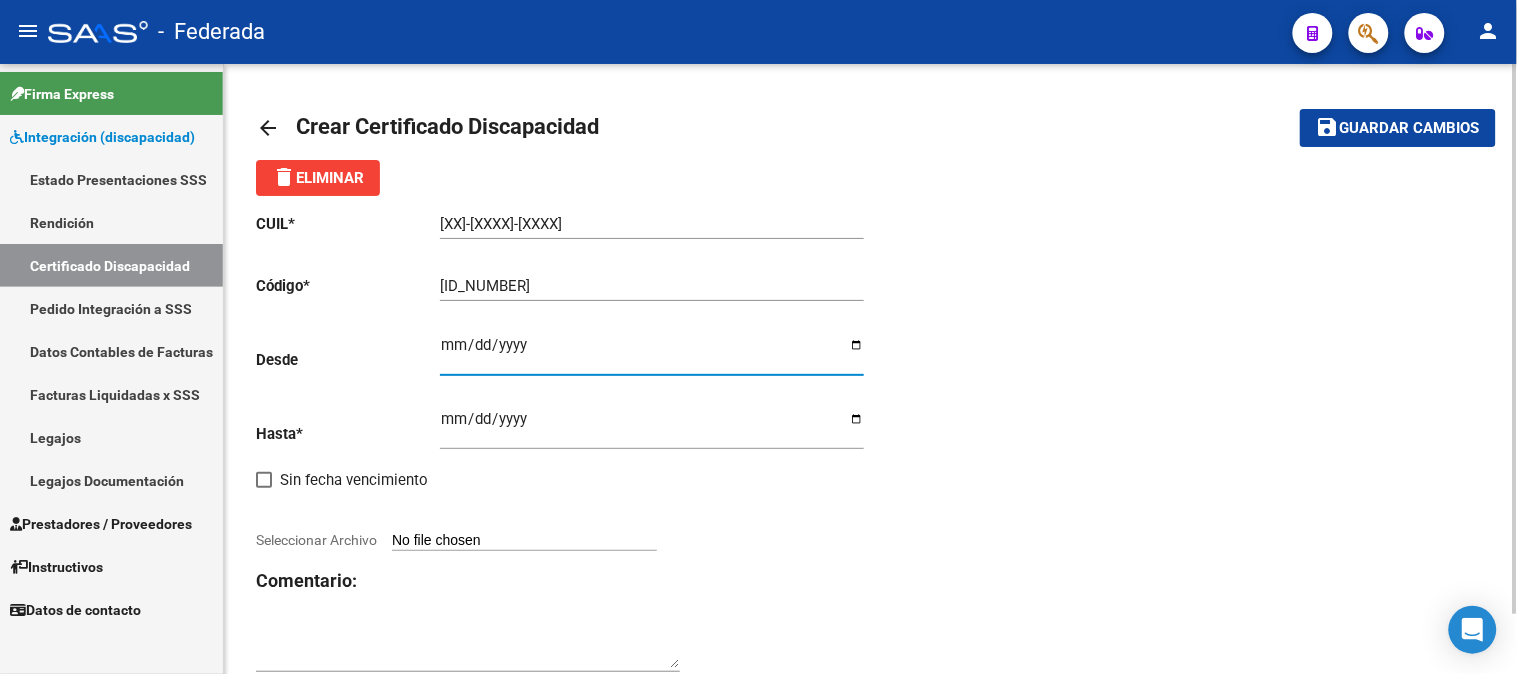 click on "Ingresar fec. Desde" at bounding box center (652, 353) 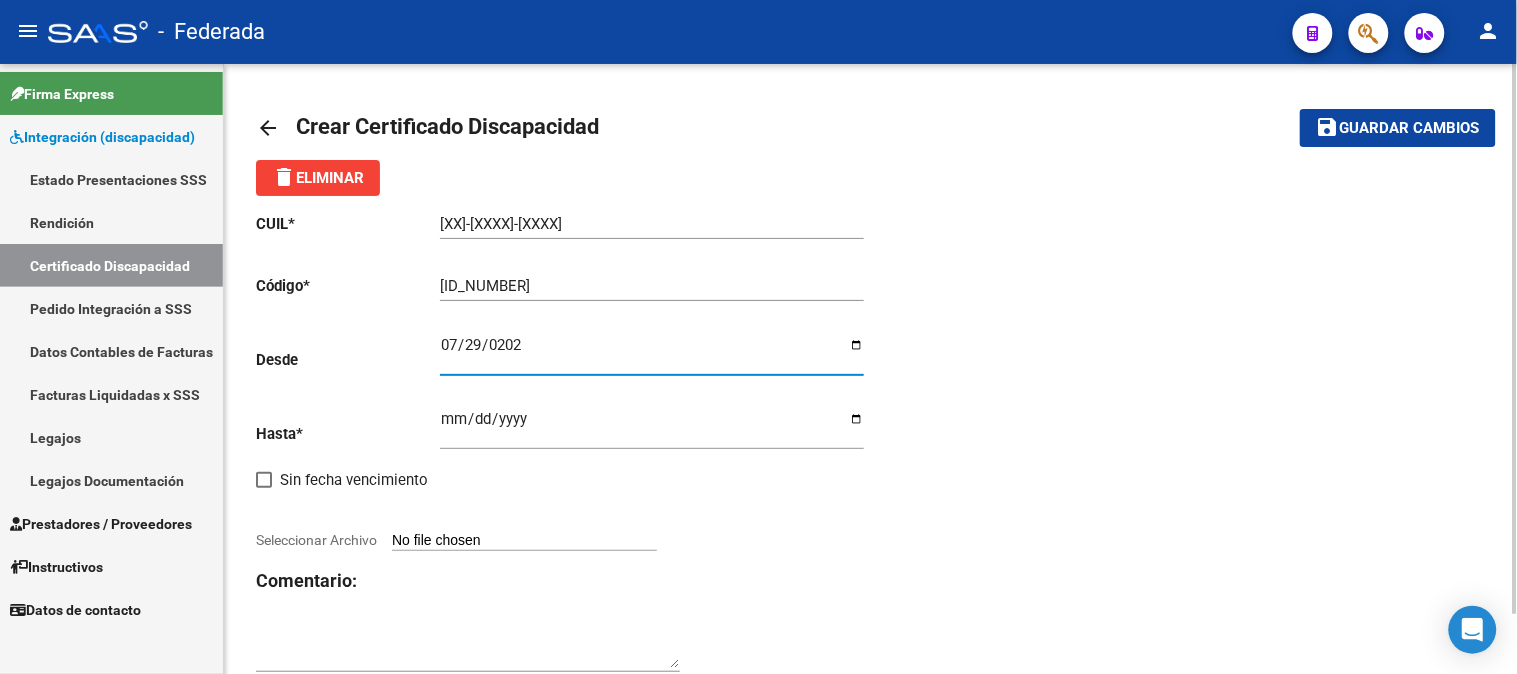 type on "2022-07-29" 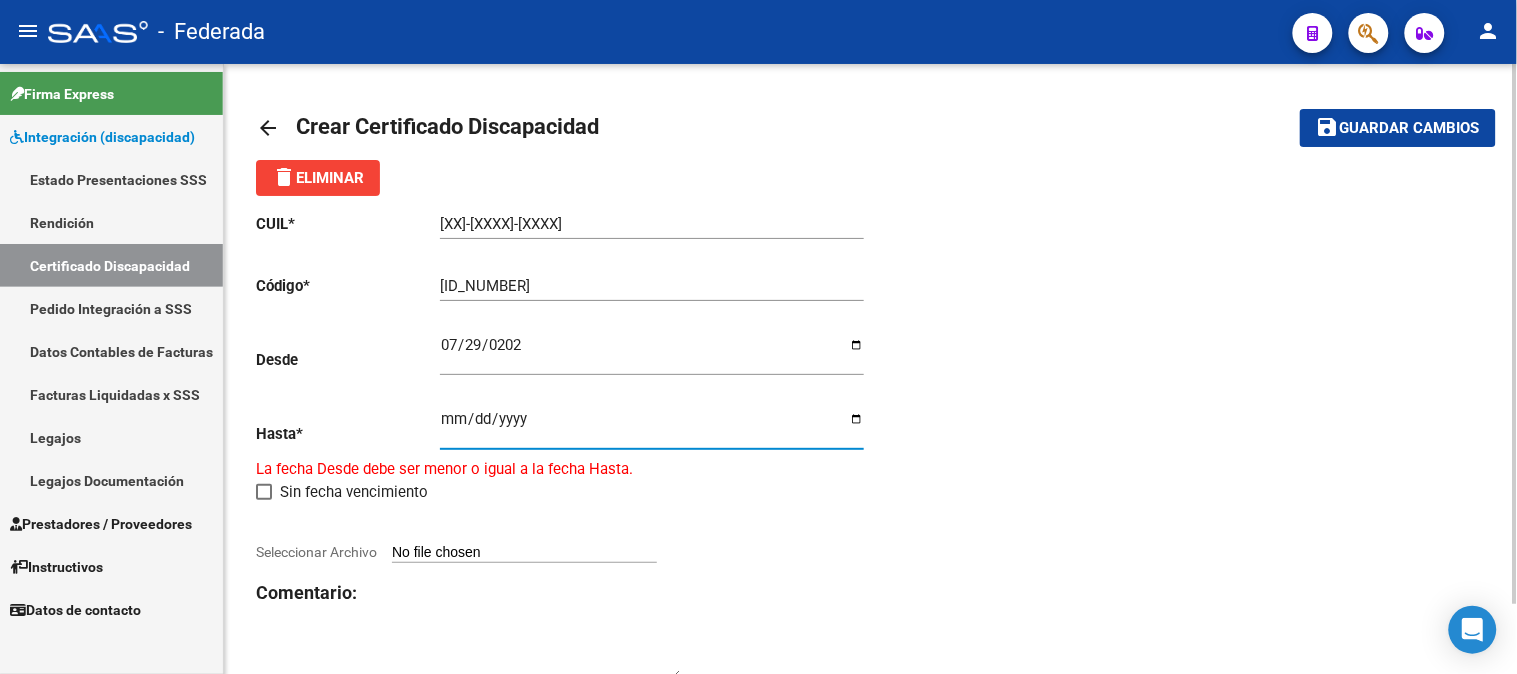 type on "2027-01-29" 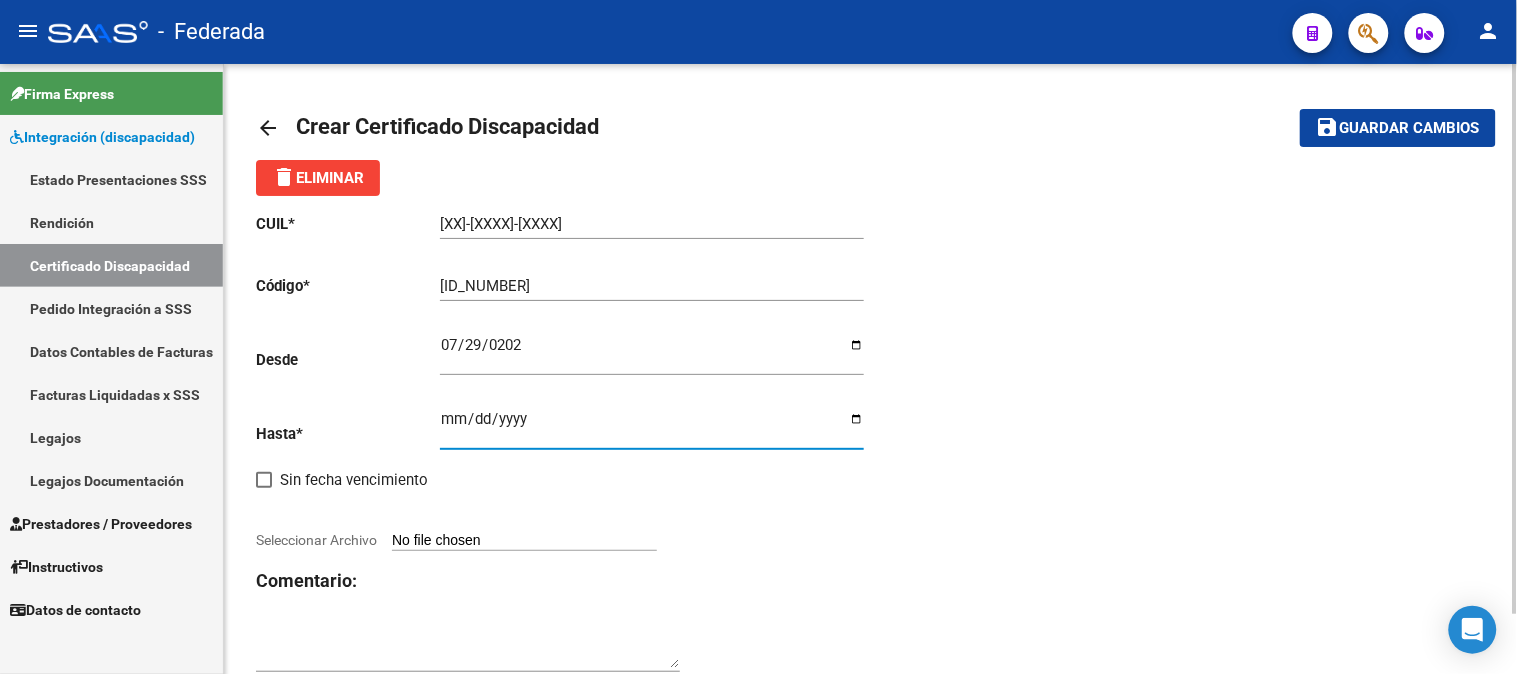 click on "CUIL  *   20-49709171-4 Ingresar el CUIL  Código  *   ARG02000497091712022072920270729SFE168 Ingresar el Codigo  Desde    2022-07-29 Ingresar fec. Desde  Hasta  *   2027-01-29 Ingresar fec. Hasta     Sin fecha vencimiento        Seleccionar Archivo Comentario:" 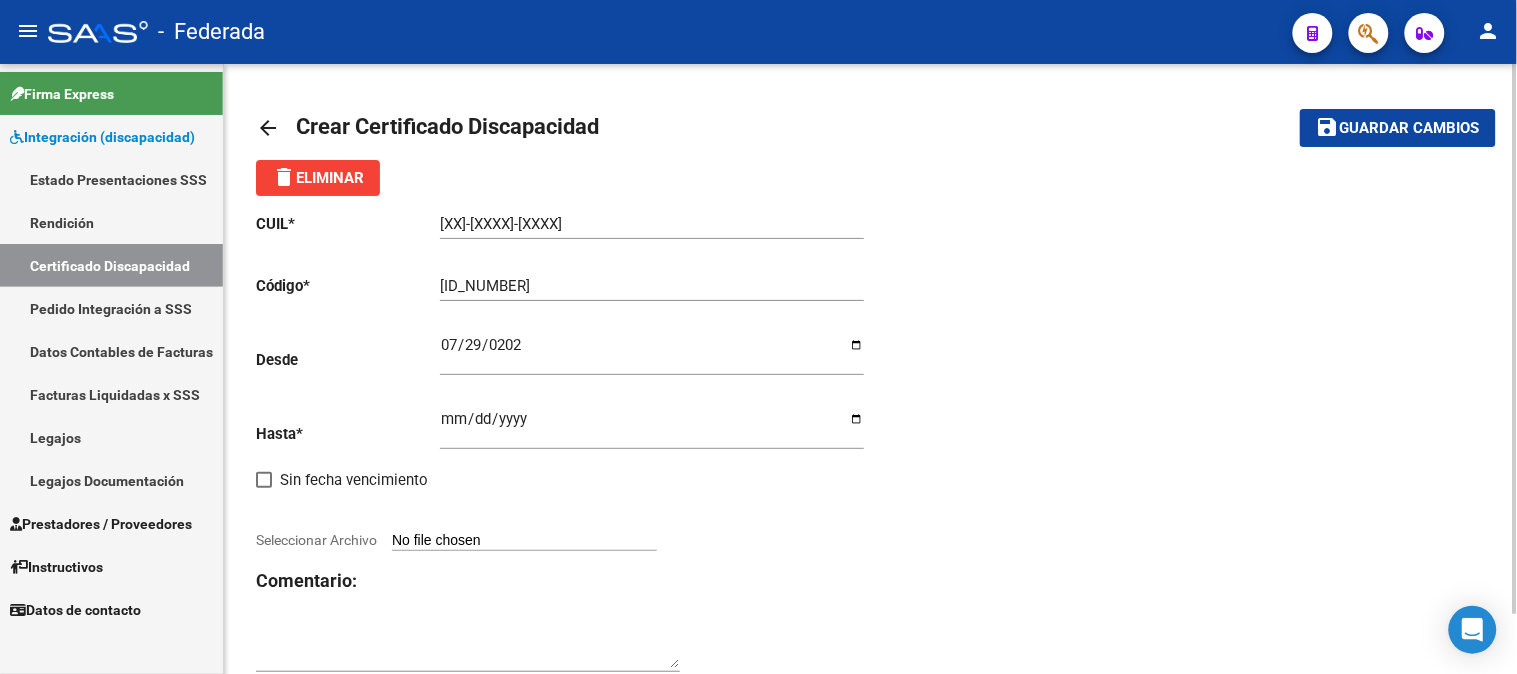 click on "Seleccionar Archivo" at bounding box center [524, 541] 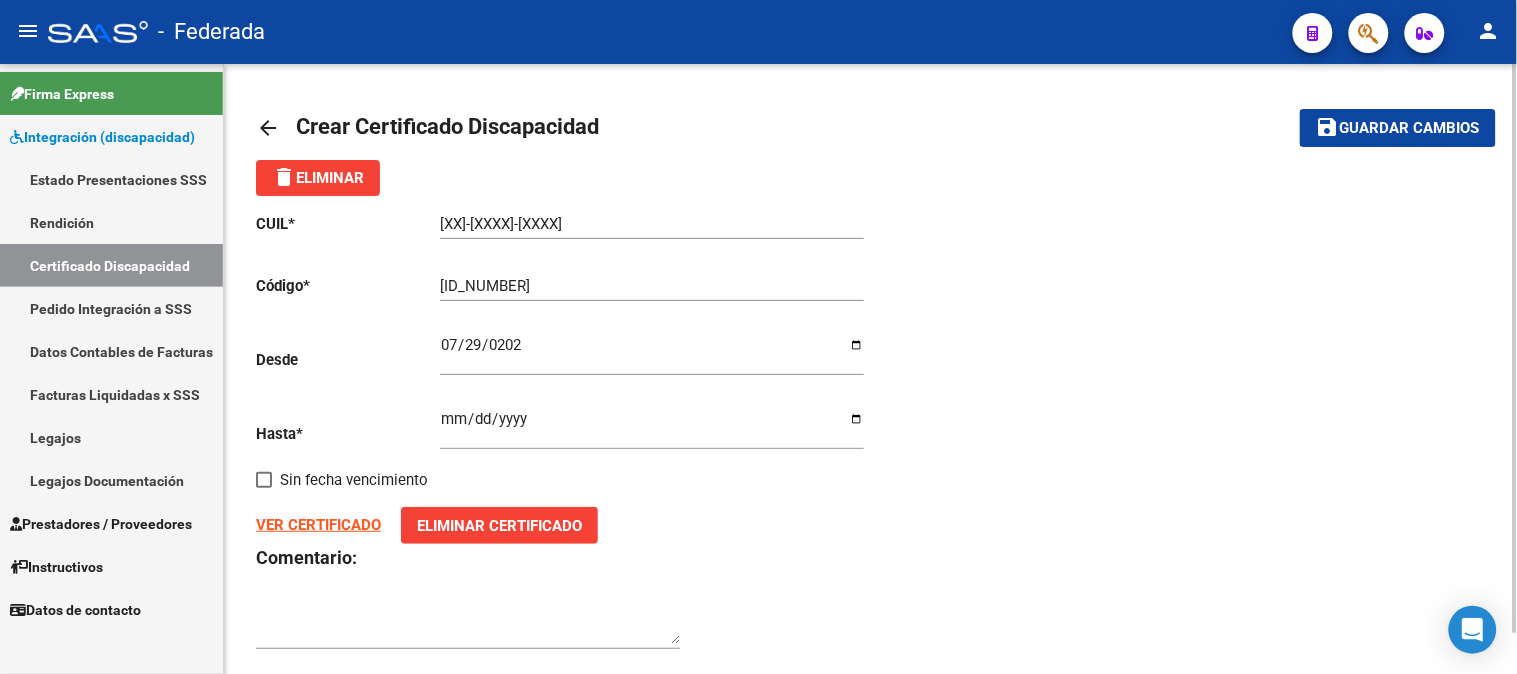 click on "Guardar cambios" 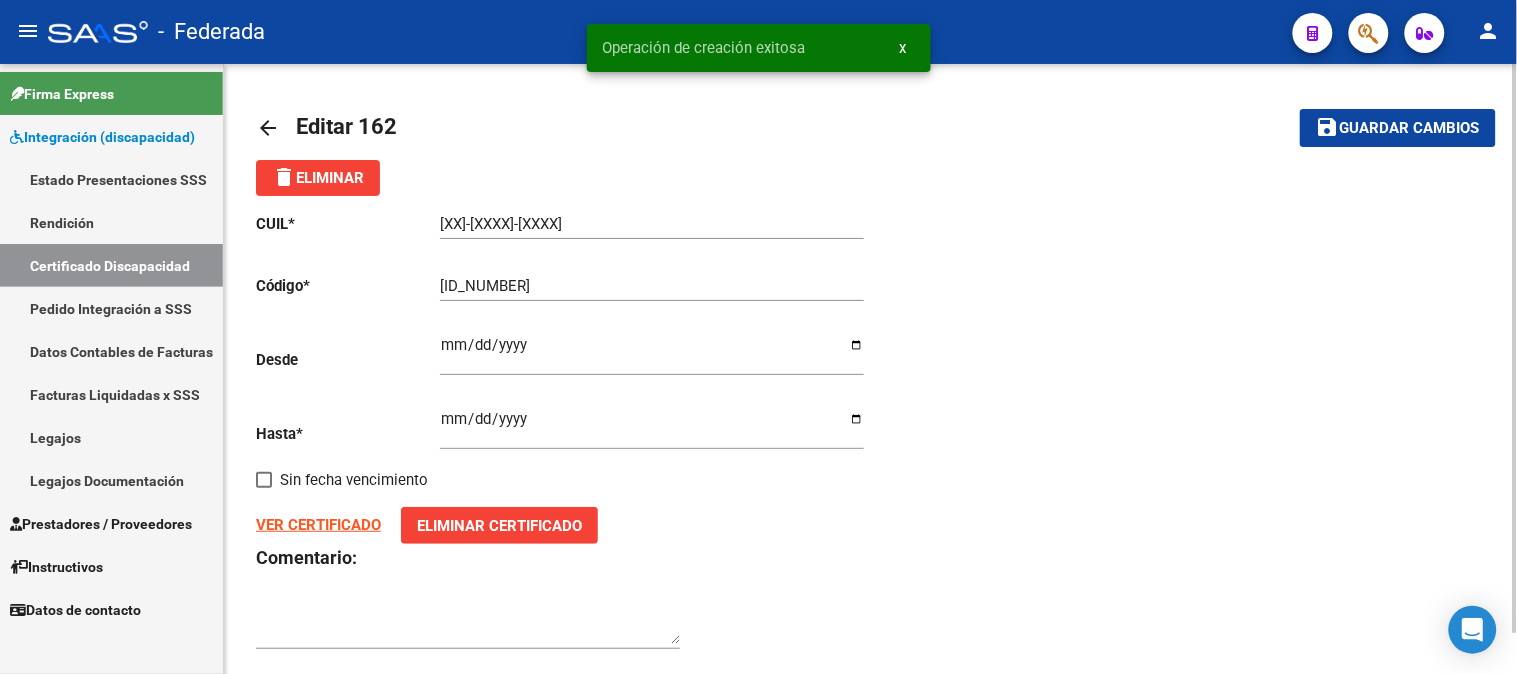 click on "x" at bounding box center (903, 48) 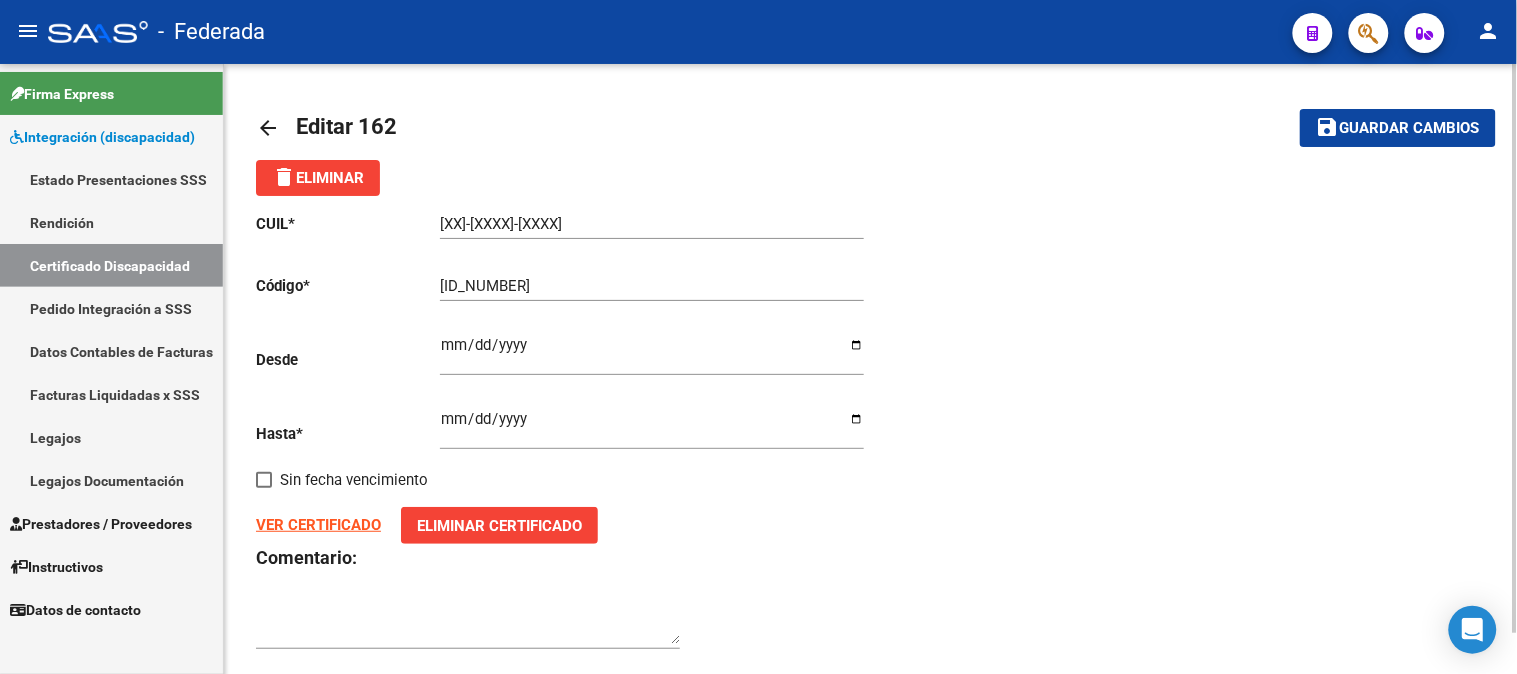 click on "Certificado Discapacidad" at bounding box center (111, 265) 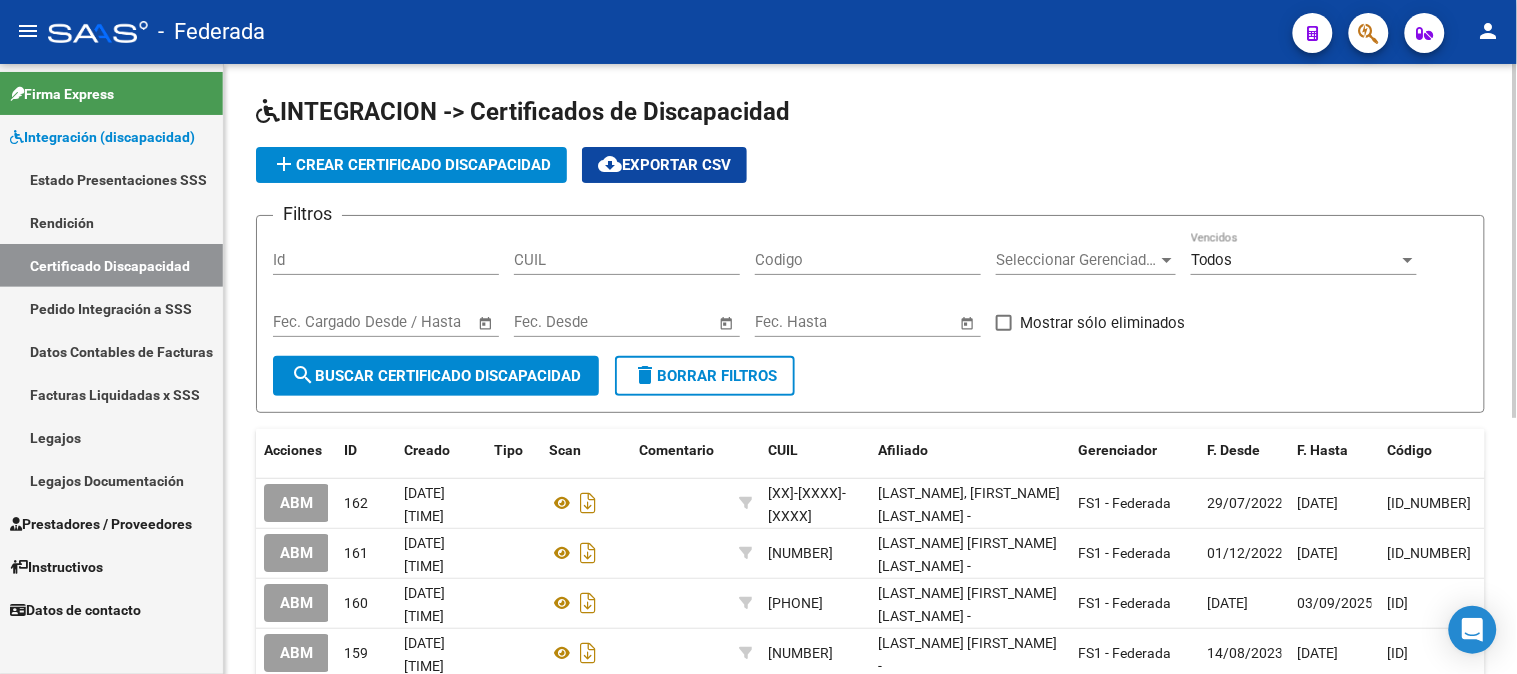 click on "add  Crear Certificado Discapacidad" 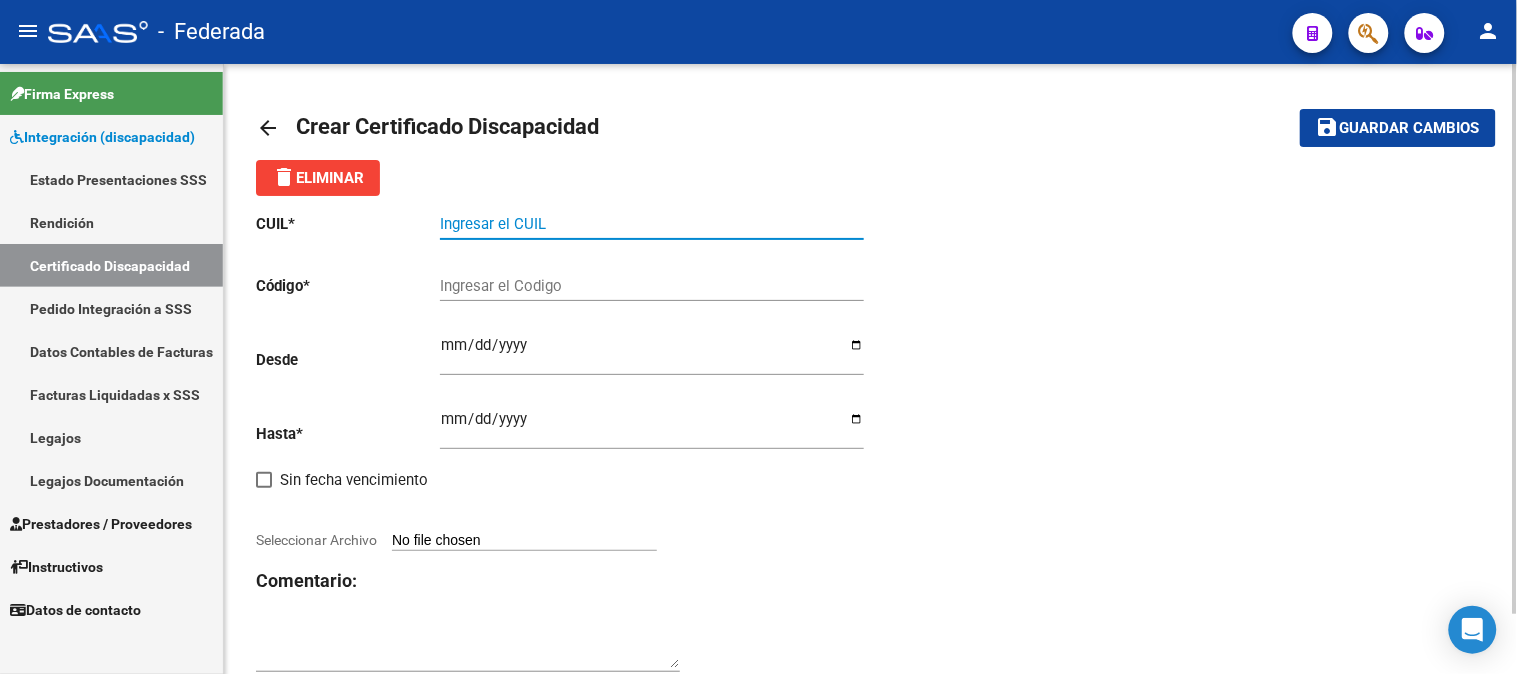 click on "Ingresar el CUIL" at bounding box center (652, 224) 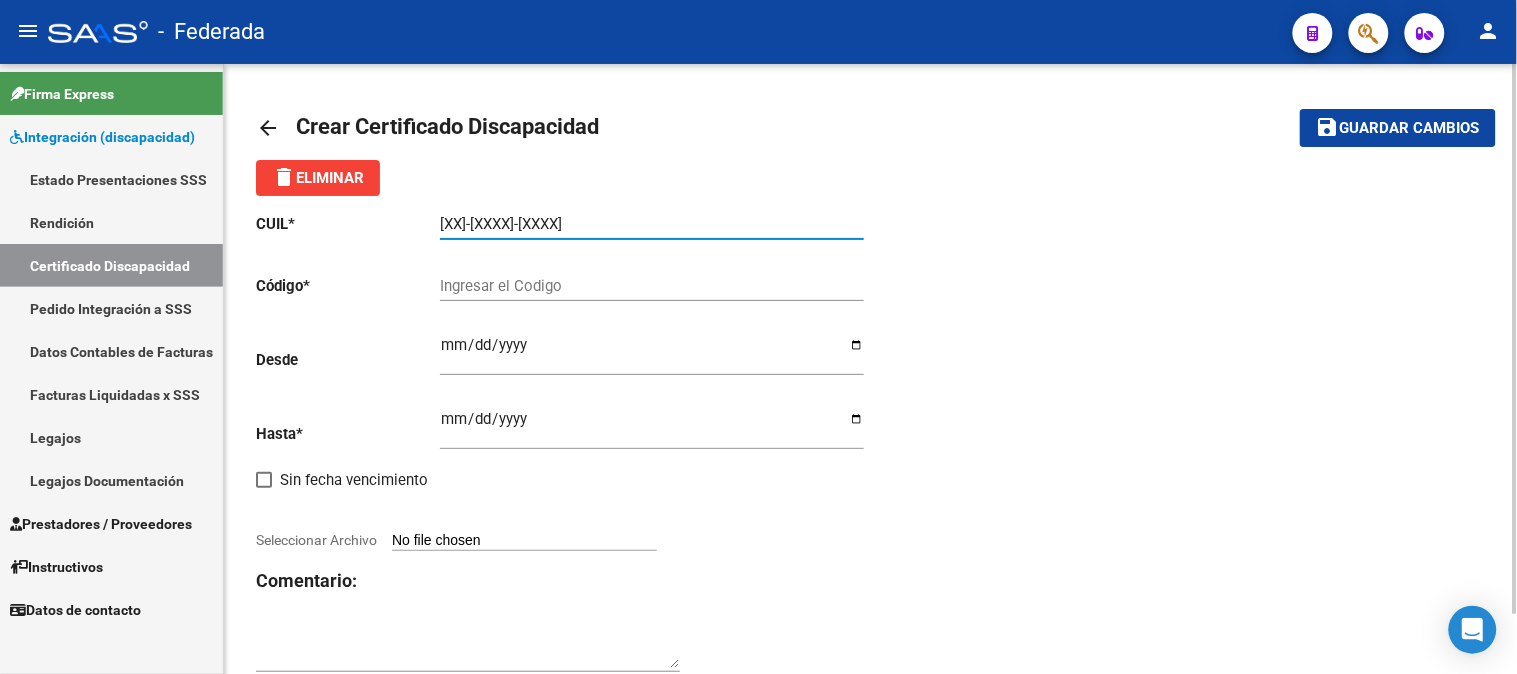 type on "27-26660410-1" 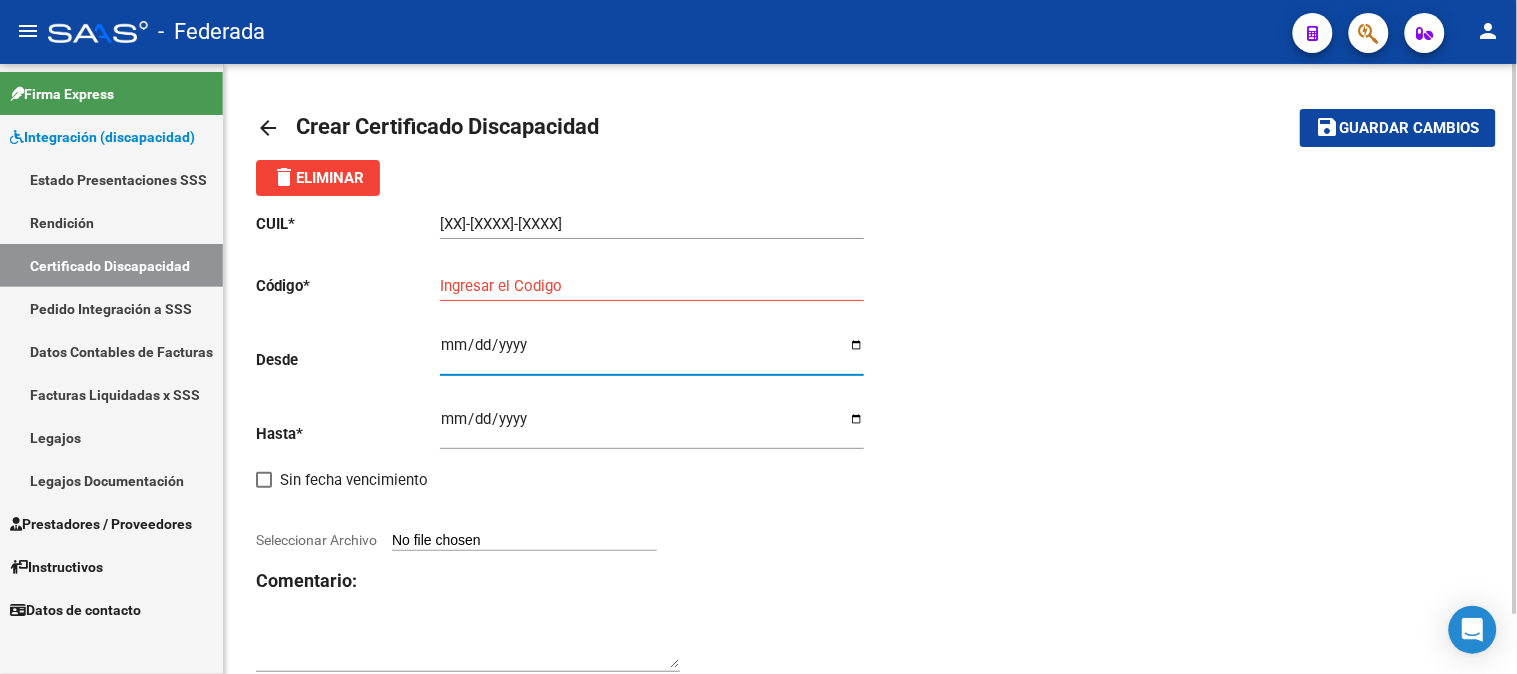 click on "Ingresar fec. Desde" at bounding box center (652, 353) 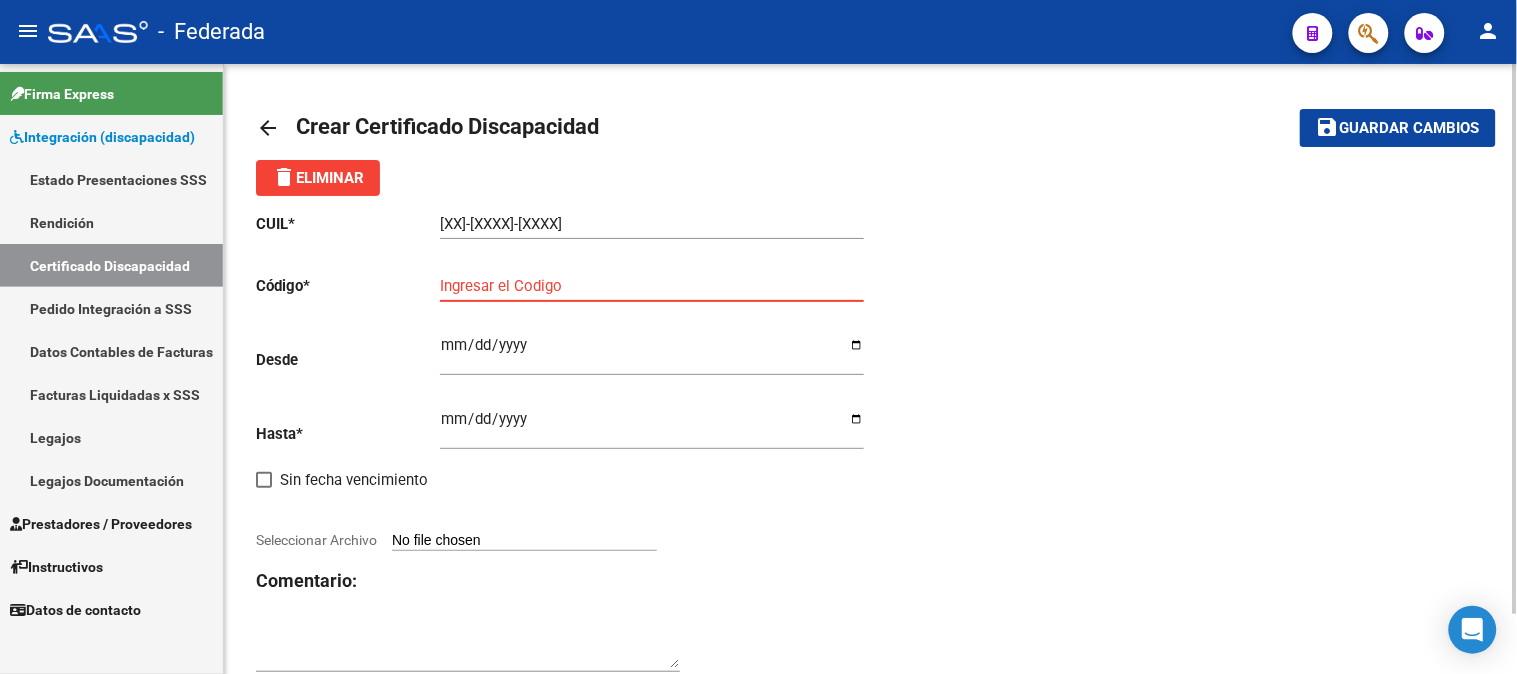 paste on "[ID]" 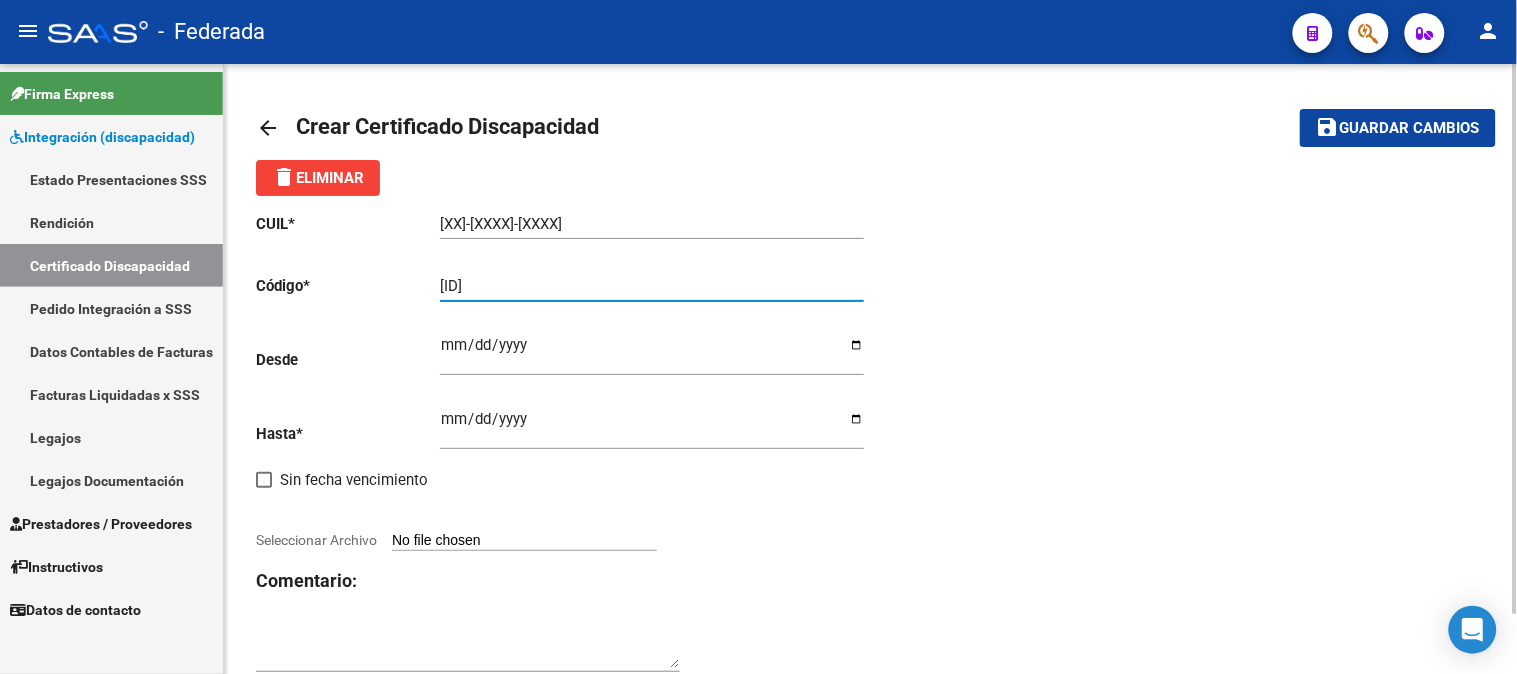 type on "[ID]" 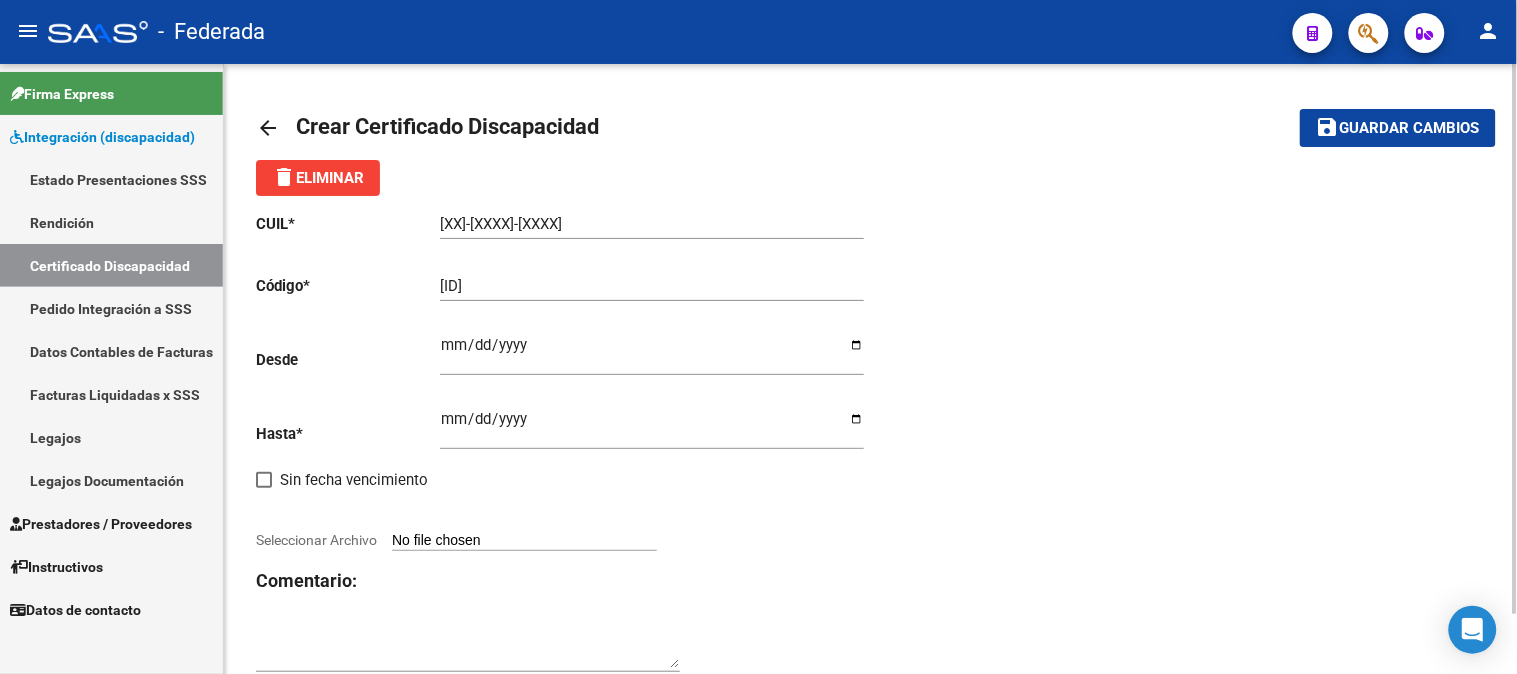 click on "Ingresar fec. Desde" at bounding box center (652, 353) 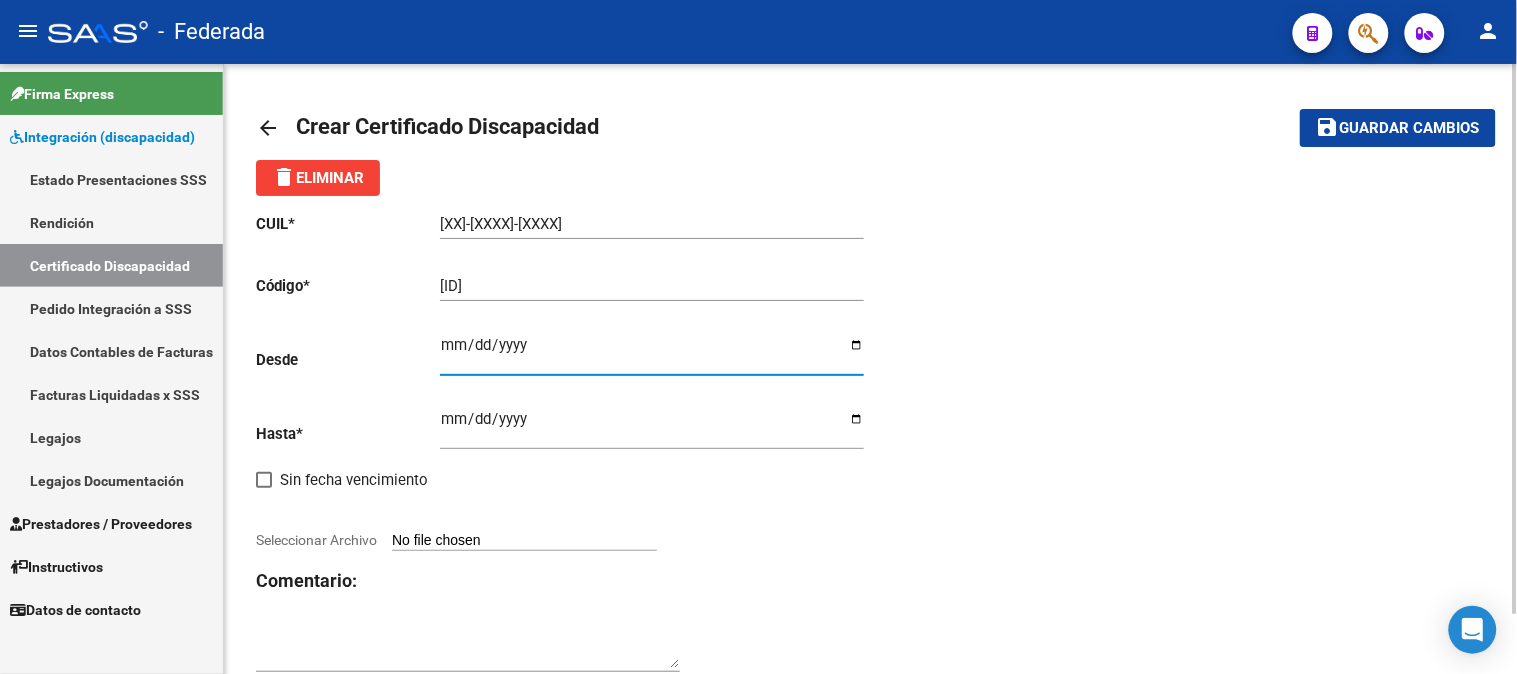 type on "2016-07-21" 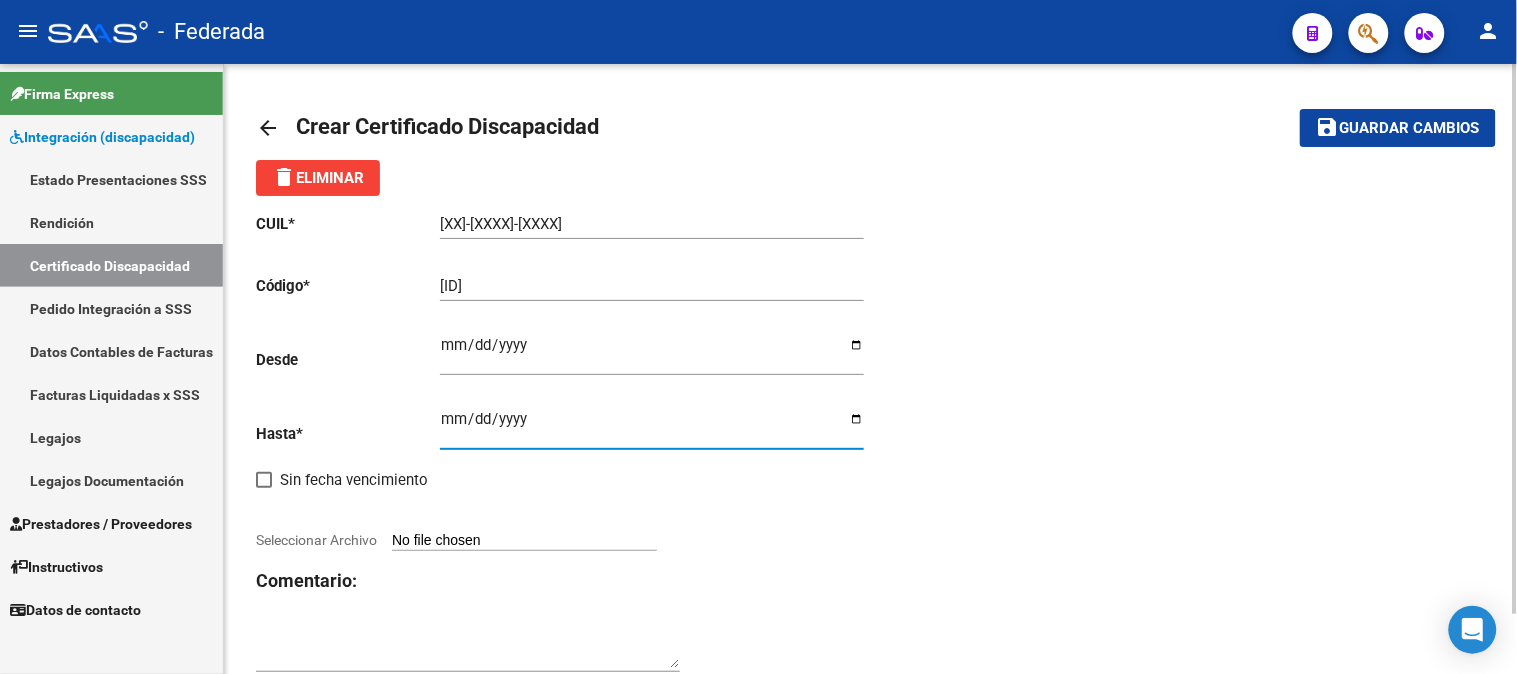 click on "Ingresar fec. Hasta" at bounding box center [652, 427] 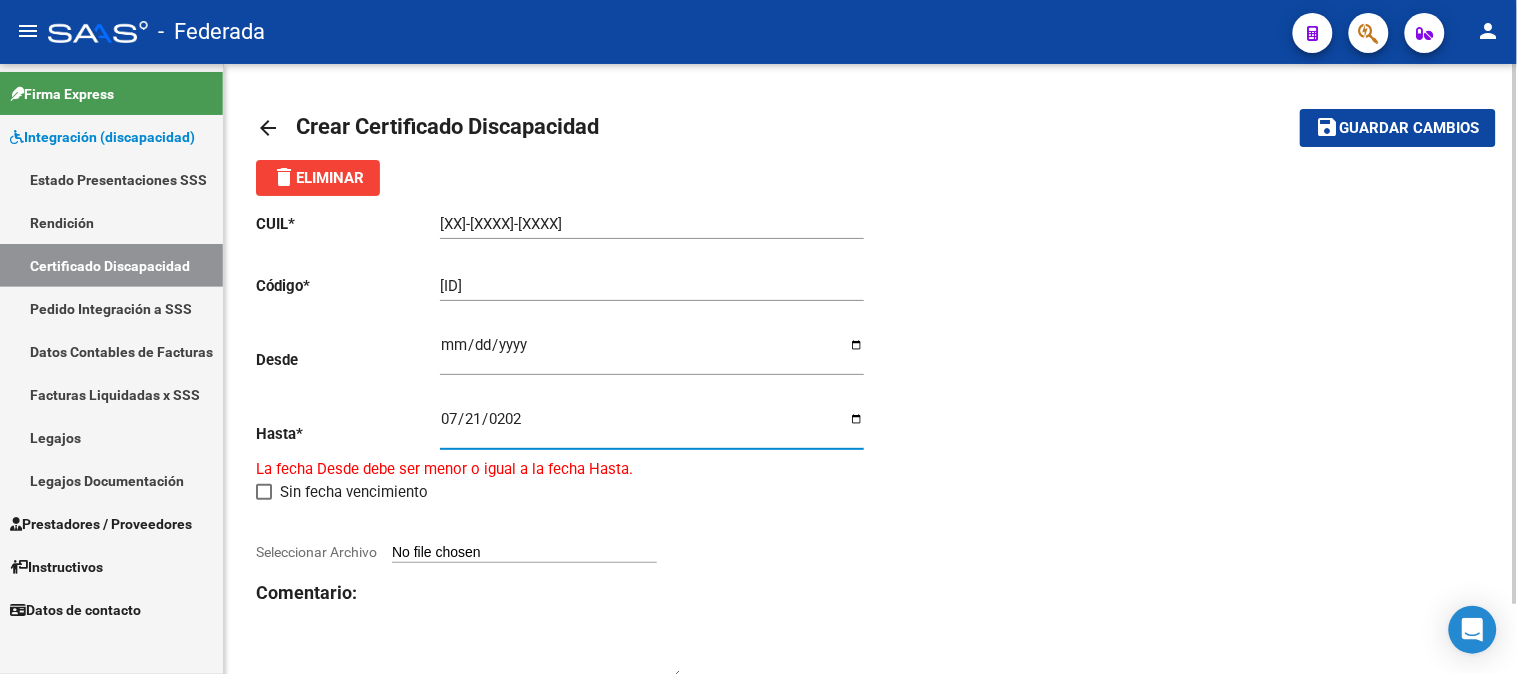 type on "2026-07-21" 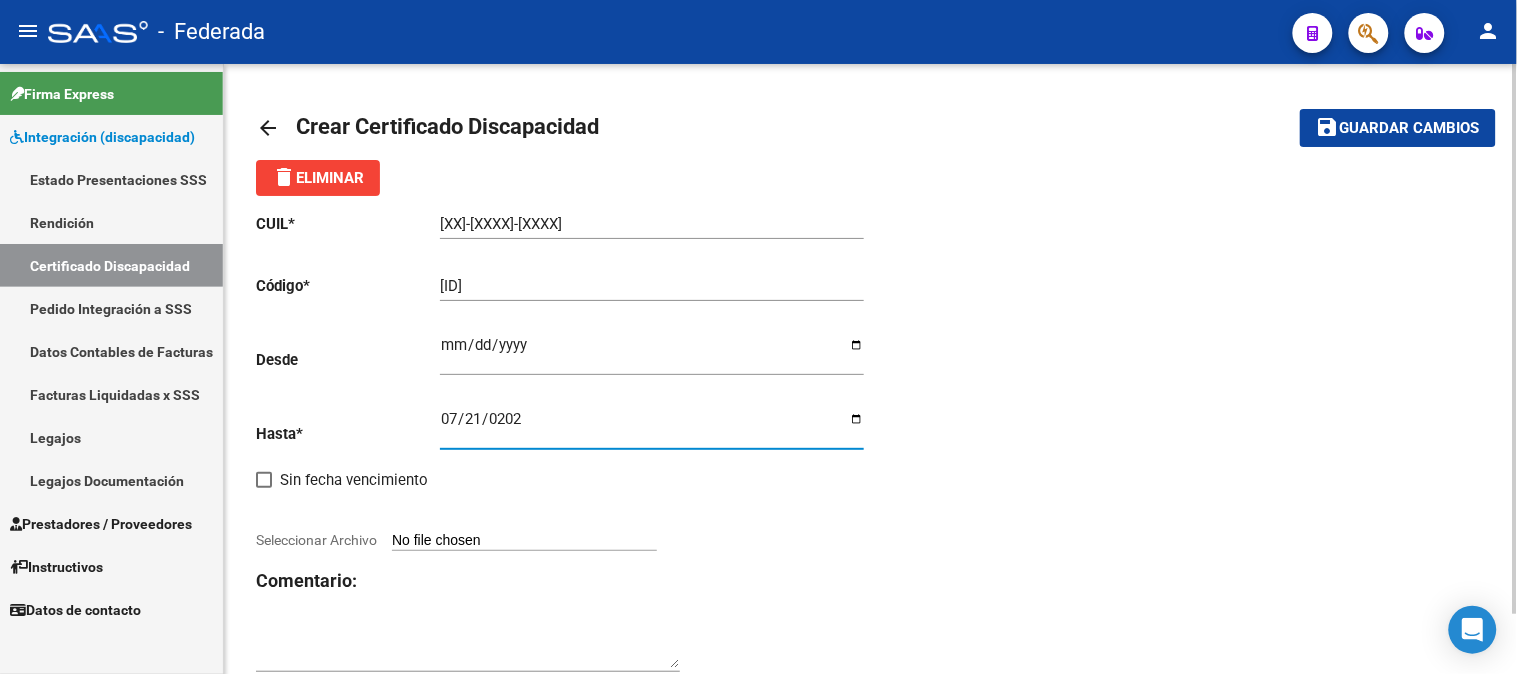 click on "CUIL  *   27-26660410-1 Ingresar el CUIL  Código  *   0ARG01000266604102016072120260721BSAS380 Ingresar el Codigo  Desde    2016-07-21 Ingresar fec. Desde  Hasta  *   2026-07-21 Ingresar fec. Hasta     Sin fecha vencimiento        Seleccionar Archivo Comentario:" 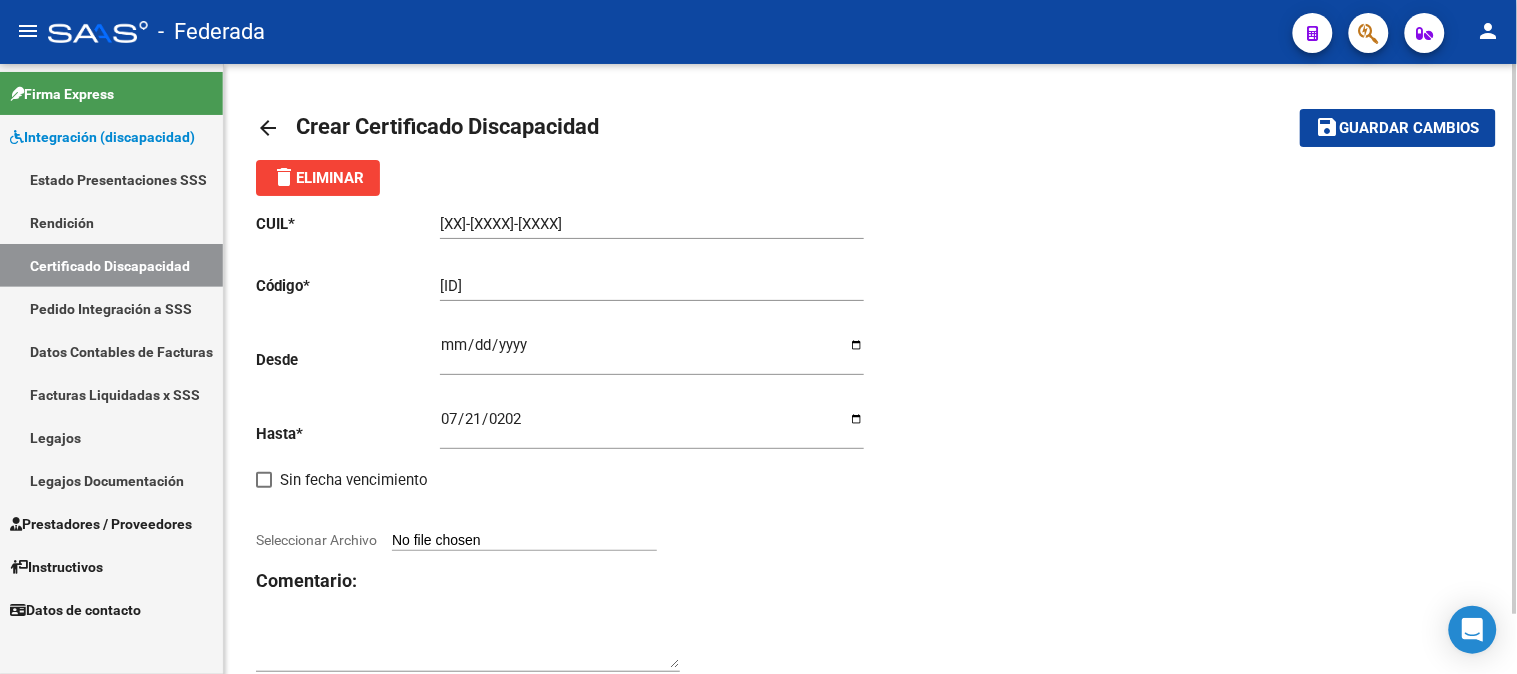 click on "Seleccionar Archivo" at bounding box center [524, 541] 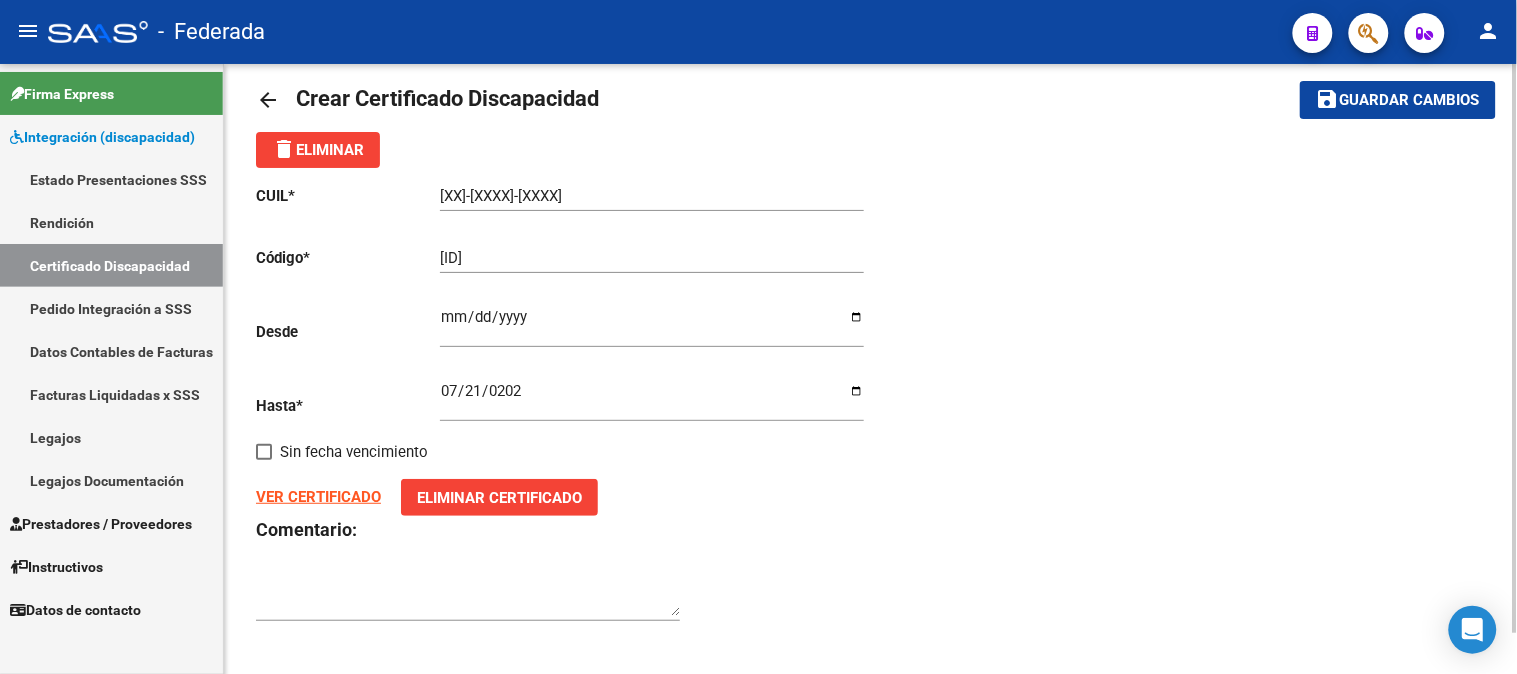 scroll, scrollTop: 43, scrollLeft: 0, axis: vertical 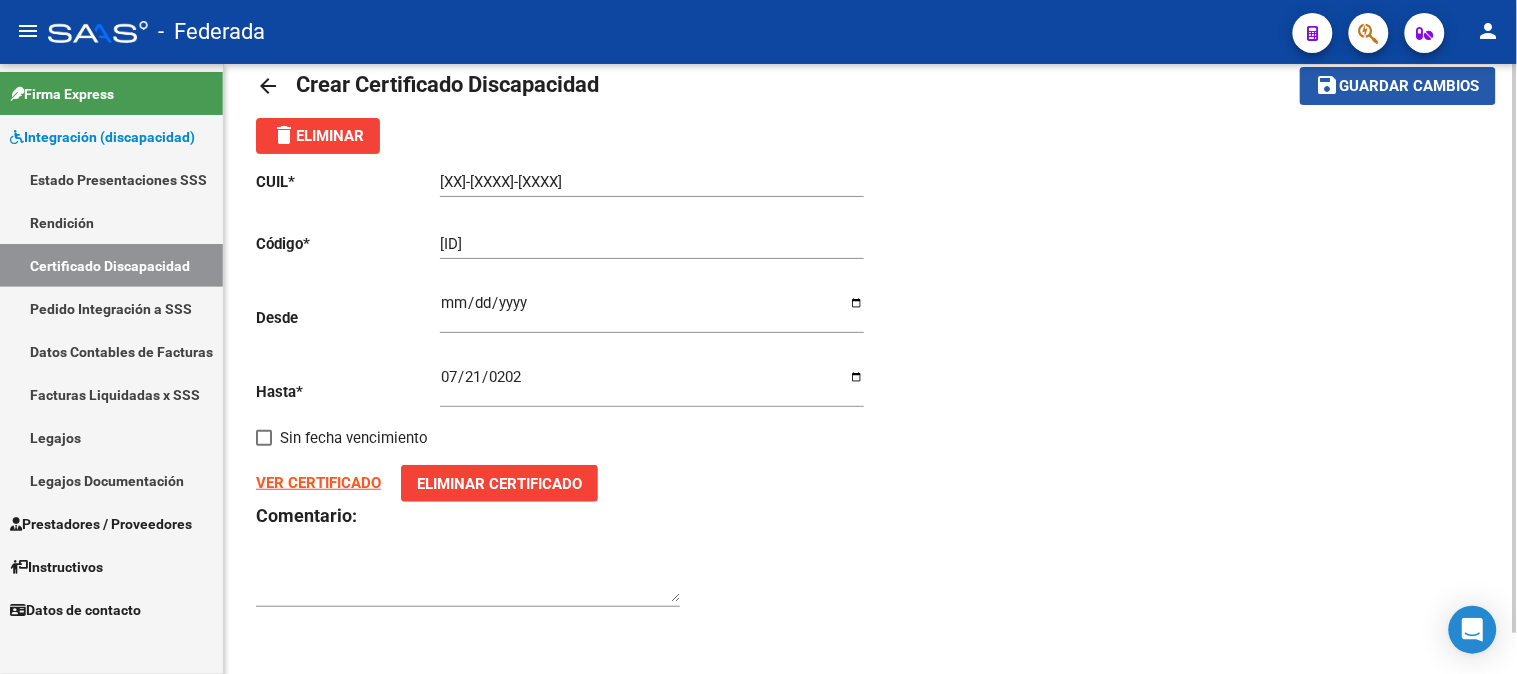 click on "Guardar cambios" 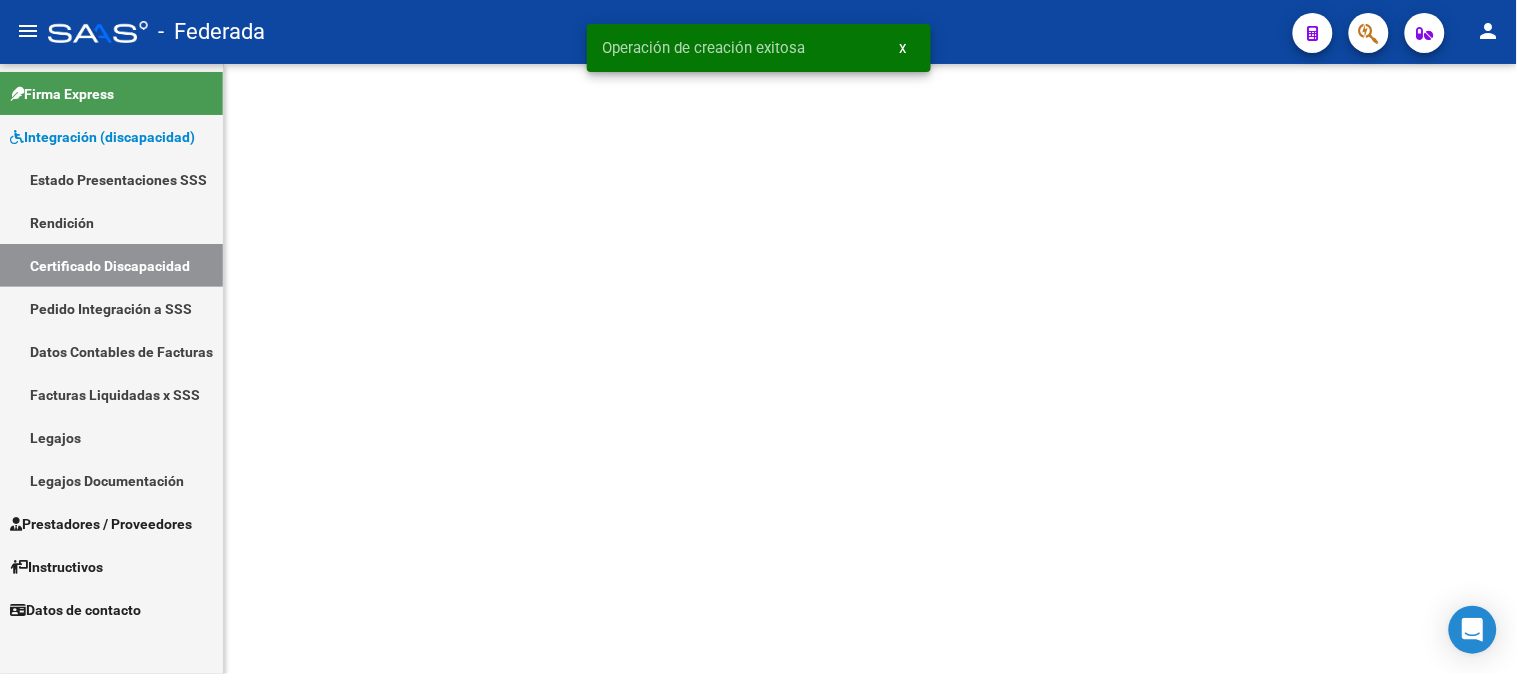 scroll, scrollTop: 0, scrollLeft: 0, axis: both 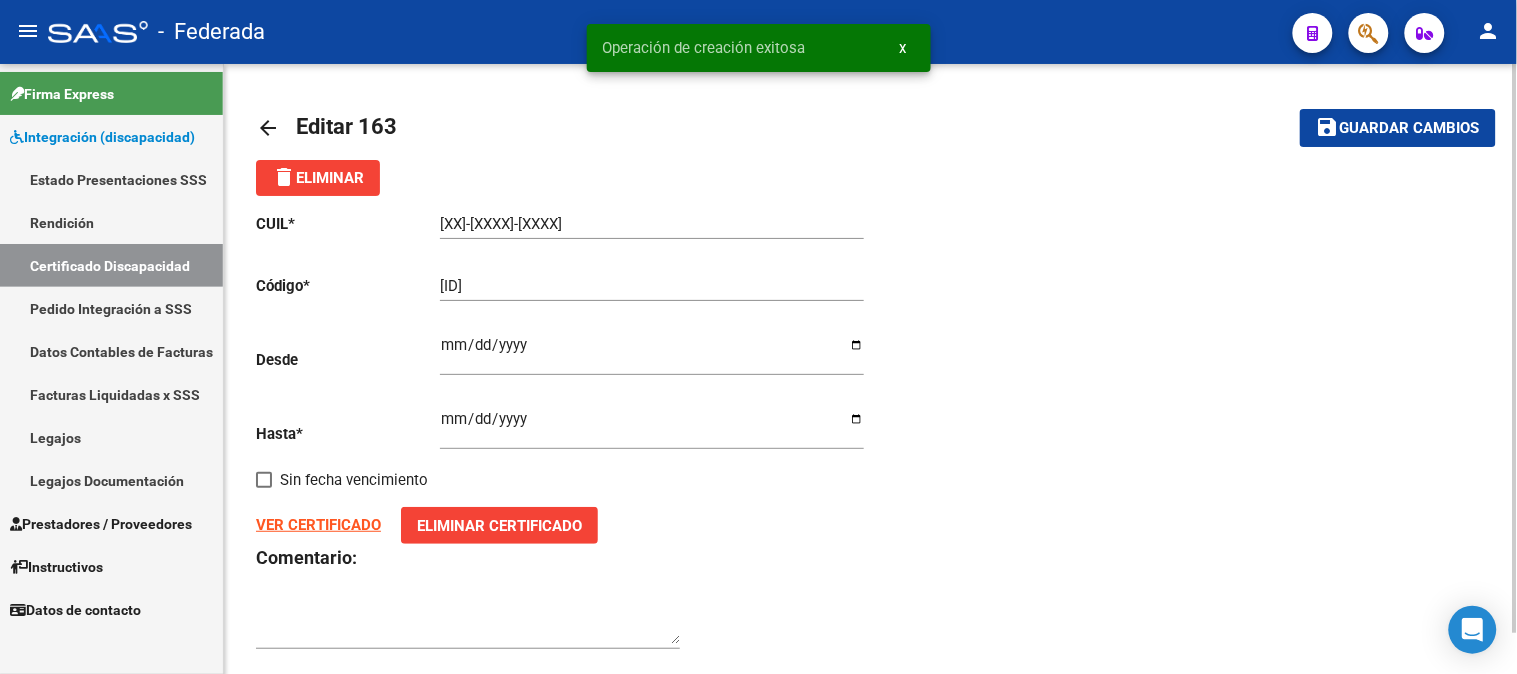 click on "Certificado Discapacidad" at bounding box center (111, 265) 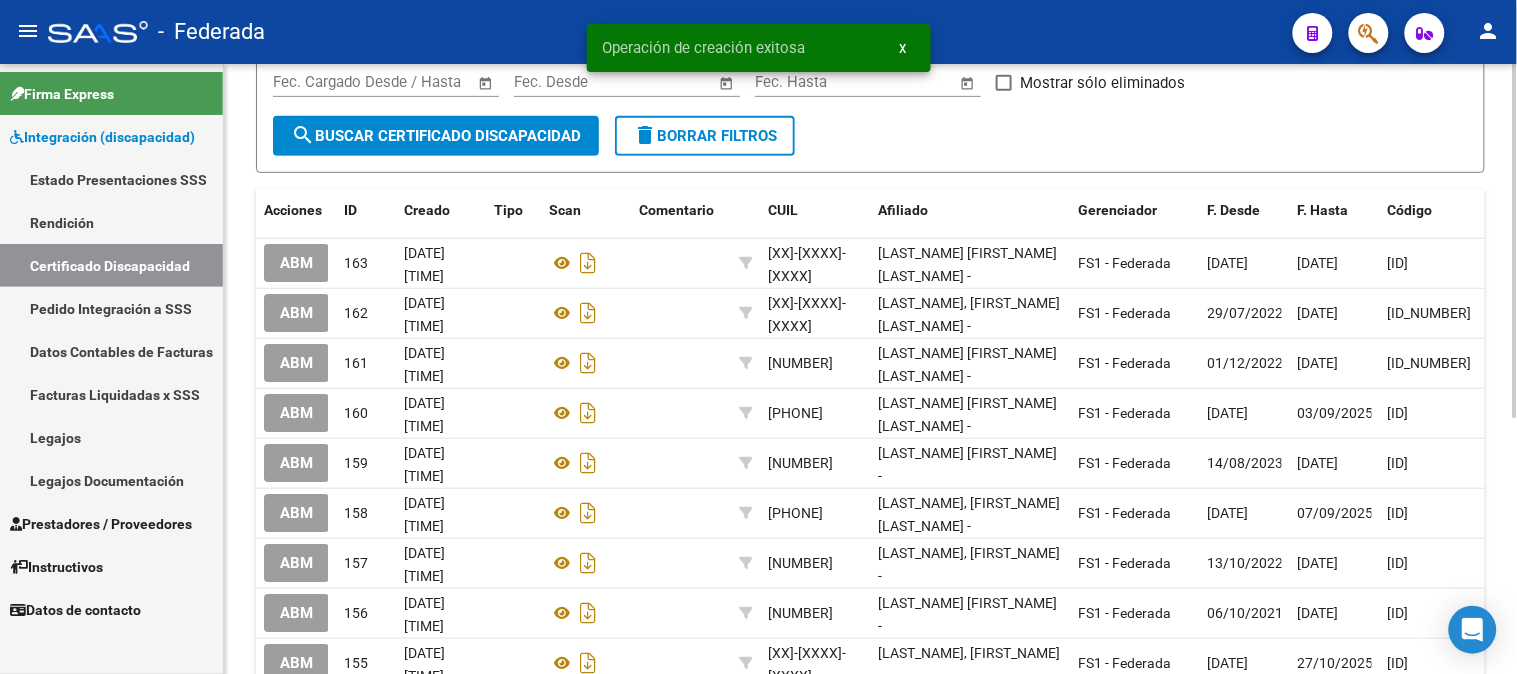 scroll, scrollTop: 218, scrollLeft: 0, axis: vertical 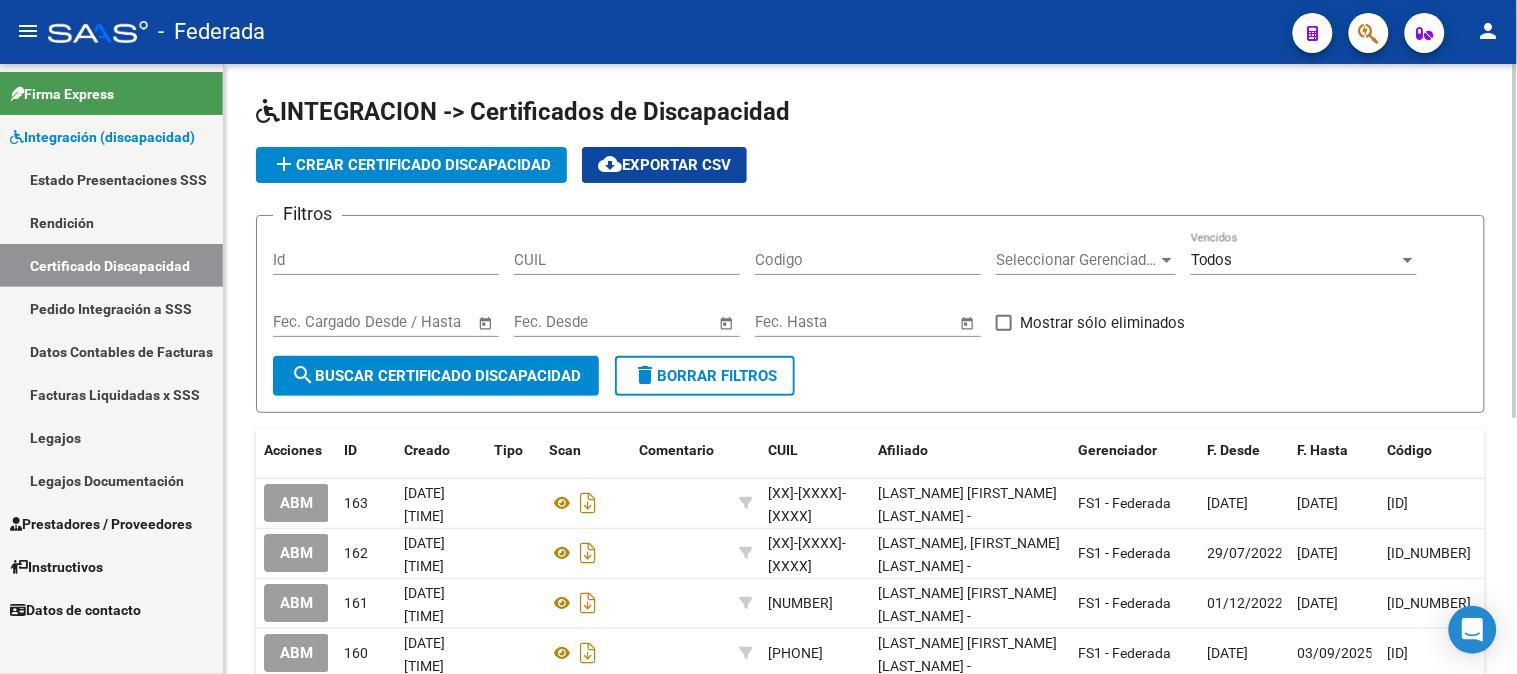 click on "add  Crear Certificado Discapacidad" 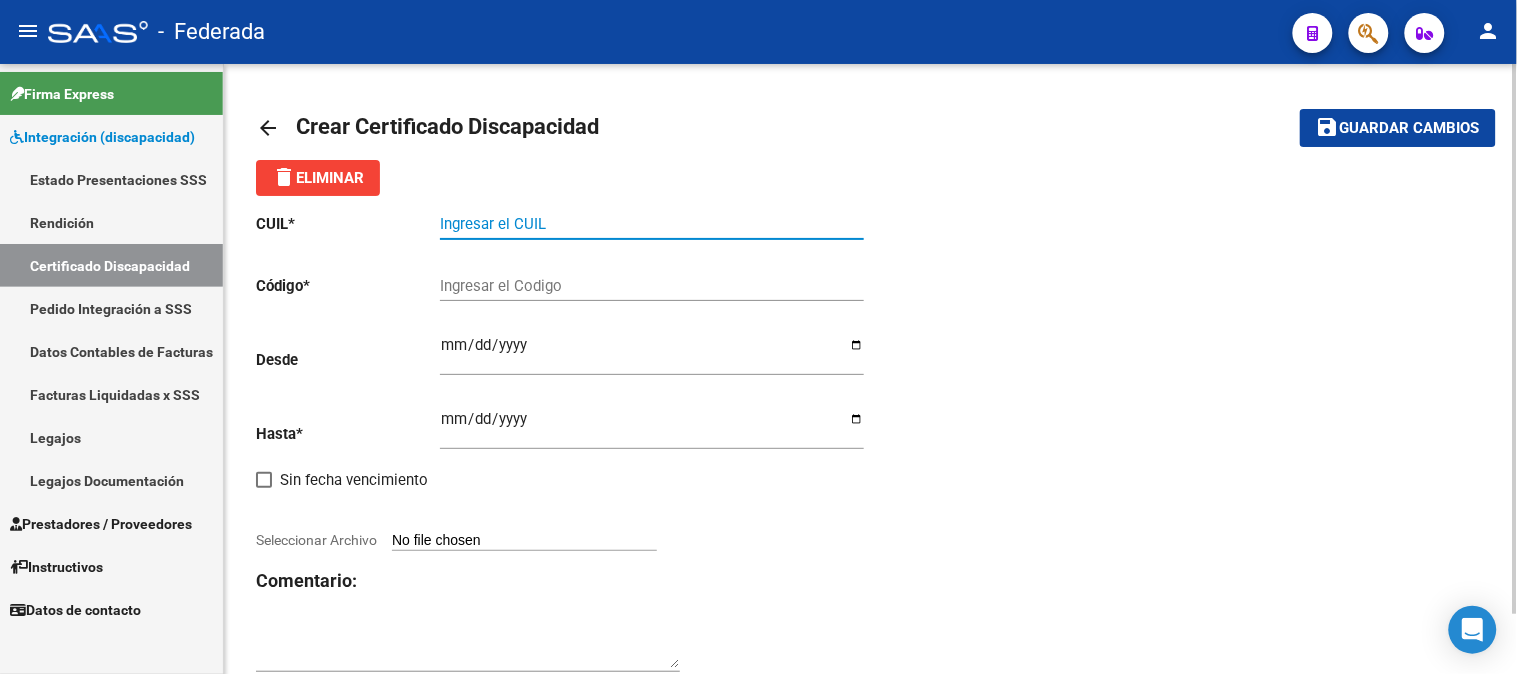 click on "Ingresar el CUIL" at bounding box center [652, 224] 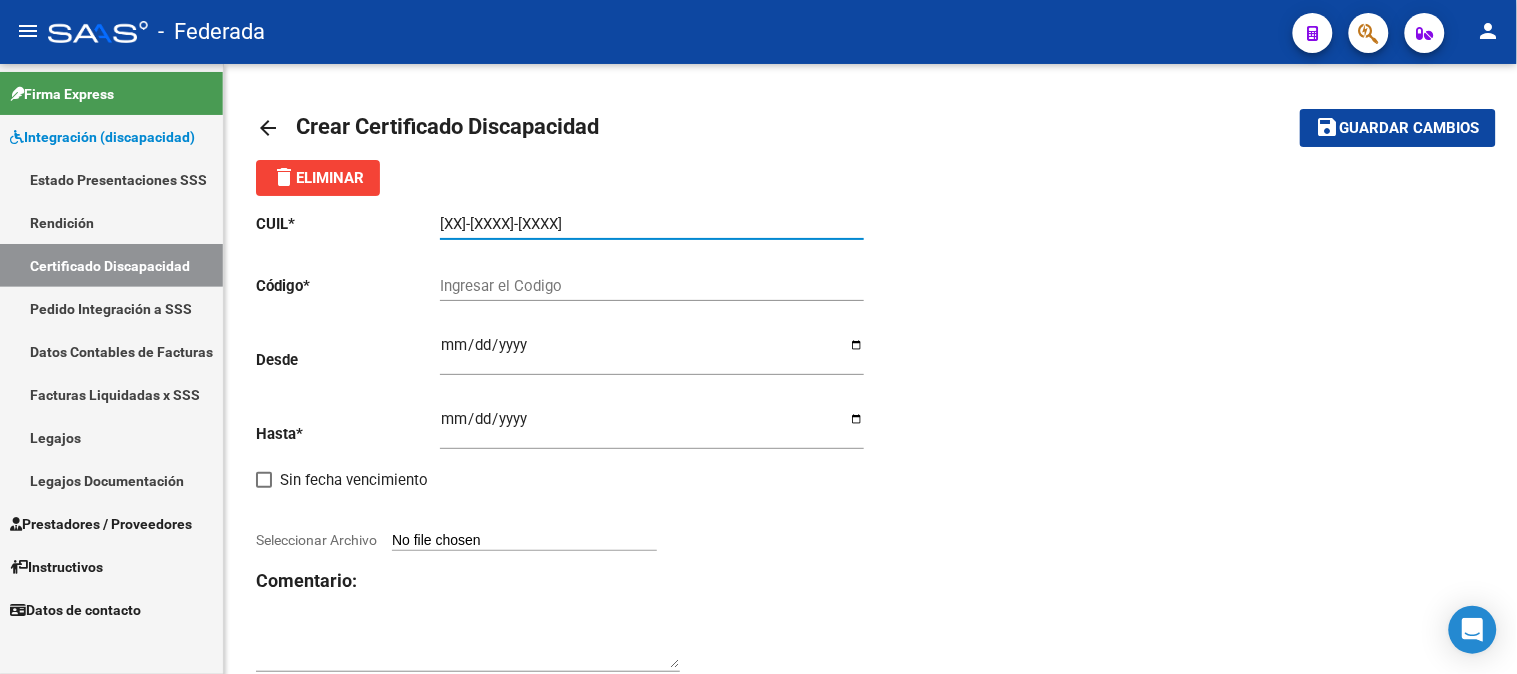 type on "20-55865495-4" 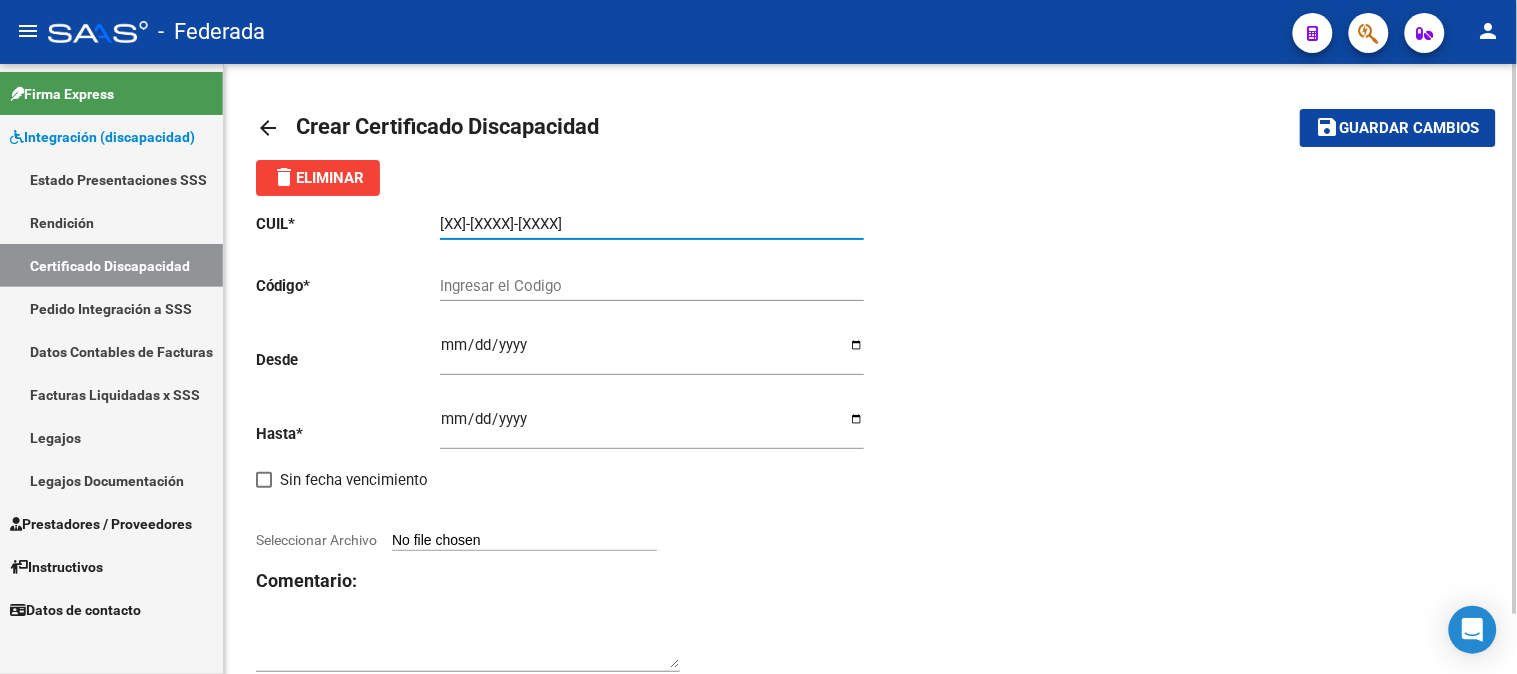 click on "Ingresar el Codigo" 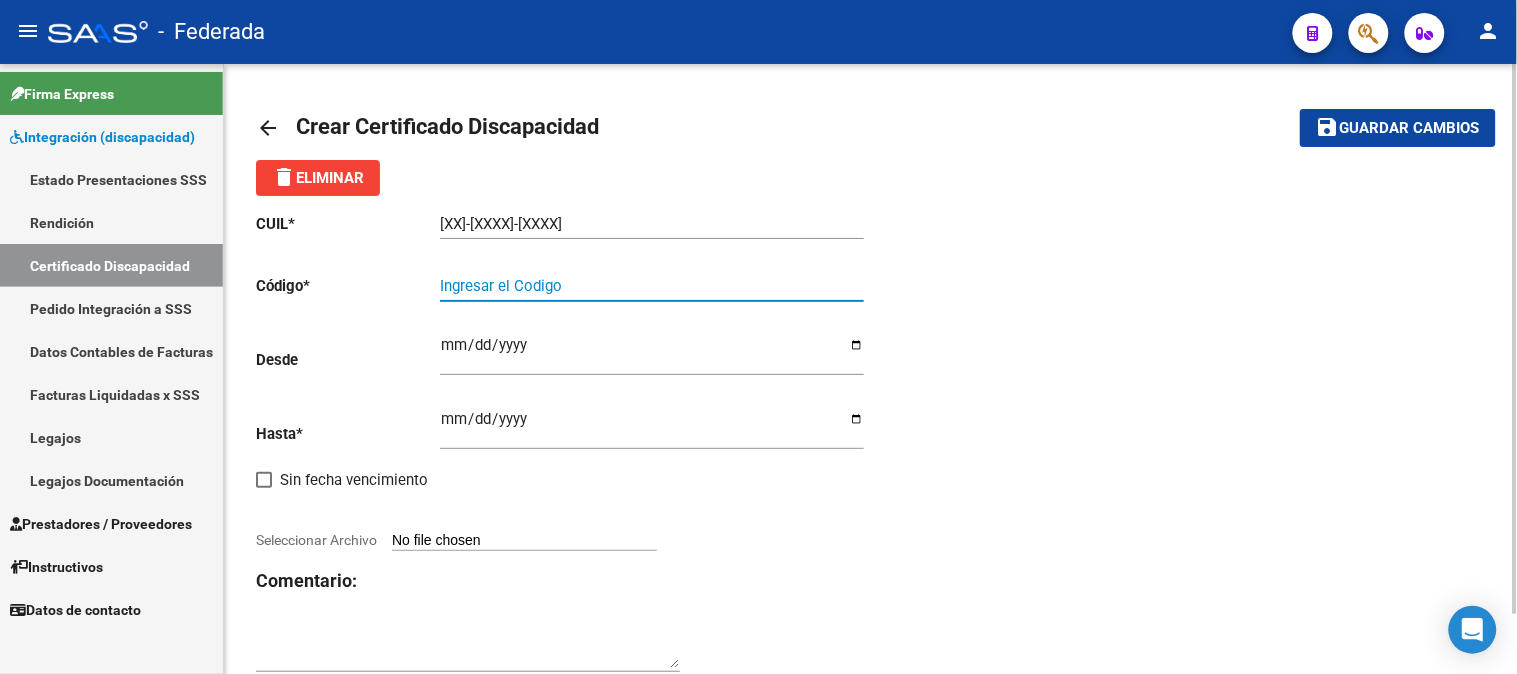 paste on "0ARG02000558654952021082720250827BSAS416" 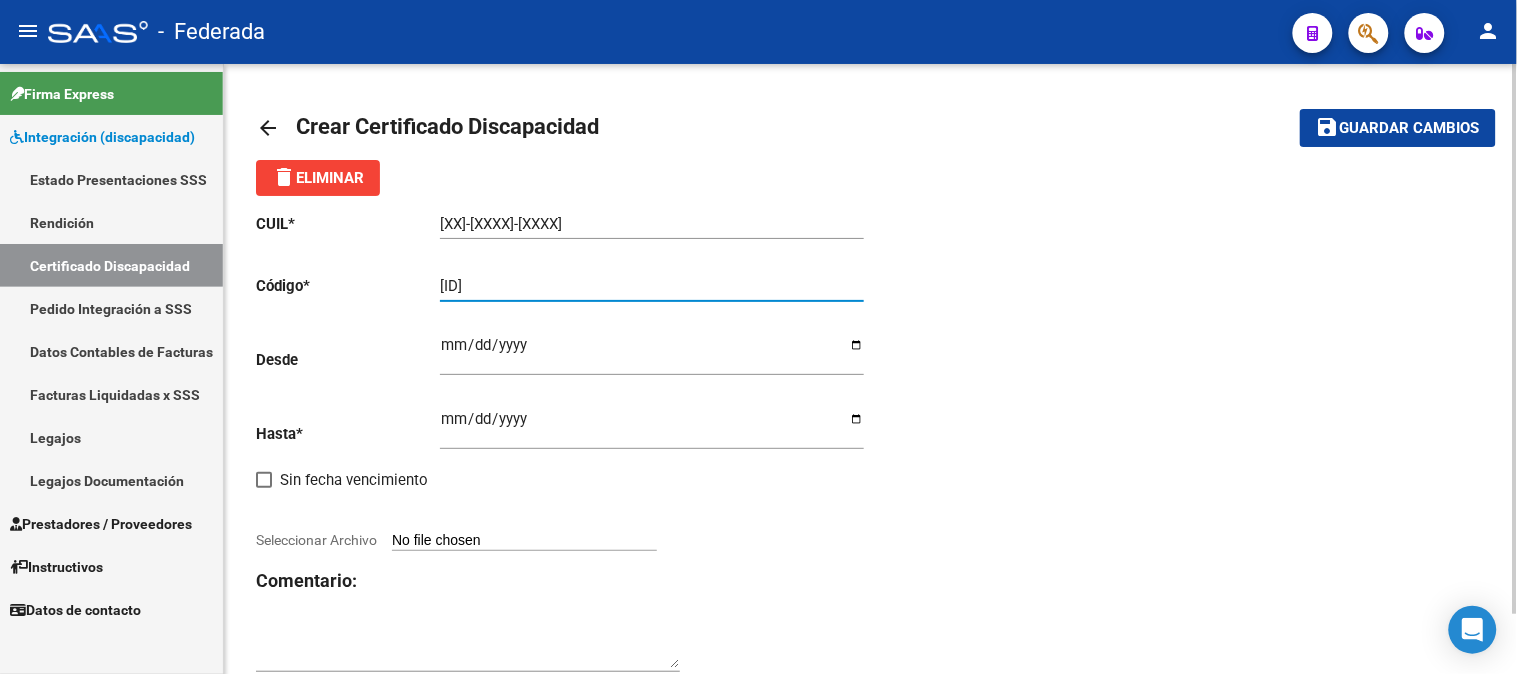 click on "0ARG02000558654952021082720250827BSAS416" at bounding box center [652, 286] 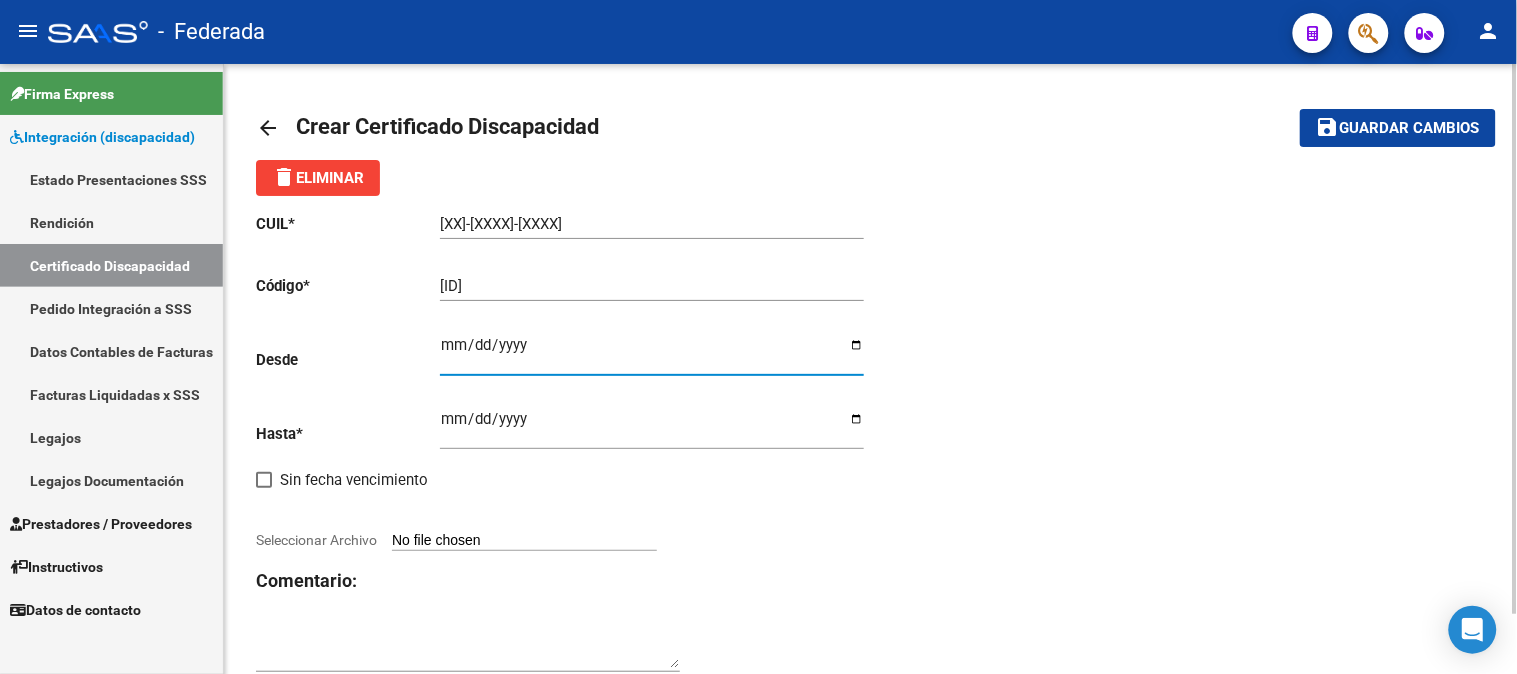 type on "2021-08-27" 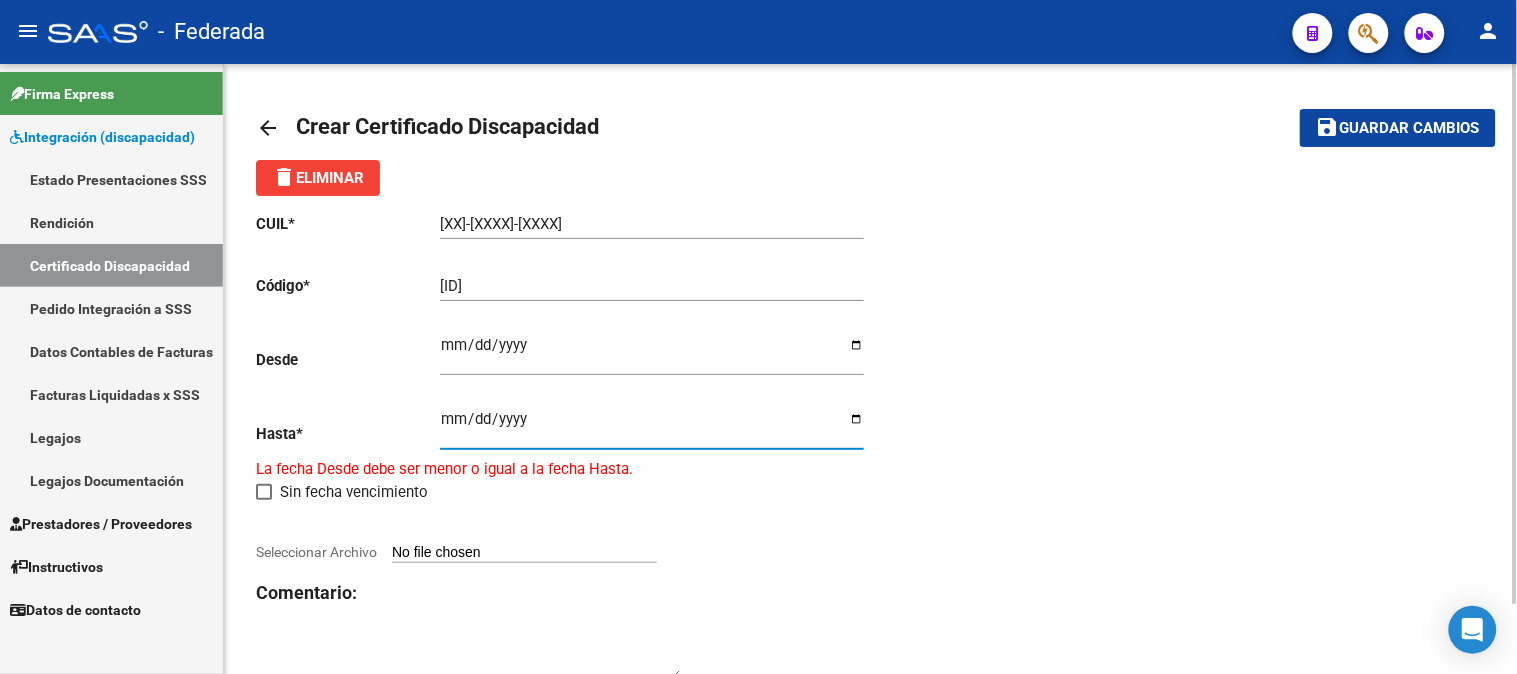 type on "2025-08-27" 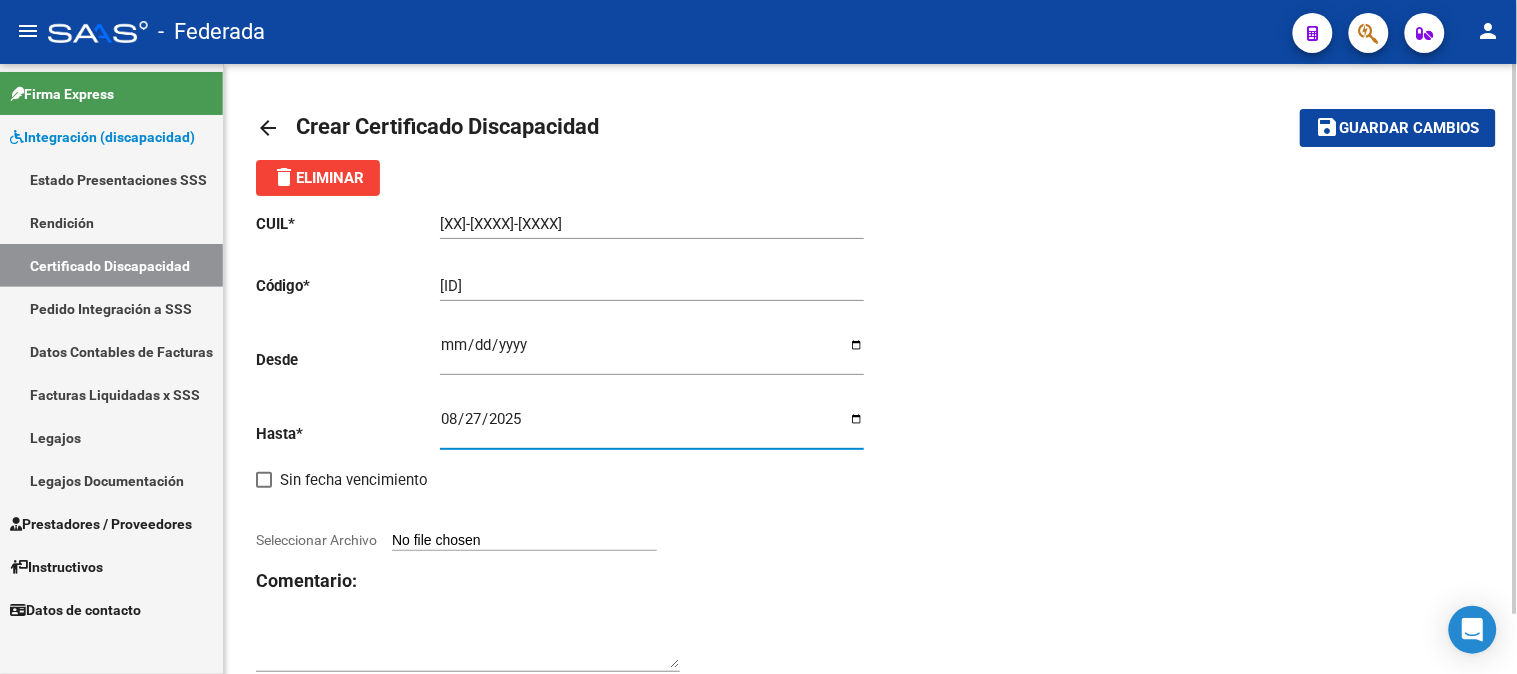 click on "Seleccionar Archivo" 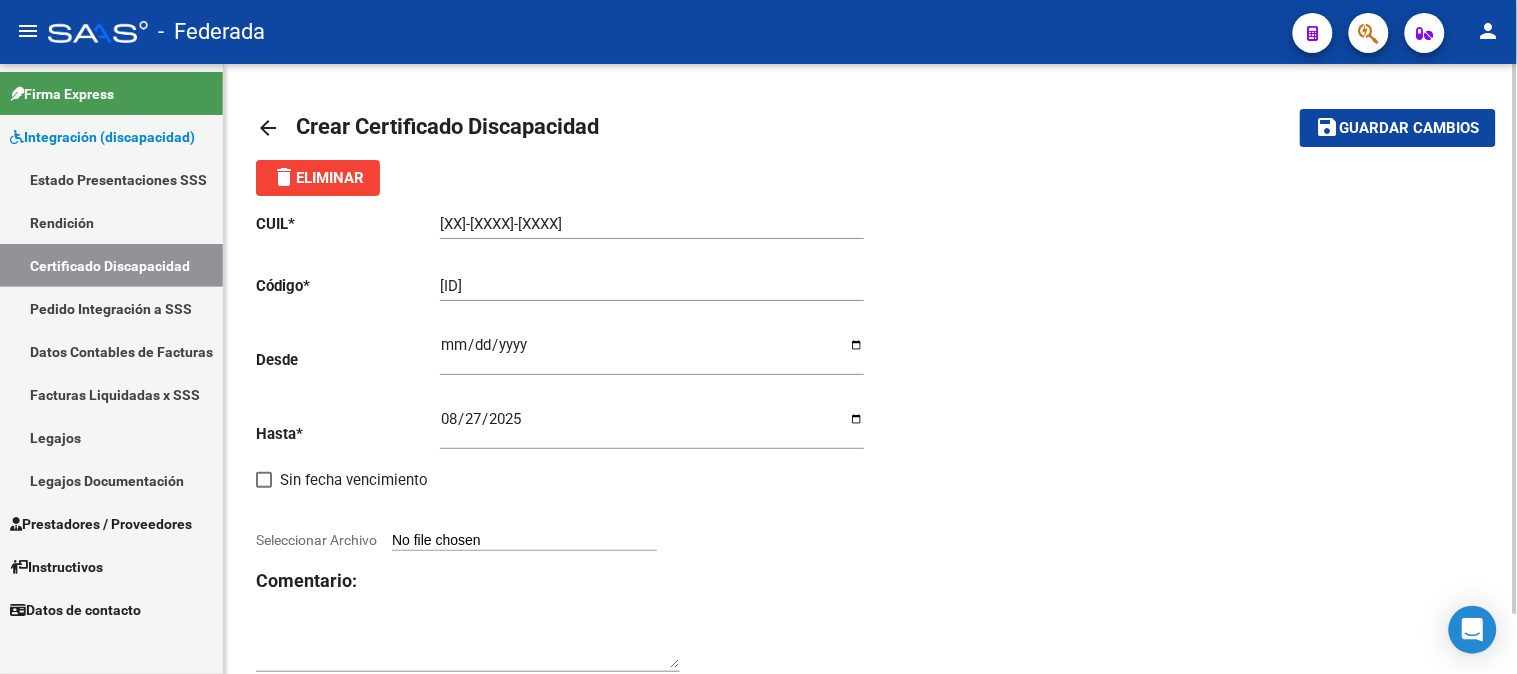 click on "Seleccionar Archivo" at bounding box center [524, 541] 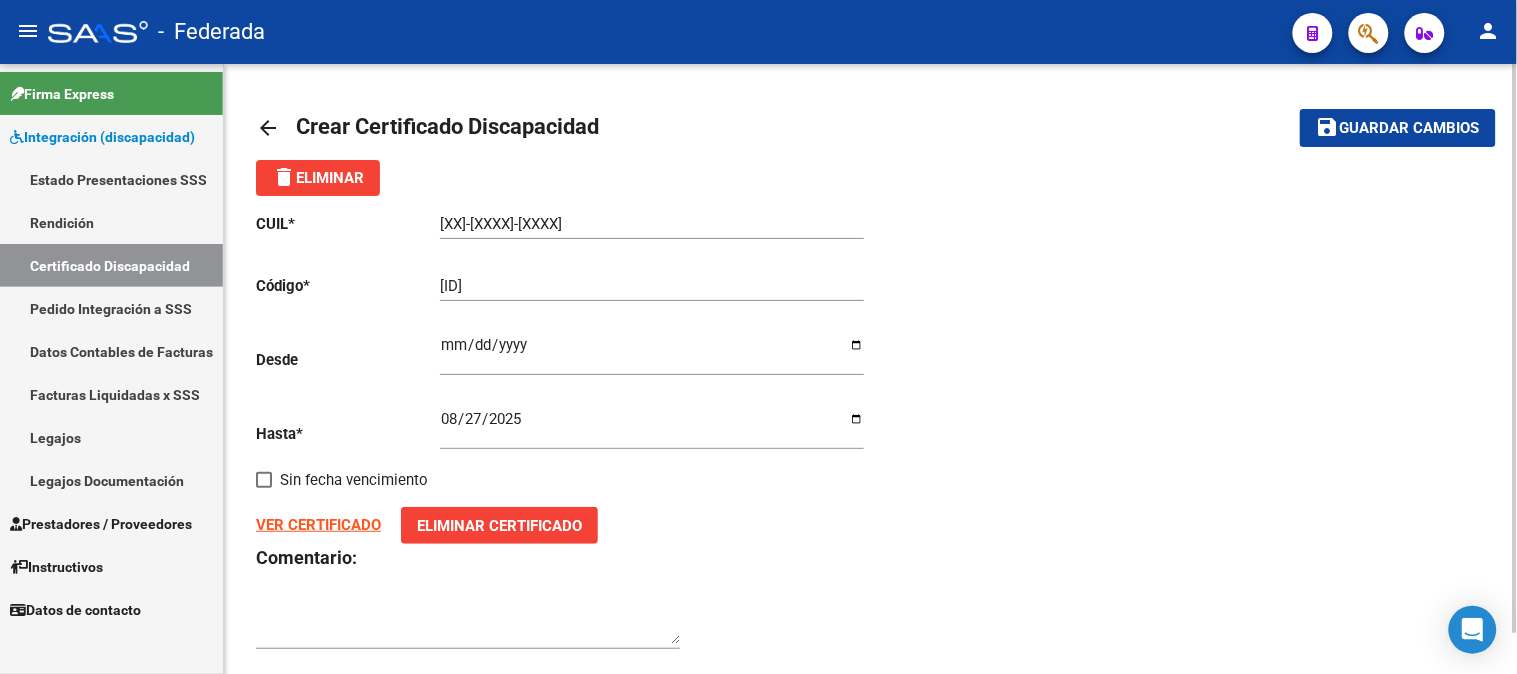 click on "save" 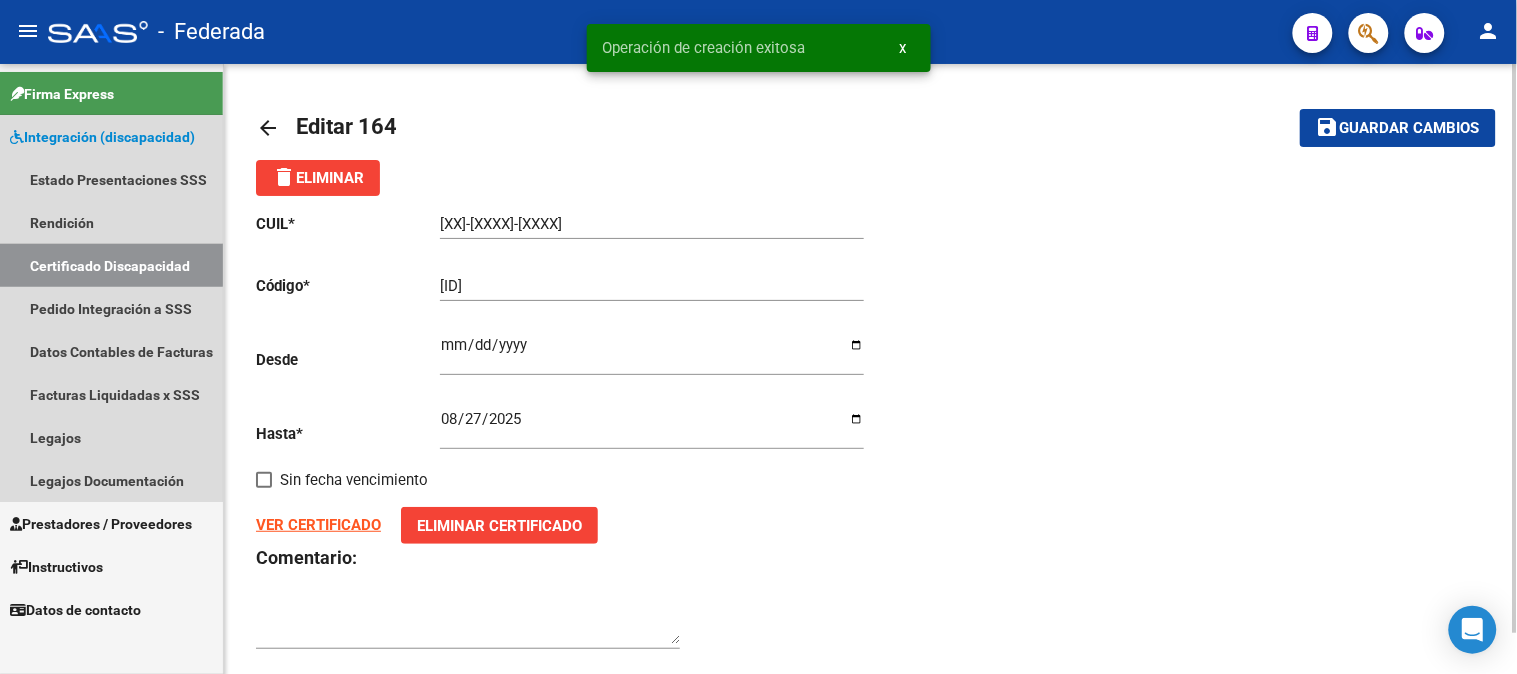 click on "Certificado Discapacidad" at bounding box center [111, 265] 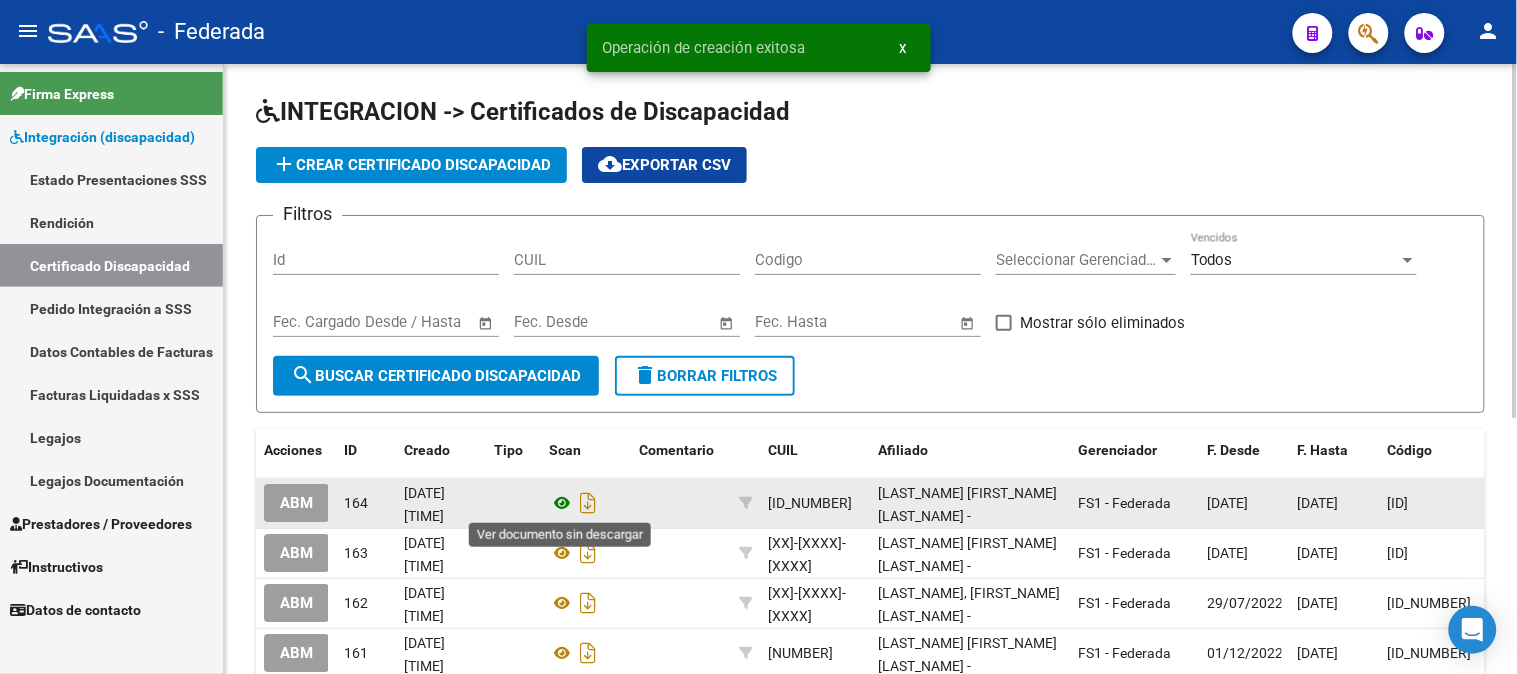 click 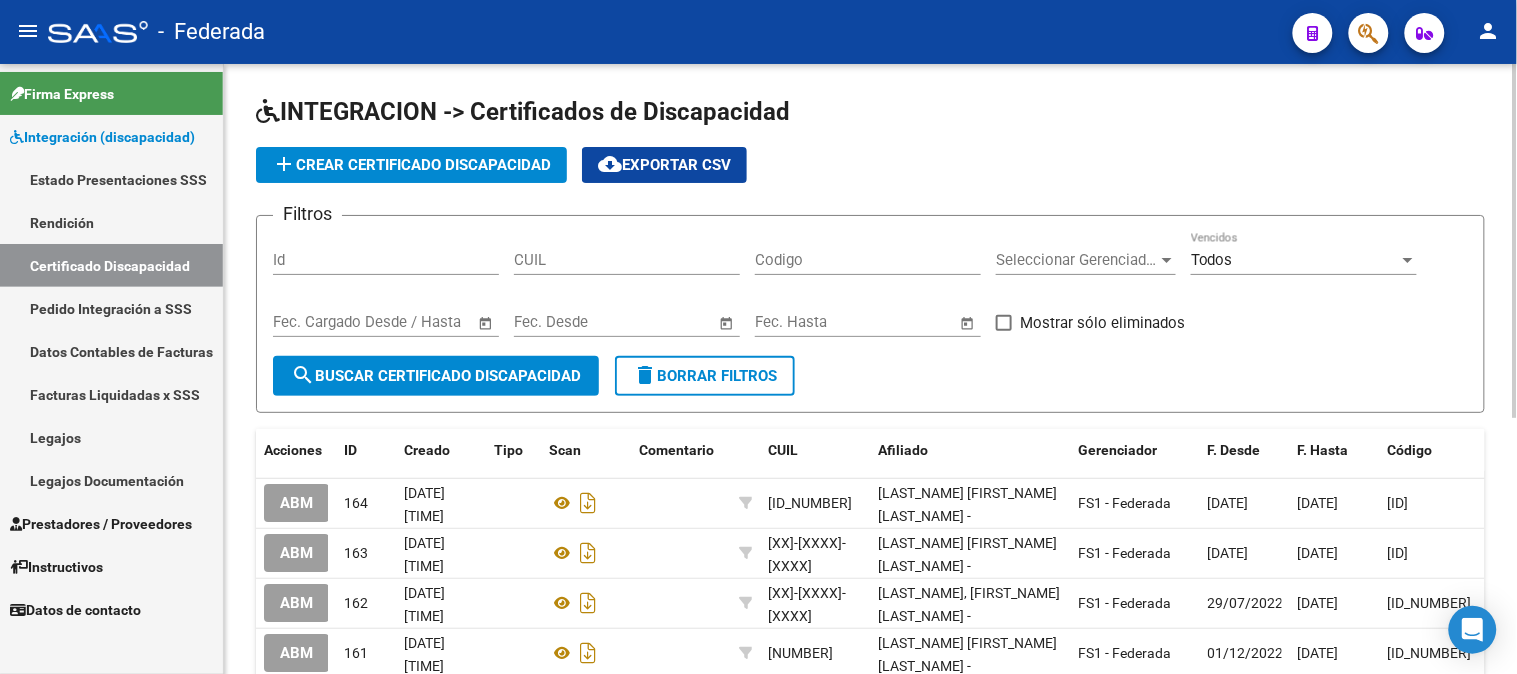 click on "INTEGRACION -> Certificados de Discapacidad add  Crear Certificado Discapacidad
cloud_download  Exportar CSV  Filtros Id CUIL Codigo Seleccionar Gerenciador Seleccionar Gerenciador Todos Vencidos Start date – End date Fec. Cargado Desde / Hasta Start date – End date Fec. Desde Start date – End date Fec. Hasta   Mostrar sólo eliminados  search  Buscar Certificado Discapacidad  delete  Borrar Filtros" 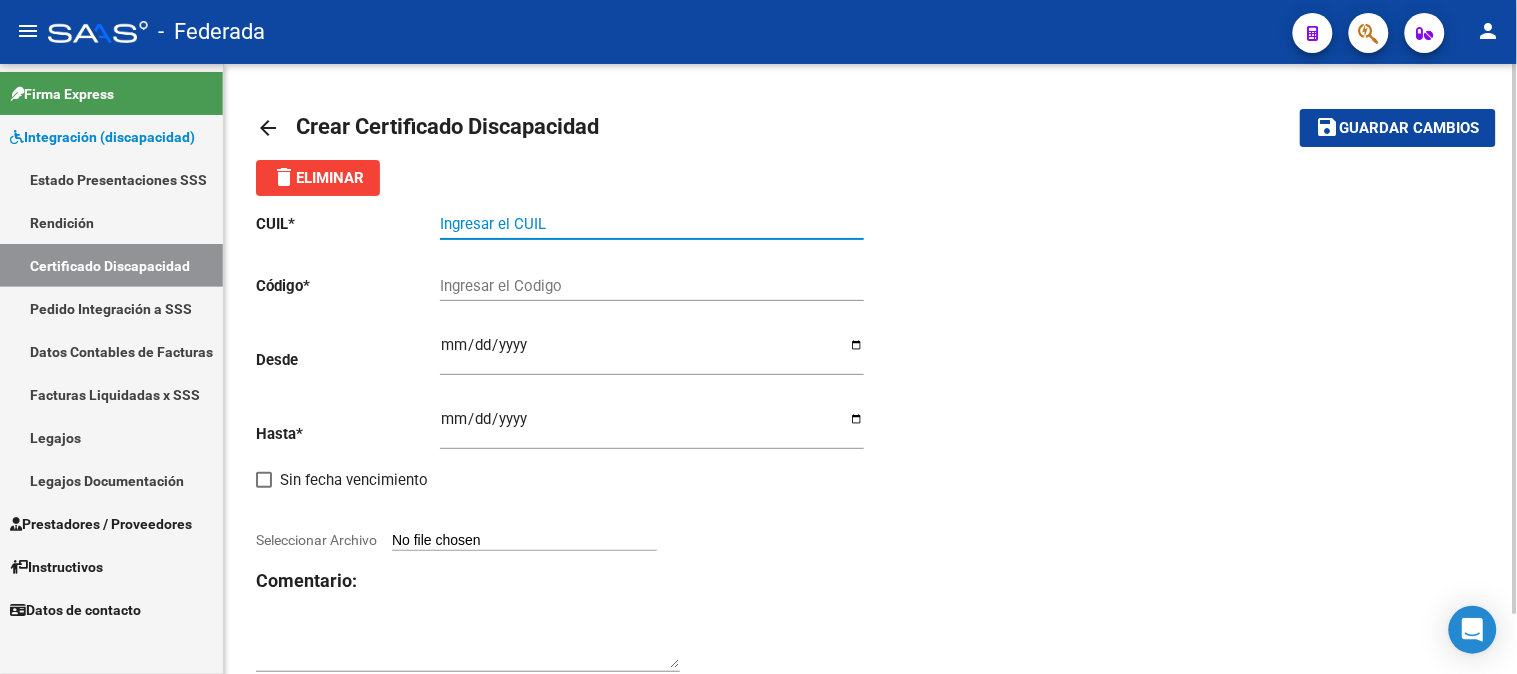 click on "Ingresar el CUIL" at bounding box center (652, 224) 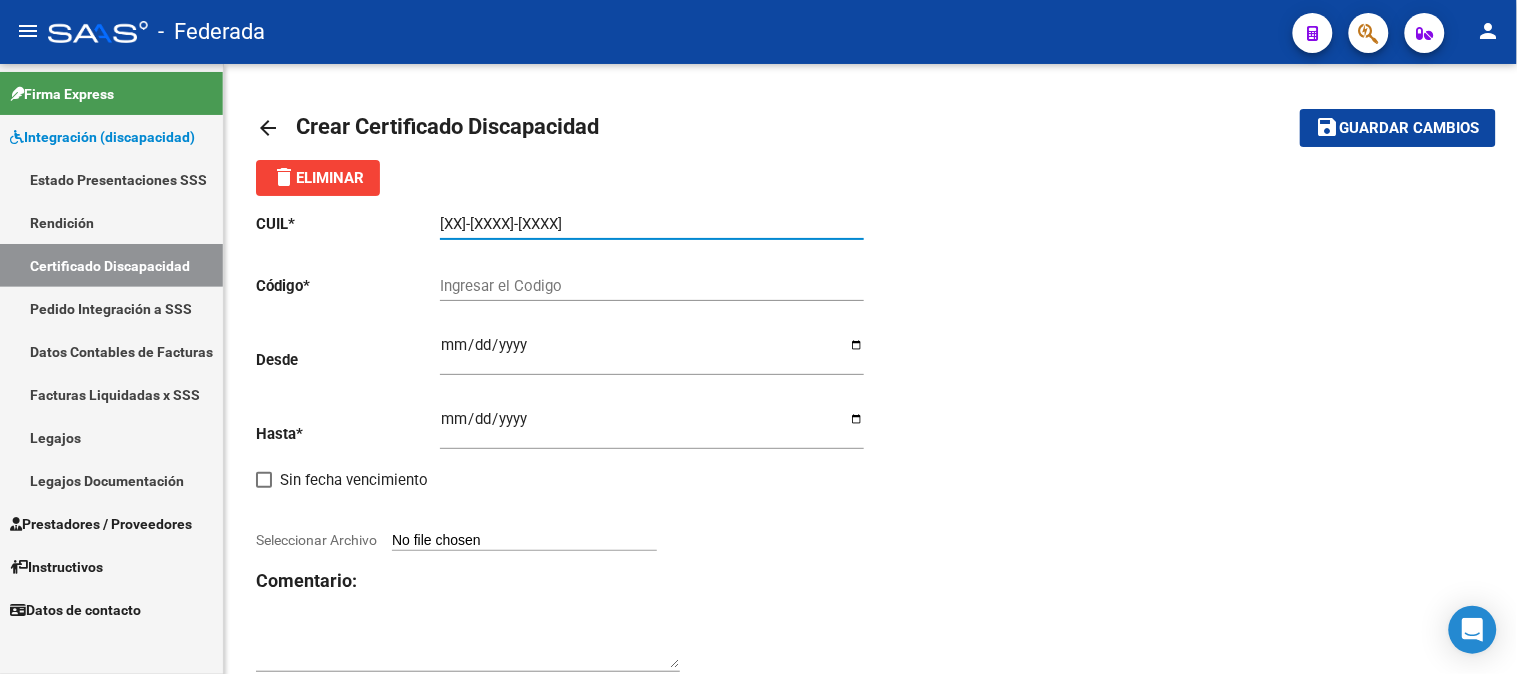 type on "20-57453066-1" 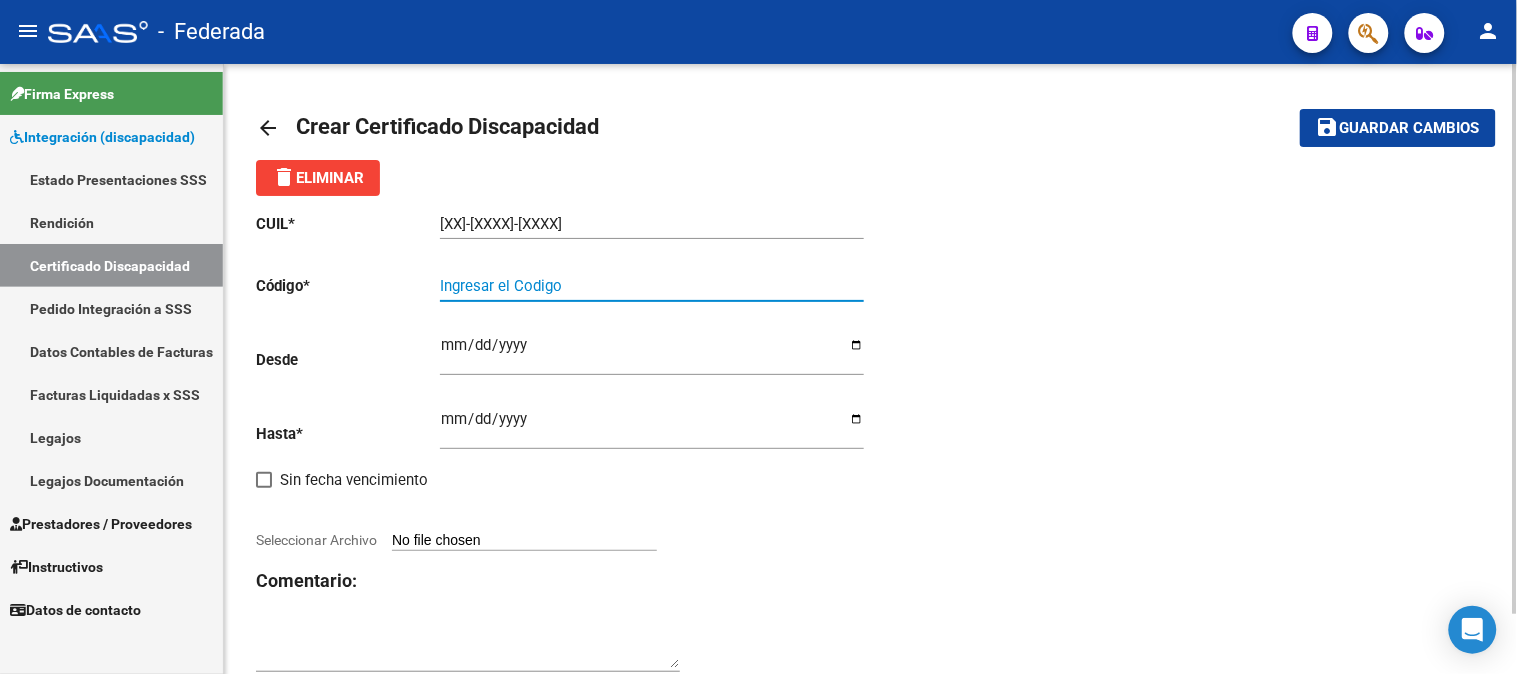 click on "Ingresar el Codigo" at bounding box center (652, 286) 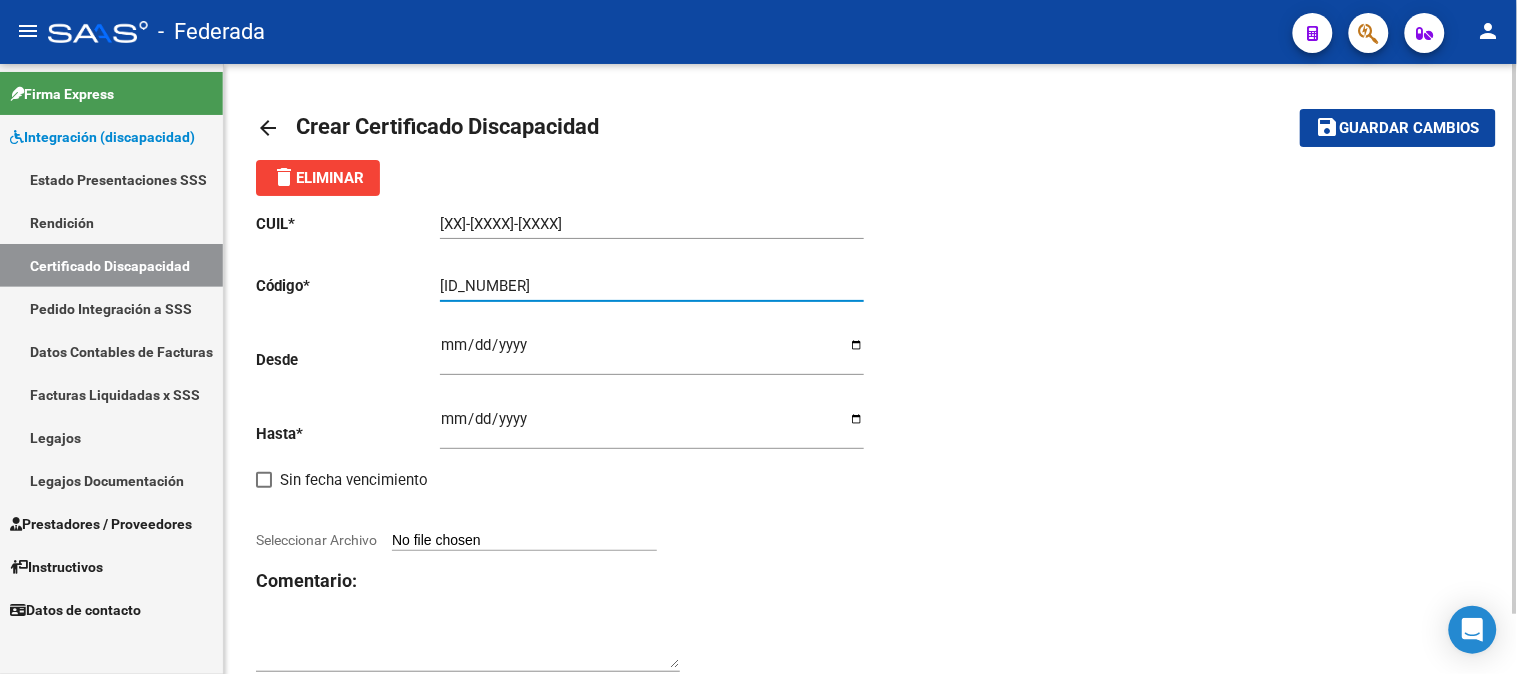 click on "000ARG02000574530662021051120260511BS375" at bounding box center (652, 286) 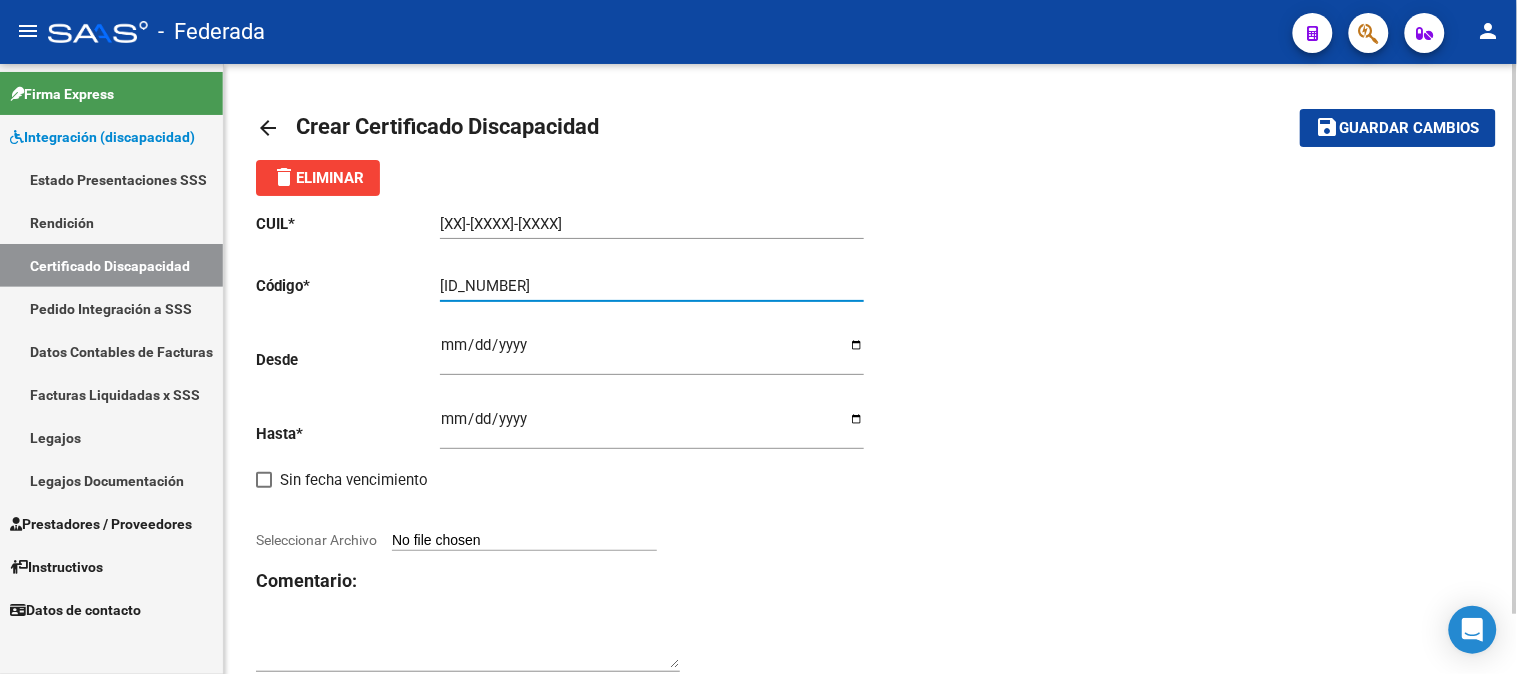 type on "[ID]" 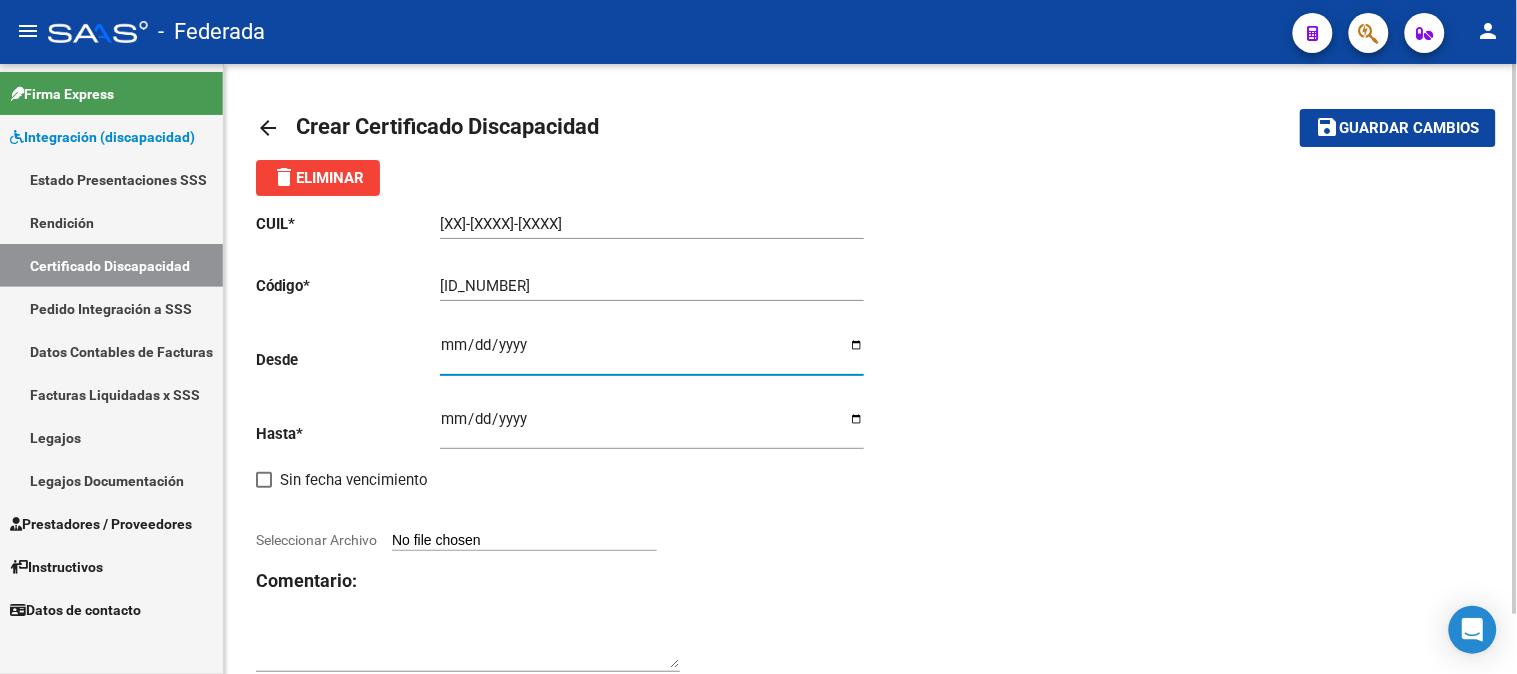 click on "Ingresar fec. Desde" at bounding box center (652, 353) 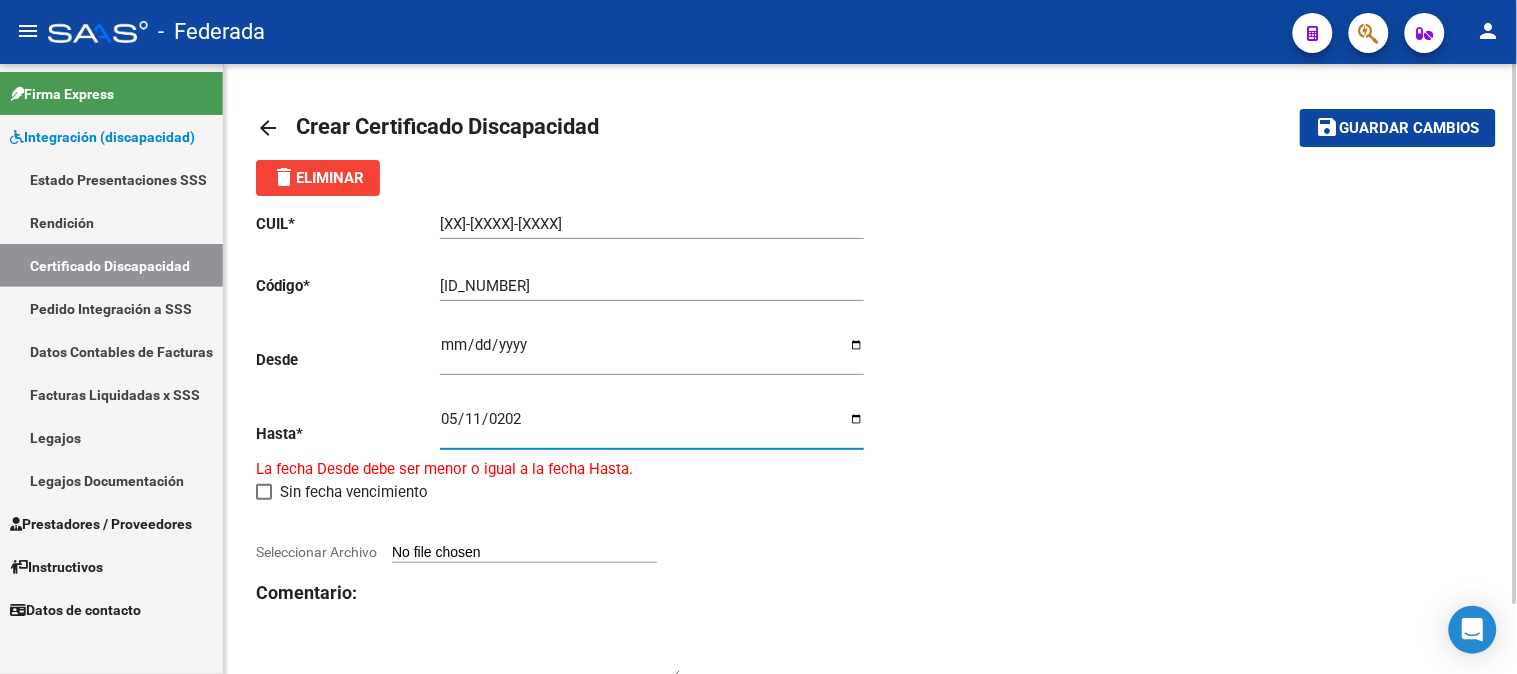 type on "2026-05-11" 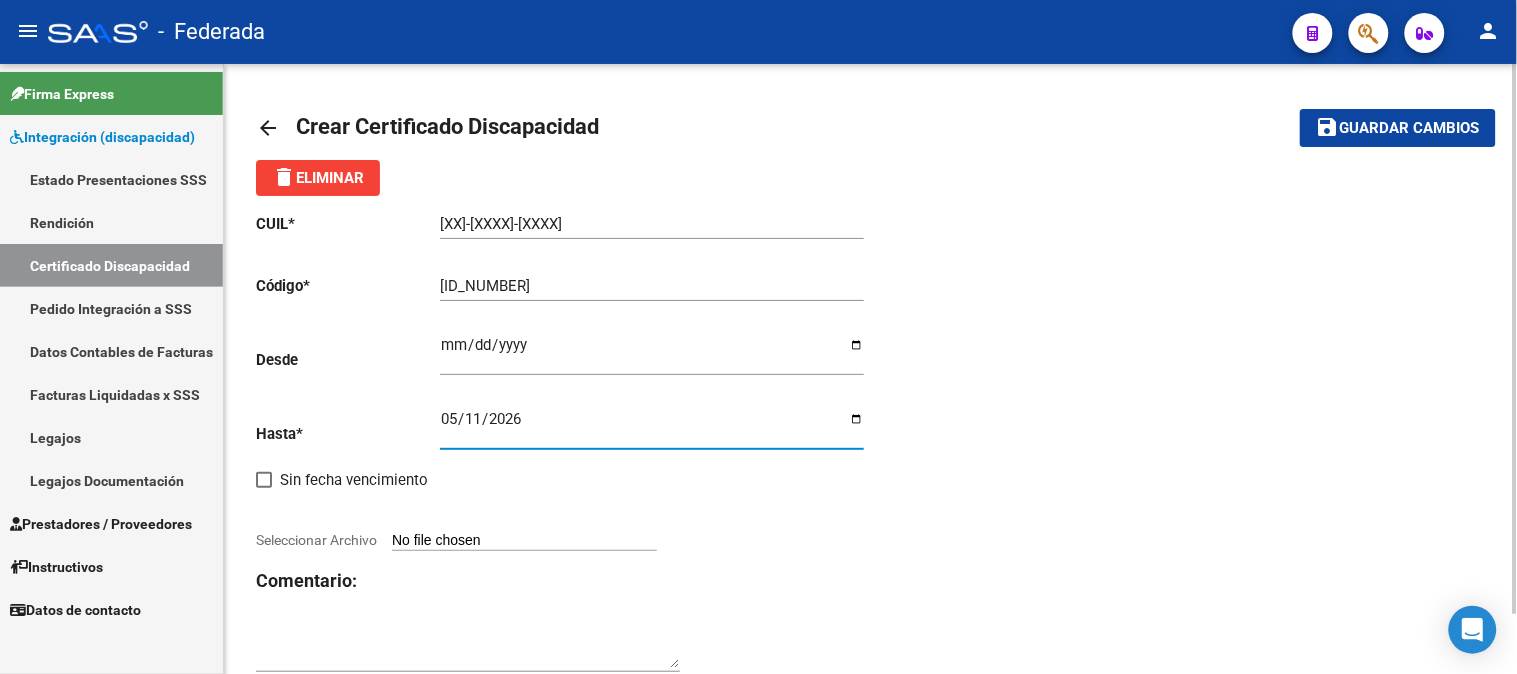 click on "Comentario:" 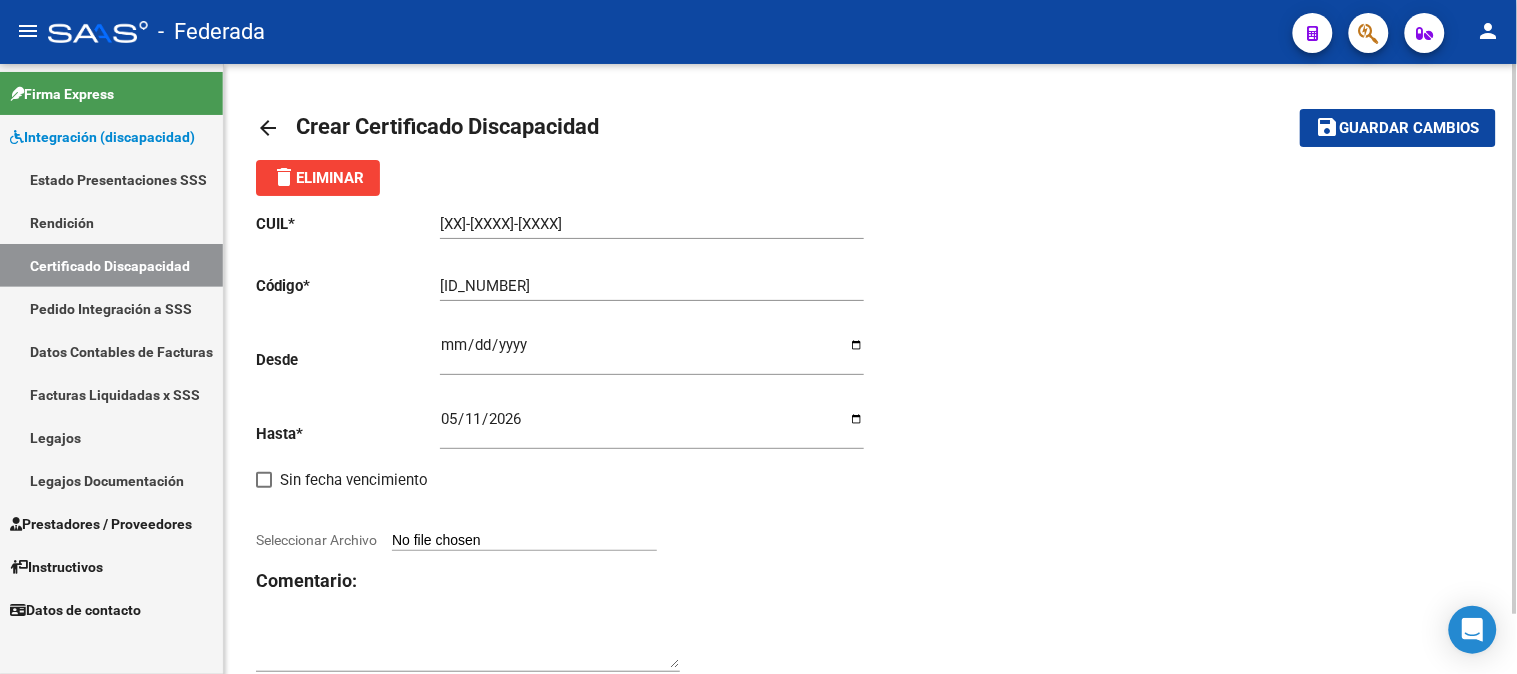 click on "Seleccionar Archivo" at bounding box center [524, 541] 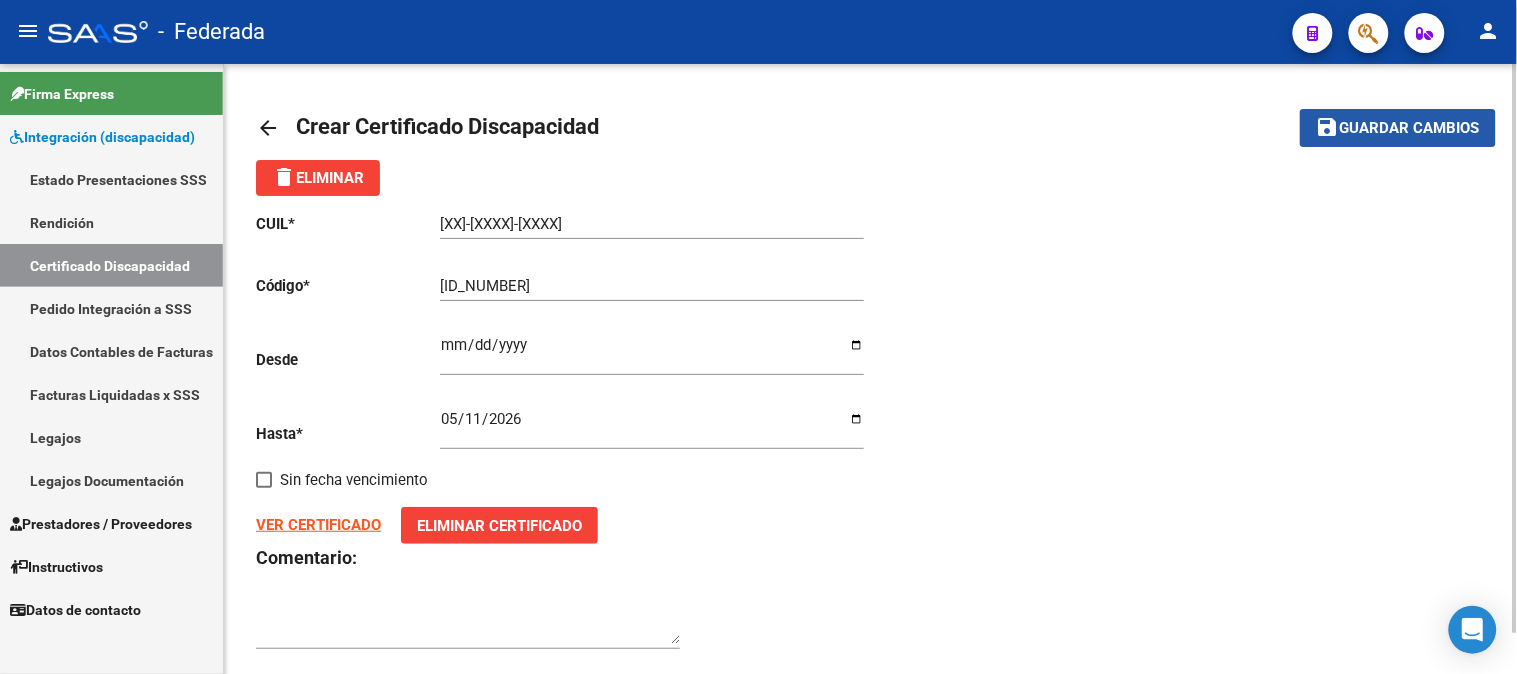 click on "save Guardar cambios" 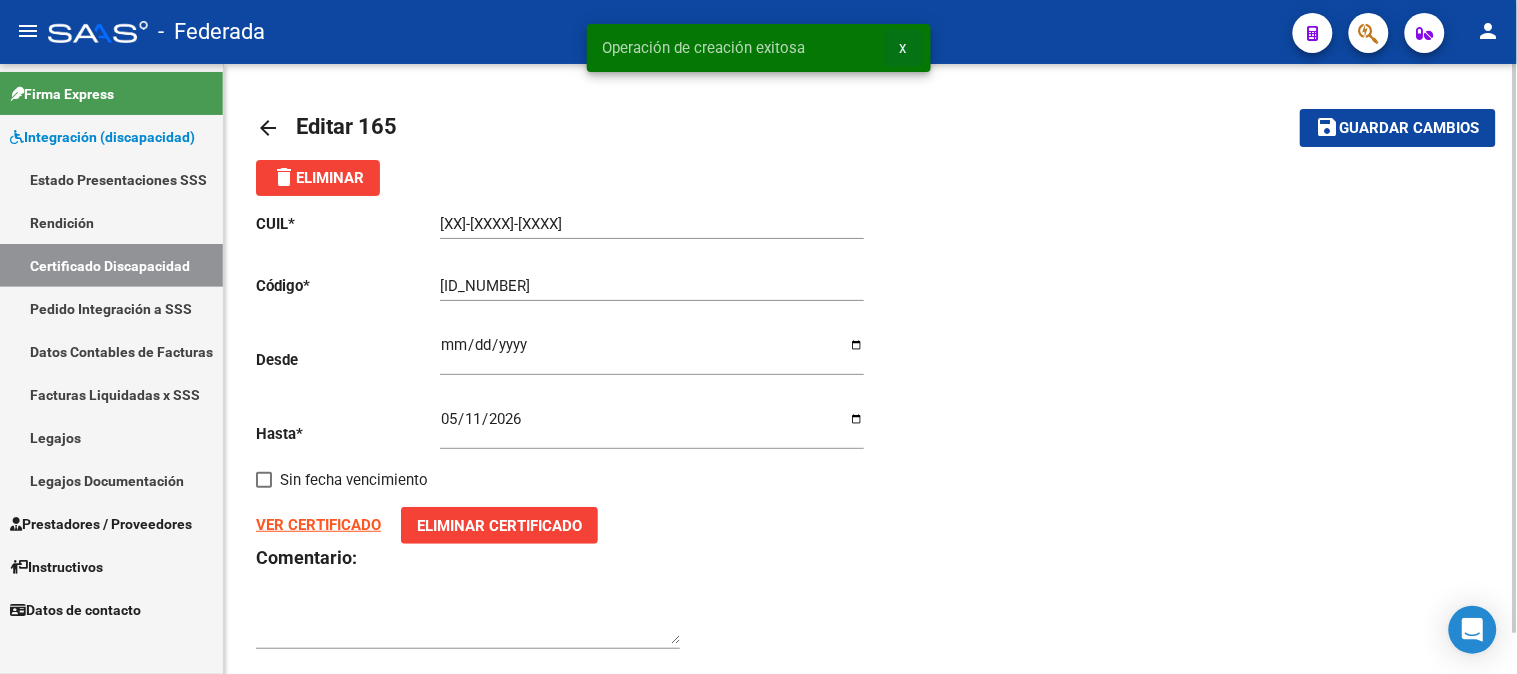 click on "x" at bounding box center (903, 48) 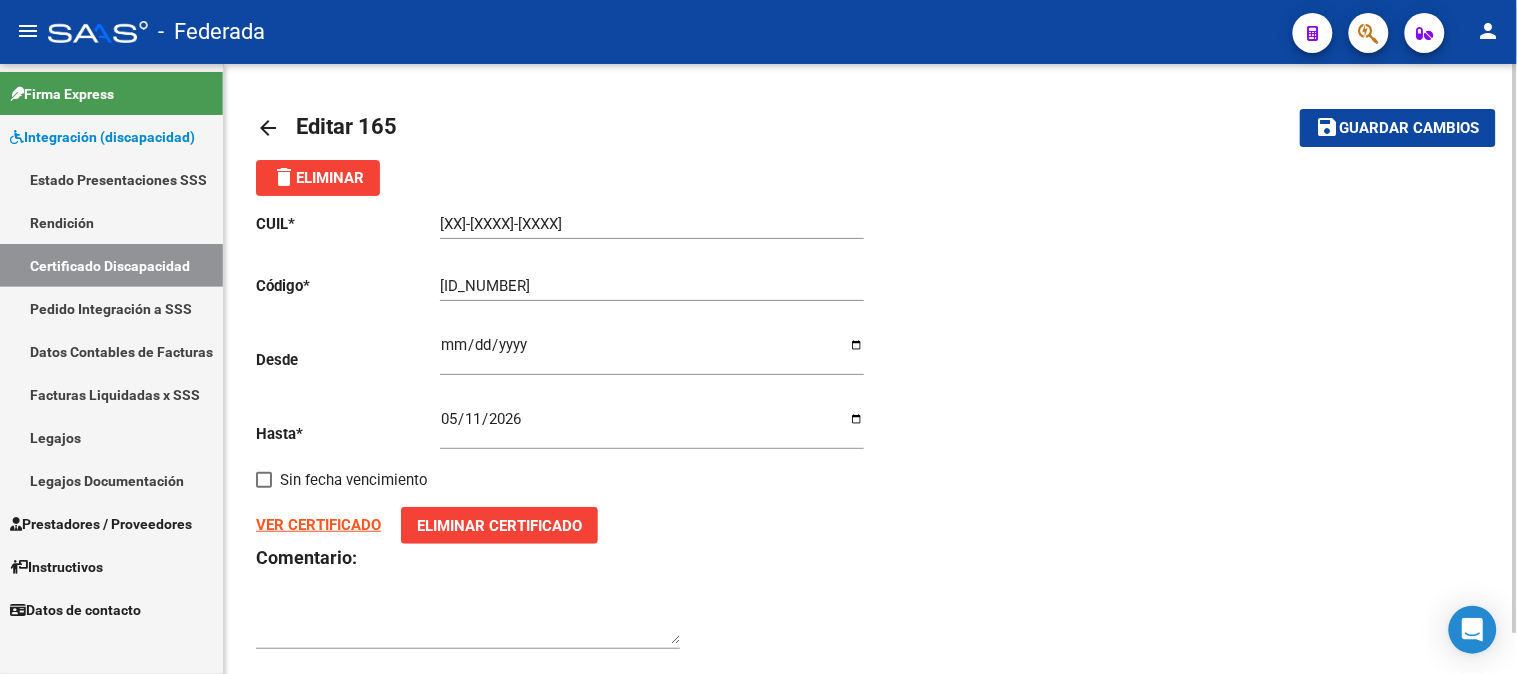 click on "Certificado Discapacidad" at bounding box center (111, 265) 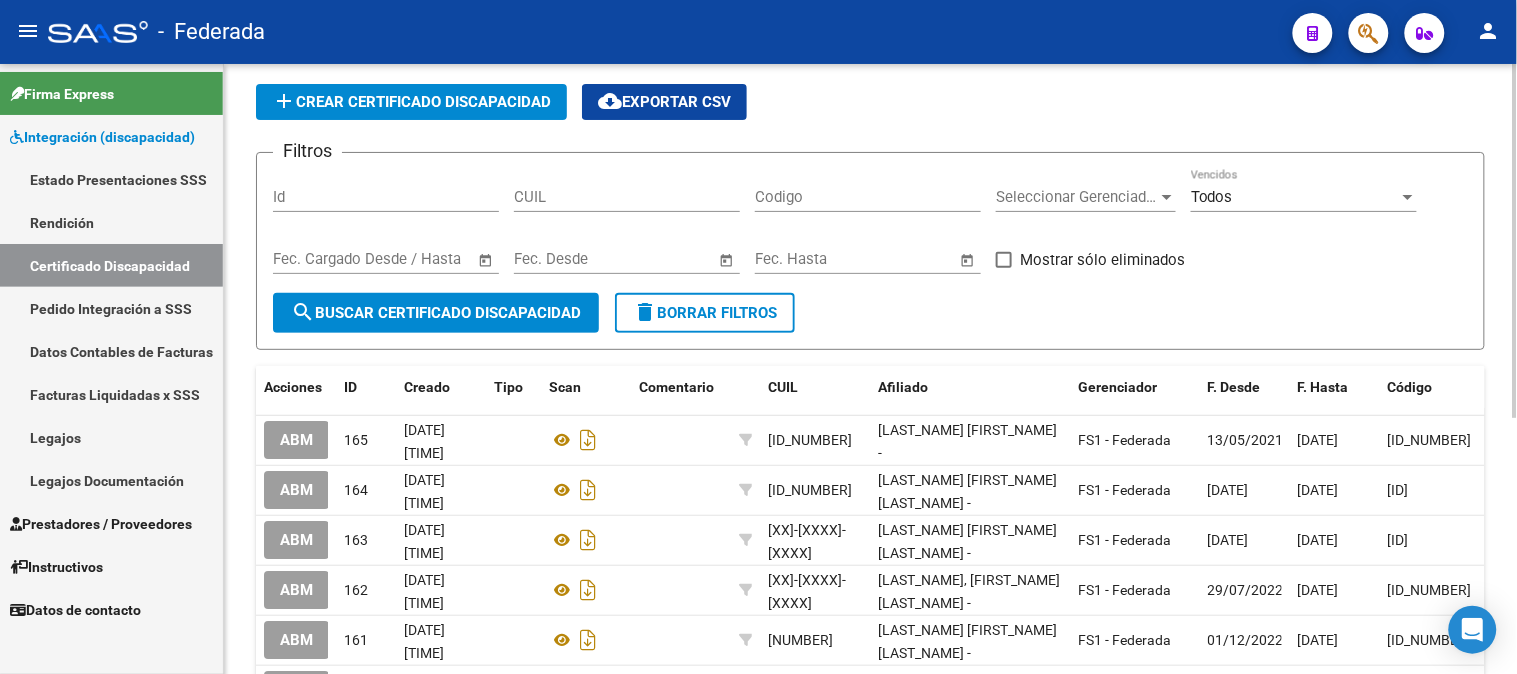 scroll, scrollTop: 111, scrollLeft: 0, axis: vertical 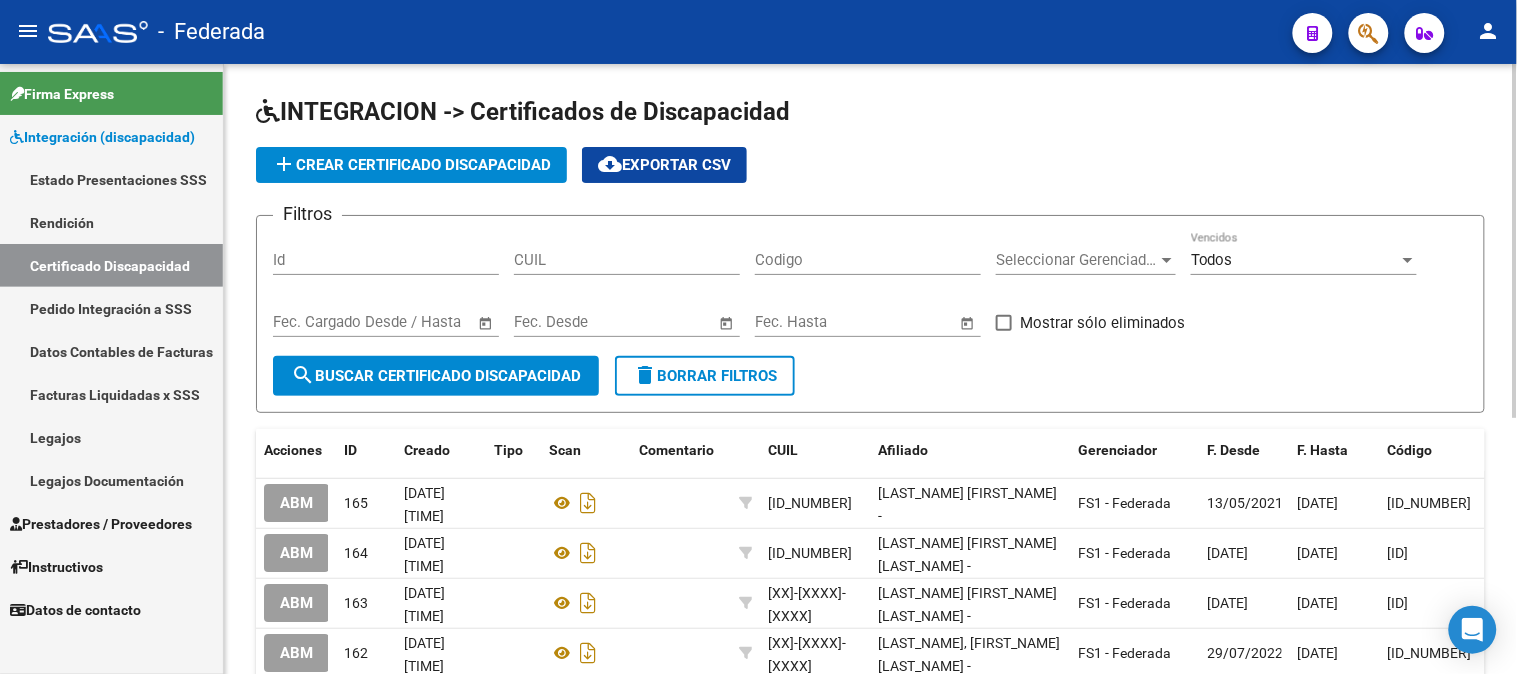 click on "add  Crear Certificado Discapacidad" 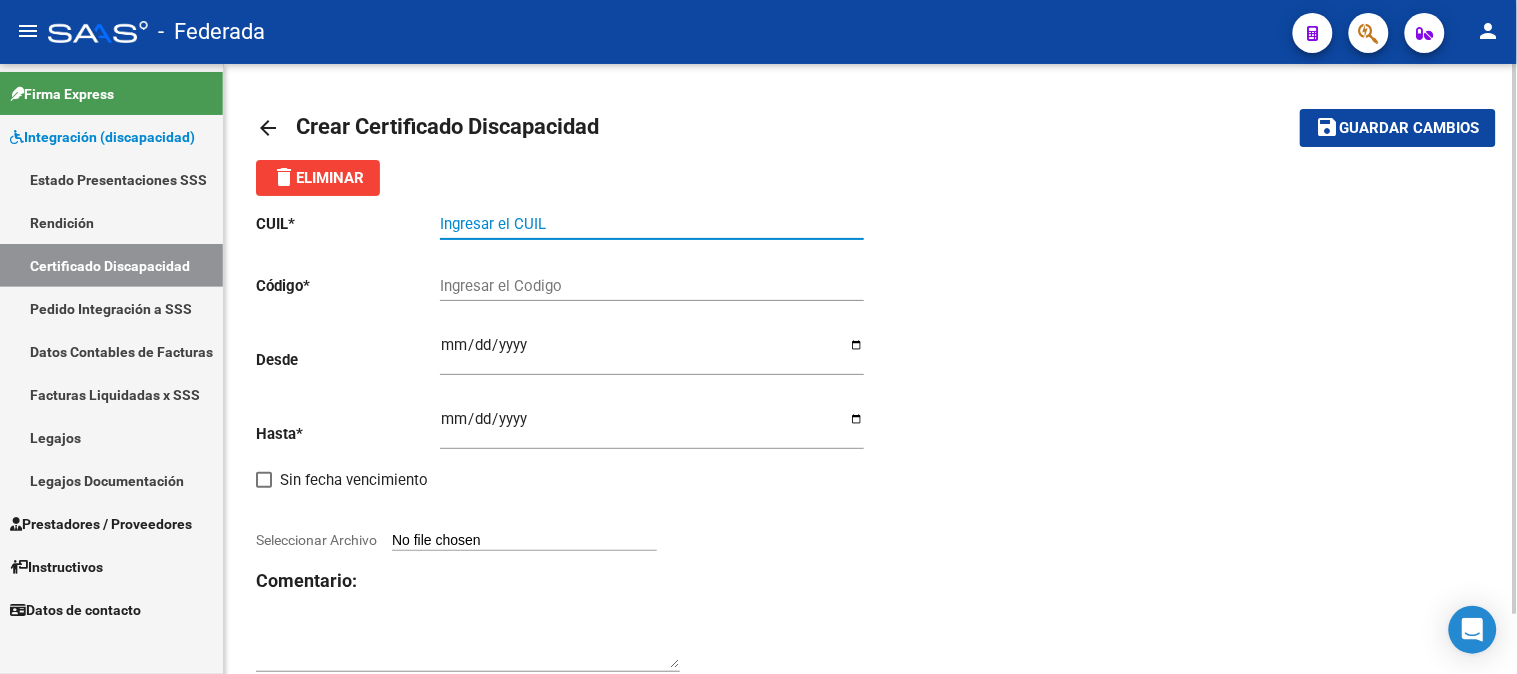 click on "Ingresar el CUIL" at bounding box center [652, 224] 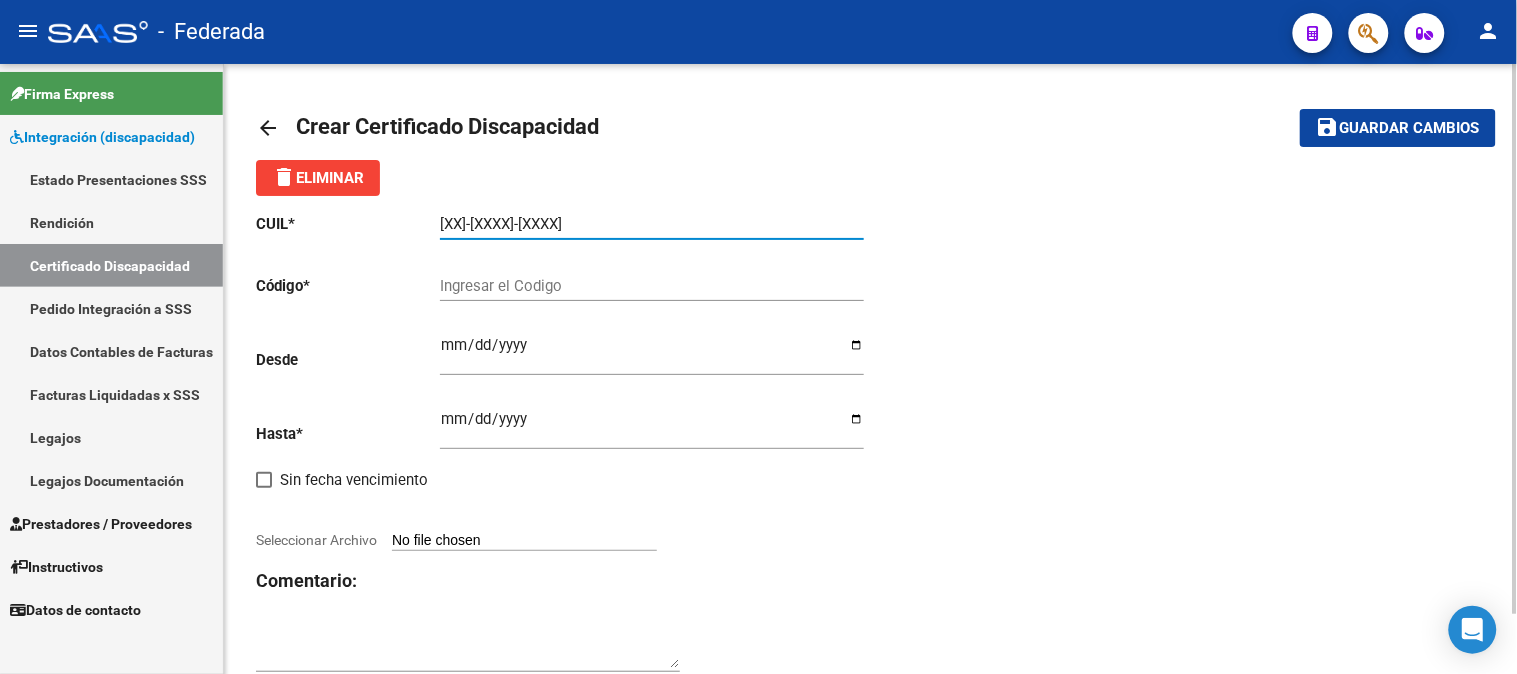 type on "20-51012475-9" 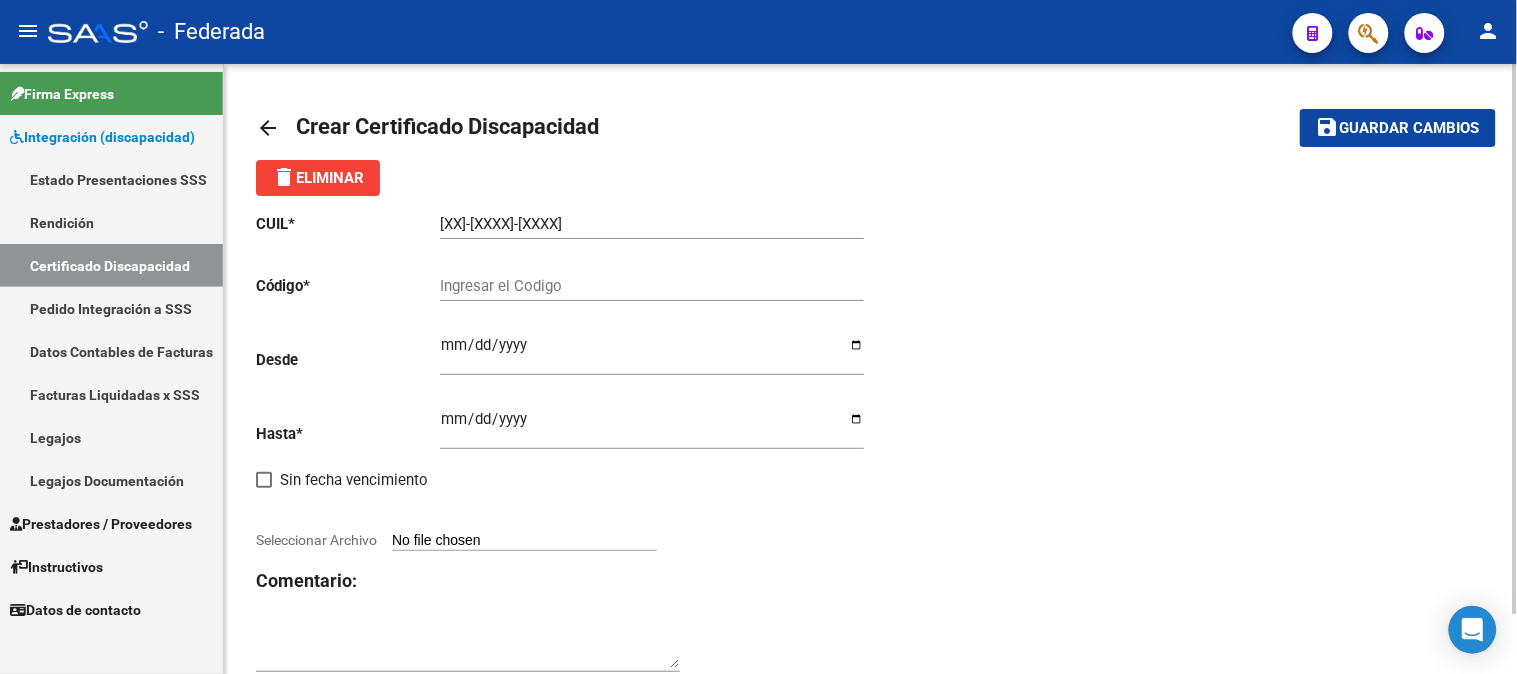 click on "Ingresar el Codigo" 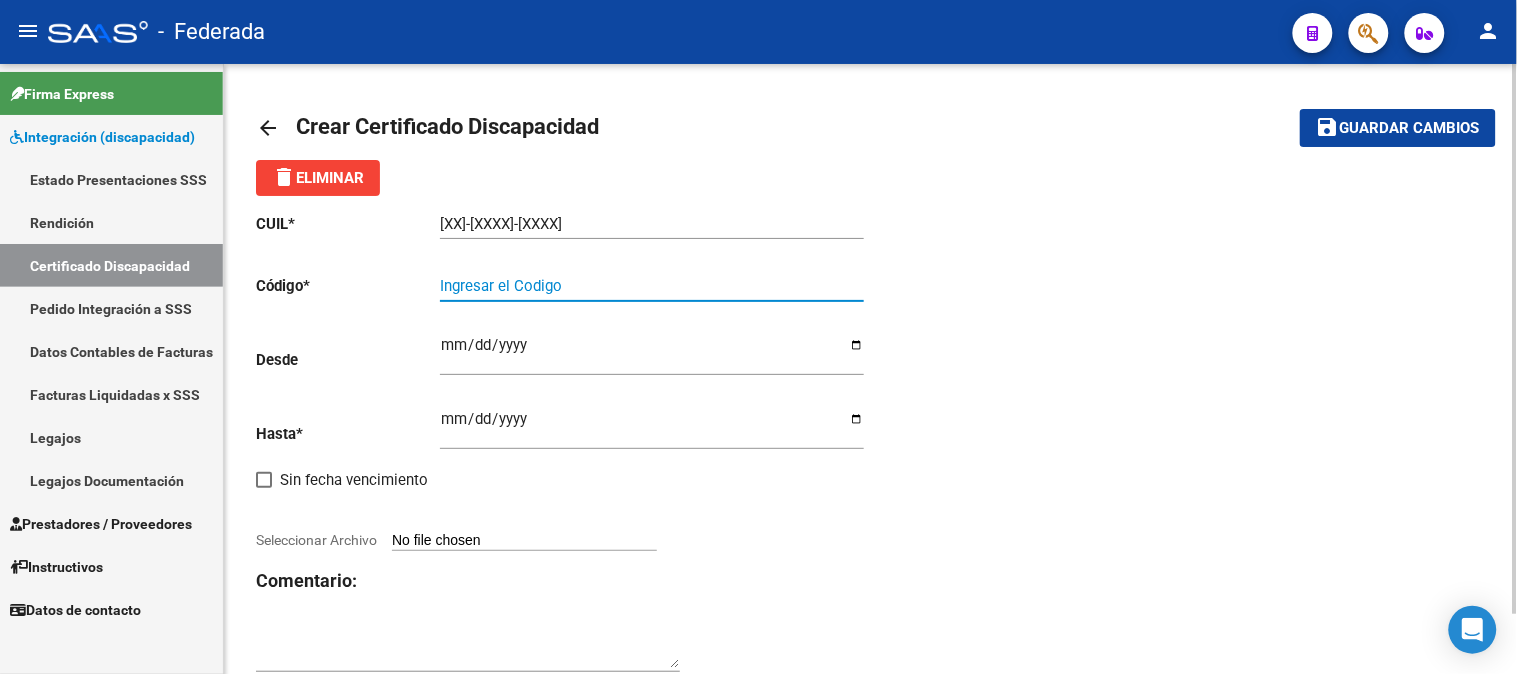 paste on "00ARG02000510124752021030920260309SFE168" 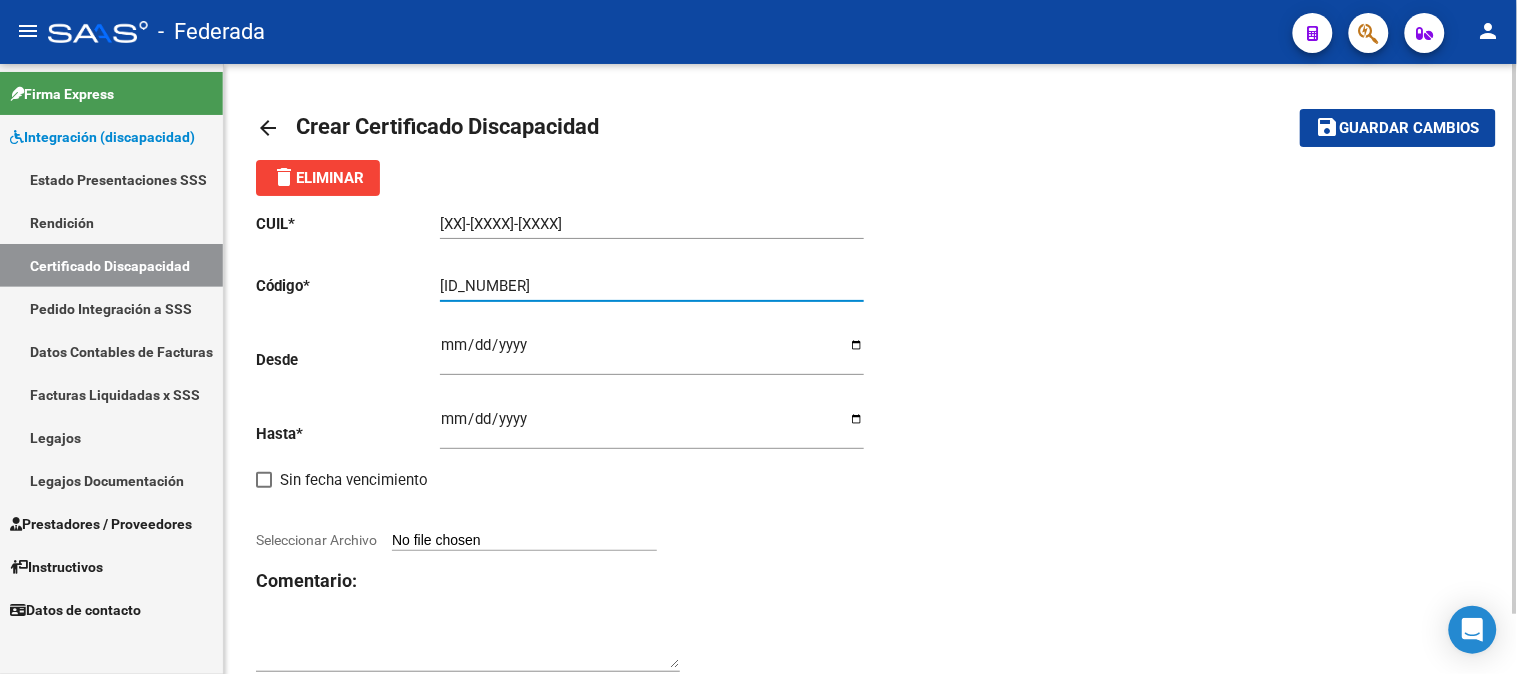 click on "00ARG02000510124752021030920260309SFE168" at bounding box center (652, 286) 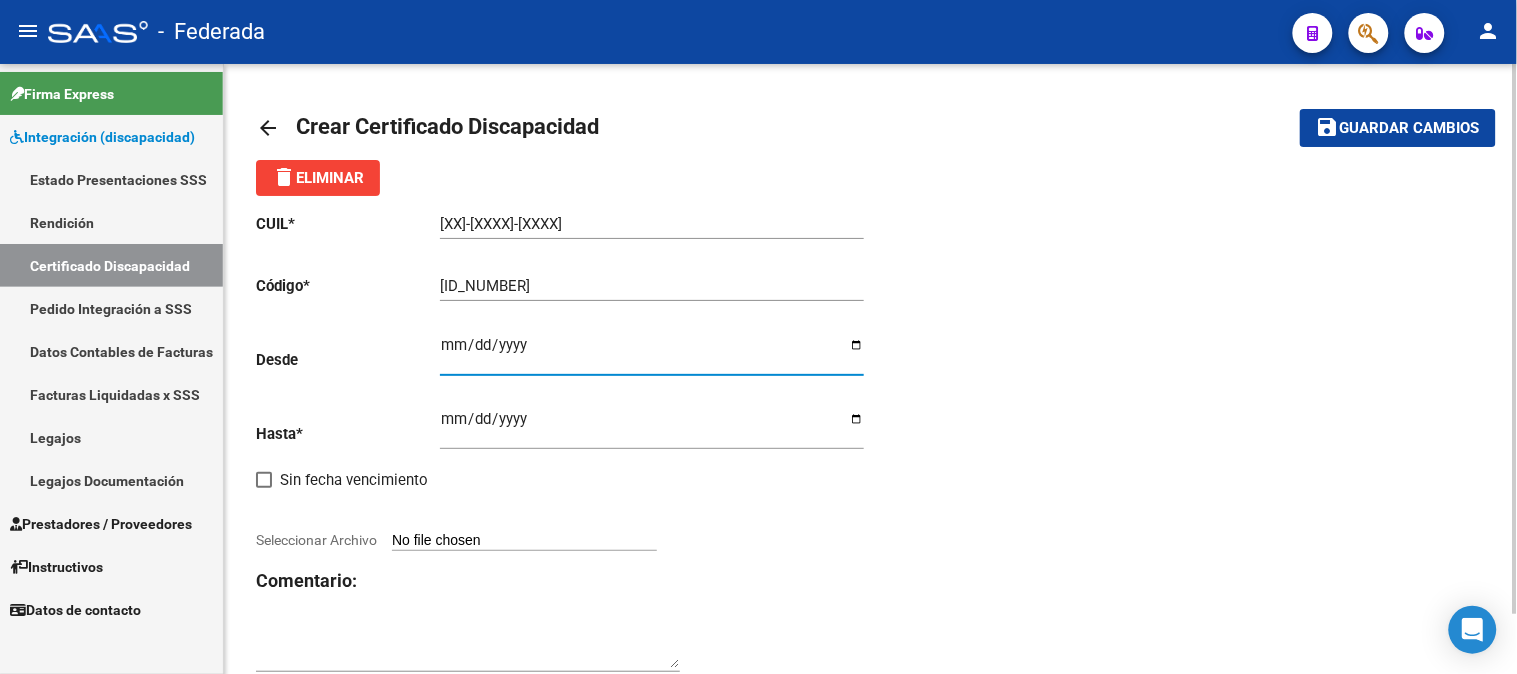 click on "Ingresar fec. Desde" at bounding box center [652, 353] 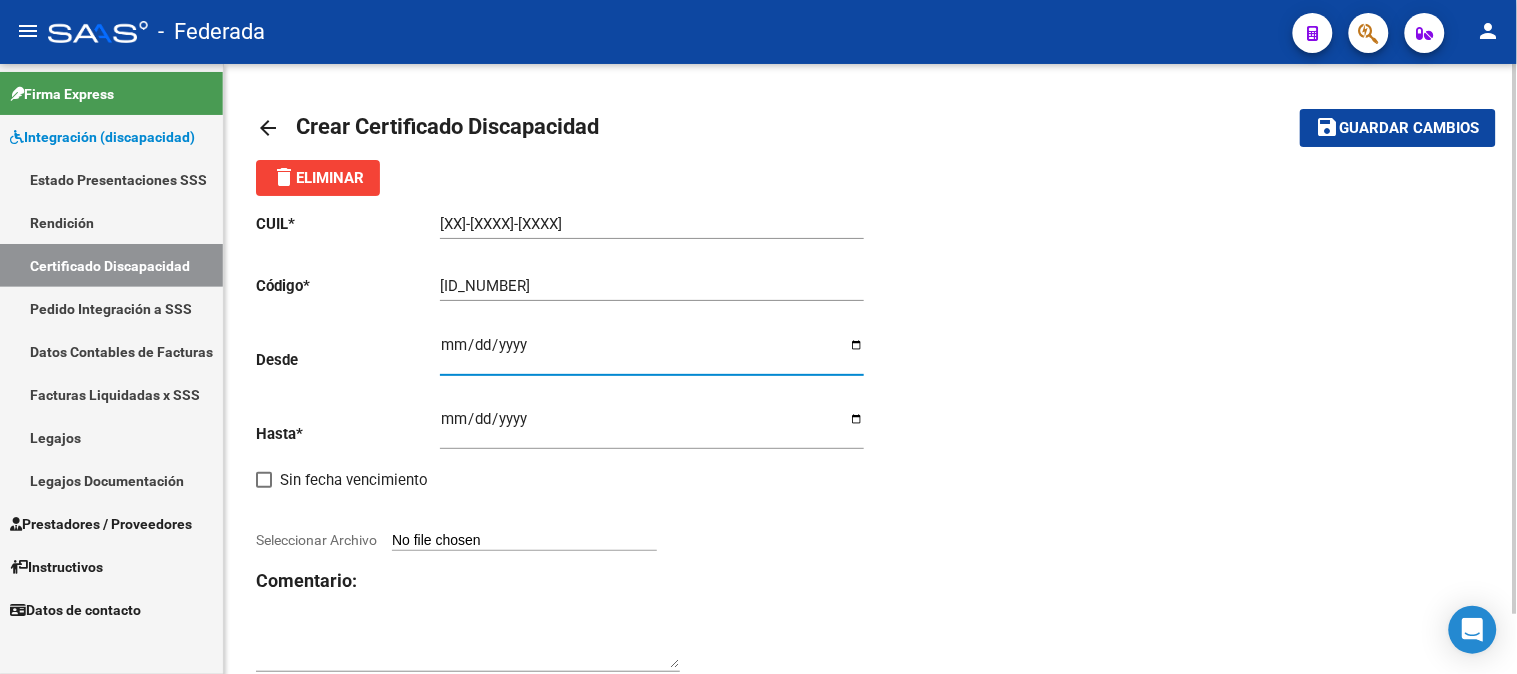 type on "2021-03-09" 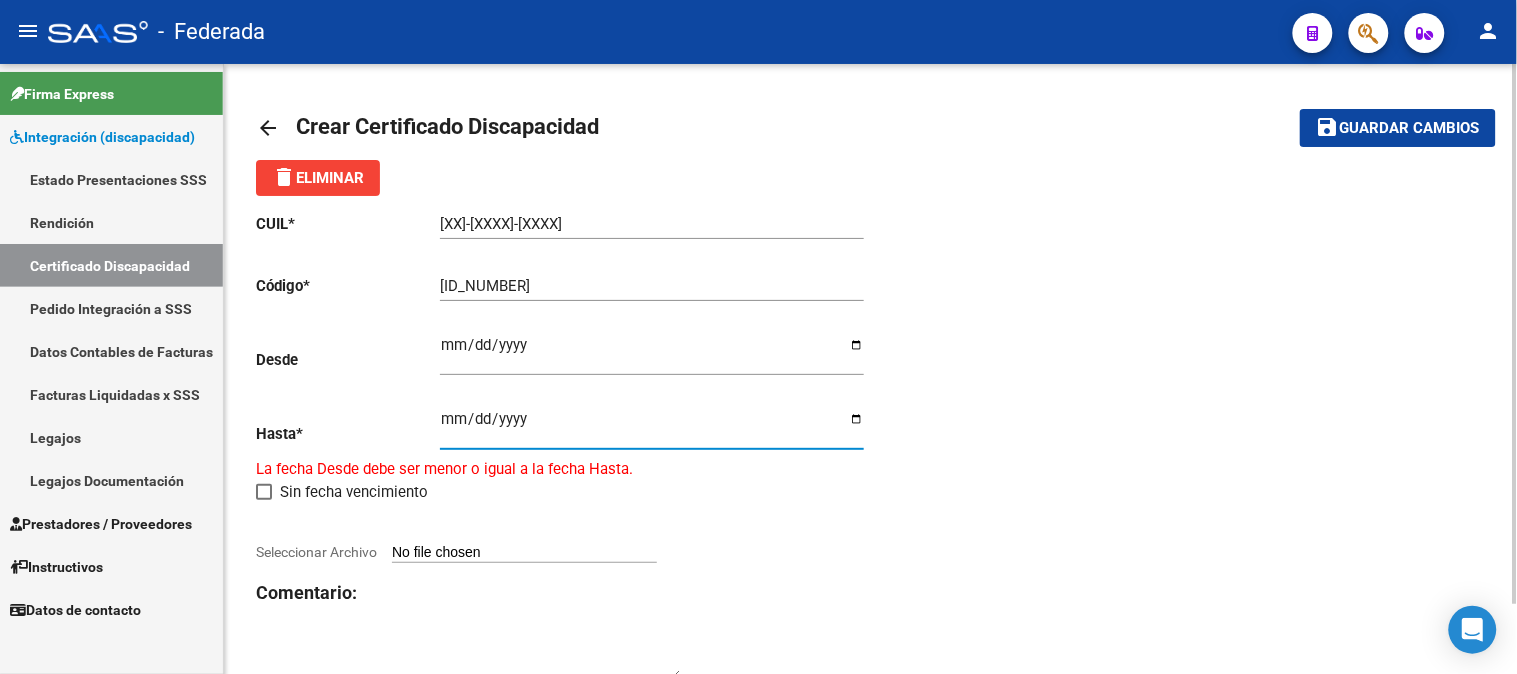 type on "2026-03-09" 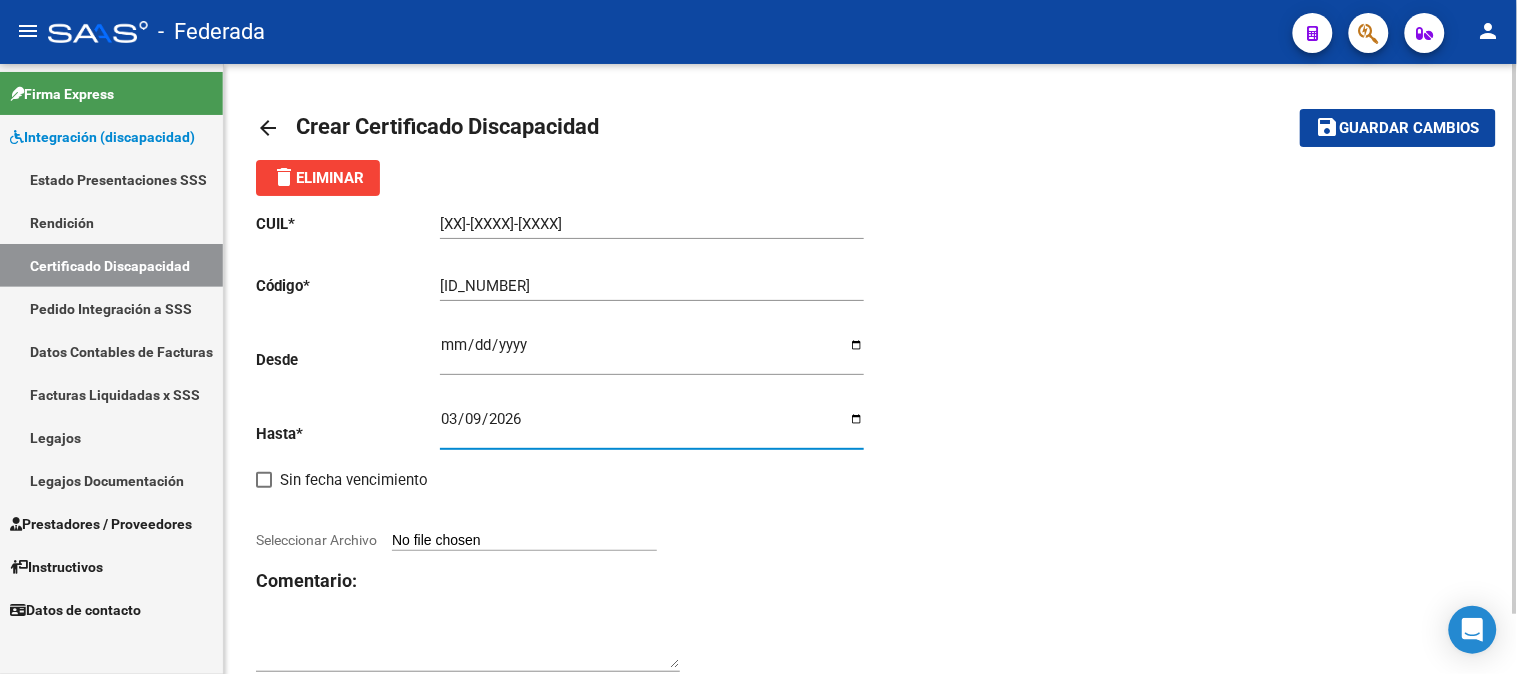 click on "CUIL  *   20-51012475-9 Ingresar el CUIL  Código  *   ARG02000510124752021030920260309SFE168 Ingresar el Codigo  Desde    2021-03-09 Ingresar fec. Desde  Hasta  *   2026-03-09 Ingresar fec. Hasta     Sin fecha vencimiento        Seleccionar Archivo Comentario:" 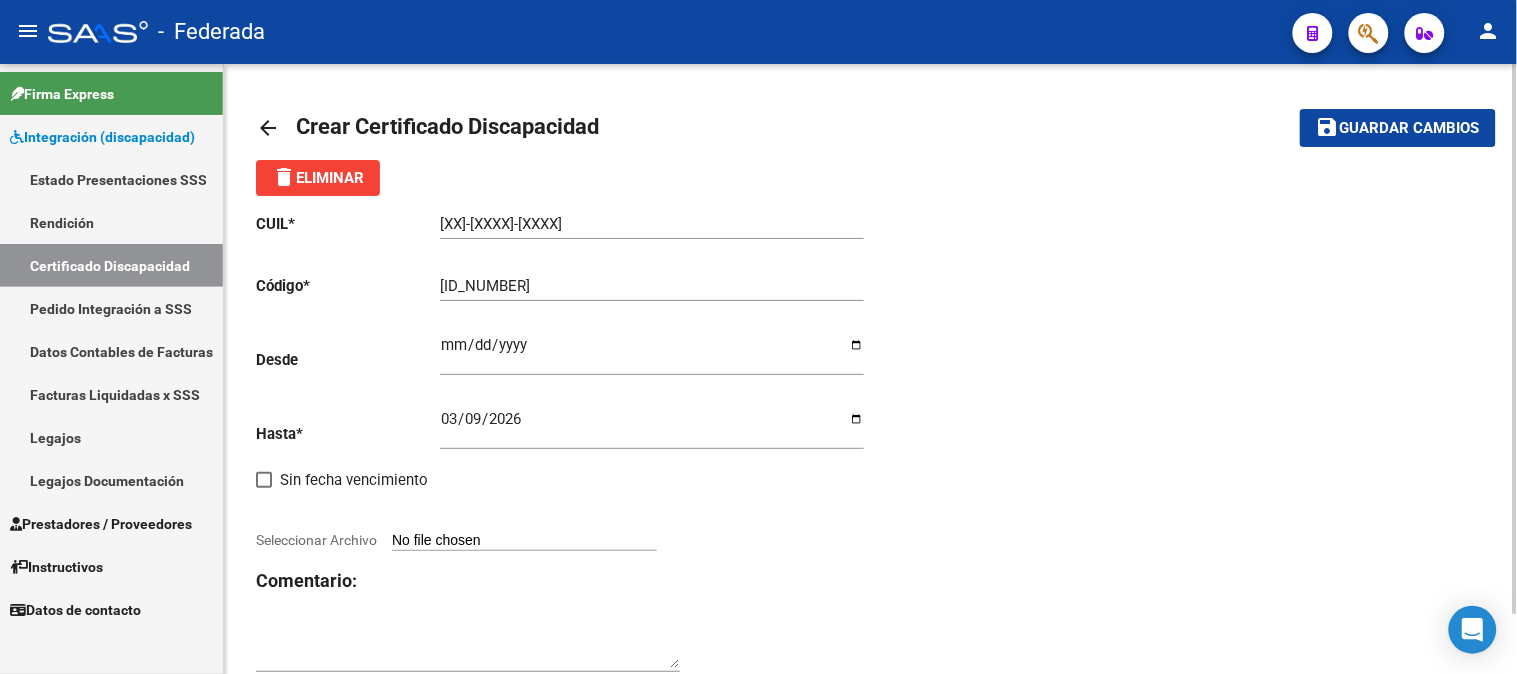 click on "Seleccionar Archivo" at bounding box center (524, 541) 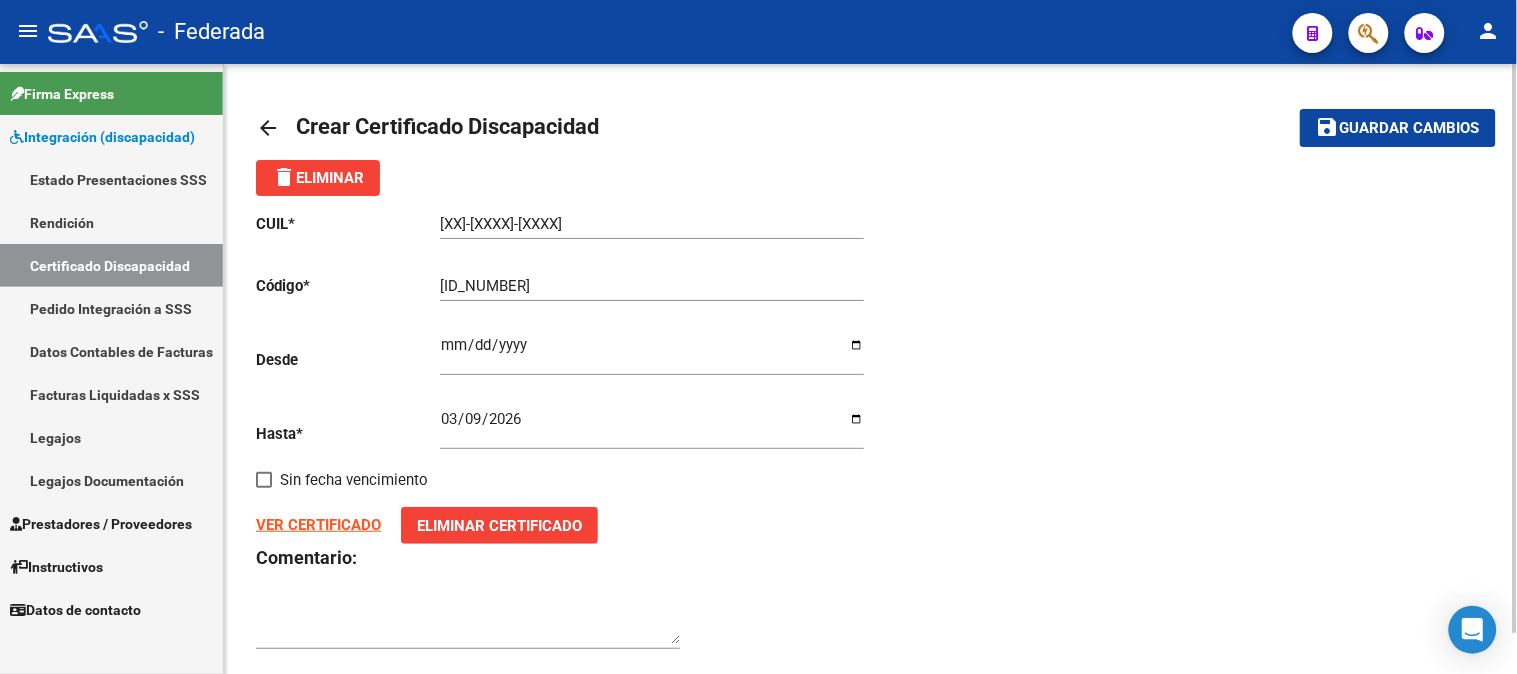 click on "Guardar cambios" 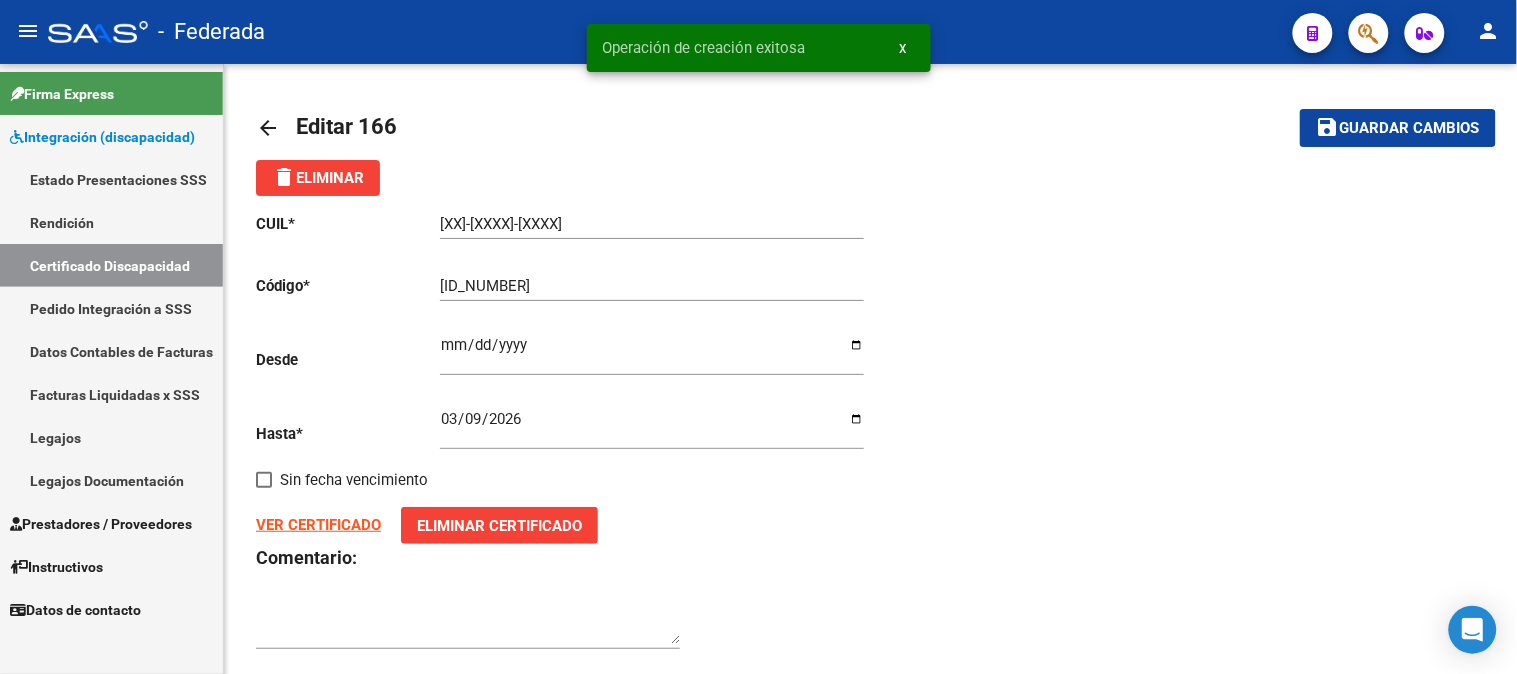 click on "Certificado Discapacidad" at bounding box center [111, 265] 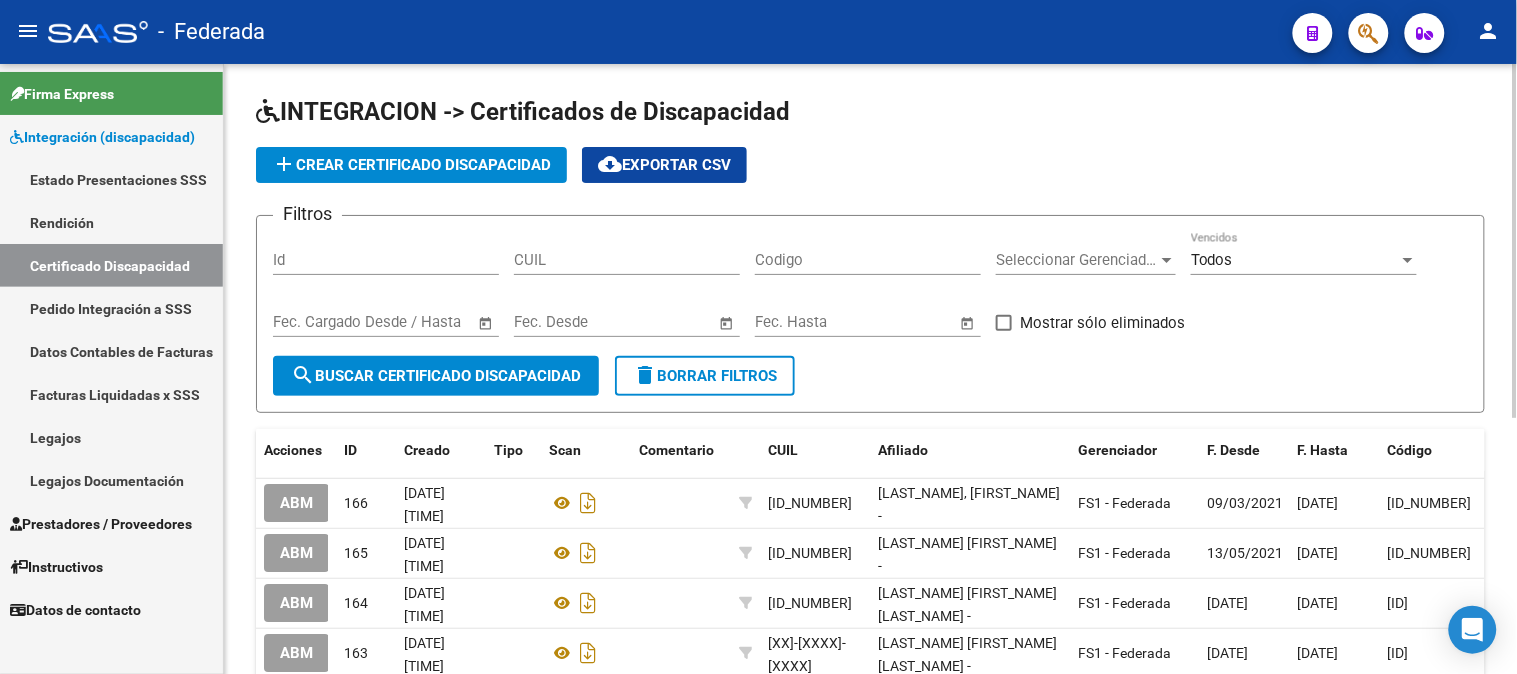 click on "add  Crear Certificado Discapacidad" 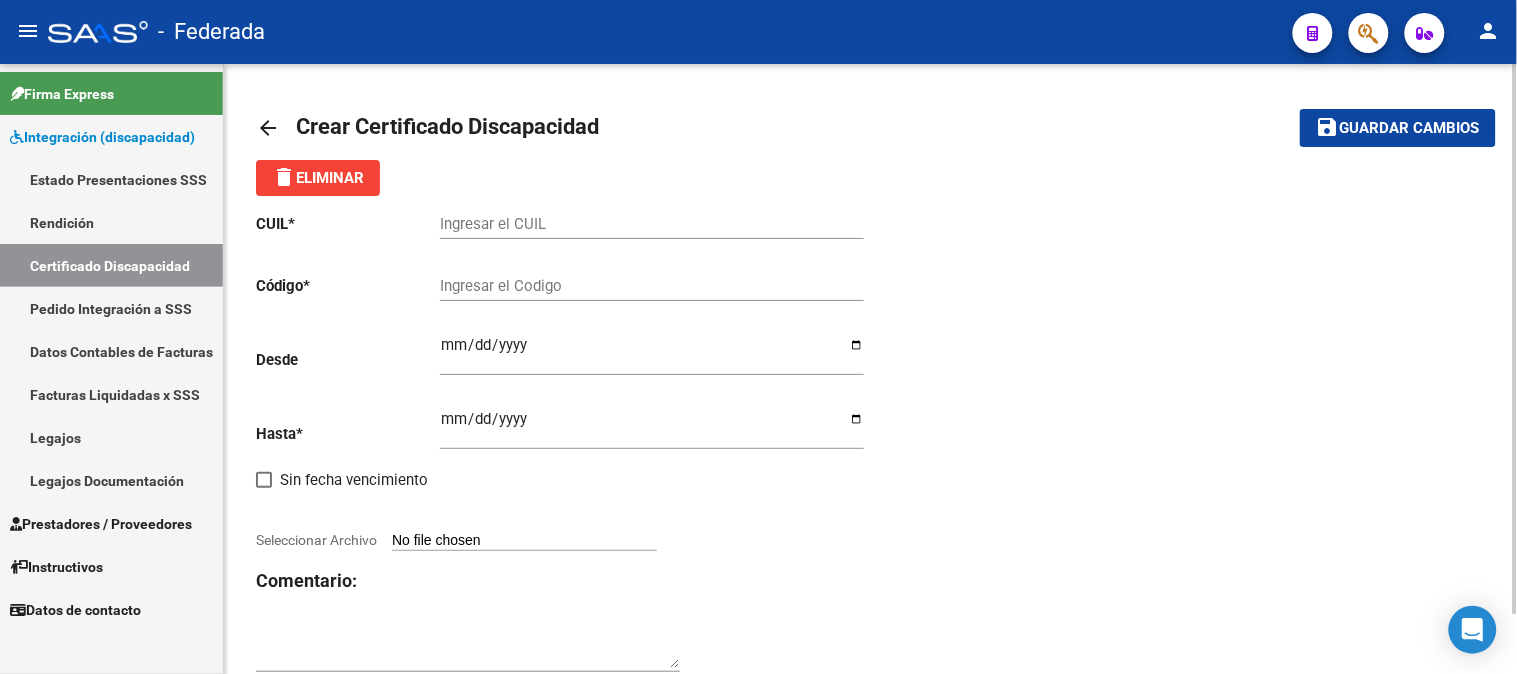 click on "Ingresar el CUIL" at bounding box center (652, 224) 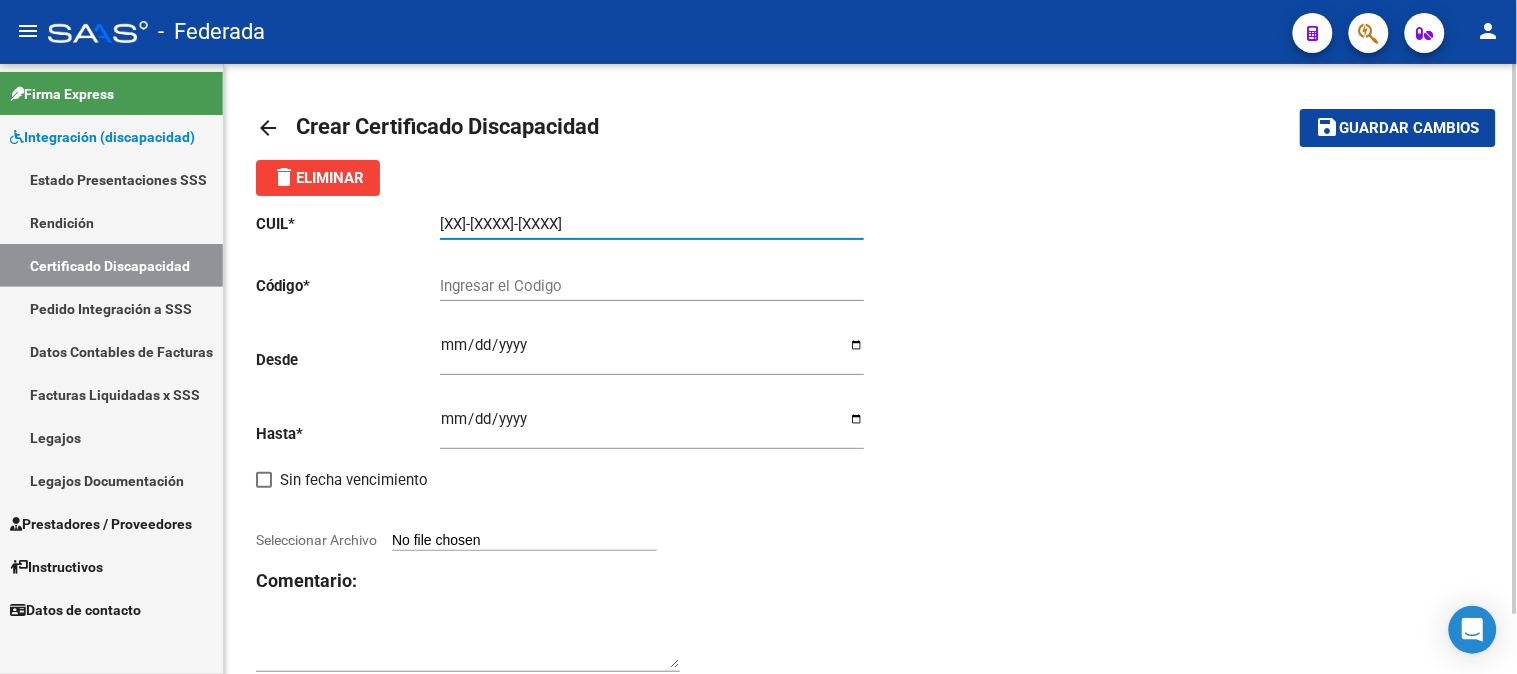 type on "27-57325803-2" 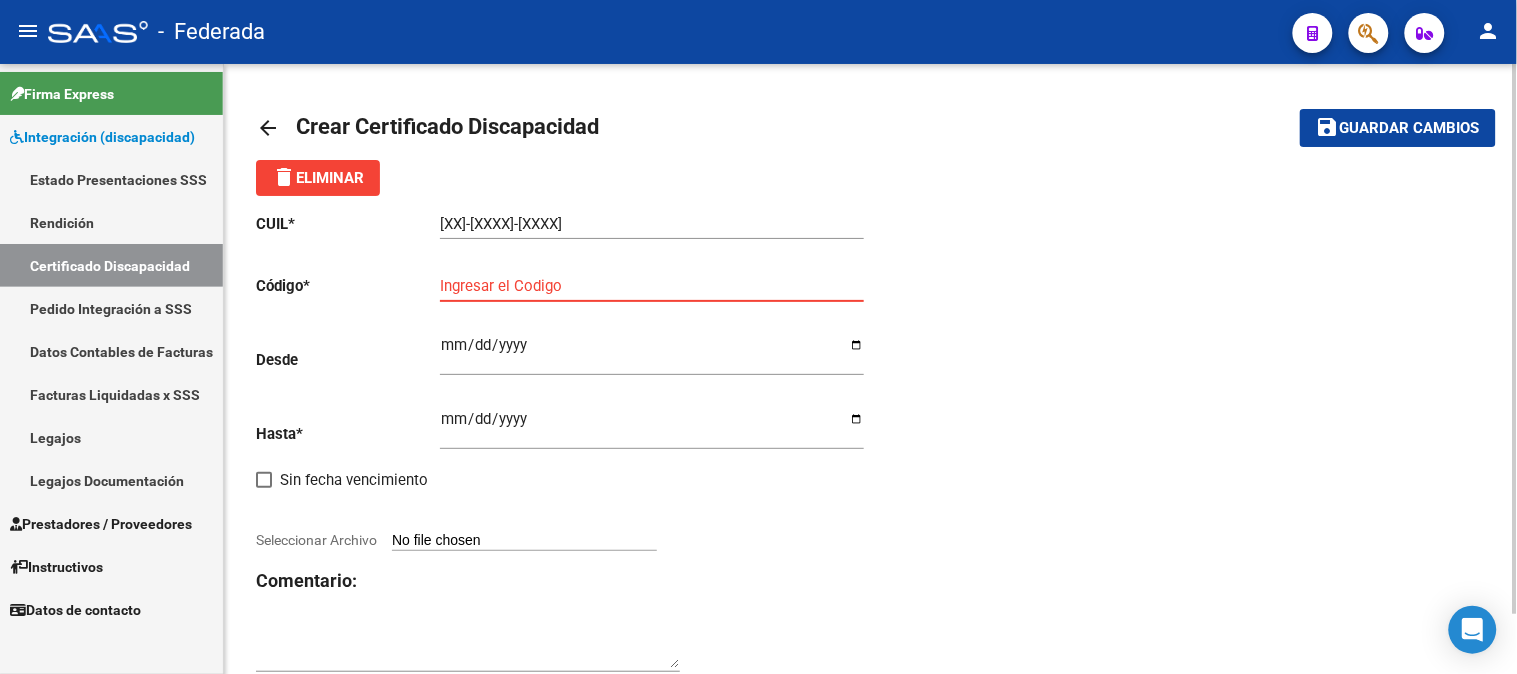 paste on "00ARG01000573258032023091820280918SFE215" 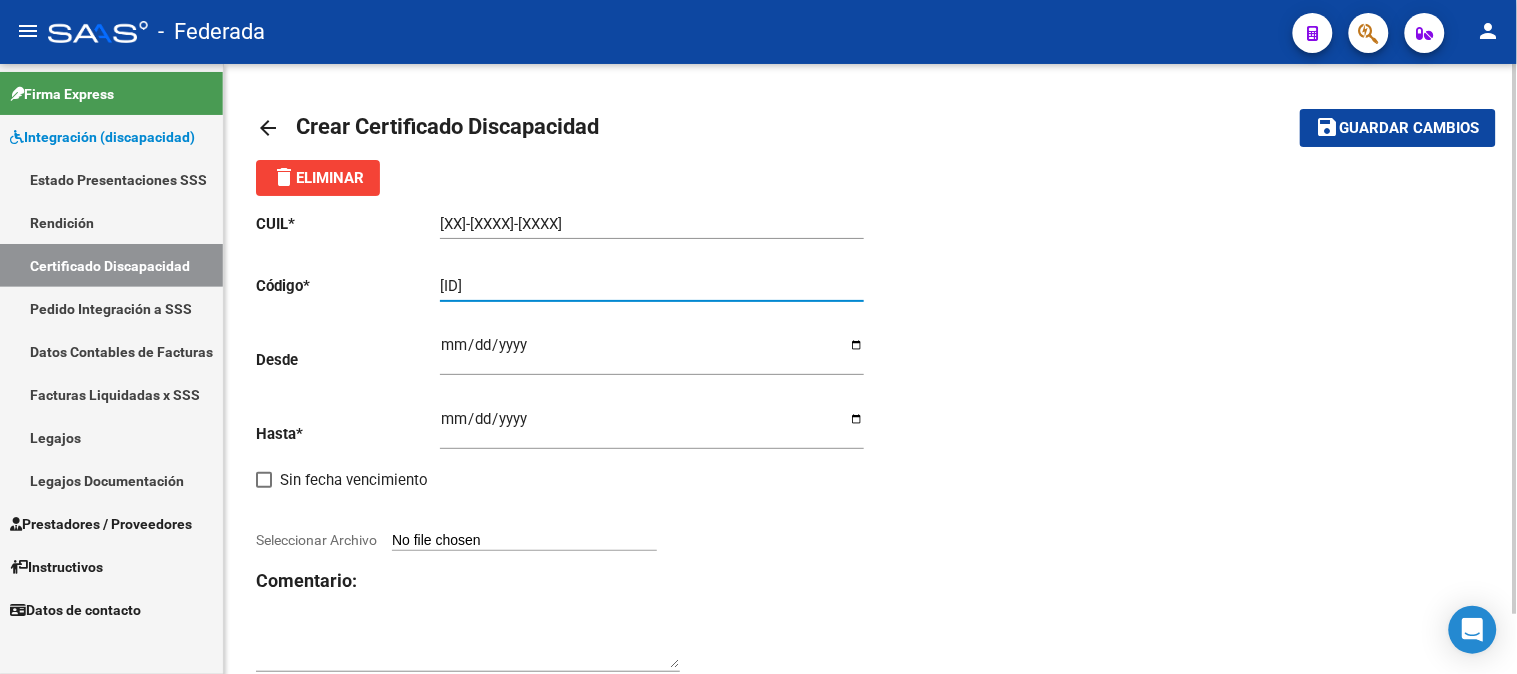 click on "00ARG01000573258032023091820280918SFE215" at bounding box center (652, 286) 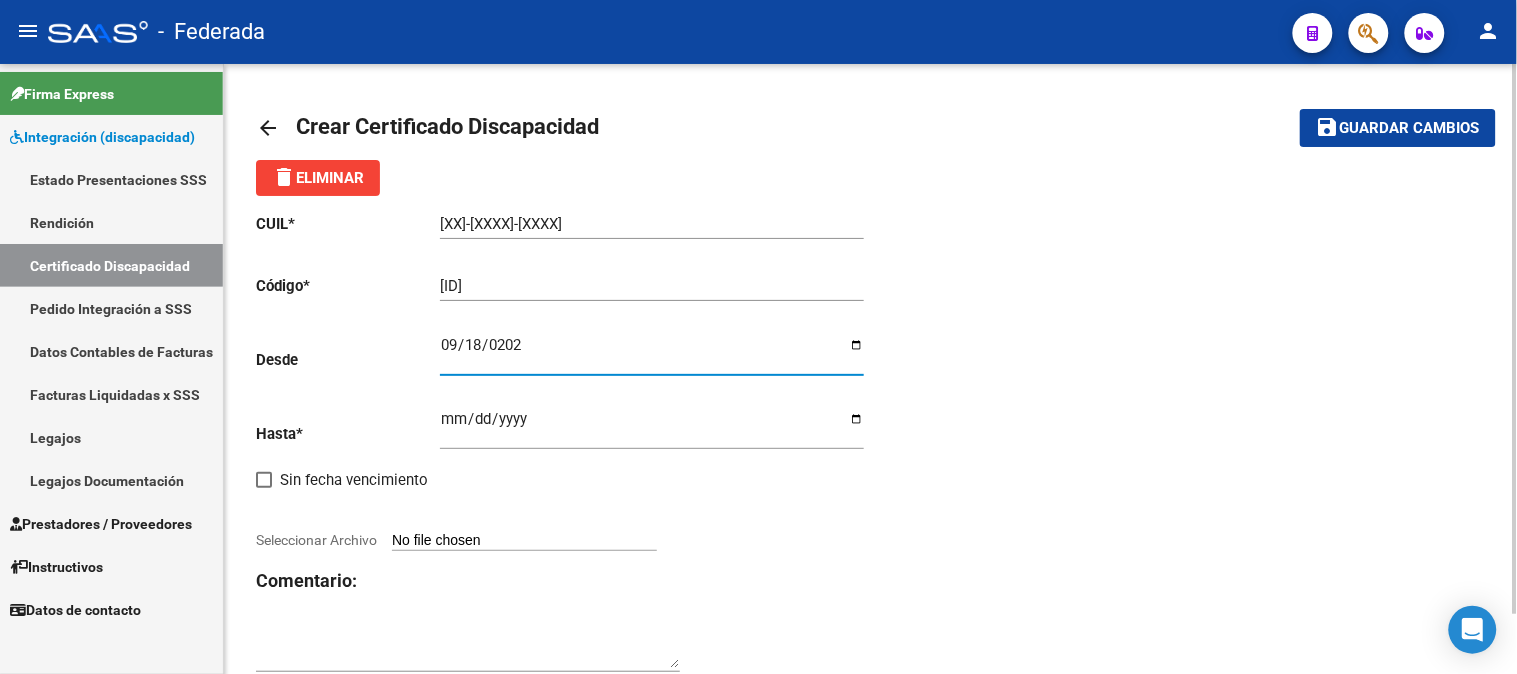 type on "2023-09-18" 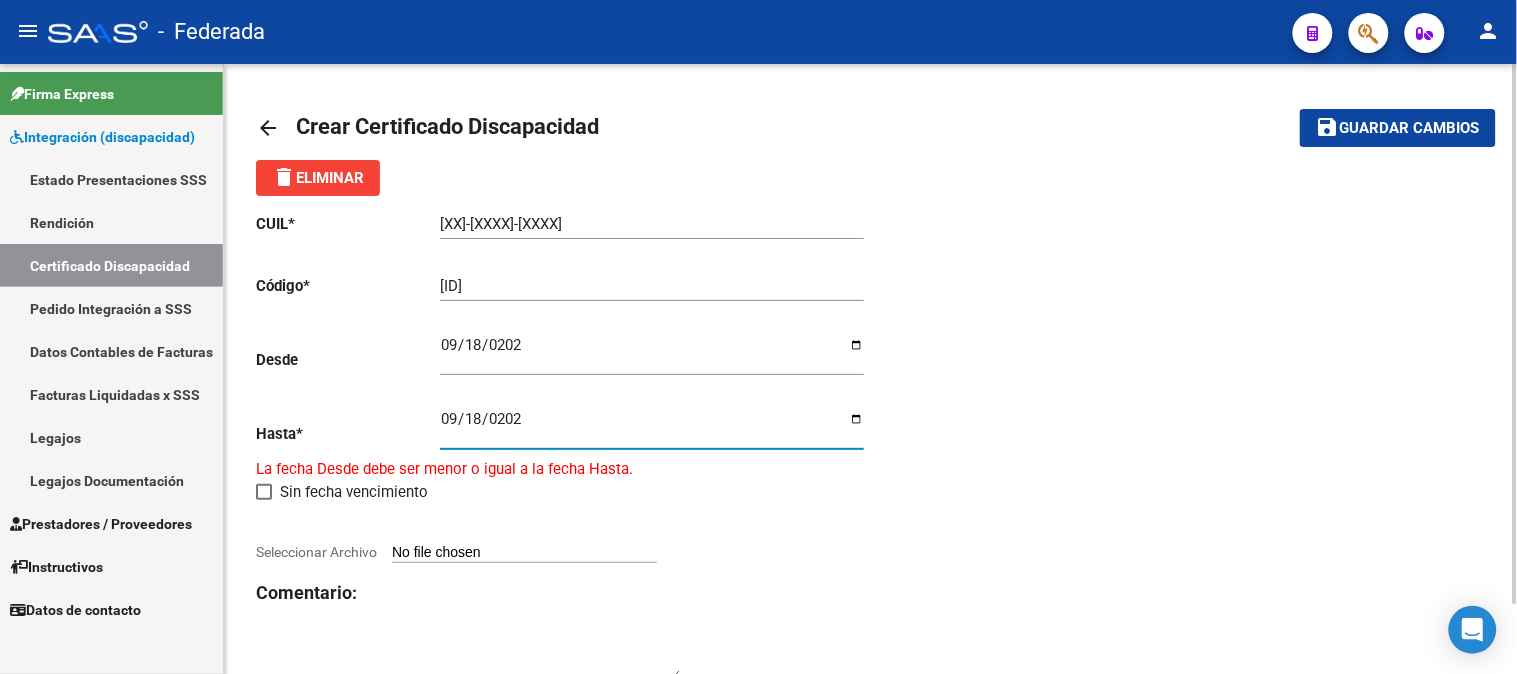 type on "2028-09-18" 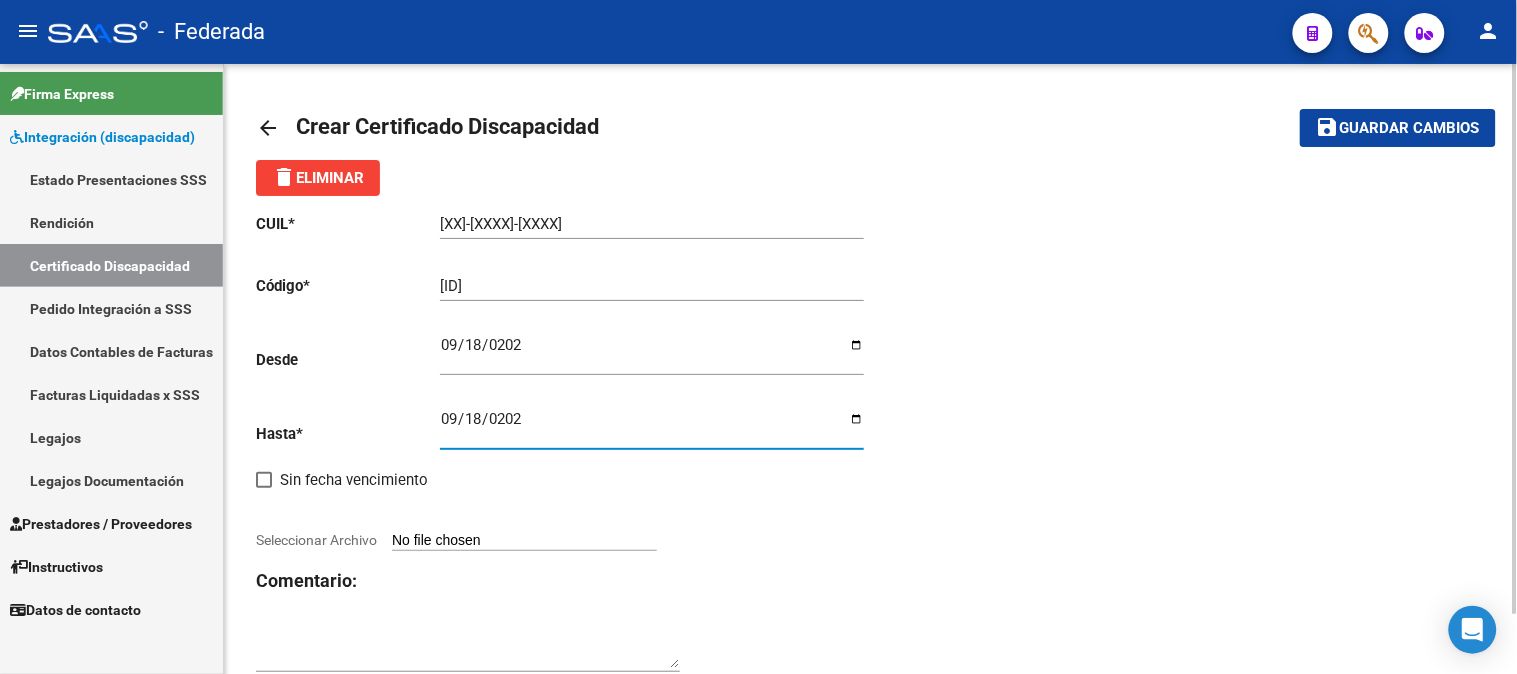 click on "CUIL  *   27-57325803-2 Ingresar el CUIL  Código  *   ARG01000573258032023091820280918SFE215 Ingresar el Codigo  Desde    2023-09-18 Ingresar fec. Desde  Hasta  *   2028-09-18 Ingresar fec. Hasta     Sin fecha vencimiento        Seleccionar Archivo Comentario:" 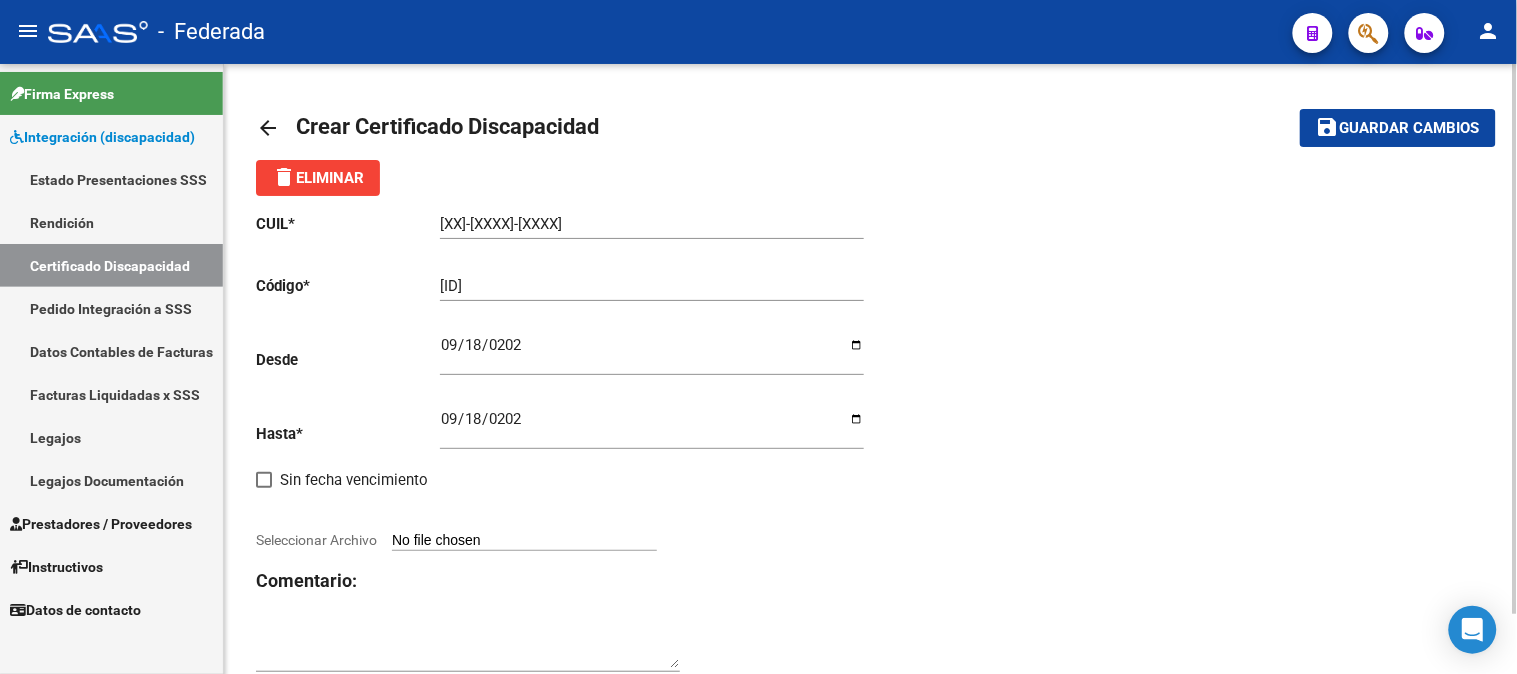 click on "Seleccionar Archivo" at bounding box center [524, 541] 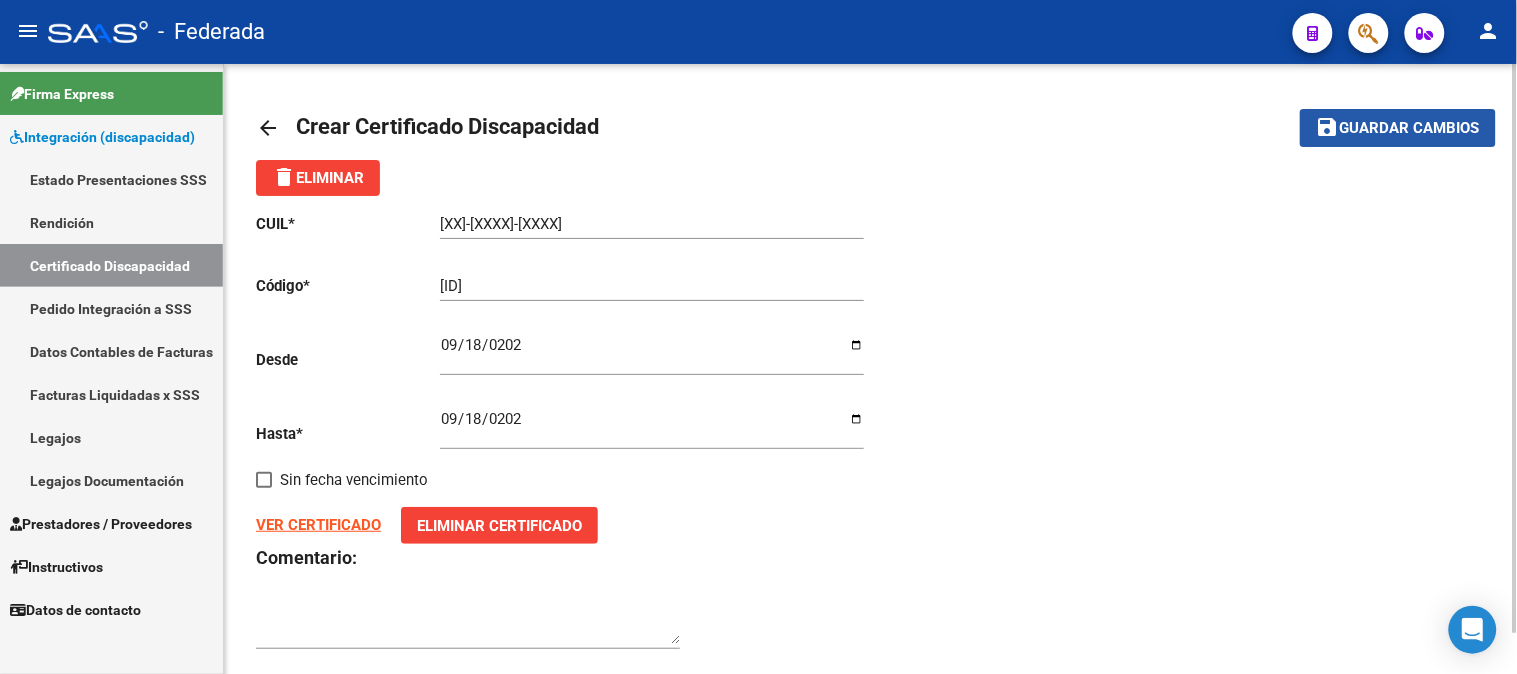 click on "Guardar cambios" 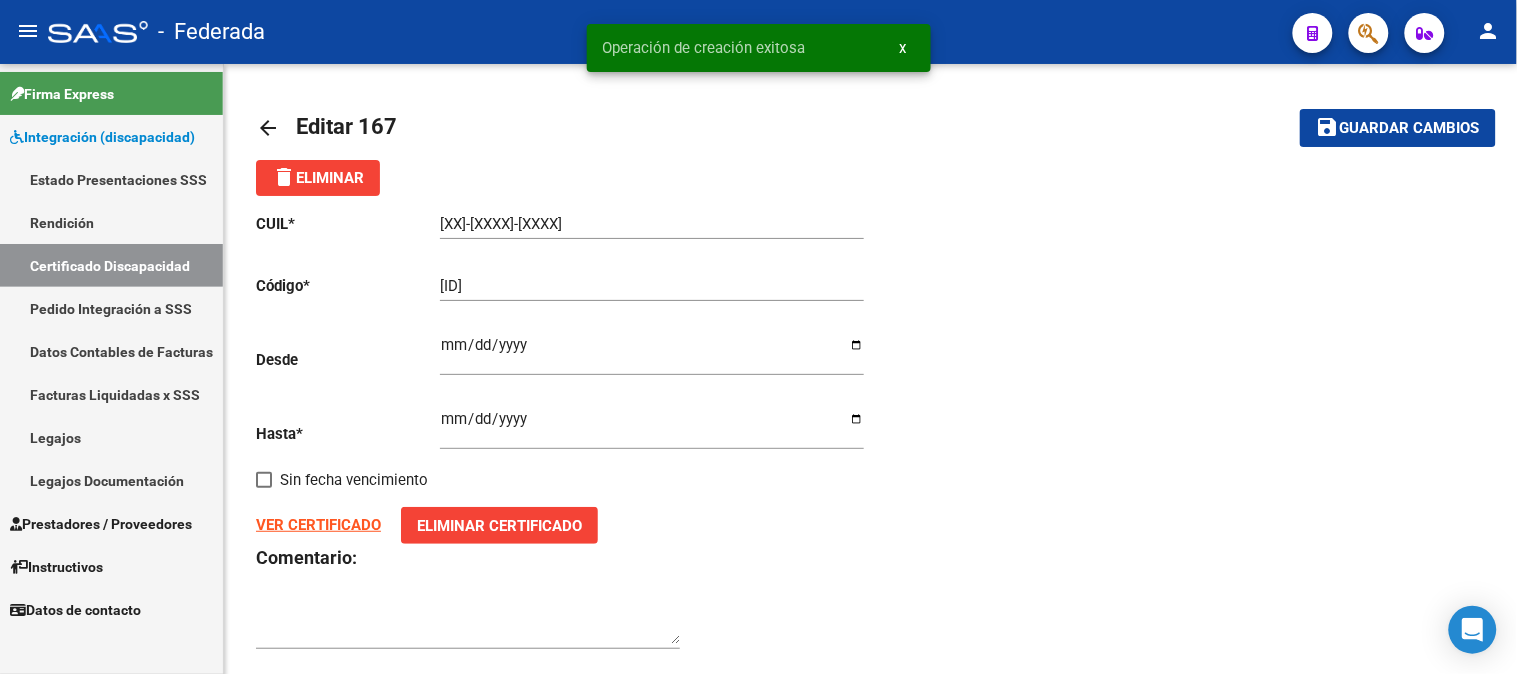 click on "Certificado Discapacidad" at bounding box center [111, 265] 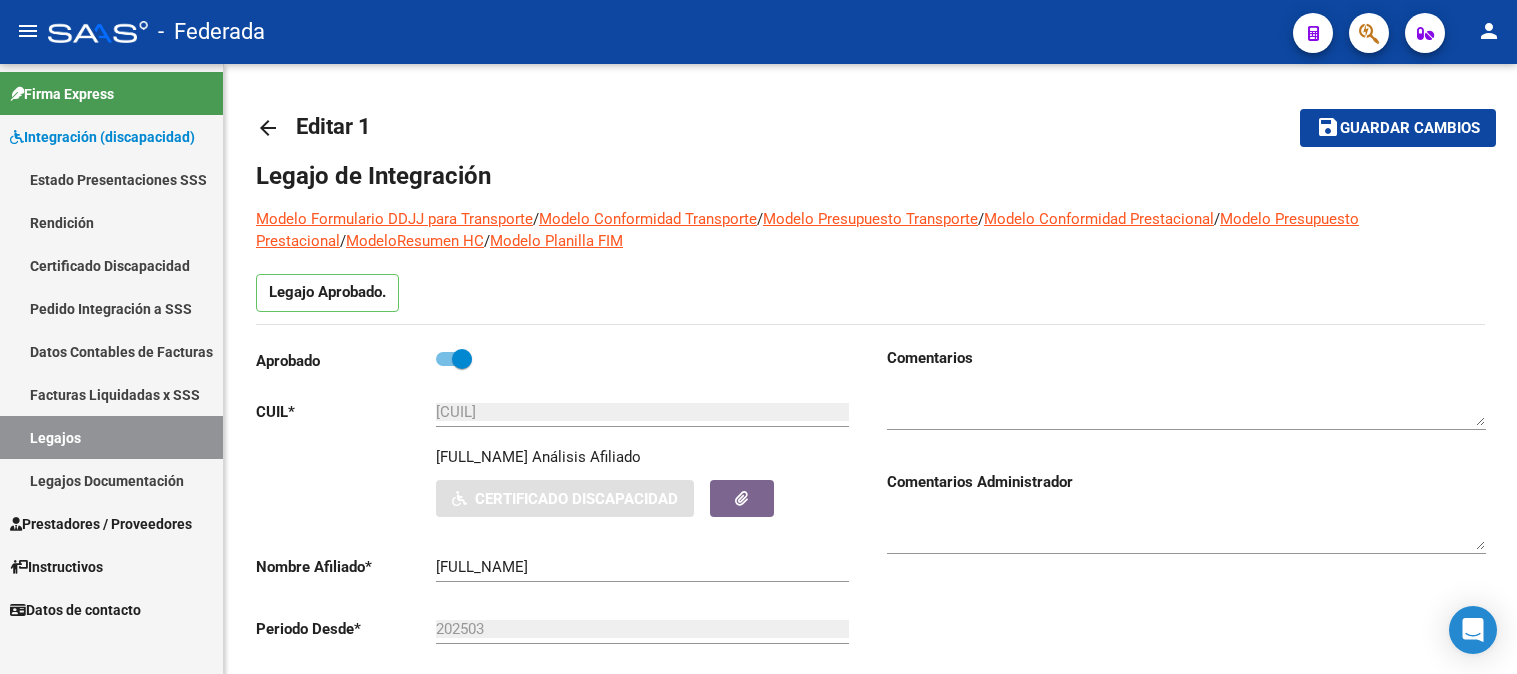 scroll, scrollTop: 0, scrollLeft: 0, axis: both 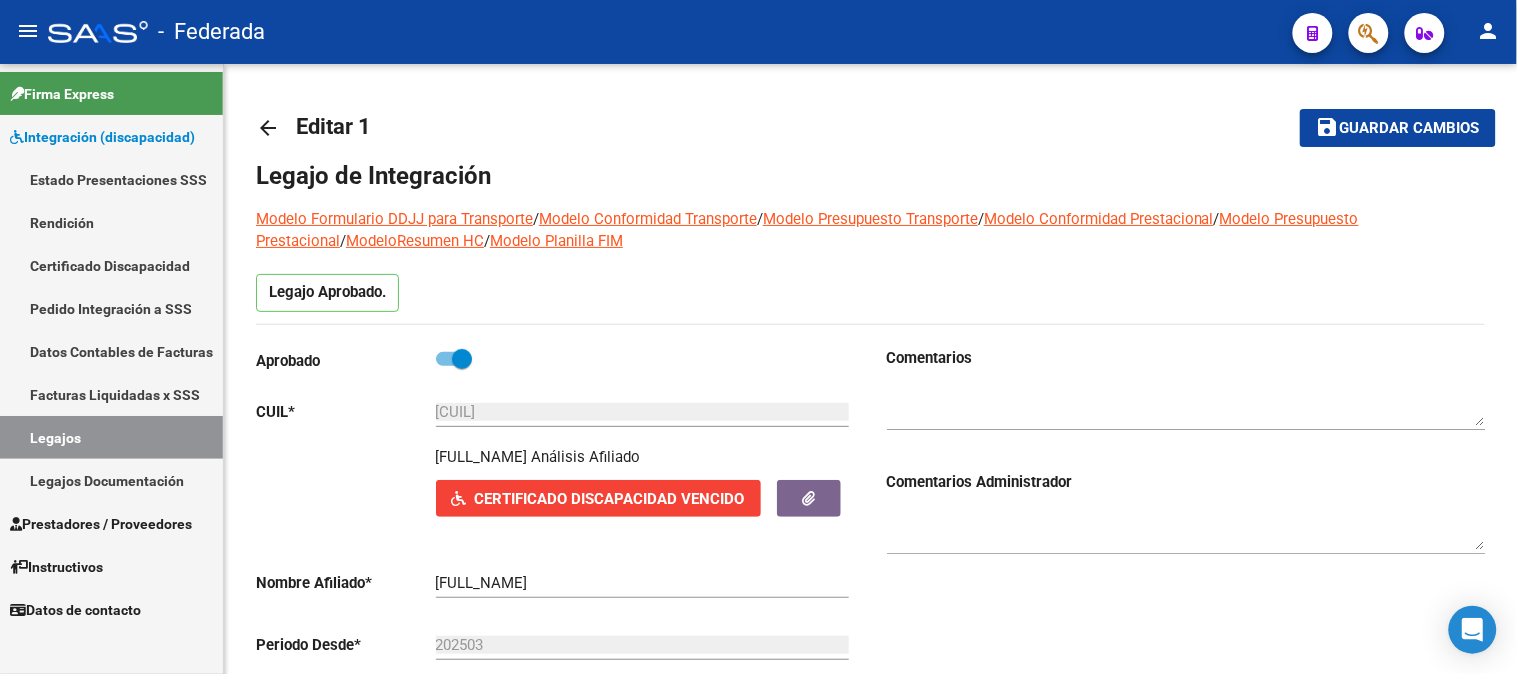 click on "Certificado Discapacidad" at bounding box center [111, 265] 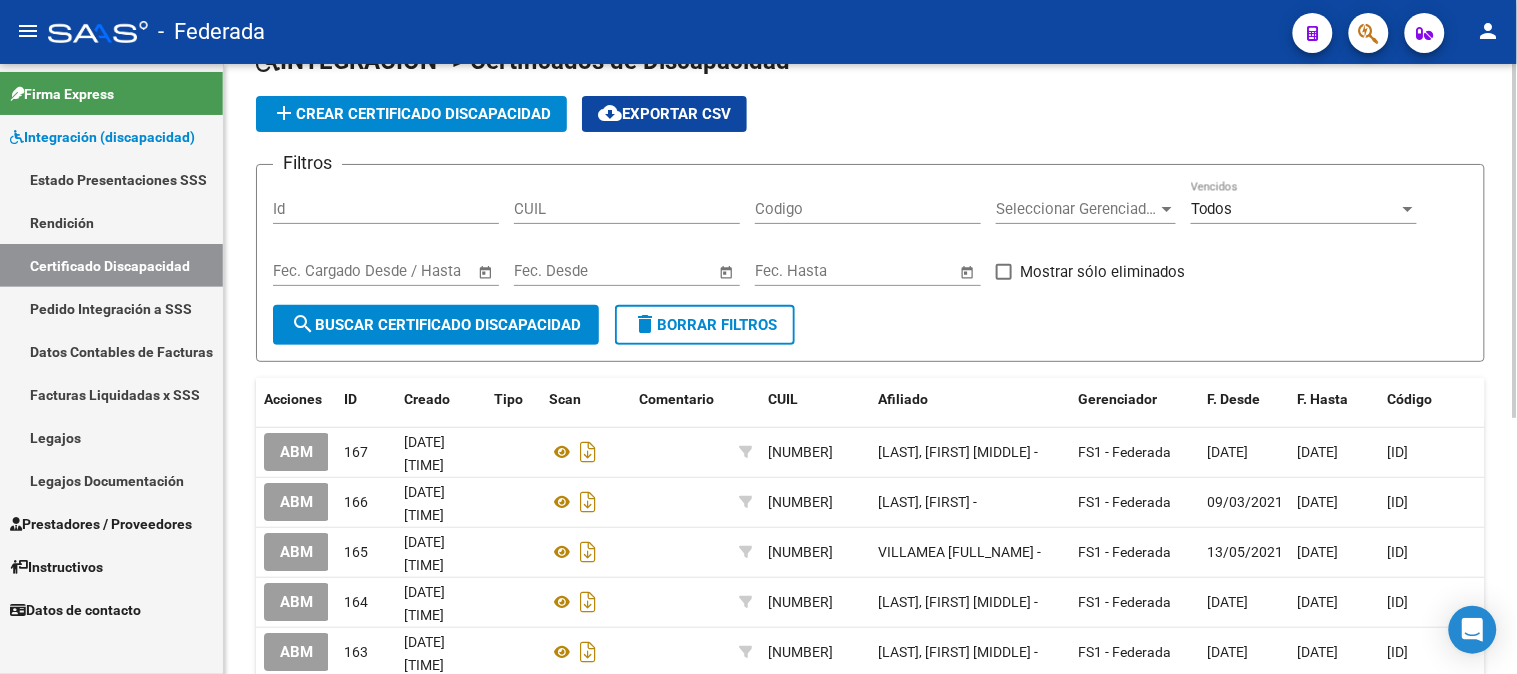 scroll, scrollTop: 0, scrollLeft: 0, axis: both 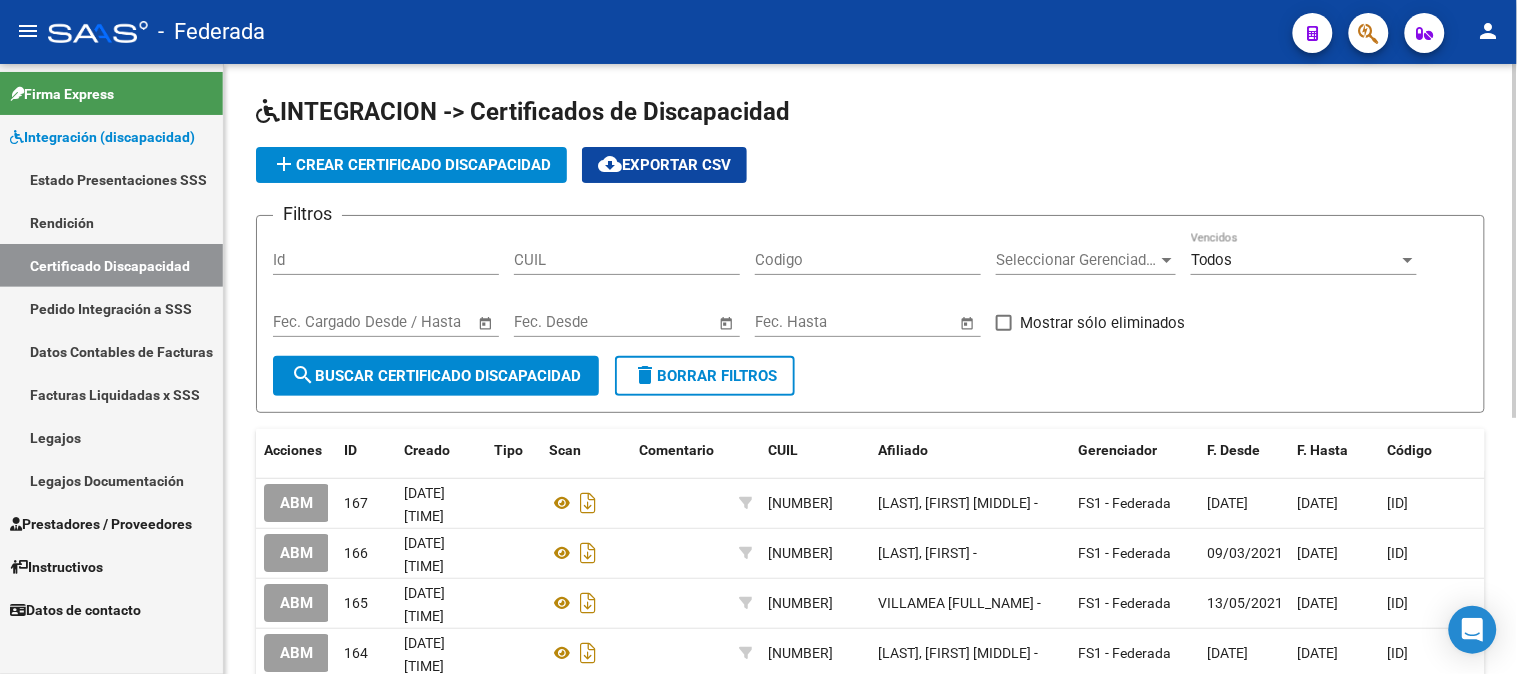 click on "add  Crear Certificado Discapacidad" 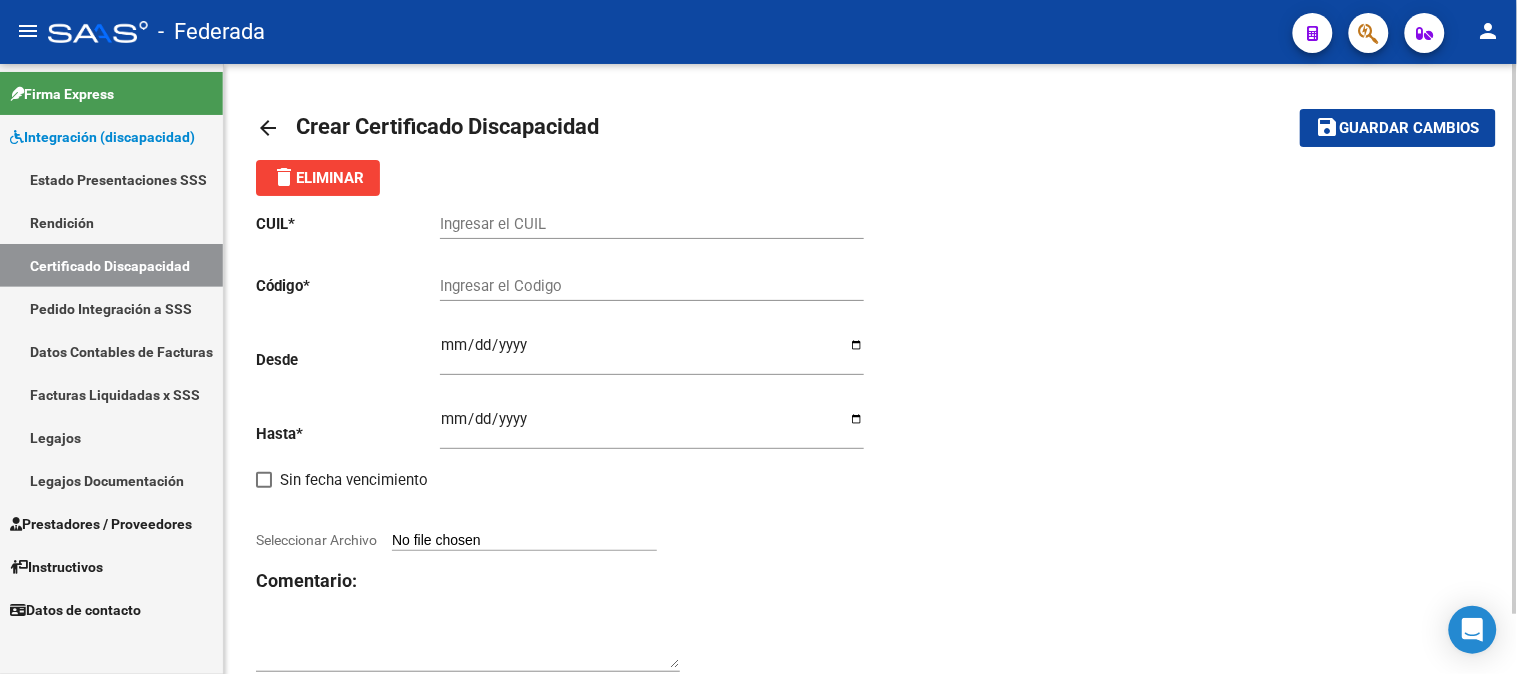 click on "Ingresar el CUIL" at bounding box center [652, 224] 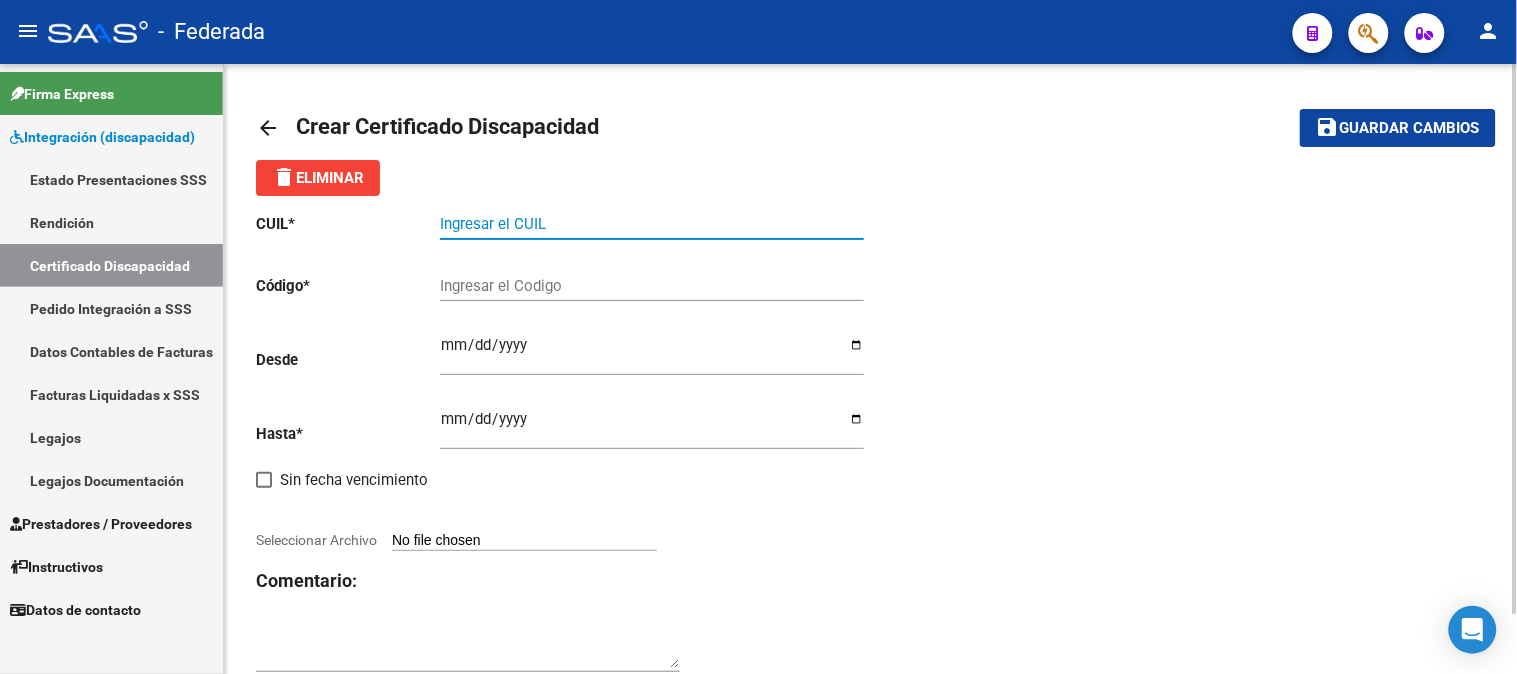 paste on "[CUIL]" 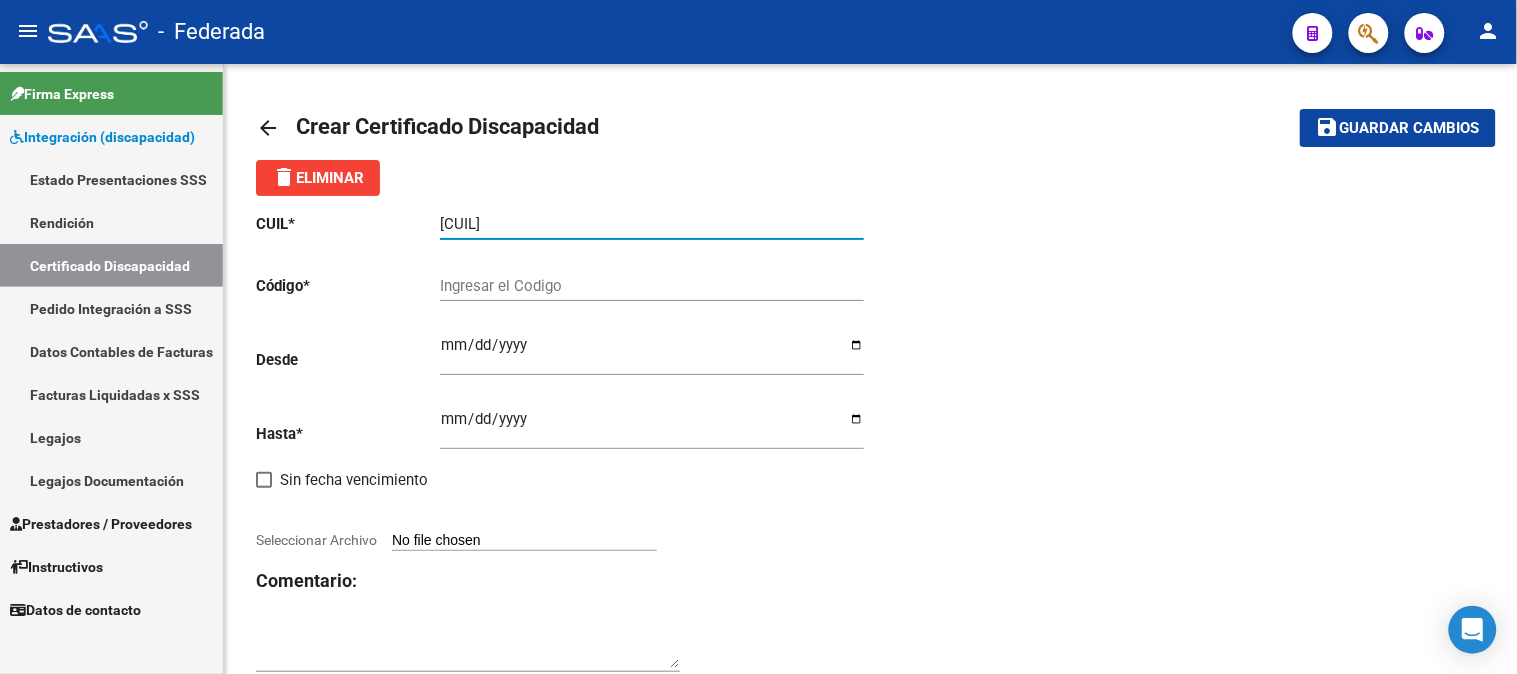type on "[CUIL]" 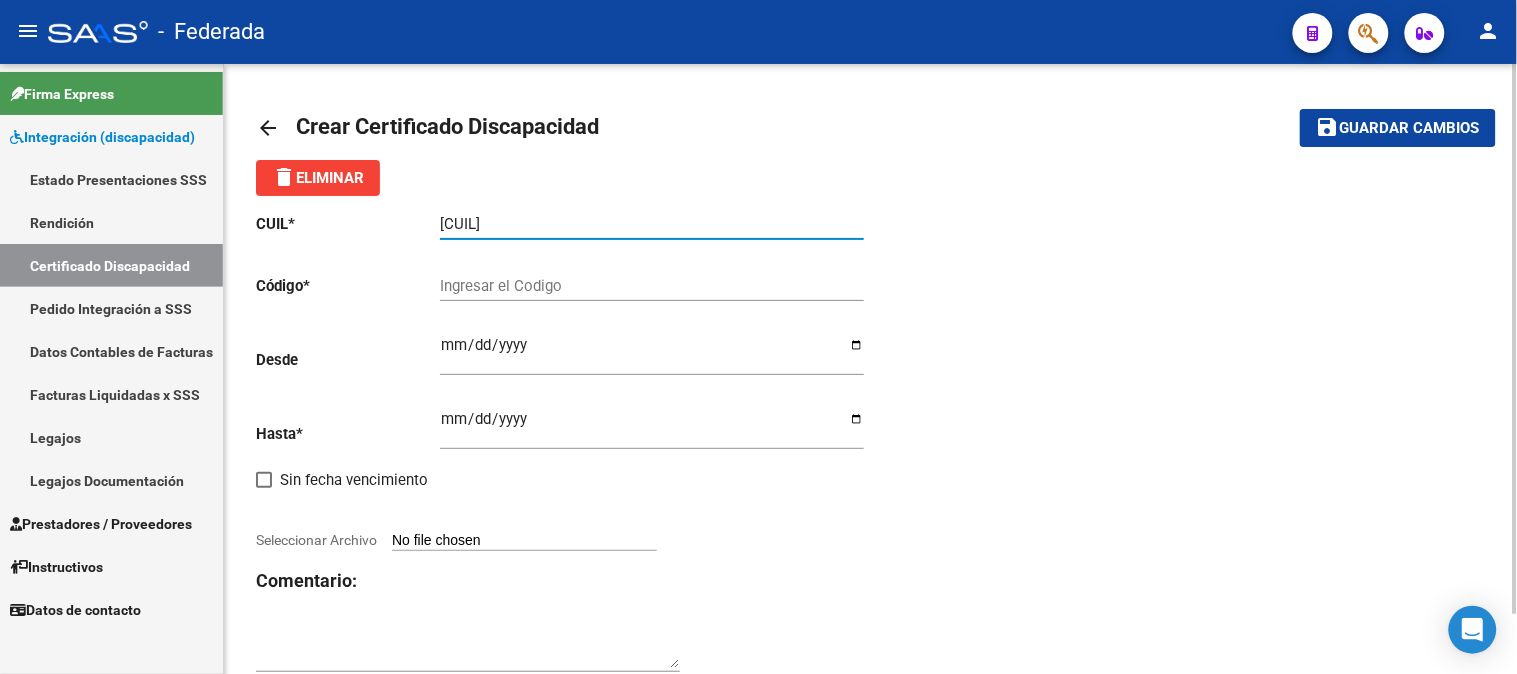 click on "Ingresar el Codigo" at bounding box center [652, 286] 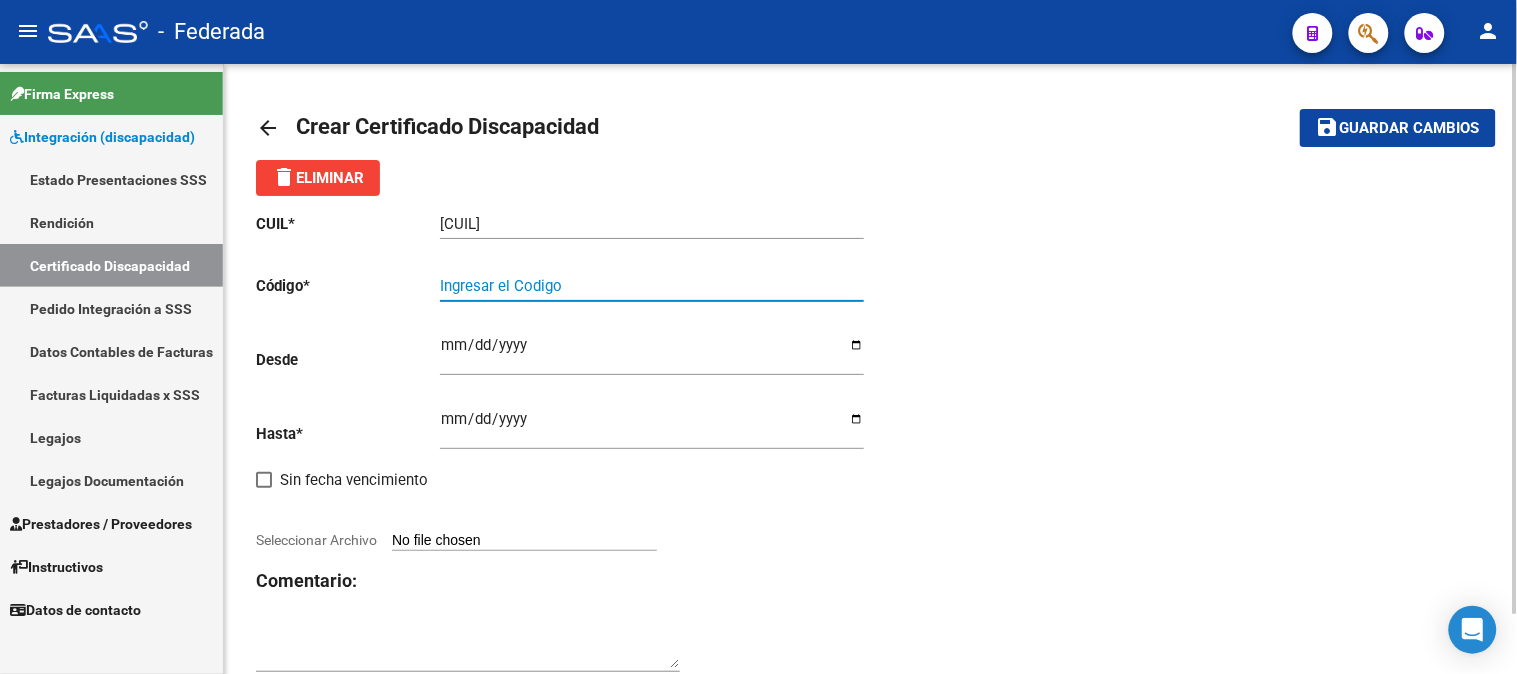 paste on "[ID]" 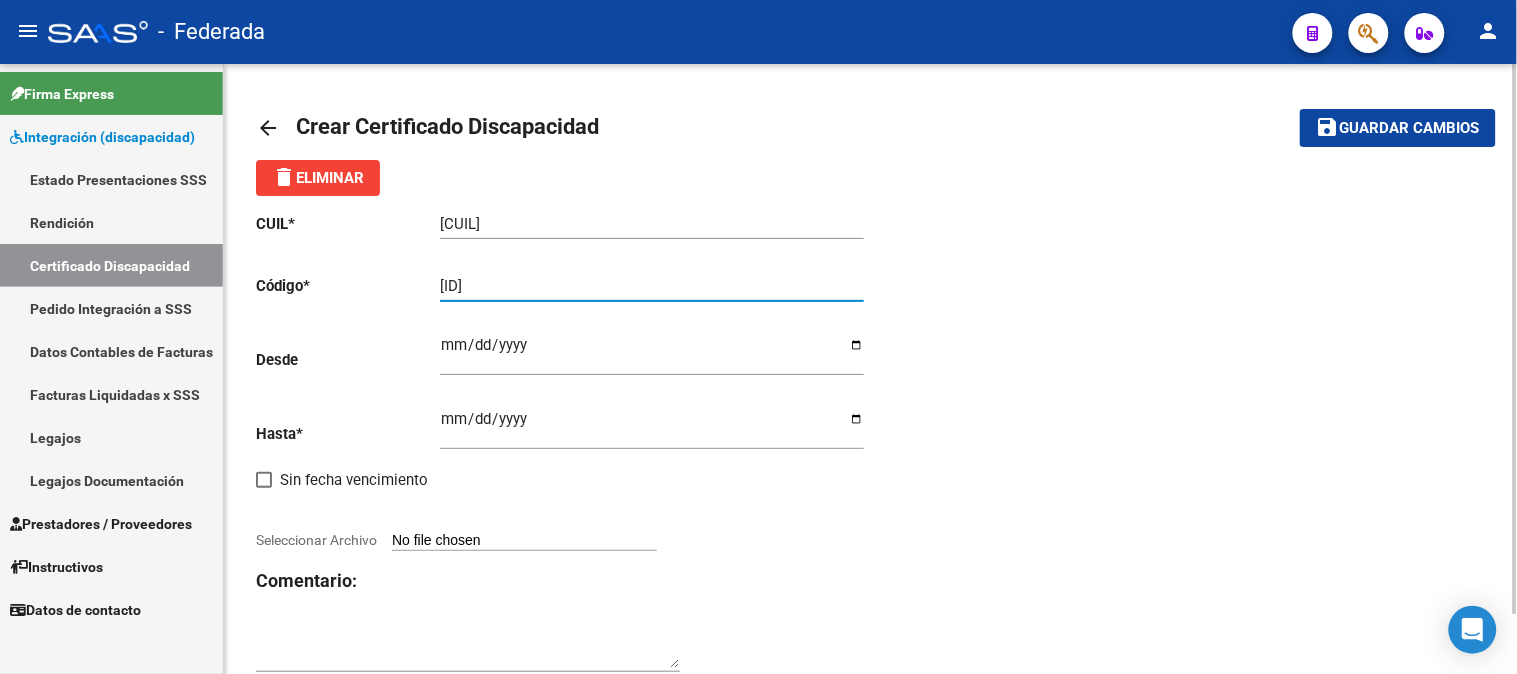 click on "[ID]" at bounding box center (652, 286) 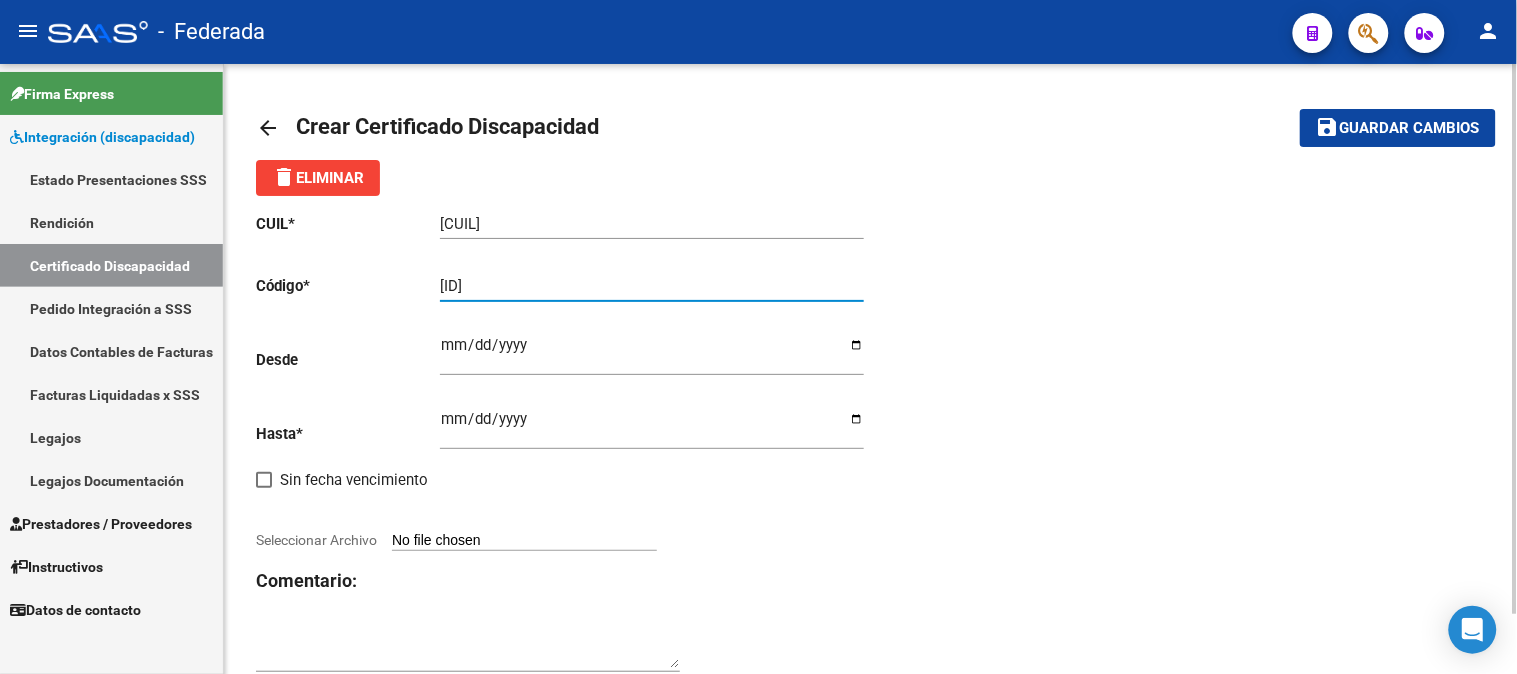 type on "[ID]" 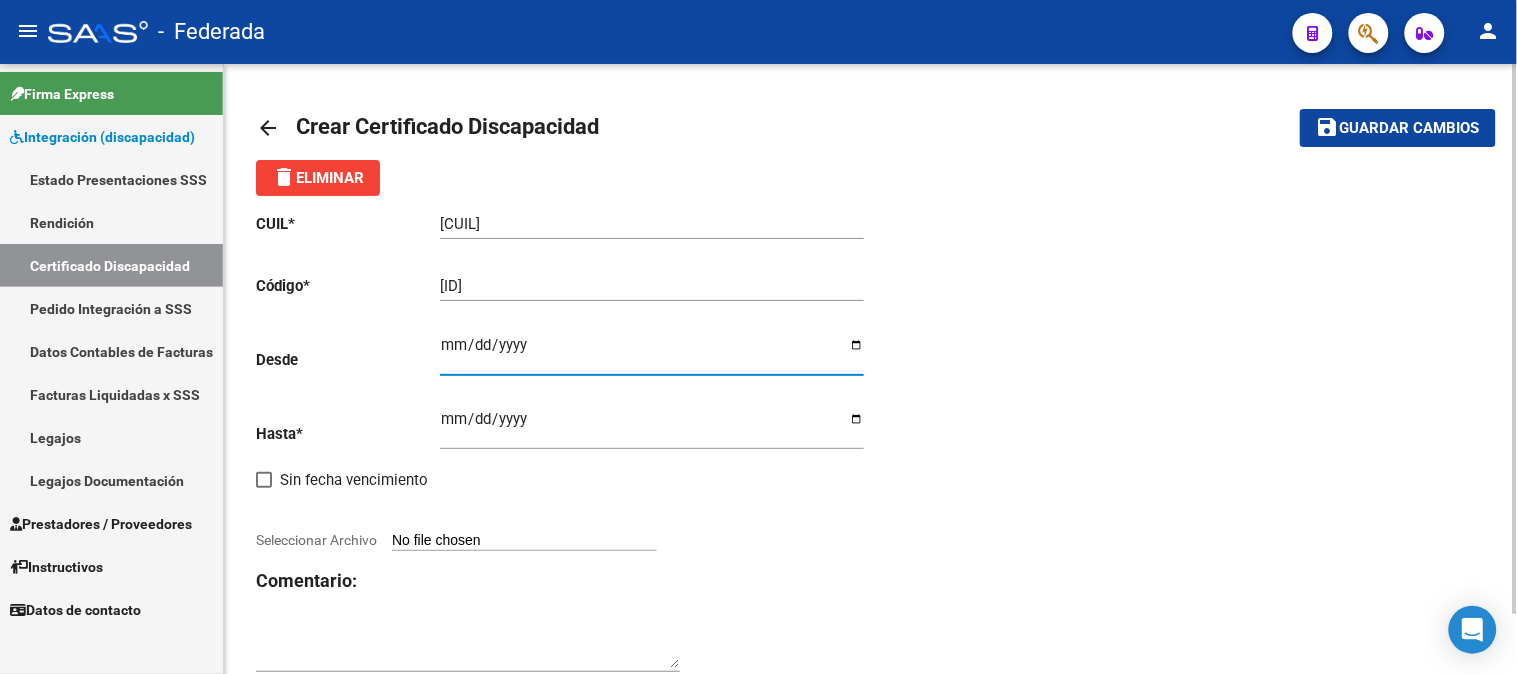 click on "Ingresar fec. Desde" at bounding box center [652, 353] 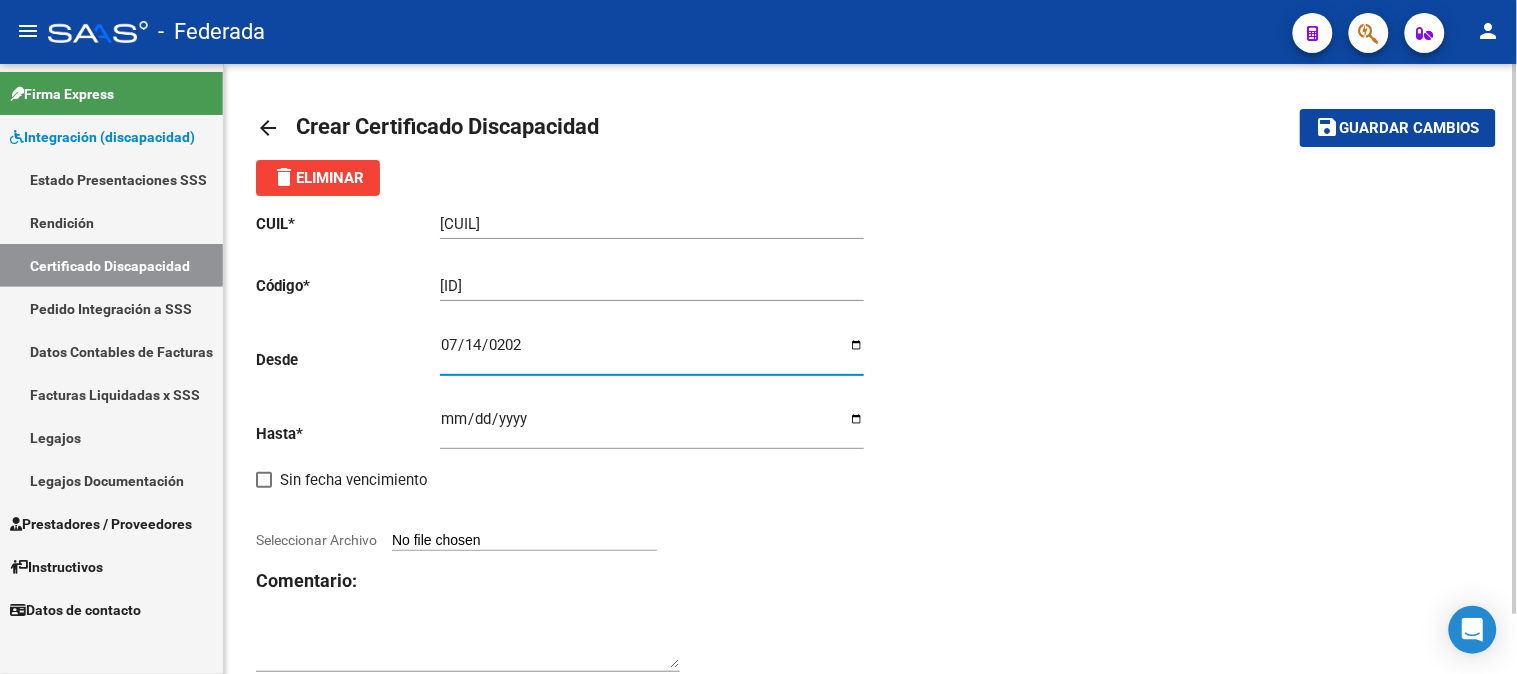 type on "[DATE]" 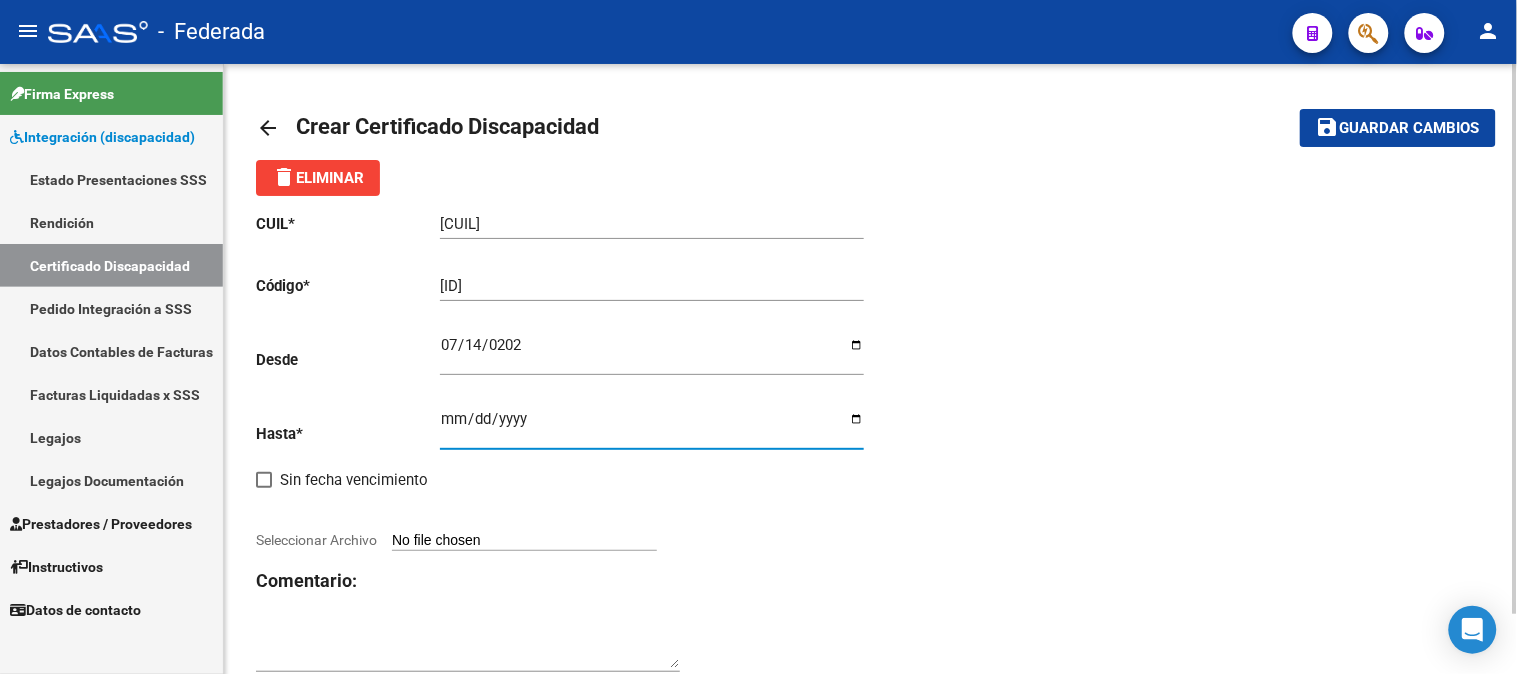 click on "Ingresar fec. Hasta" at bounding box center (652, 427) 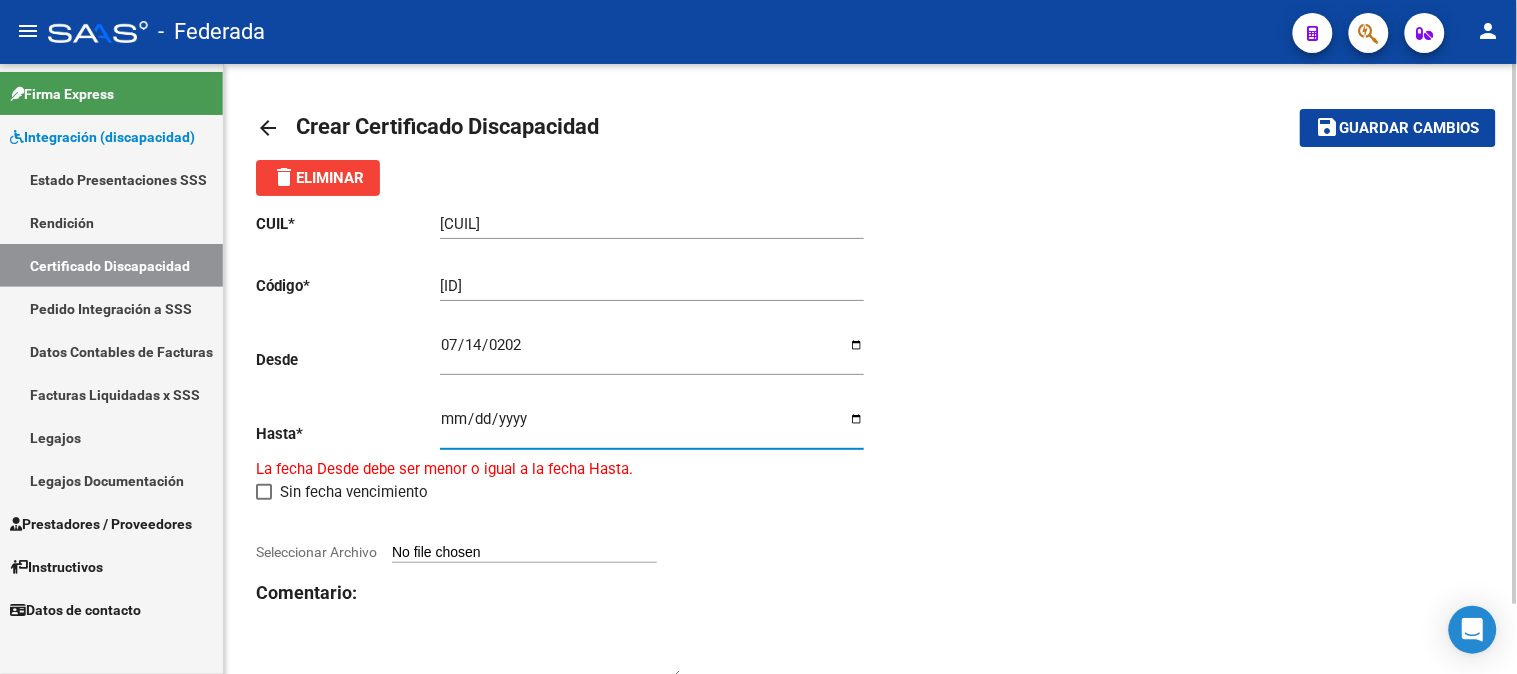 type on "[DATE]" 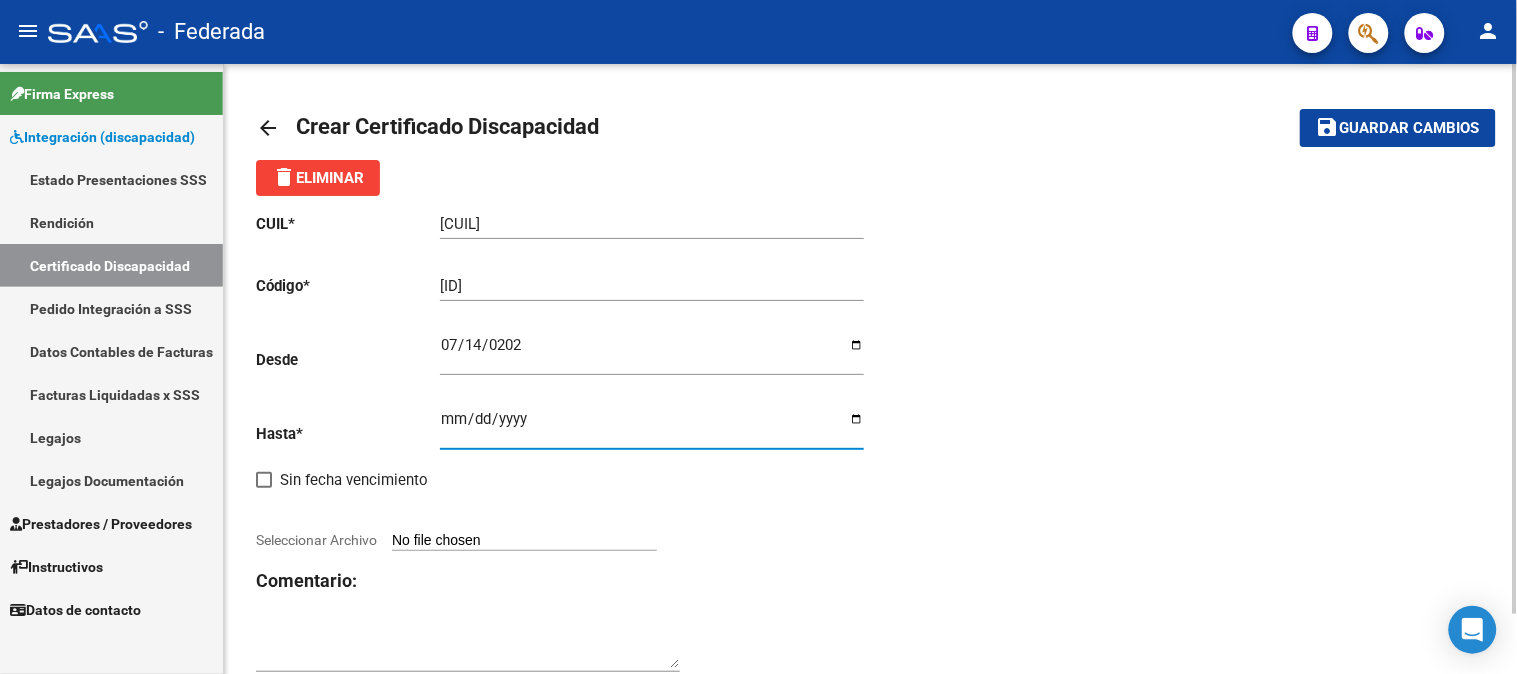 click on "CUIL * [NUMBER] Ingresar el CUIL Código * [DOCUMENT_ID] Ingresar el Codigo Desde [DATE] Ingresar fec. Desde Hasta * [DATE] Ingresar fec. Hasta     Sin fecha vencimiento       Seleccionar Archivo Comentario:" 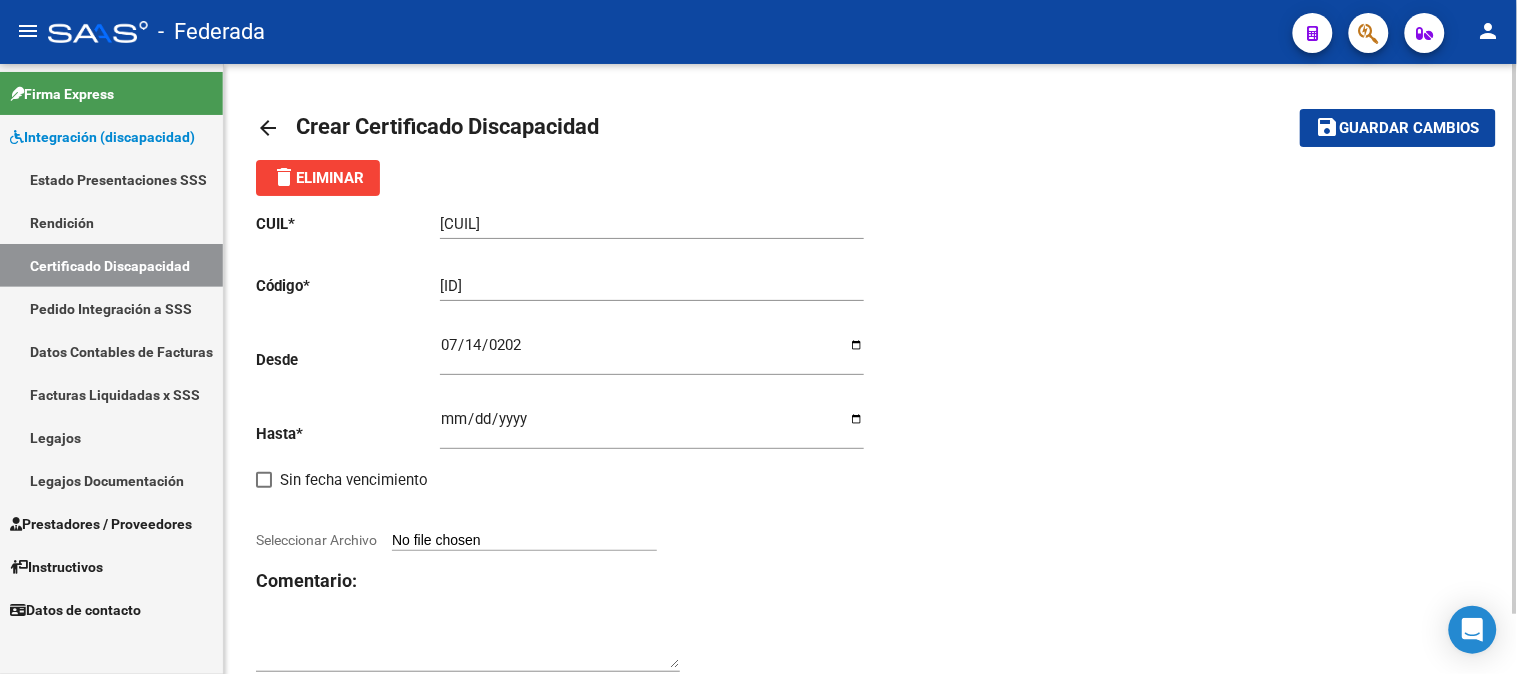 click 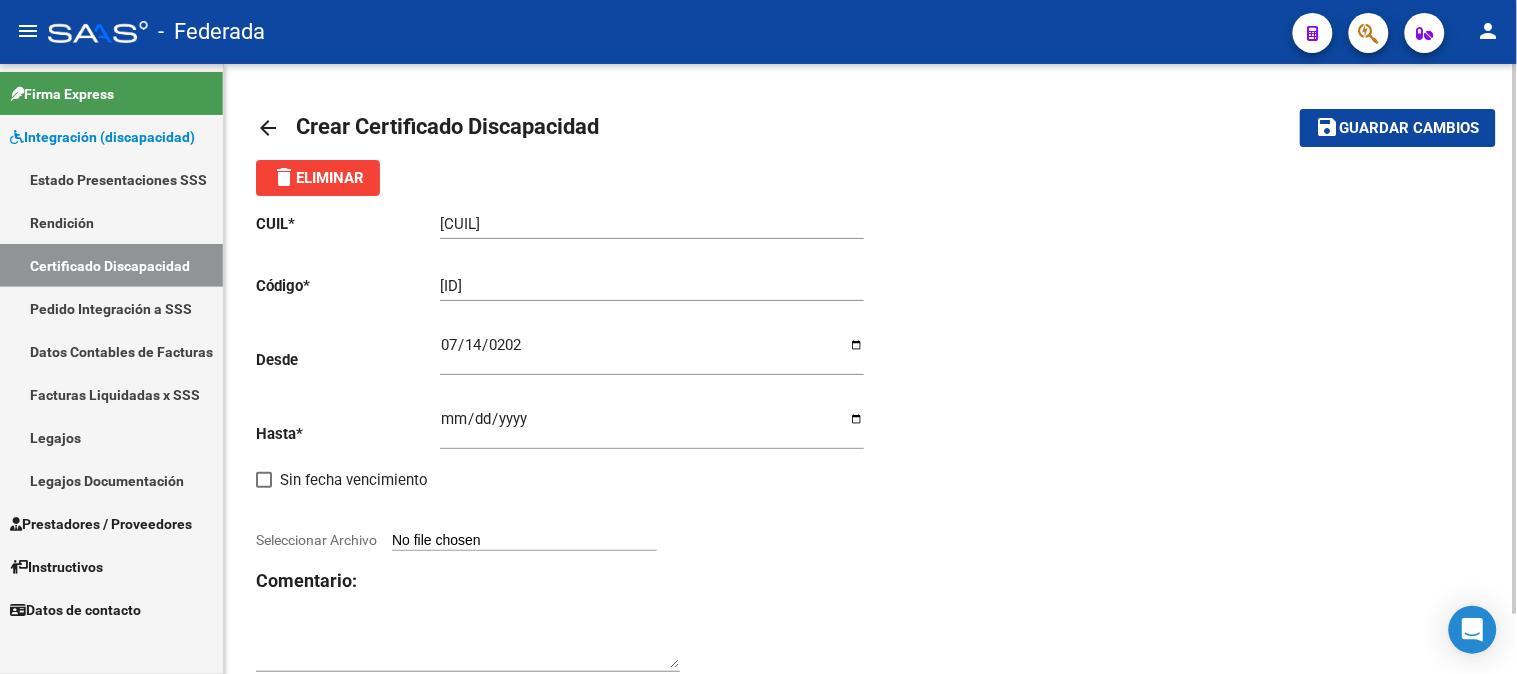 click on "Seleccionar Archivo" at bounding box center [524, 541] 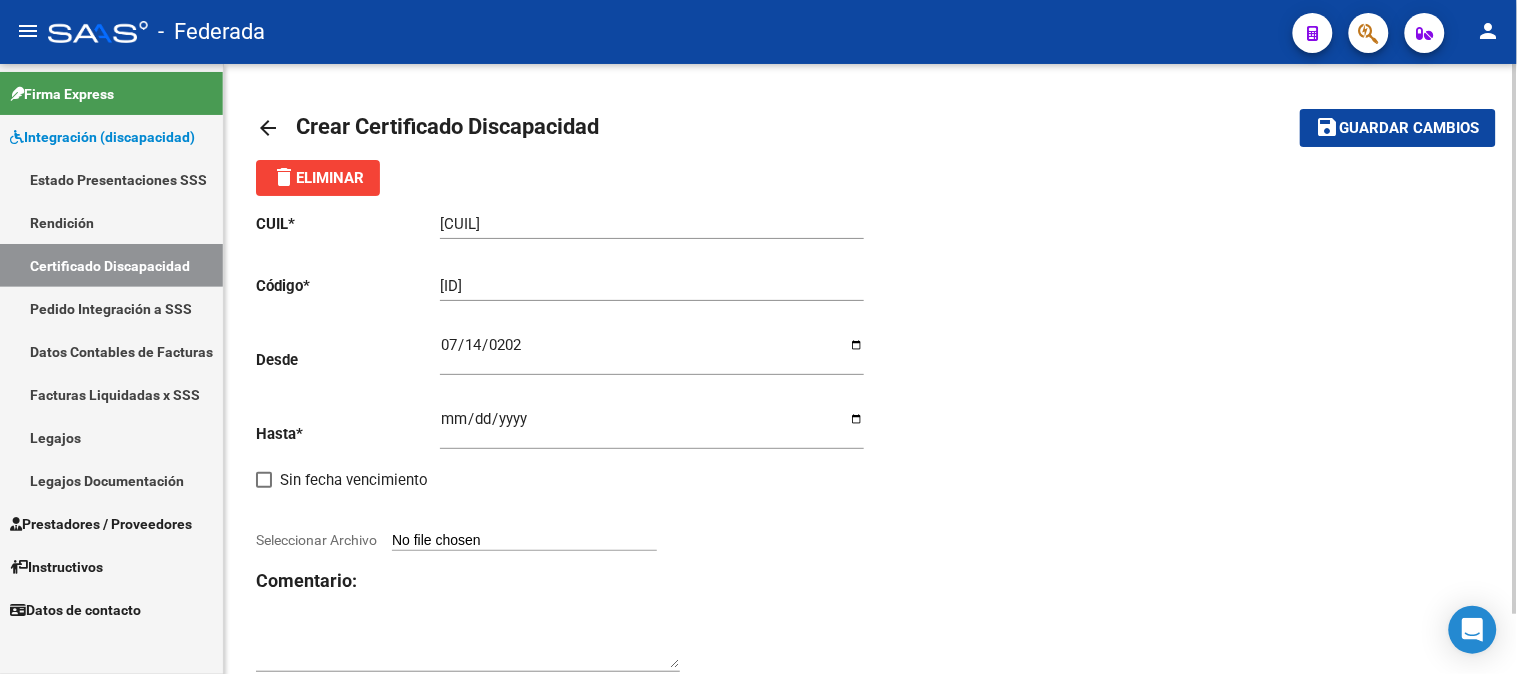 type on "C:\fakepath\[NUMBER] [FULL_NAME].pdf" 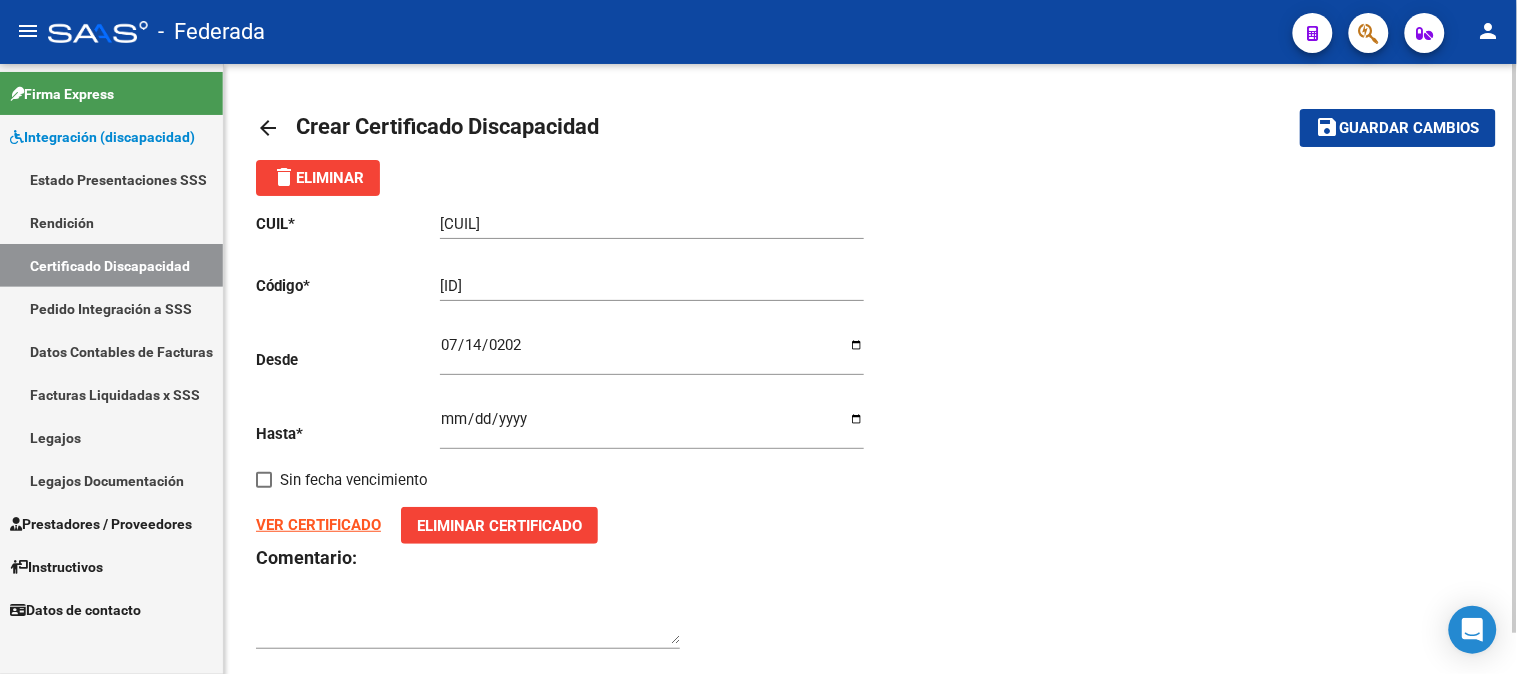 click on "save Guardar cambios" 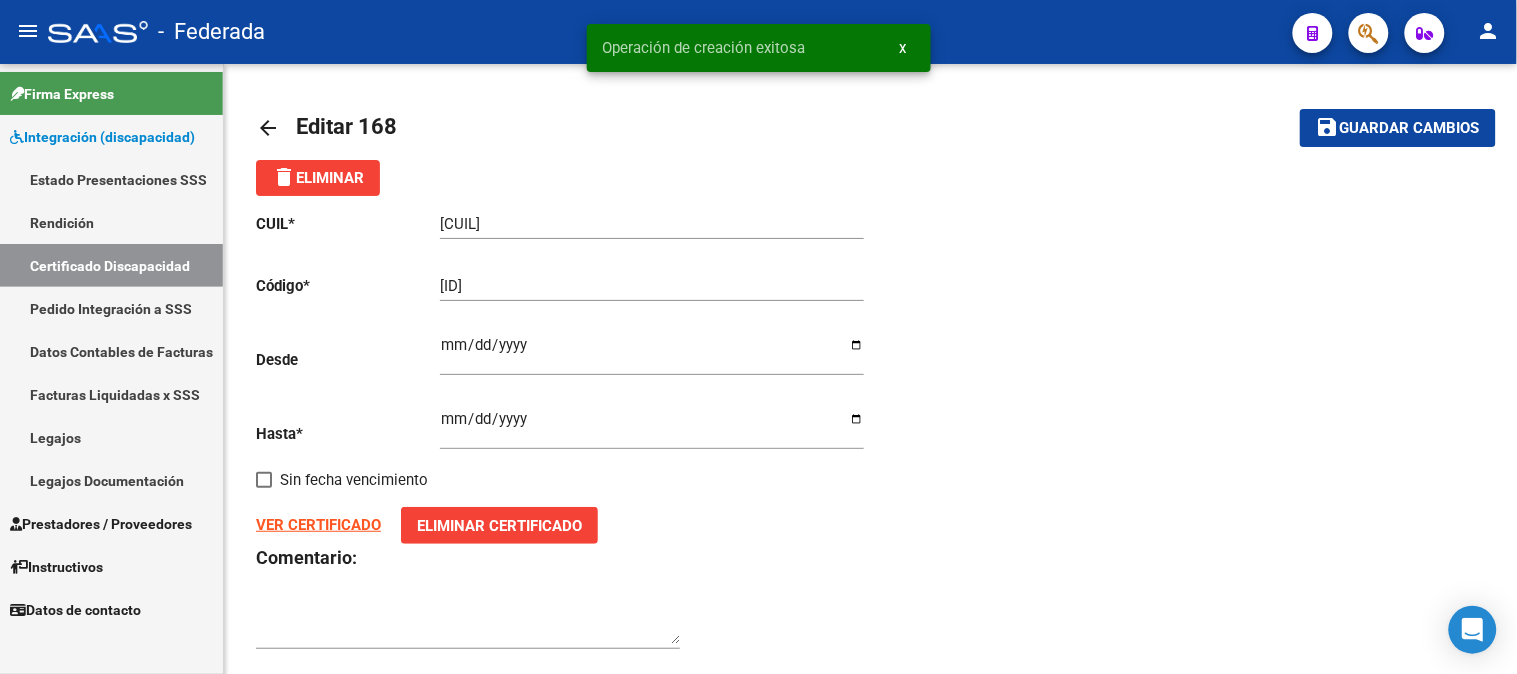 click on "x" at bounding box center (903, 48) 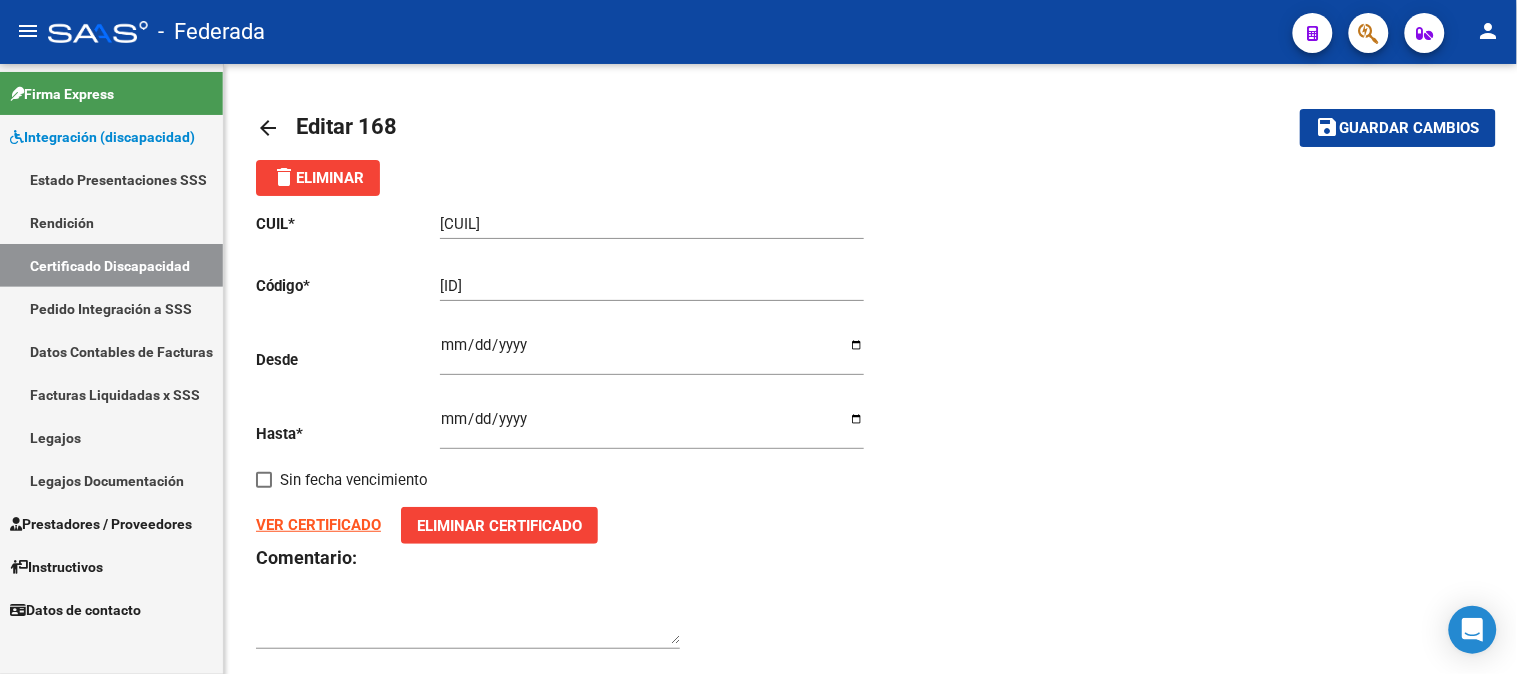 click on "Certificado Discapacidad" at bounding box center [111, 265] 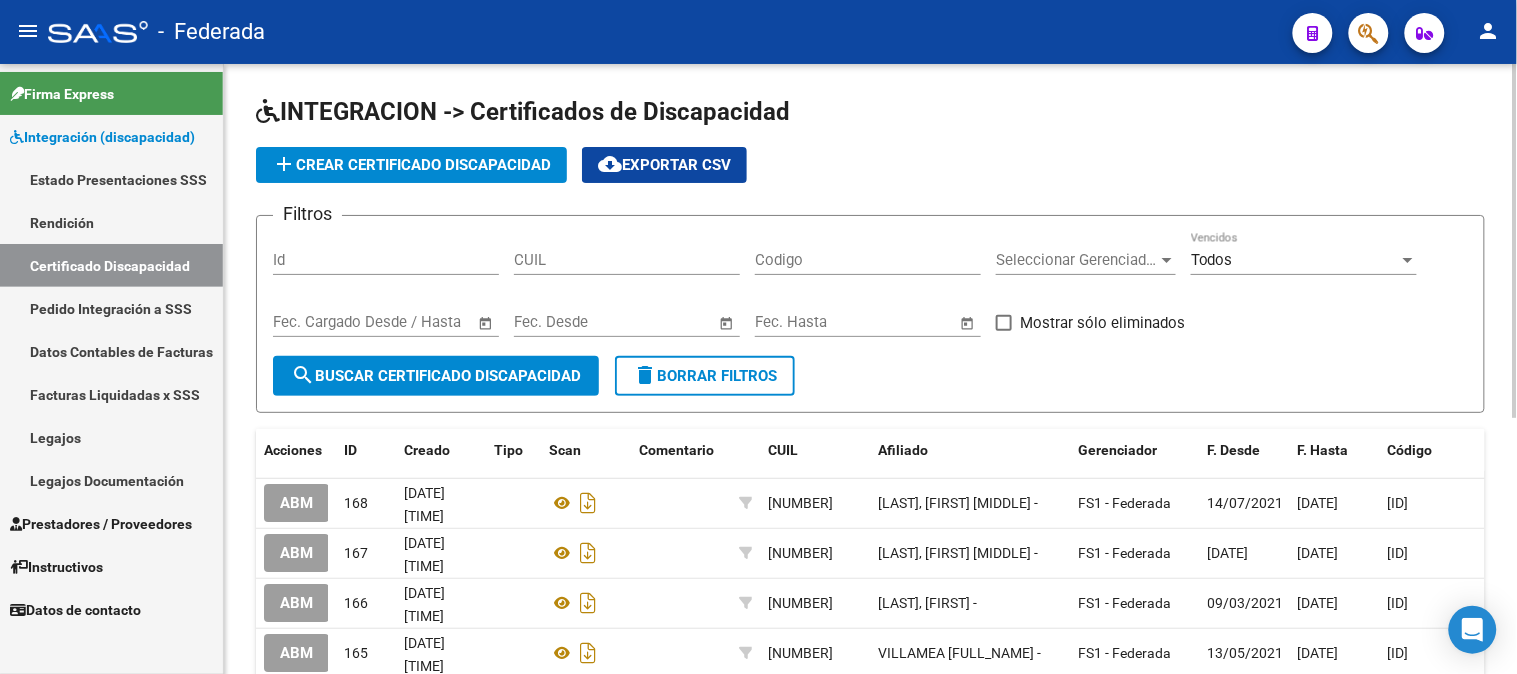 click on "add  Crear Certificado Discapacidad" 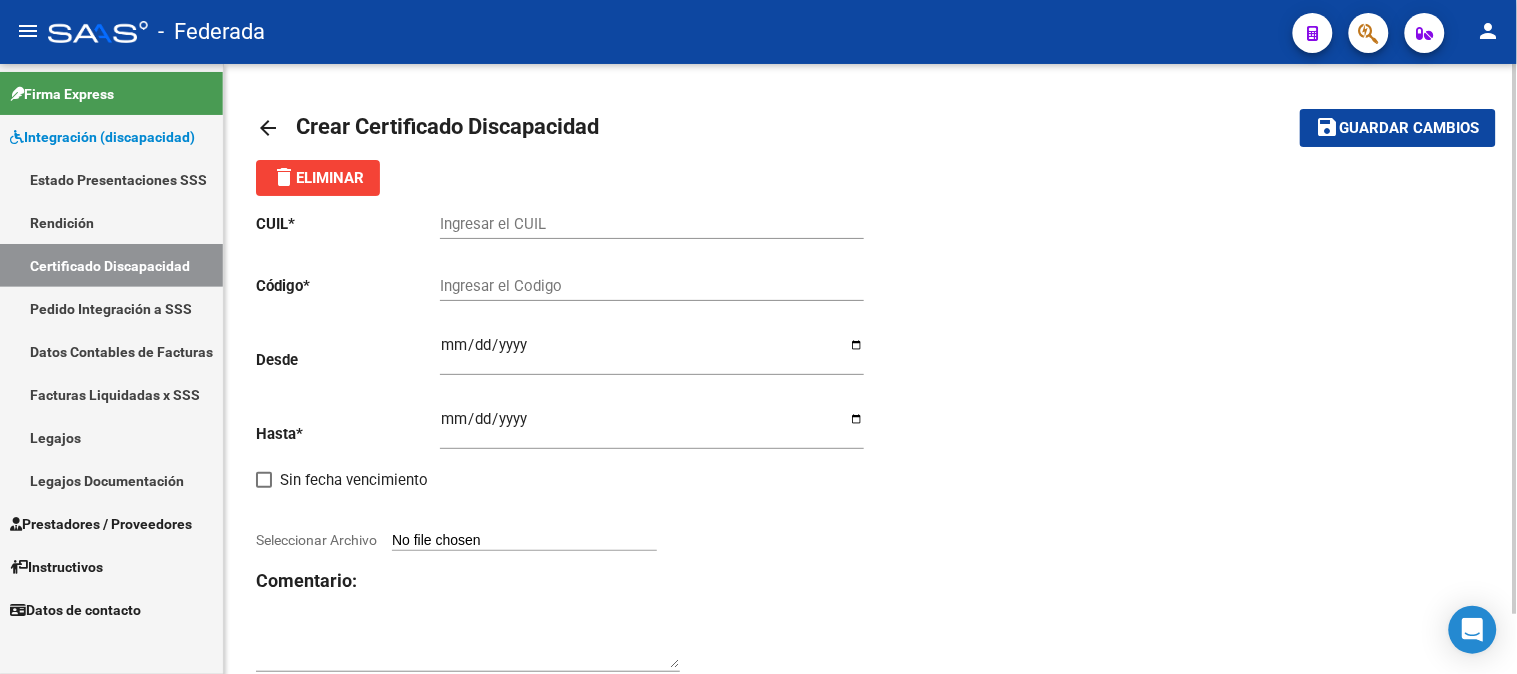 click on "arrow_back" 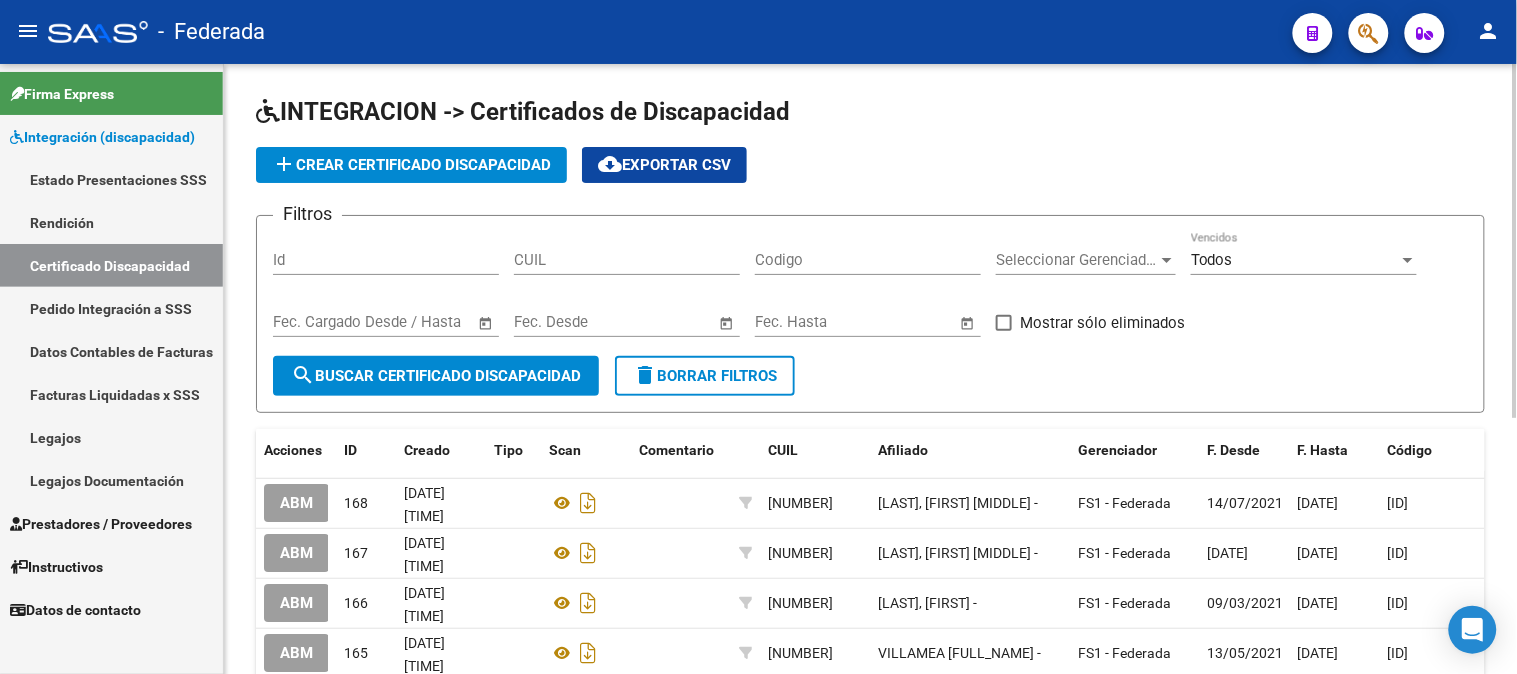 click on "add  Crear Certificado Discapacidad" 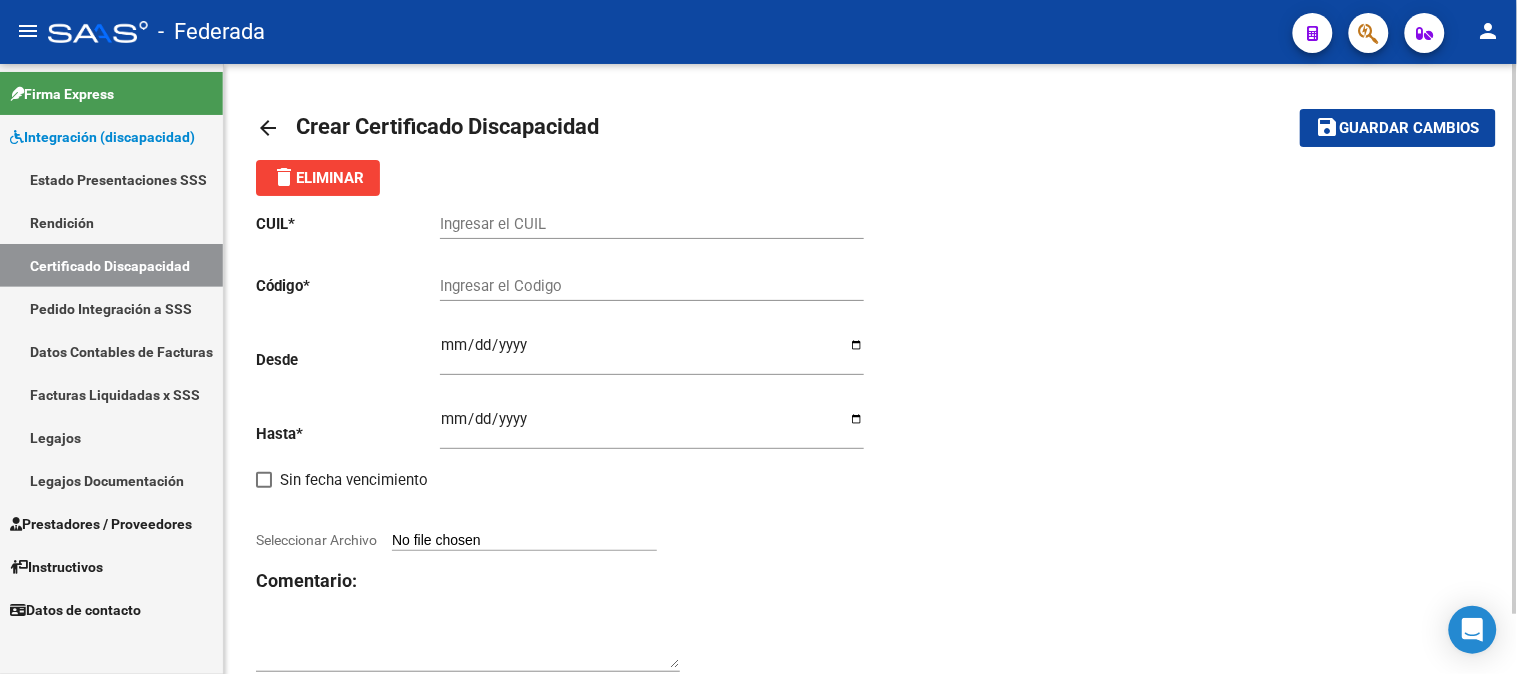 click on "Ingresar el CUIL" at bounding box center [652, 224] 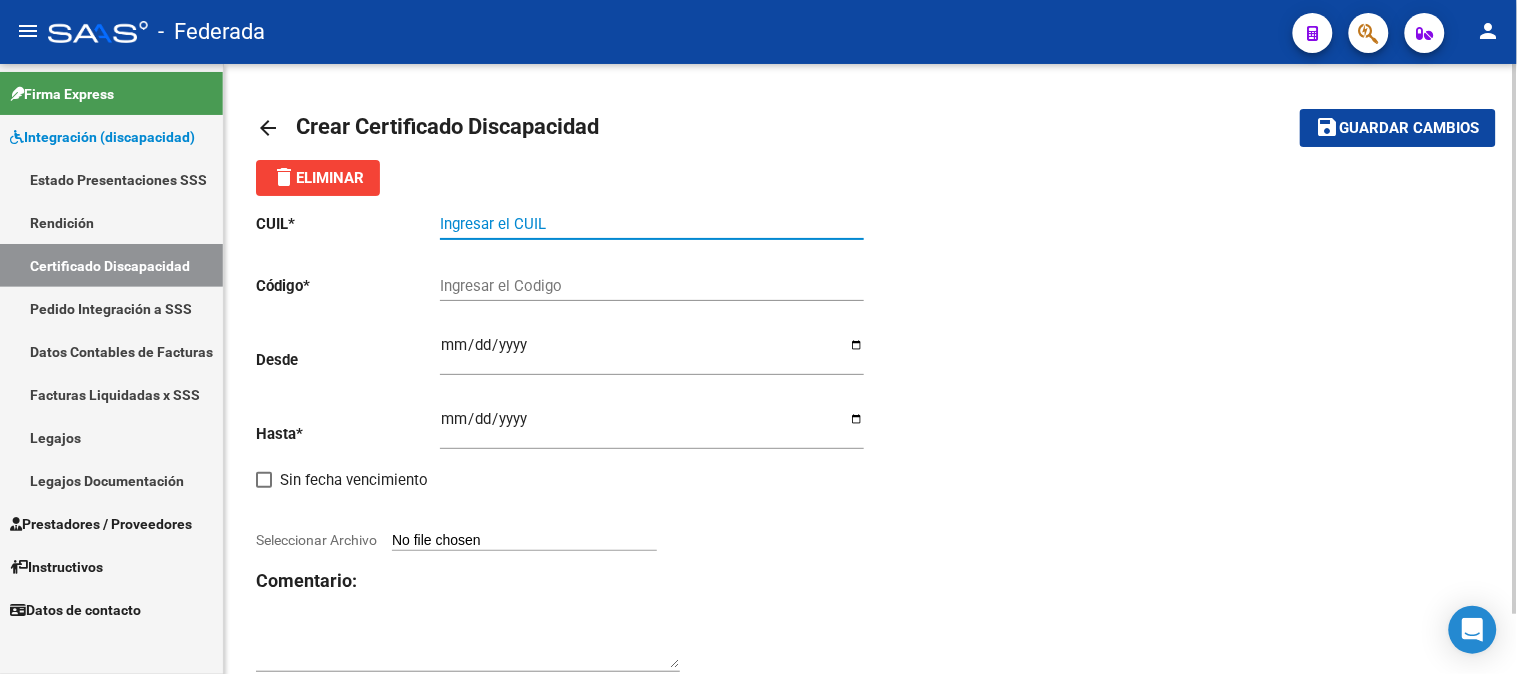 paste on "[NUMBER]" 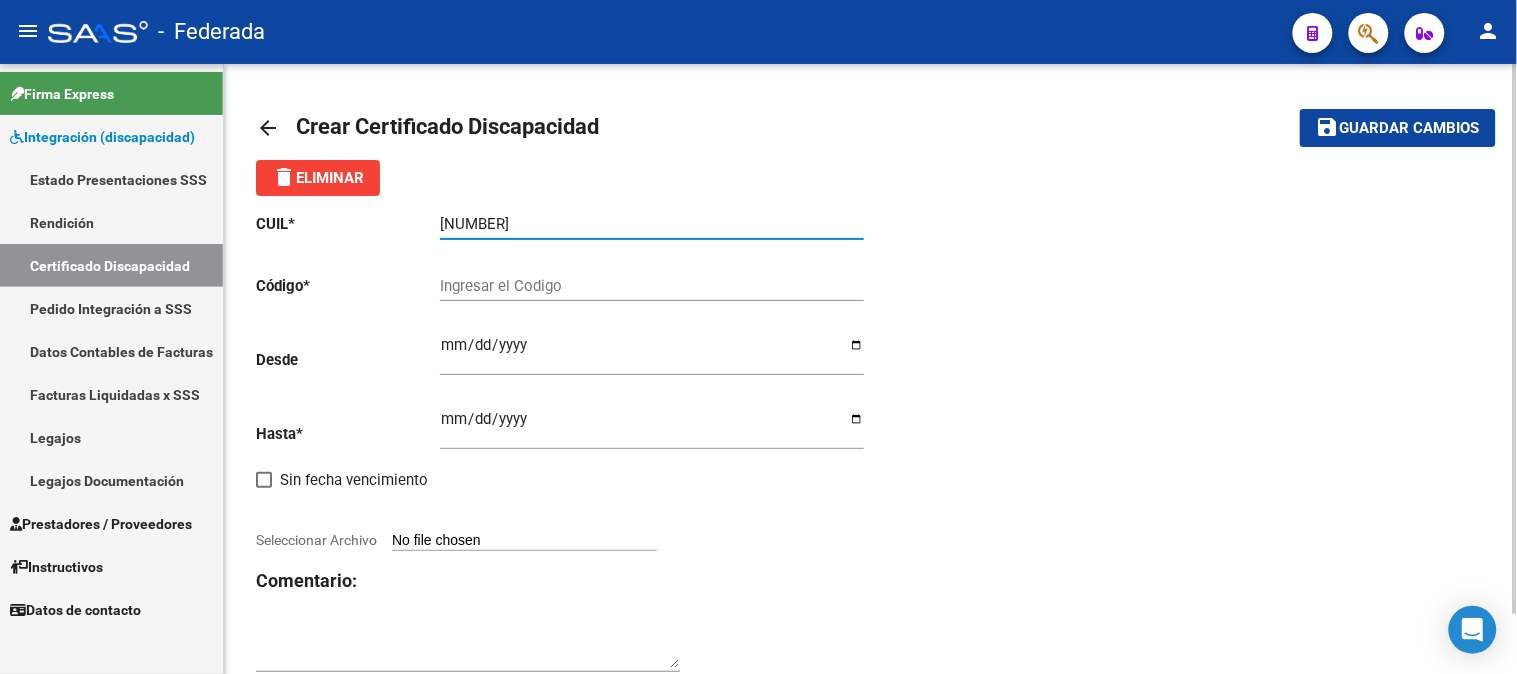 type on "[NUMBER]" 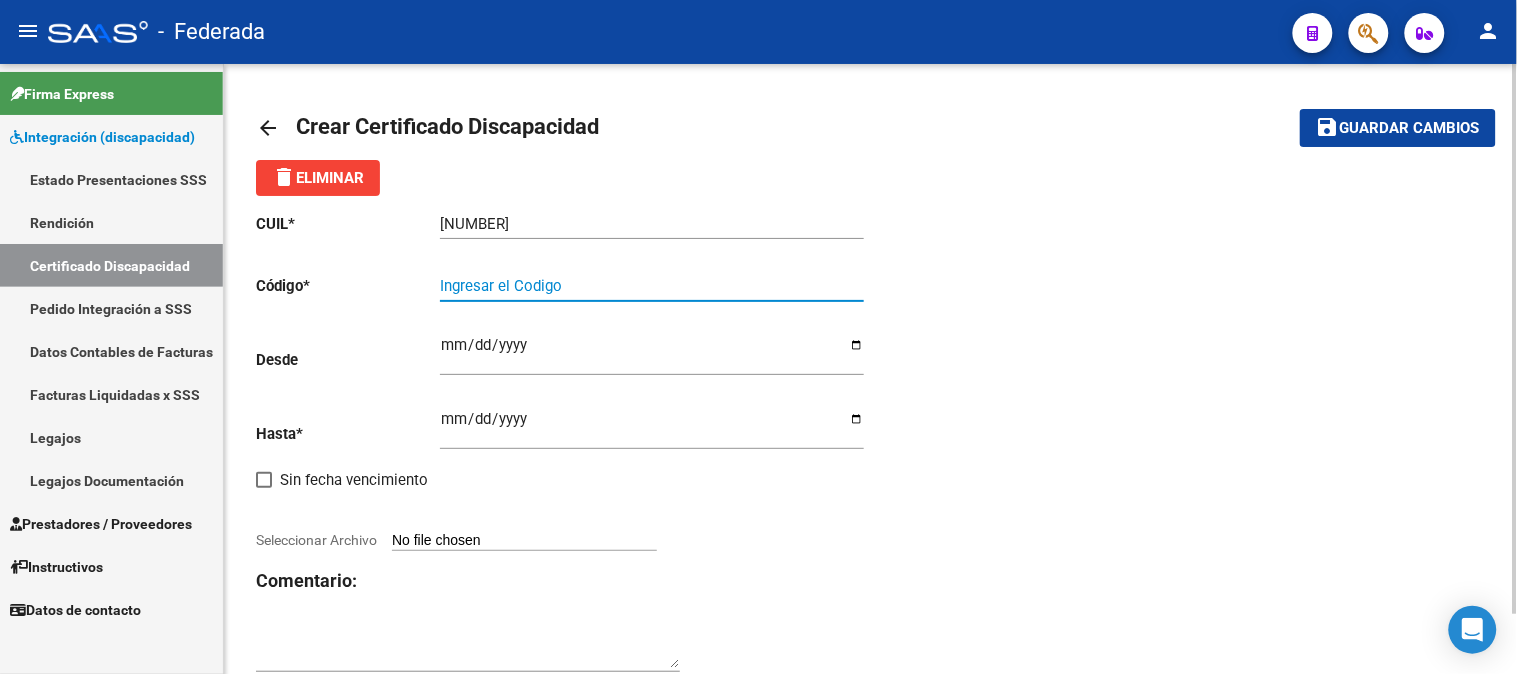 click on "Ingresar el Codigo" at bounding box center (652, 286) 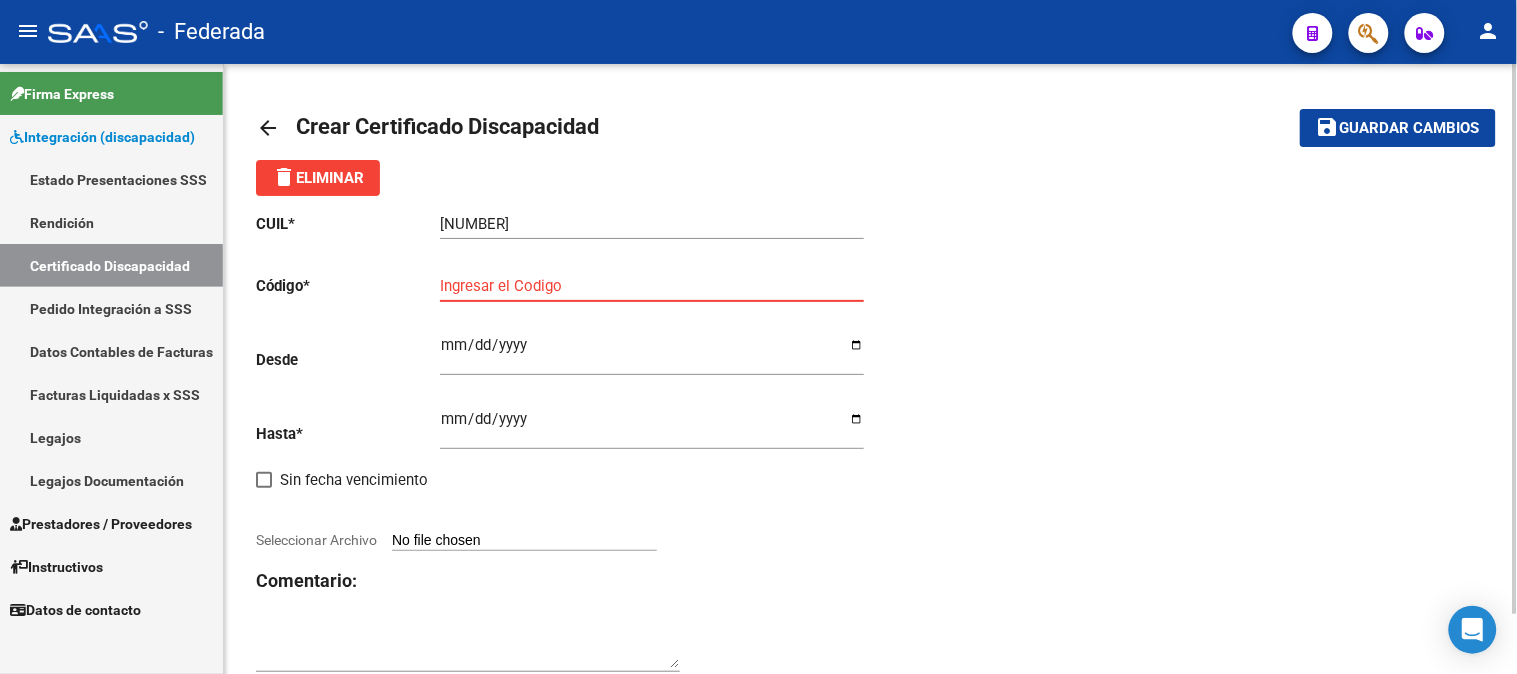 paste on "[ID]" 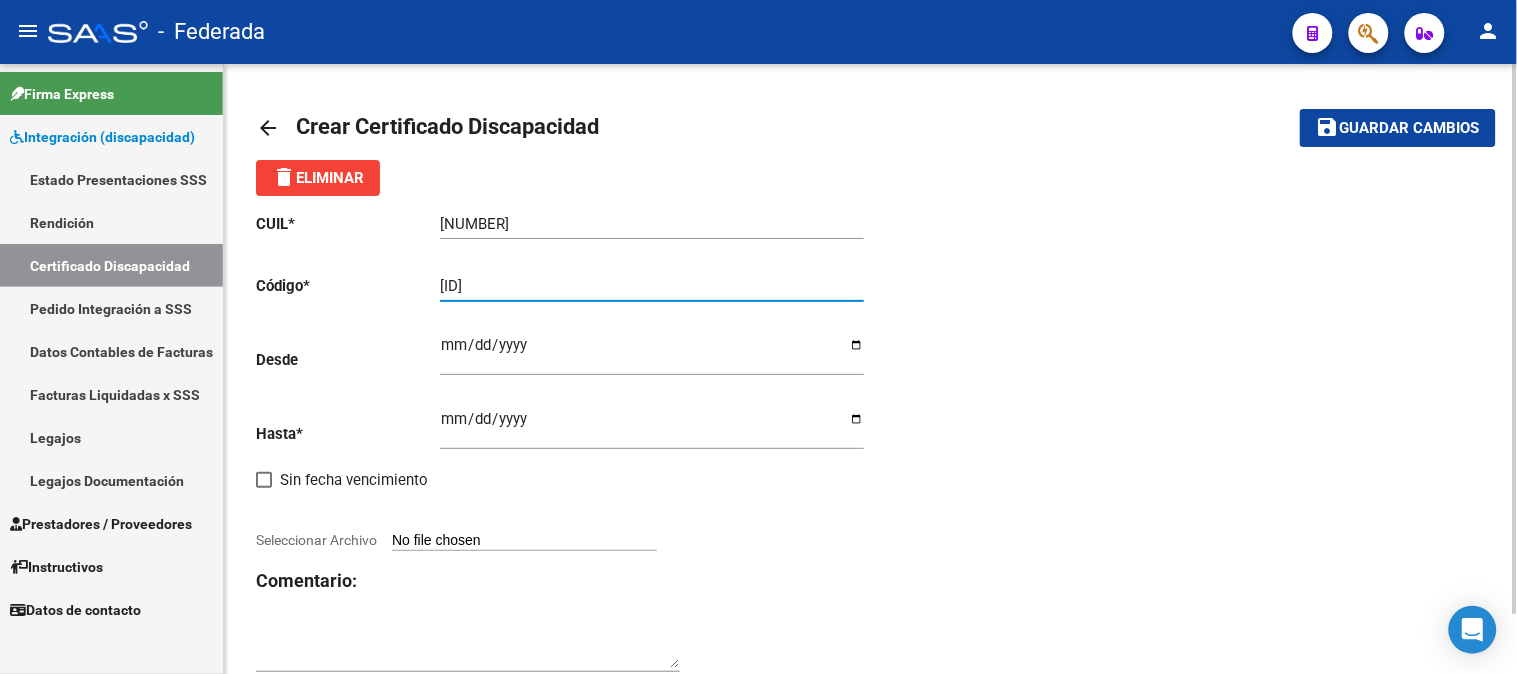 click on "[ID]" at bounding box center [652, 286] 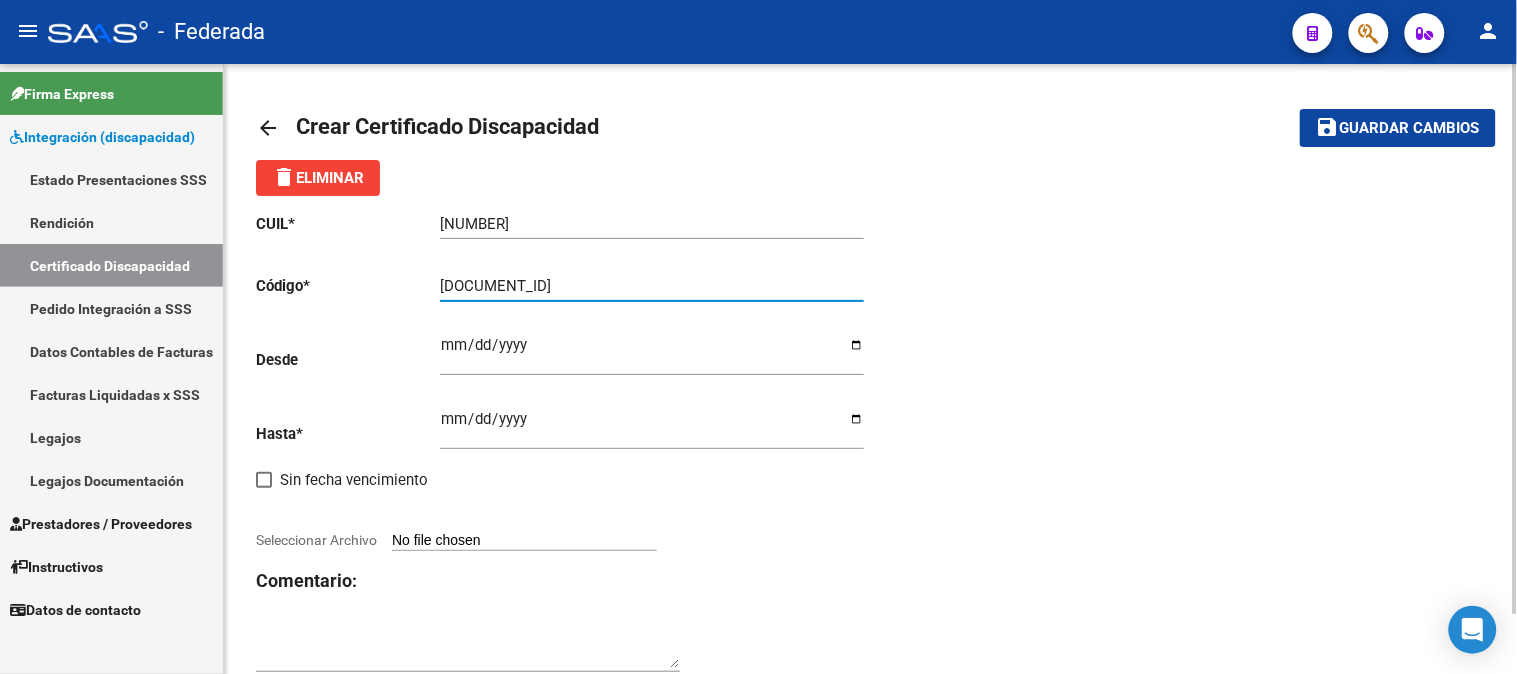 type on "[DOCUMENT_ID]" 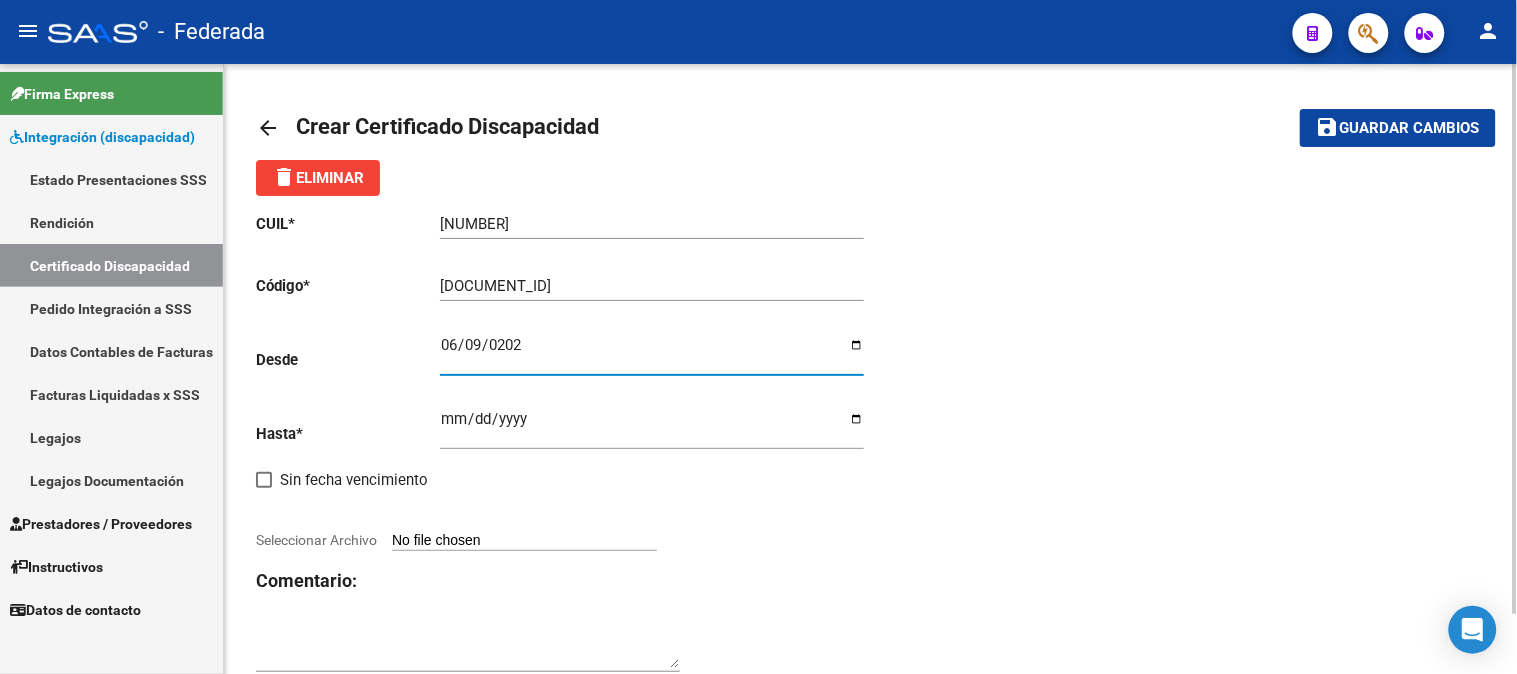 type on "[DATE]" 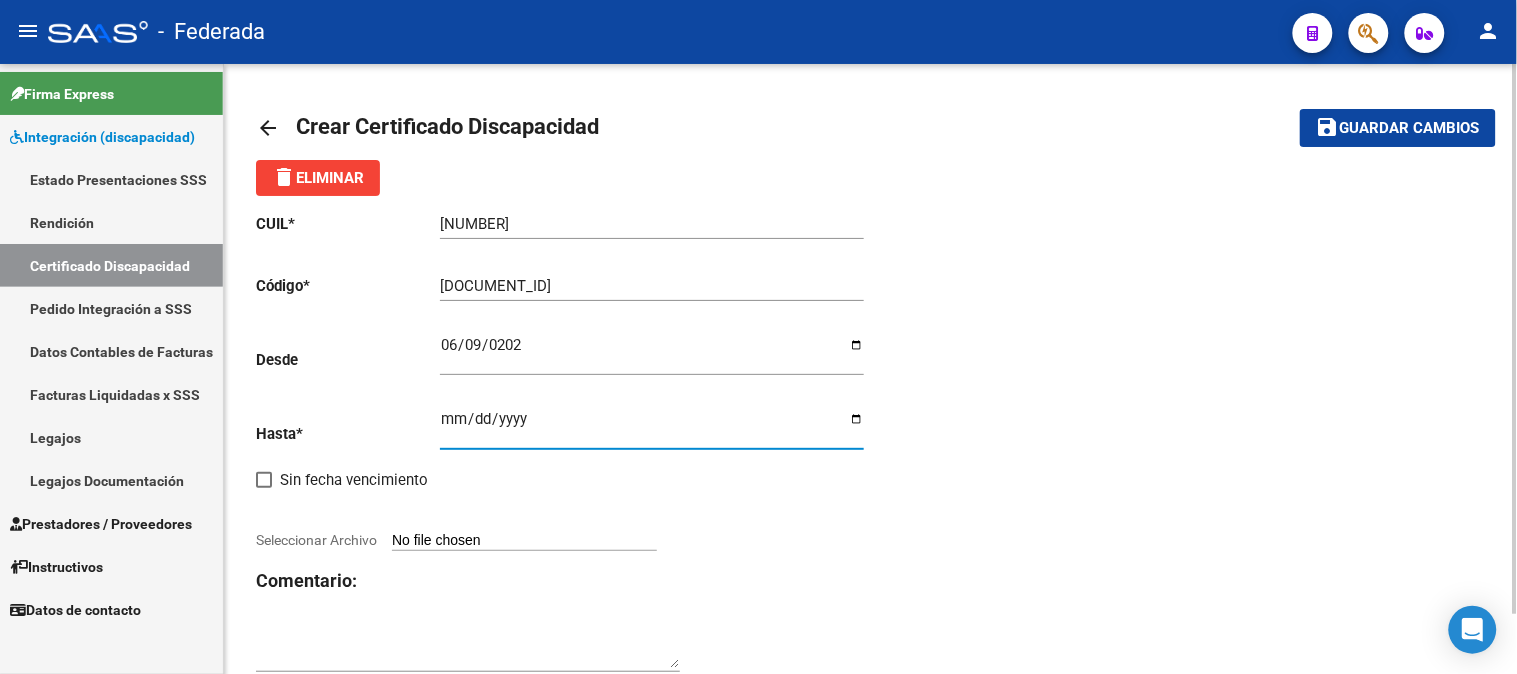 click on "Ingresar fec. Hasta" at bounding box center [652, 427] 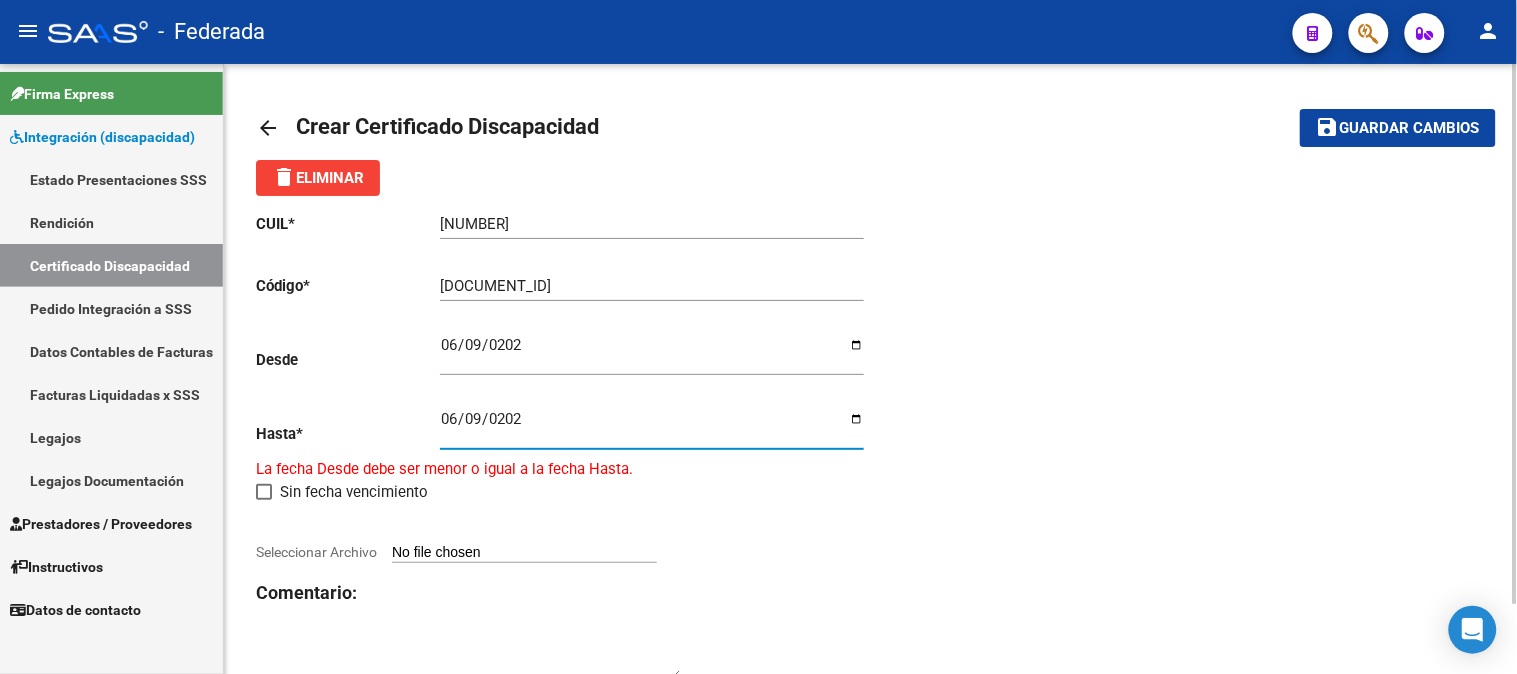 type on "[DATE]" 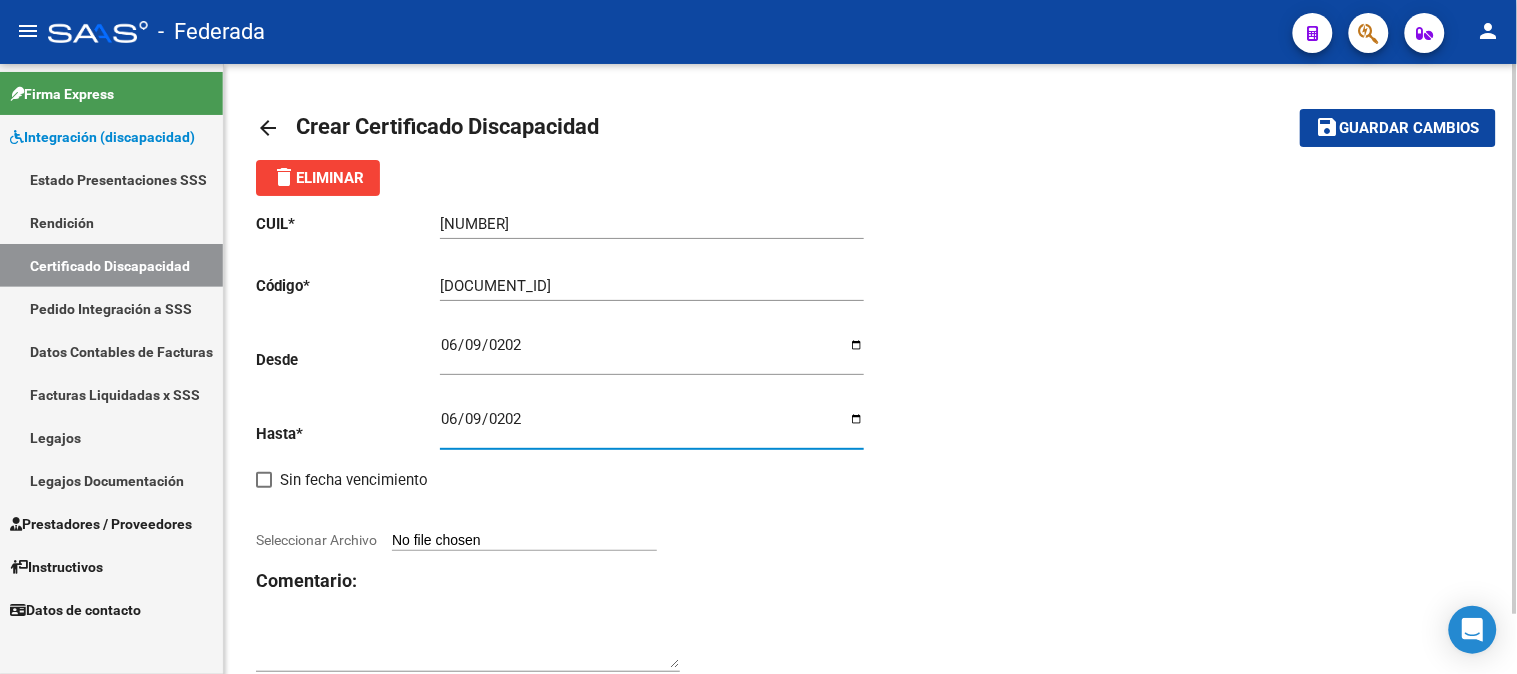 click on "CUIL  *  [CUIL] Ingresar el CUIL  Código  *  [ID] Ingresar el Codigo  Desde   [DATE] Ingresar fec. Desde  Hasta  *  [DATE] Ingresar fec. Hasta    Sin fecha vencimiento      Seleccionar Archivo Comentario:" 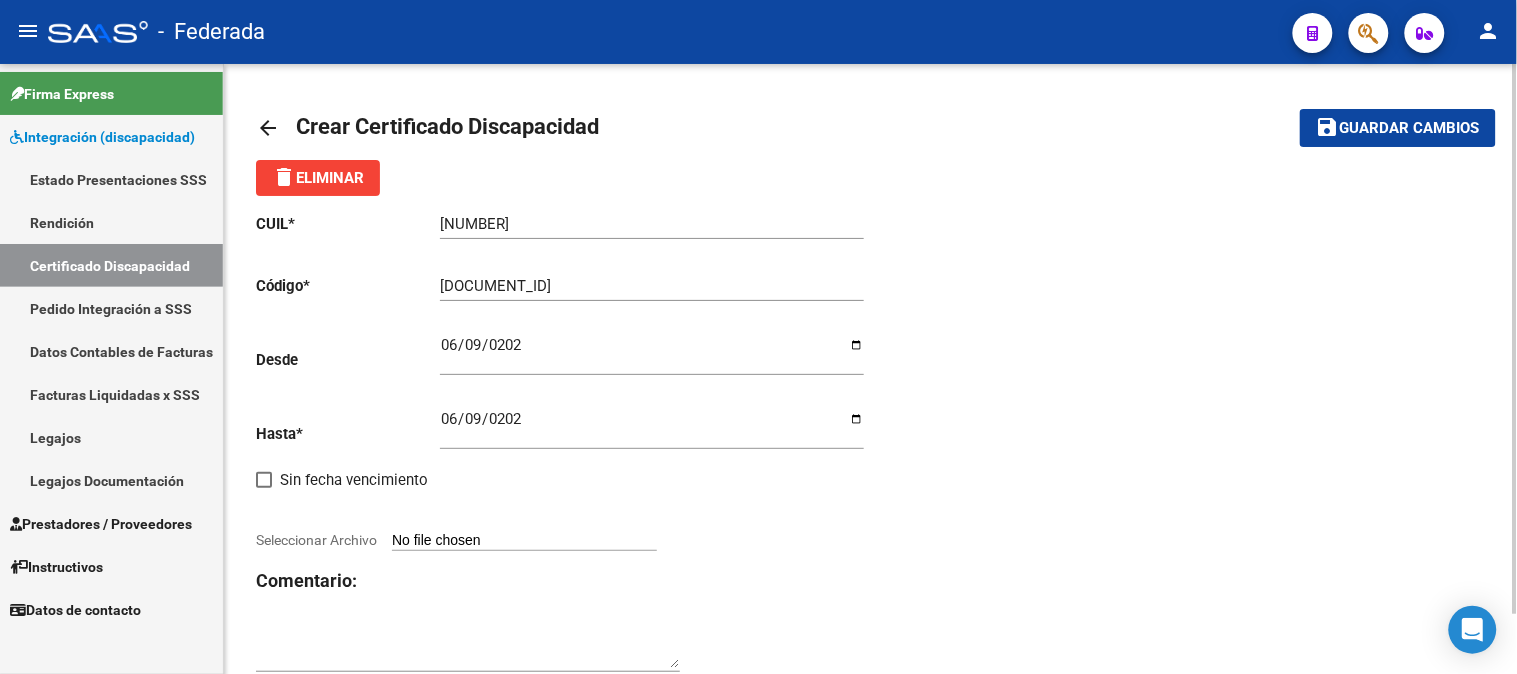 click on "Seleccionar Archivo" at bounding box center [524, 541] 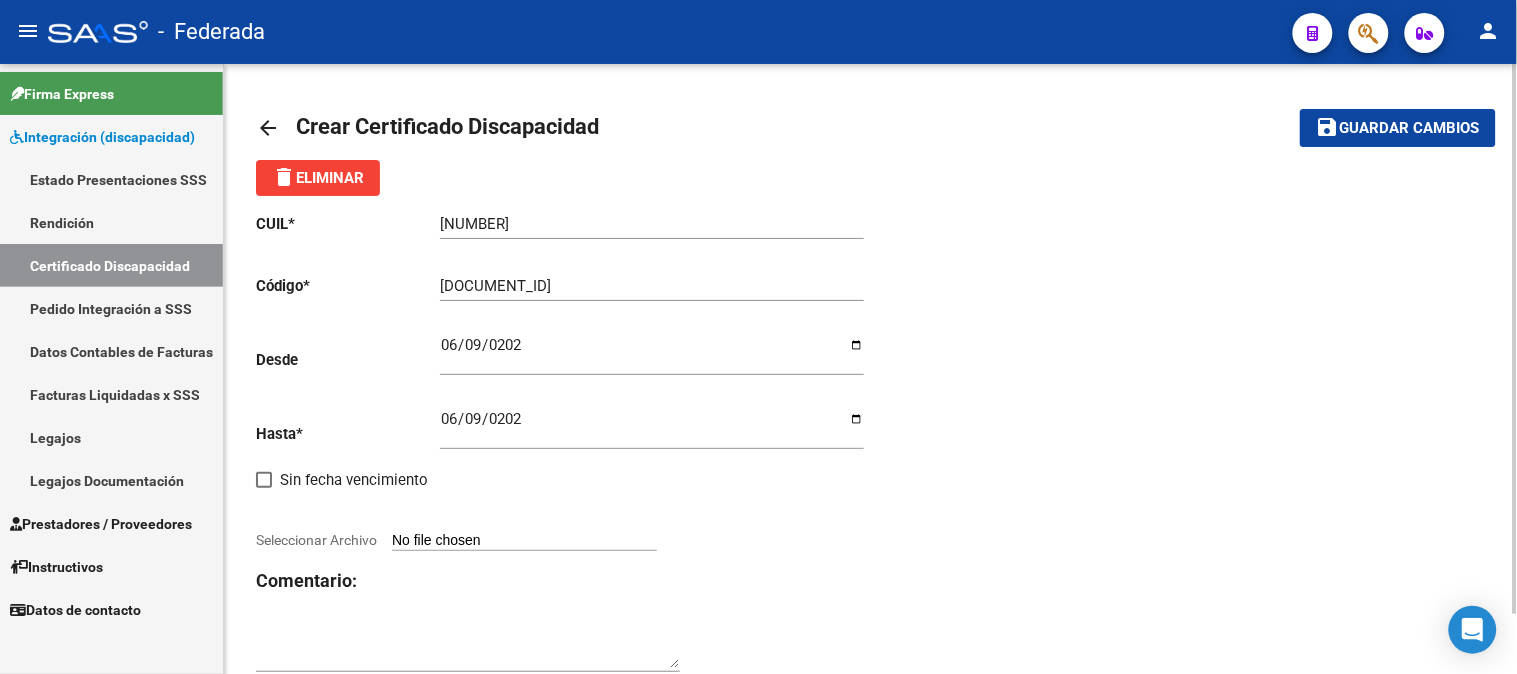 type on "C:\fakepath\[NUMBER] [LAST] [FIRST].pdf" 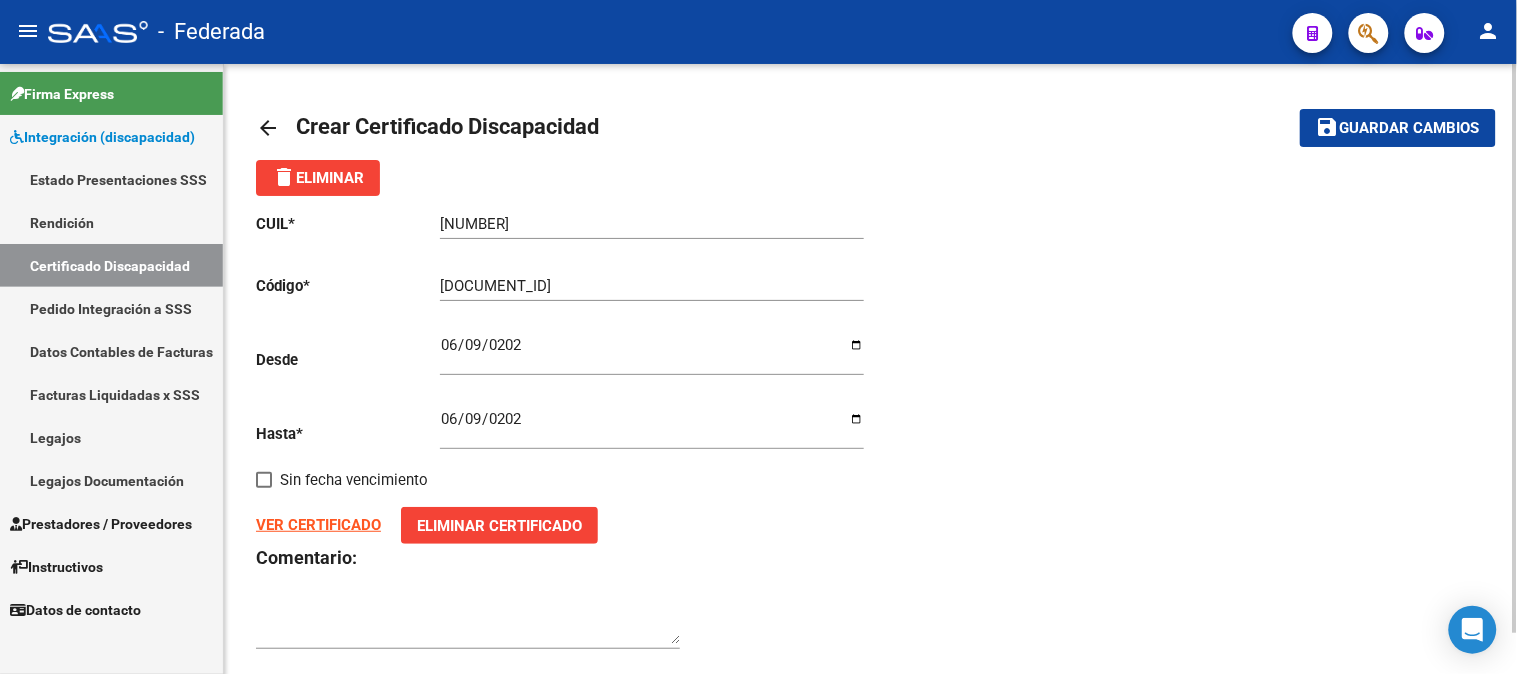 click on "Guardar cambios" 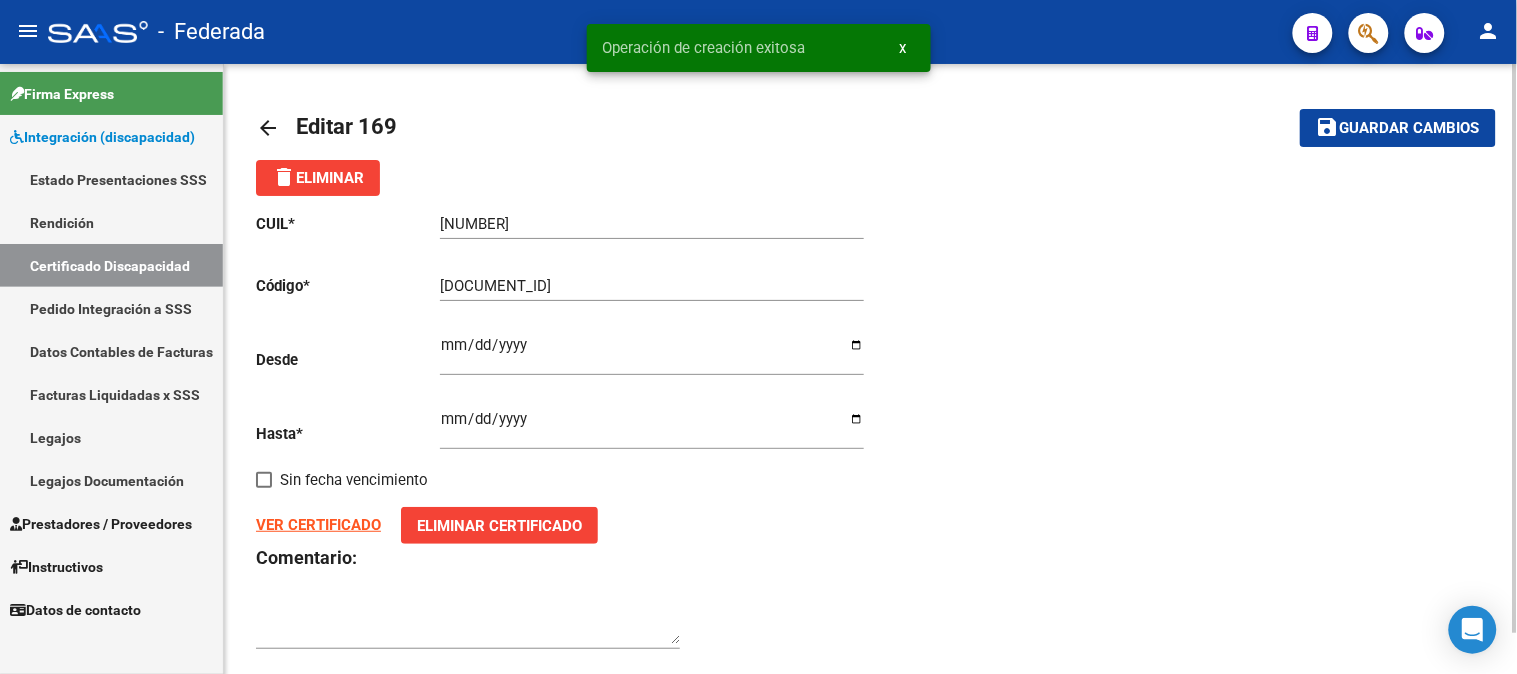 click on "x" at bounding box center (903, 48) 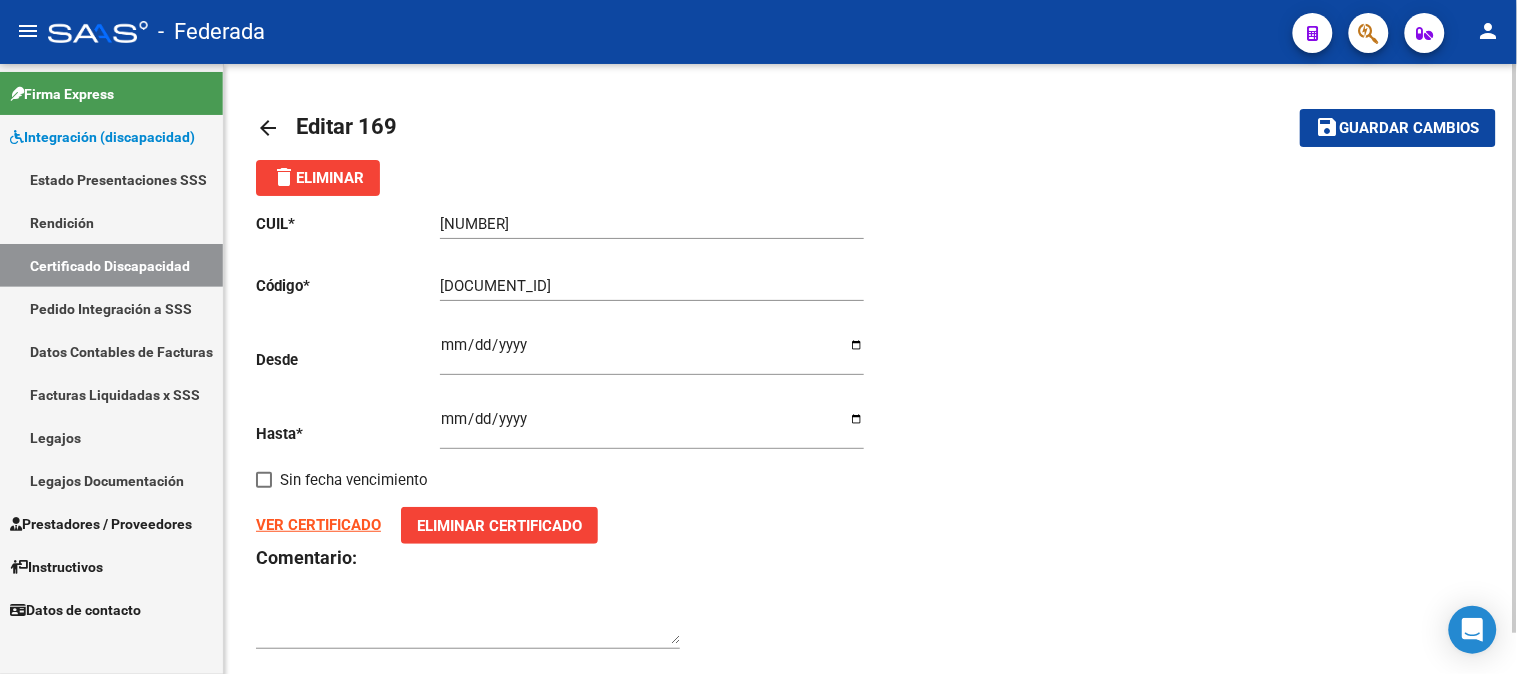 click on "Certificado Discapacidad" at bounding box center (111, 265) 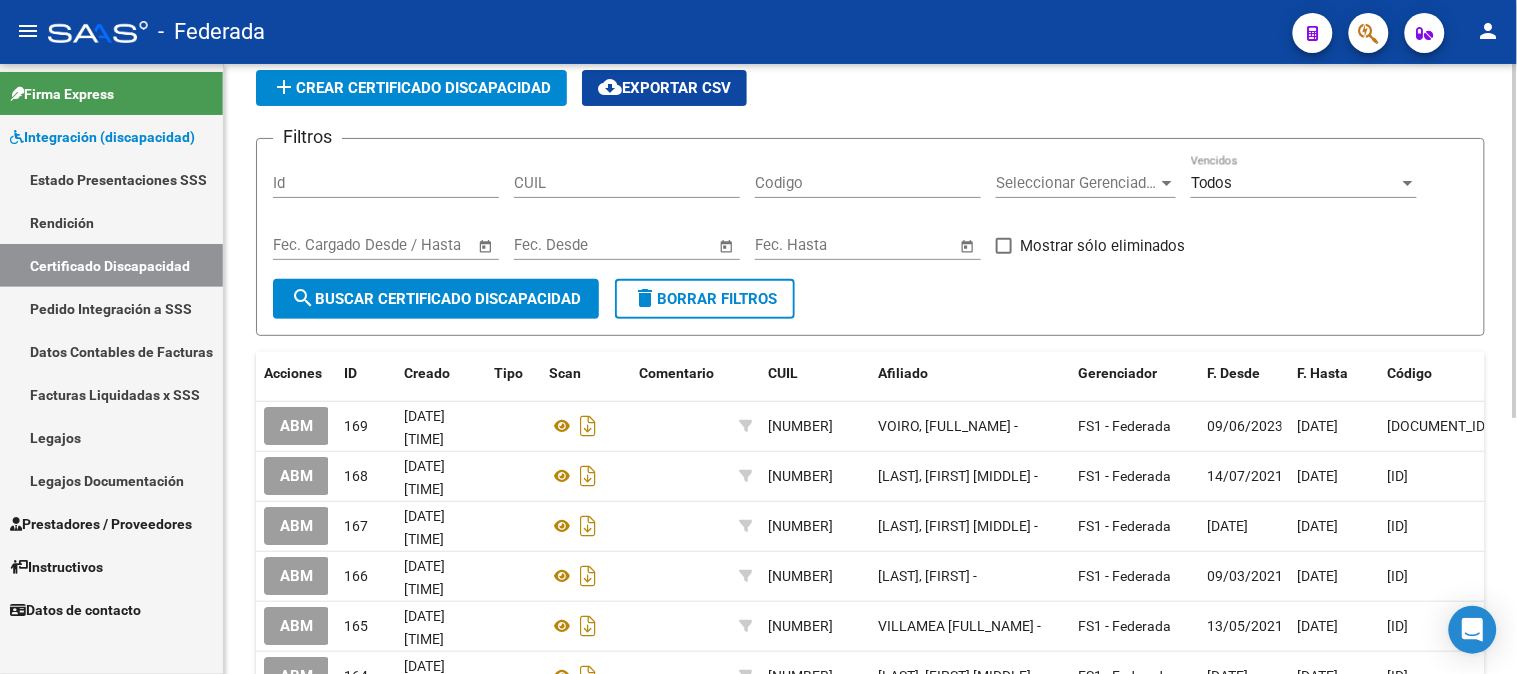 scroll, scrollTop: 111, scrollLeft: 0, axis: vertical 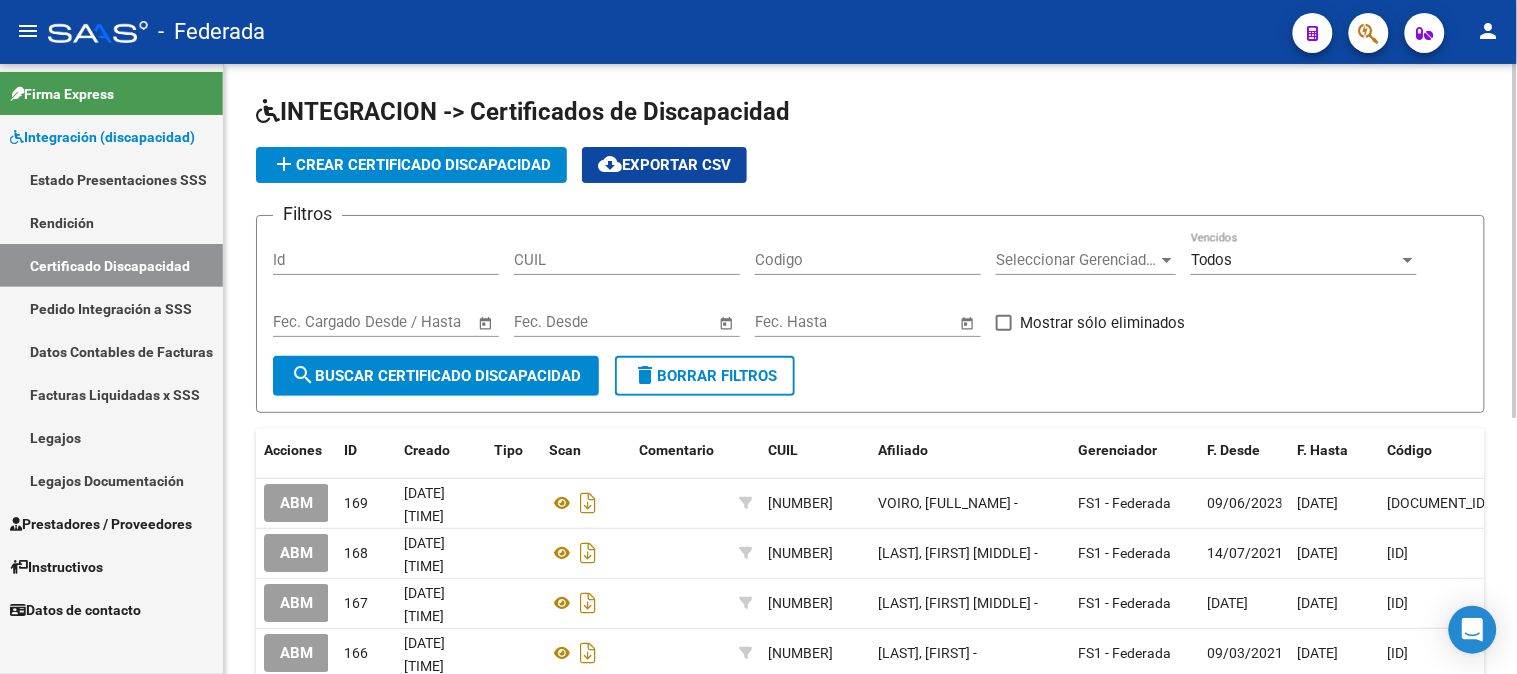 click on "add  Crear Certificado Discapacidad" 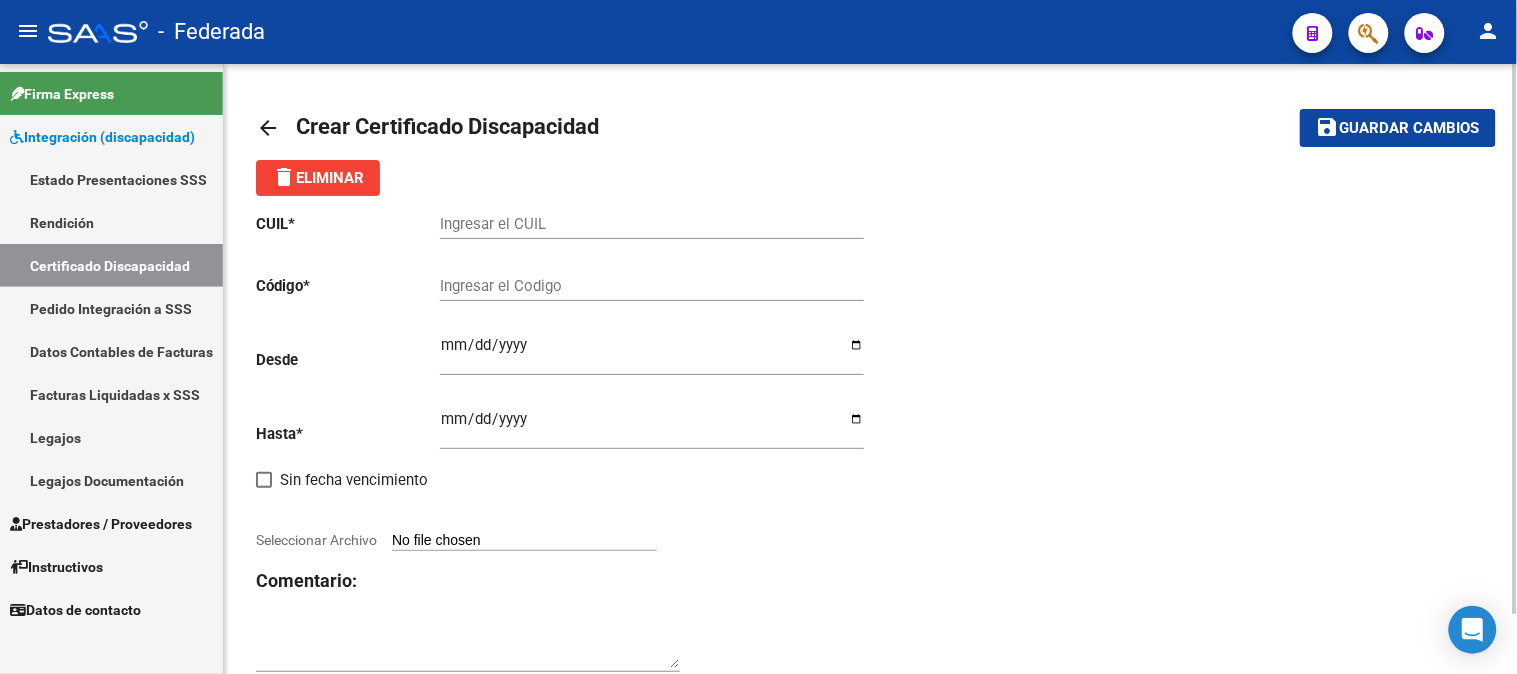 click on "Ingresar el CUIL" at bounding box center (652, 224) 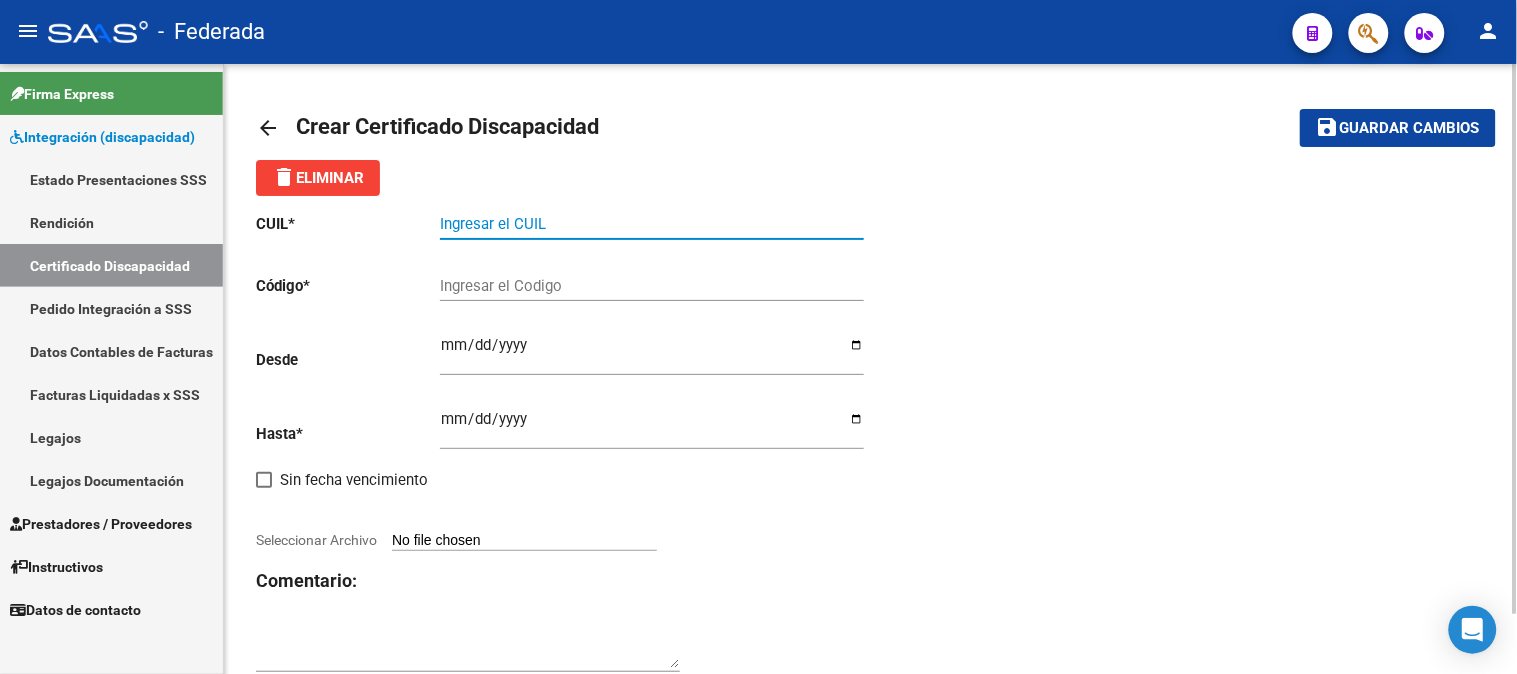 paste on "[CUIL]" 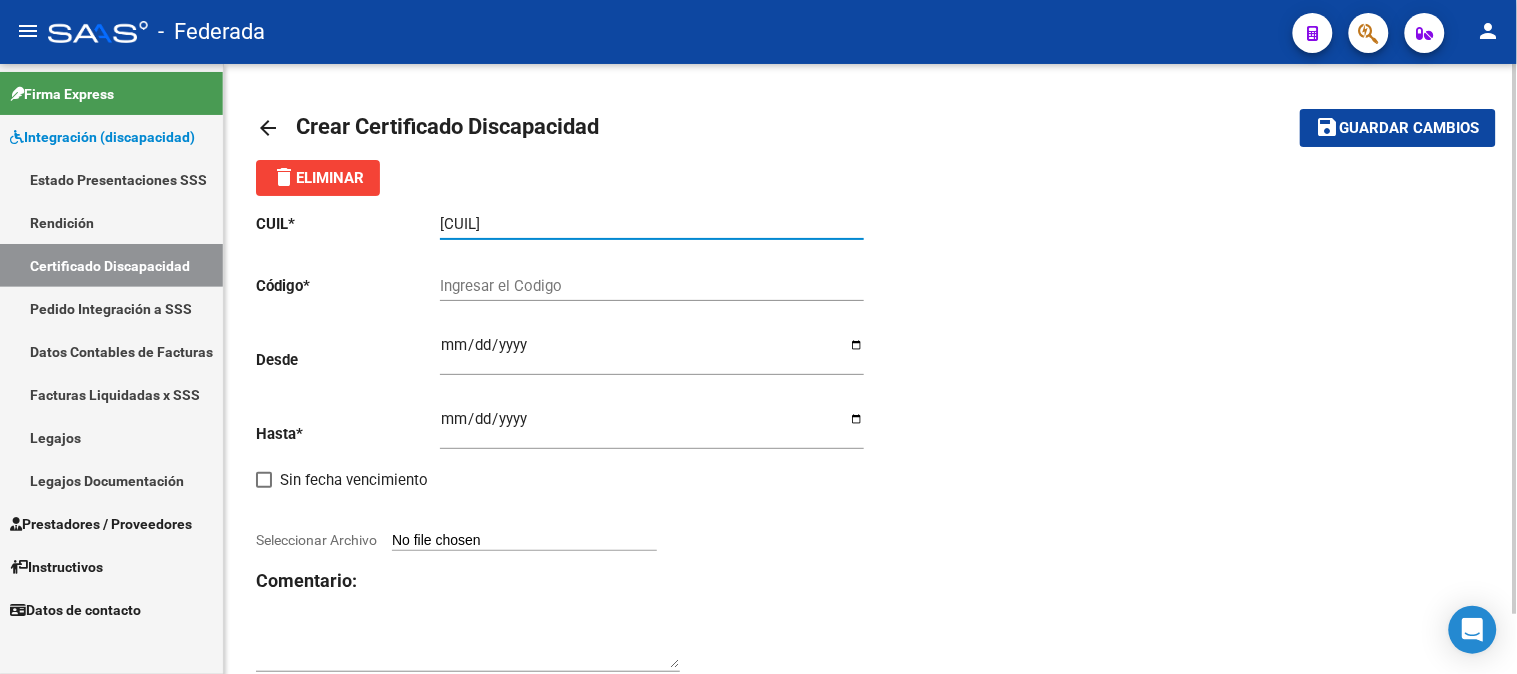 type on "[CUIL]" 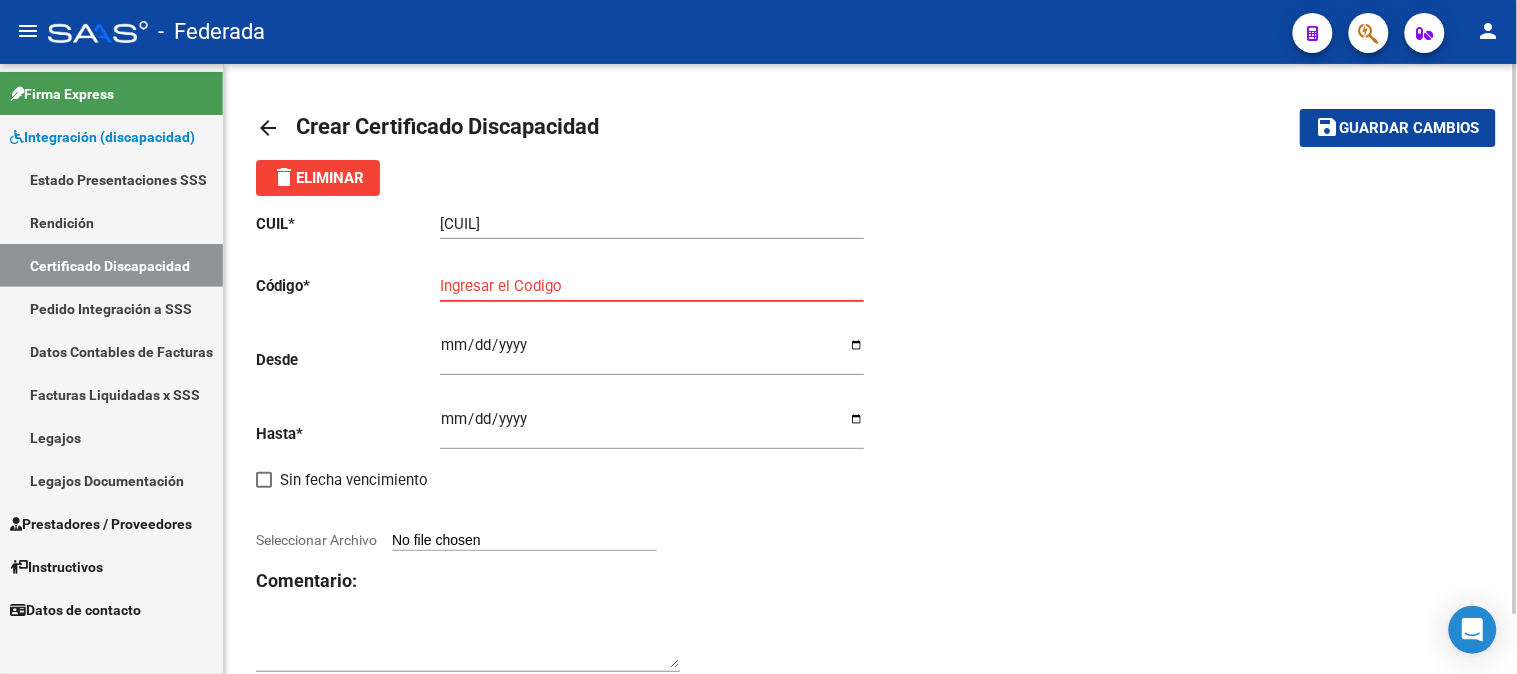 paste on "[DOCUMENT_ID]" 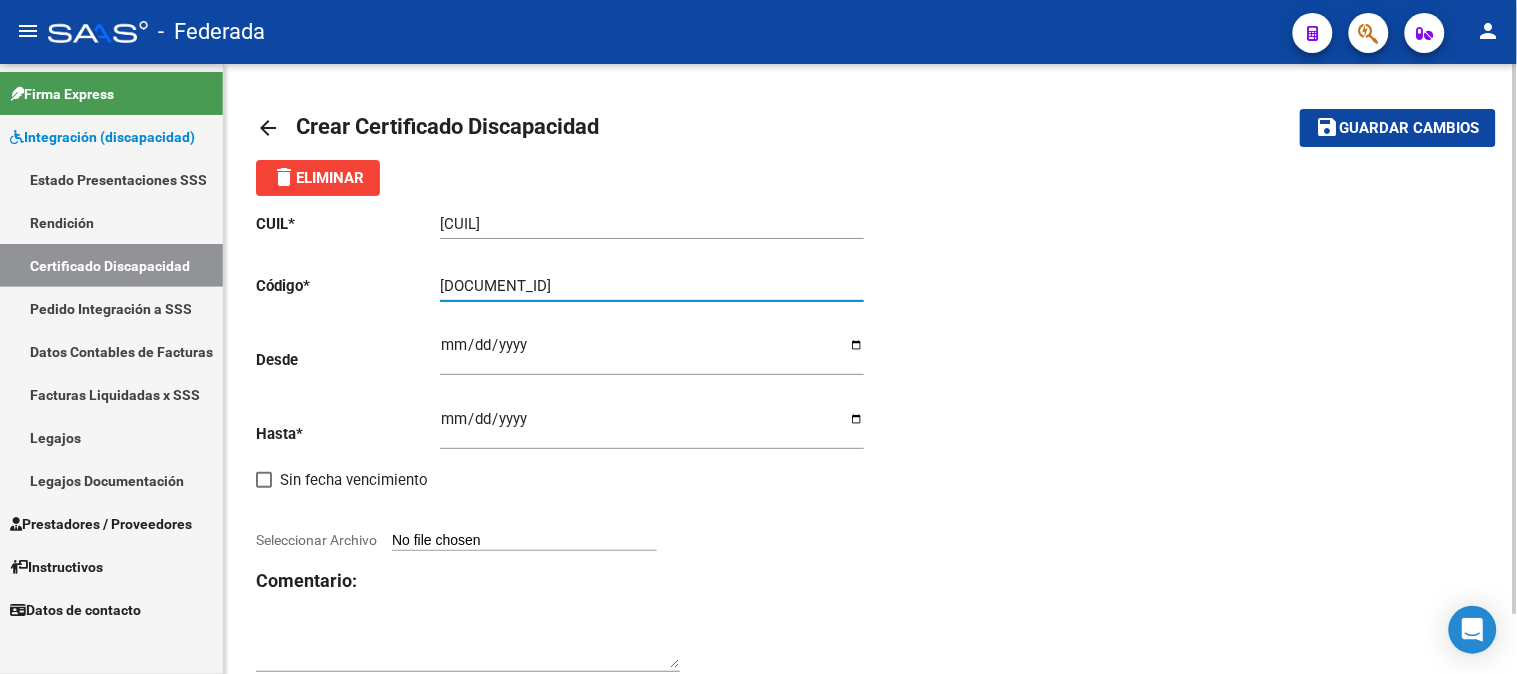 click on "[DOCUMENT_ID]" at bounding box center (652, 286) 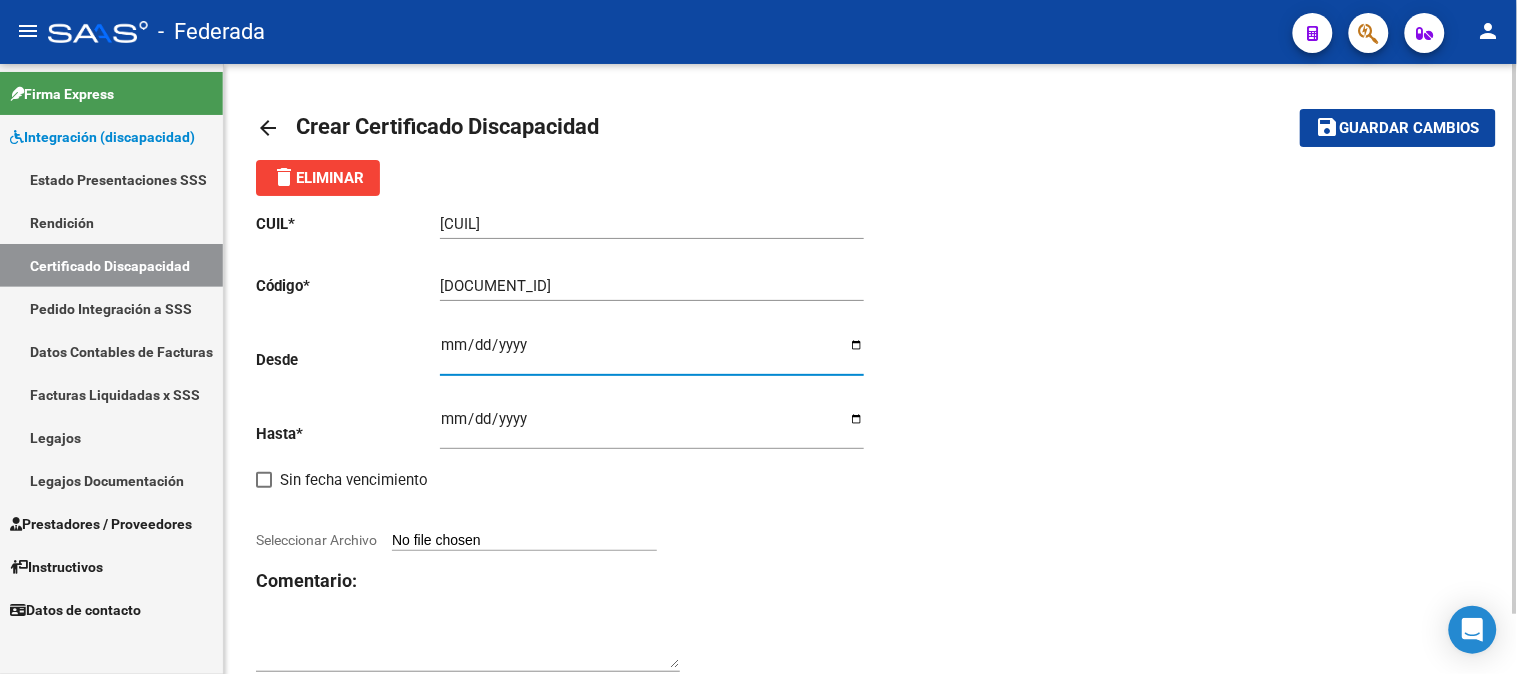 type on "[DATE]" 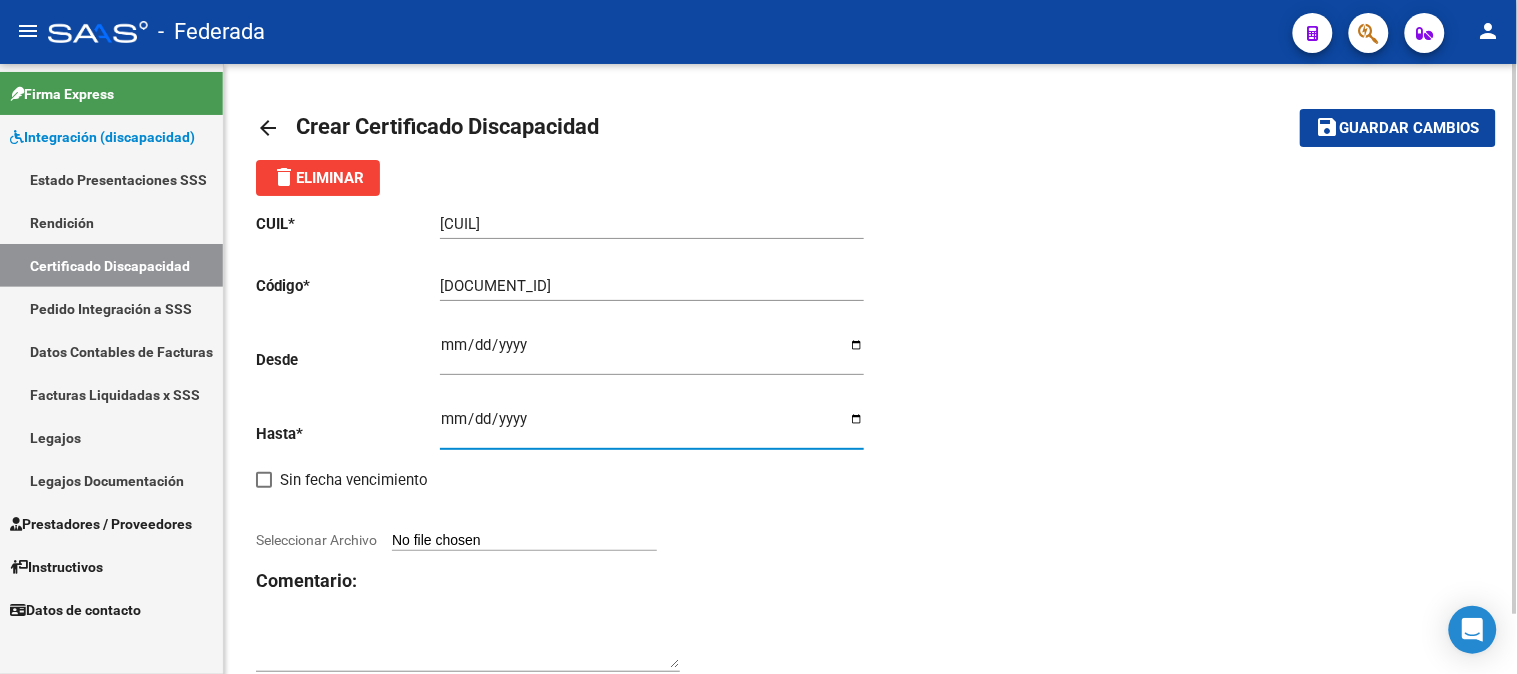 click on "Ingresar fec. Hasta" at bounding box center [652, 427] 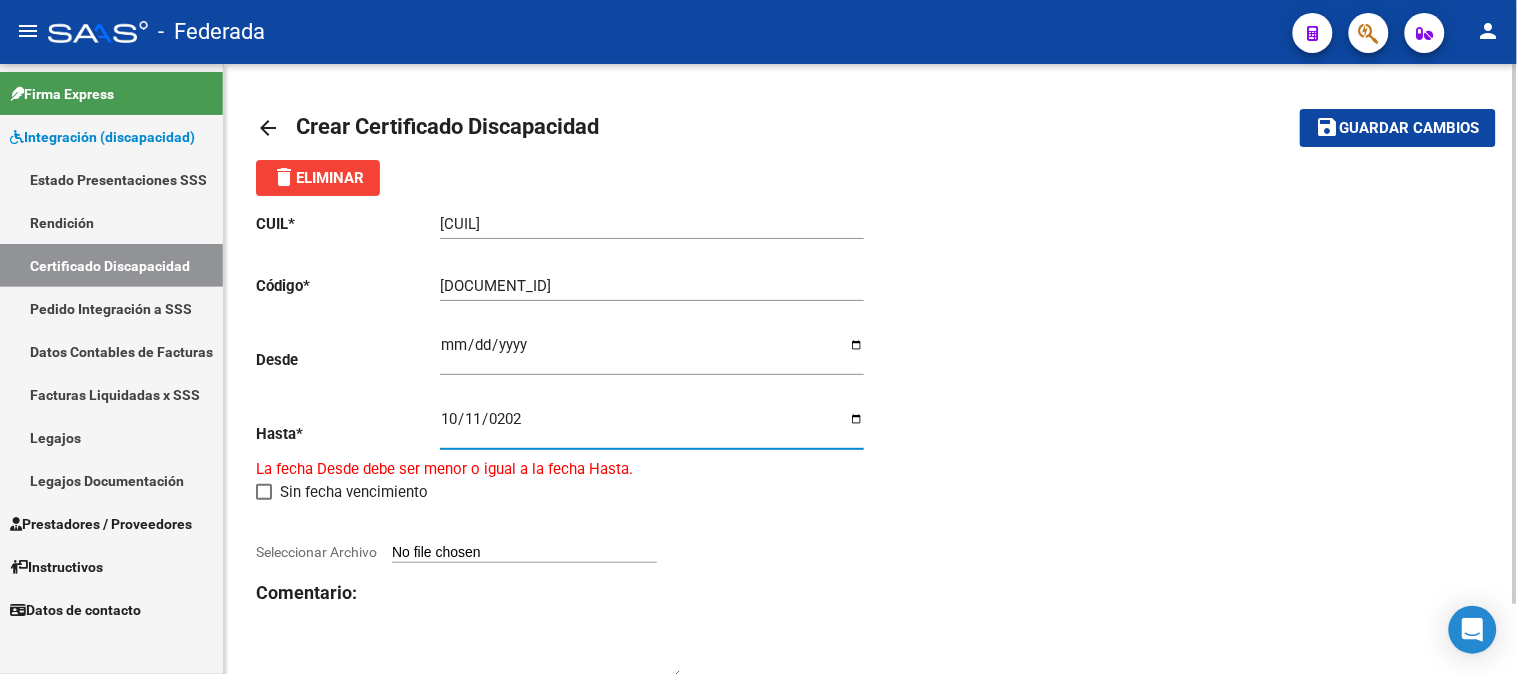 type on "[DATE]" 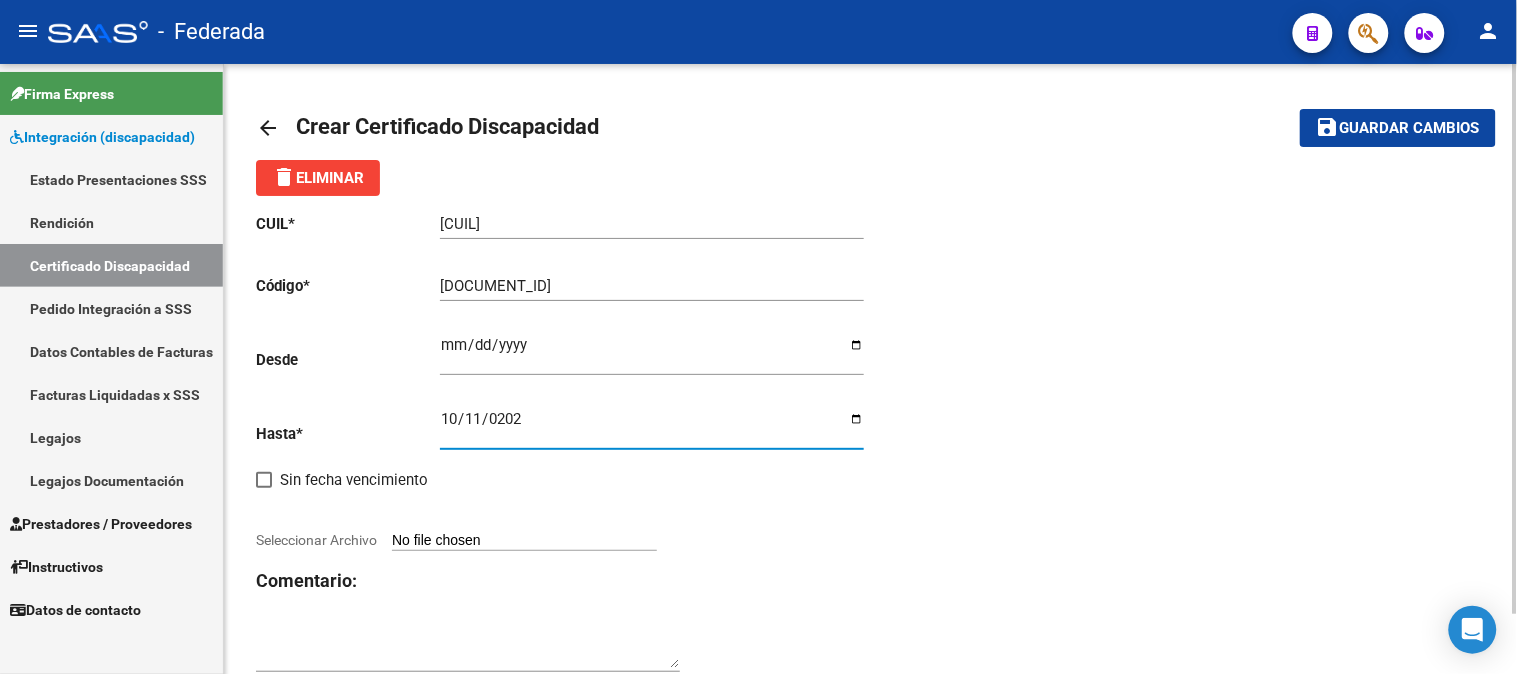 click on "CUIL  *  [CUIL] Ingresar el CUIL  Código  *  [ID] Ingresar el Codigo  Desde   [DATE] Ingresar fec. Desde  Hasta  *  [DATE] Ingresar fec. Hasta    Sin fecha vencimiento      Seleccionar Archivo Comentario:" 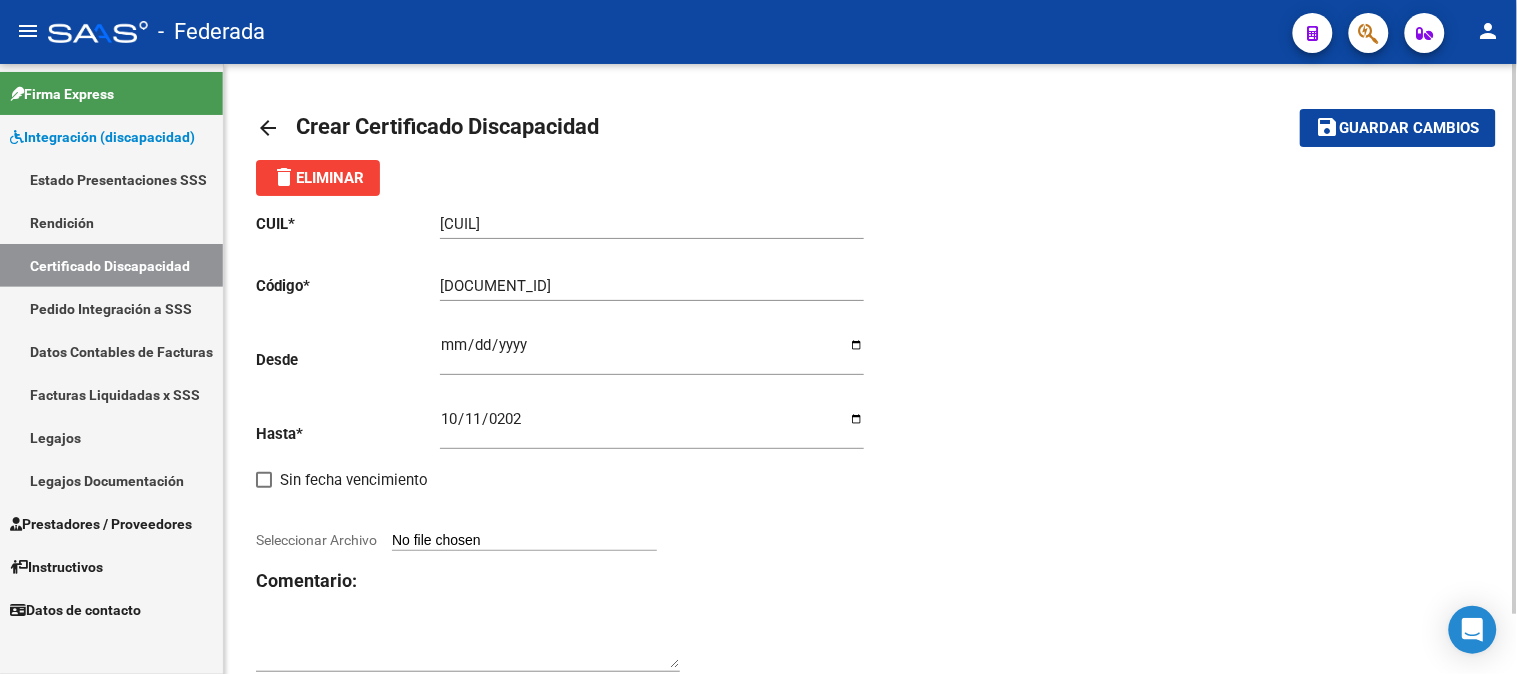 click on "Seleccionar Archivo" at bounding box center [524, 541] 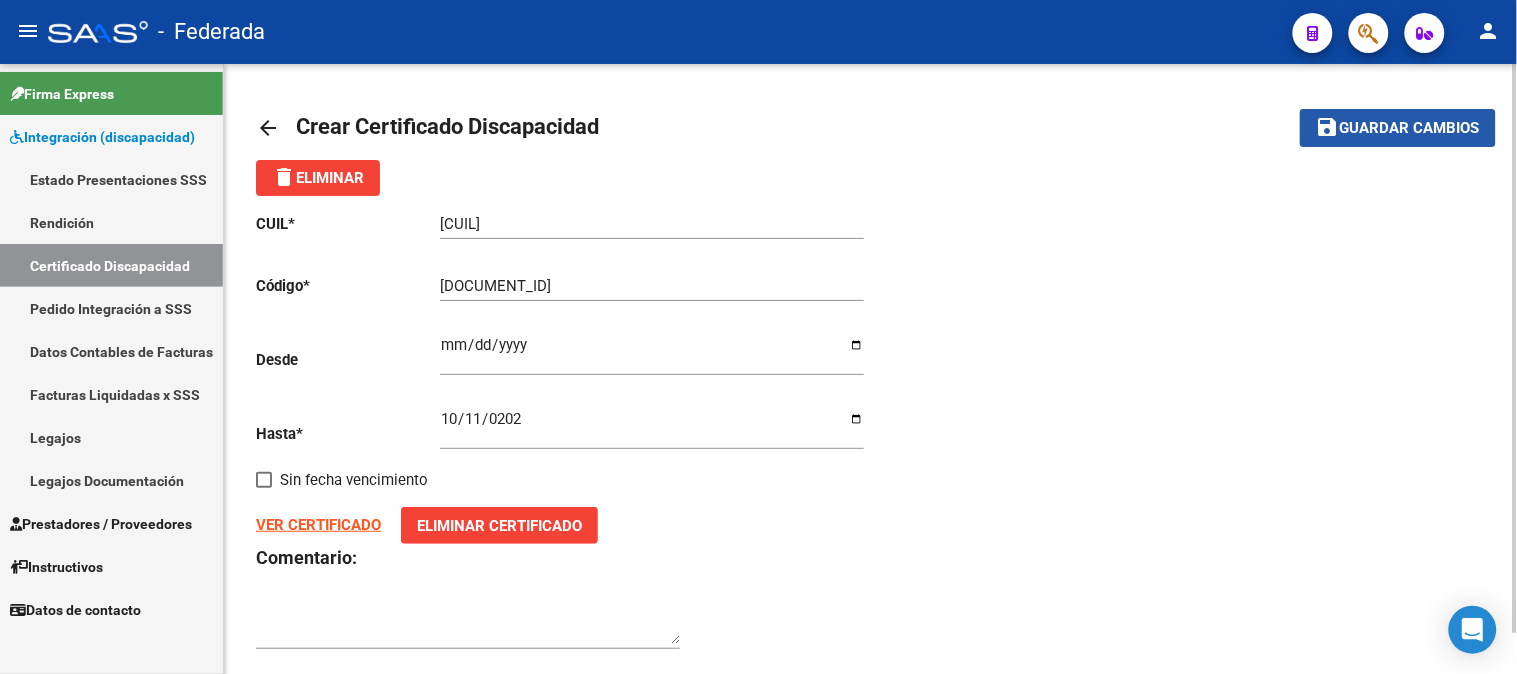 click on "save Guardar cambios" 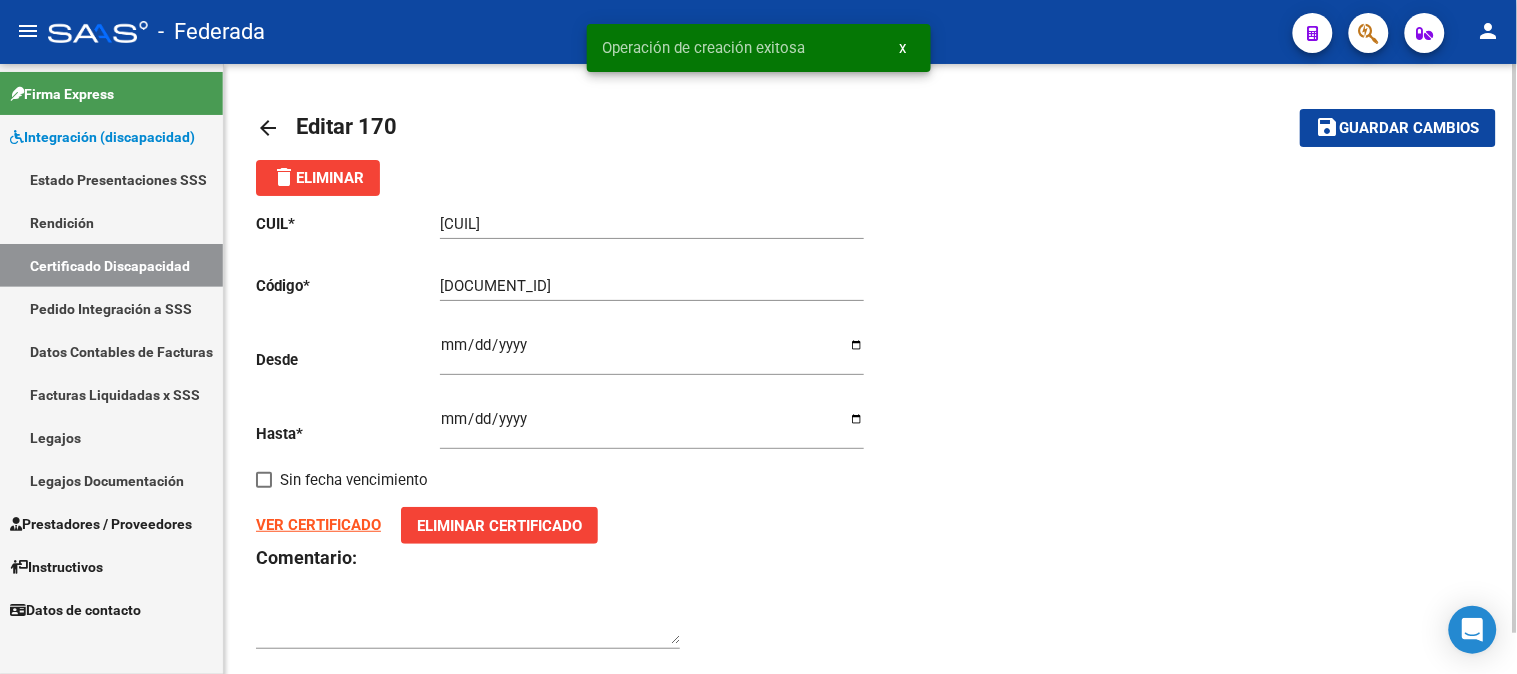 click on "x" at bounding box center (903, 48) 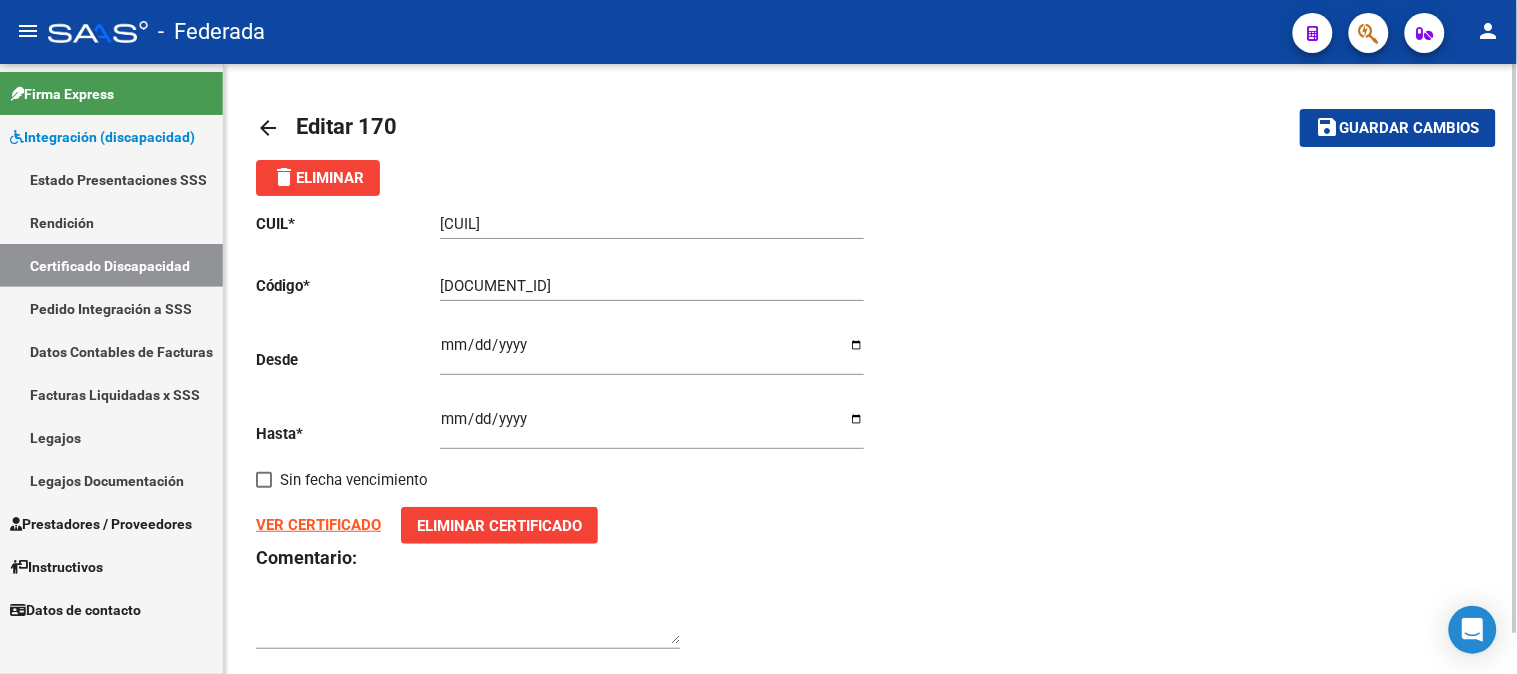 click on "Certificado Discapacidad" at bounding box center (111, 265) 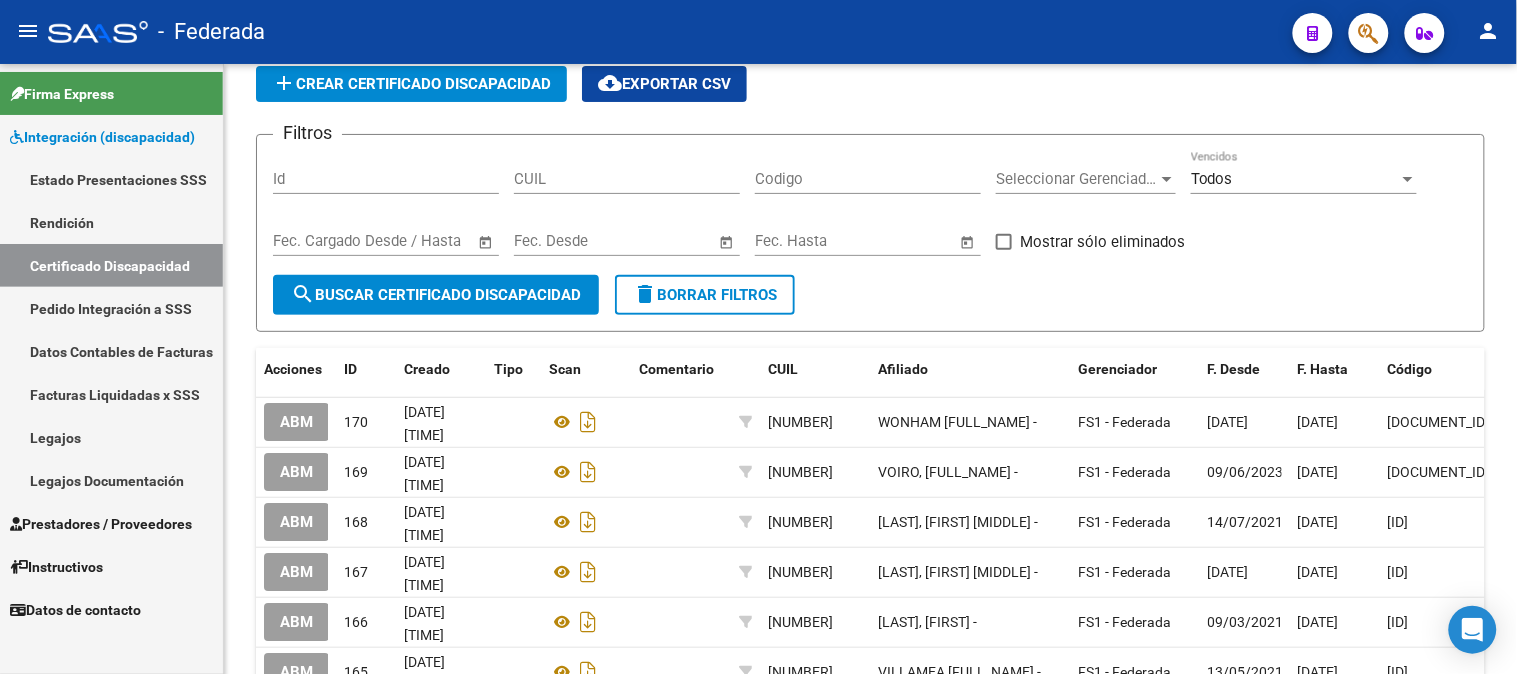 scroll, scrollTop: 0, scrollLeft: 0, axis: both 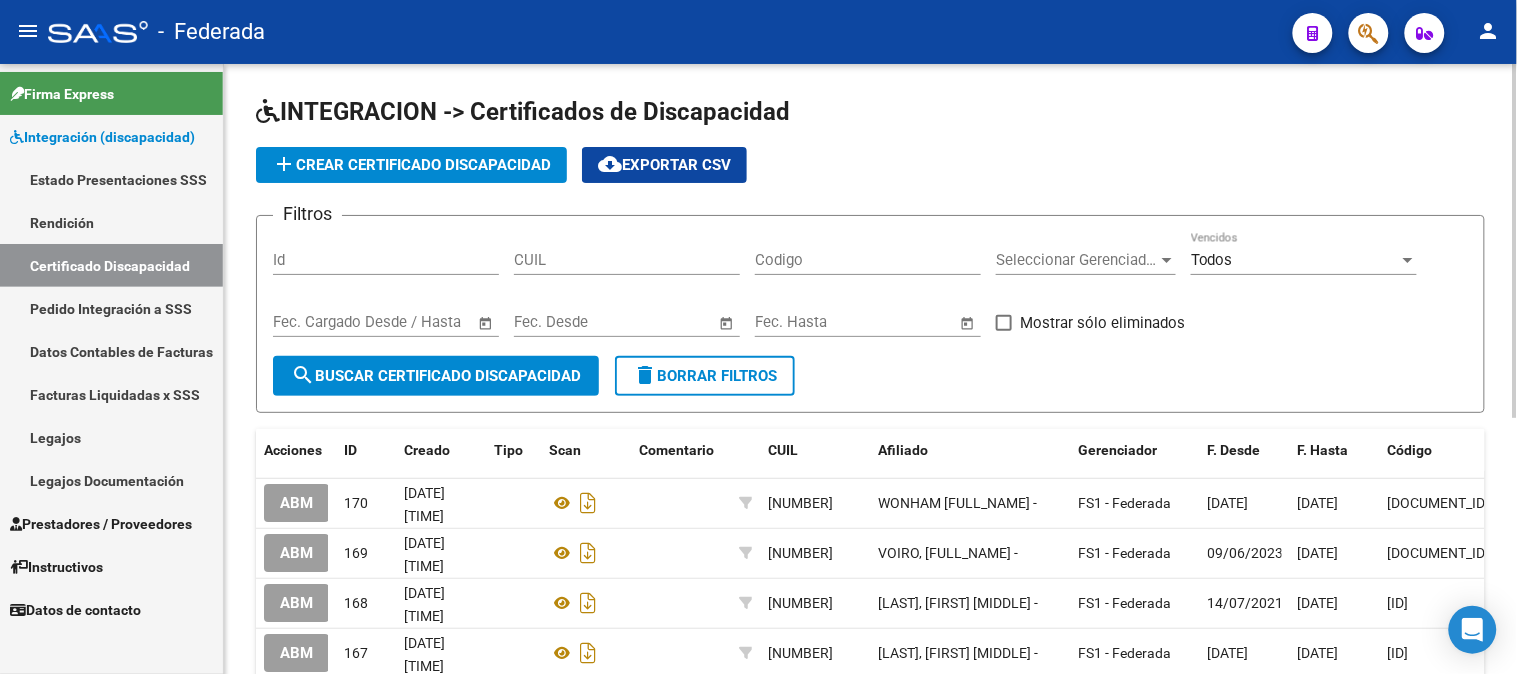 click on "add  Crear Certificado Discapacidad" 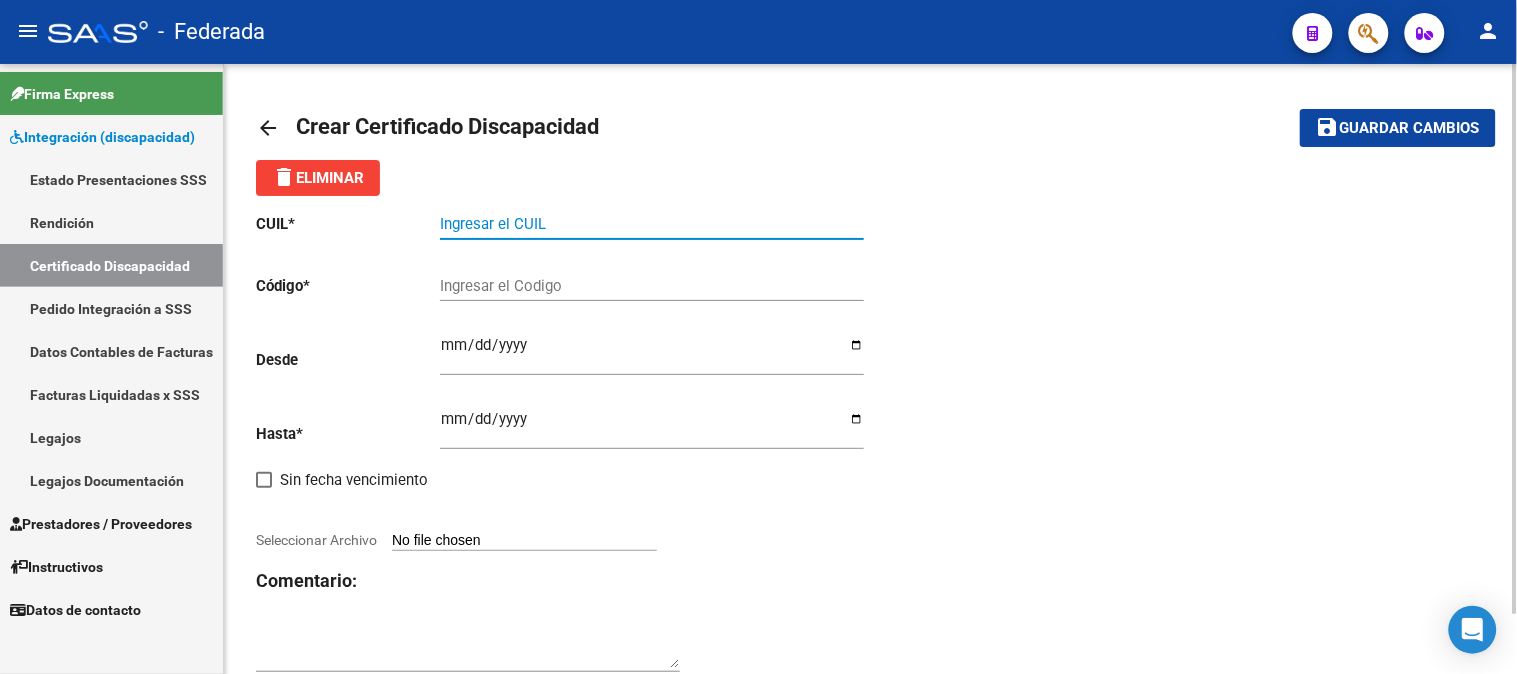 click on "Ingresar el CUIL" at bounding box center [652, 224] 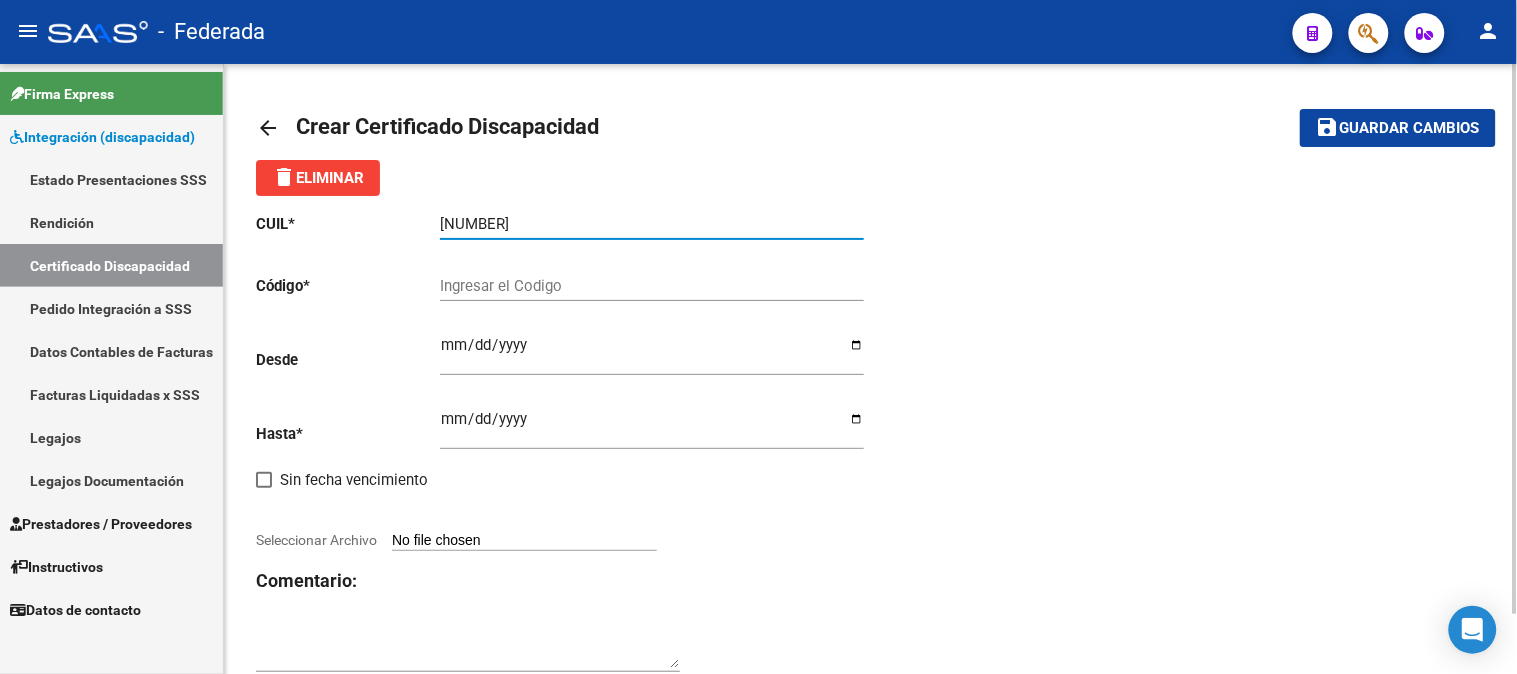 type on "[NUMBER]" 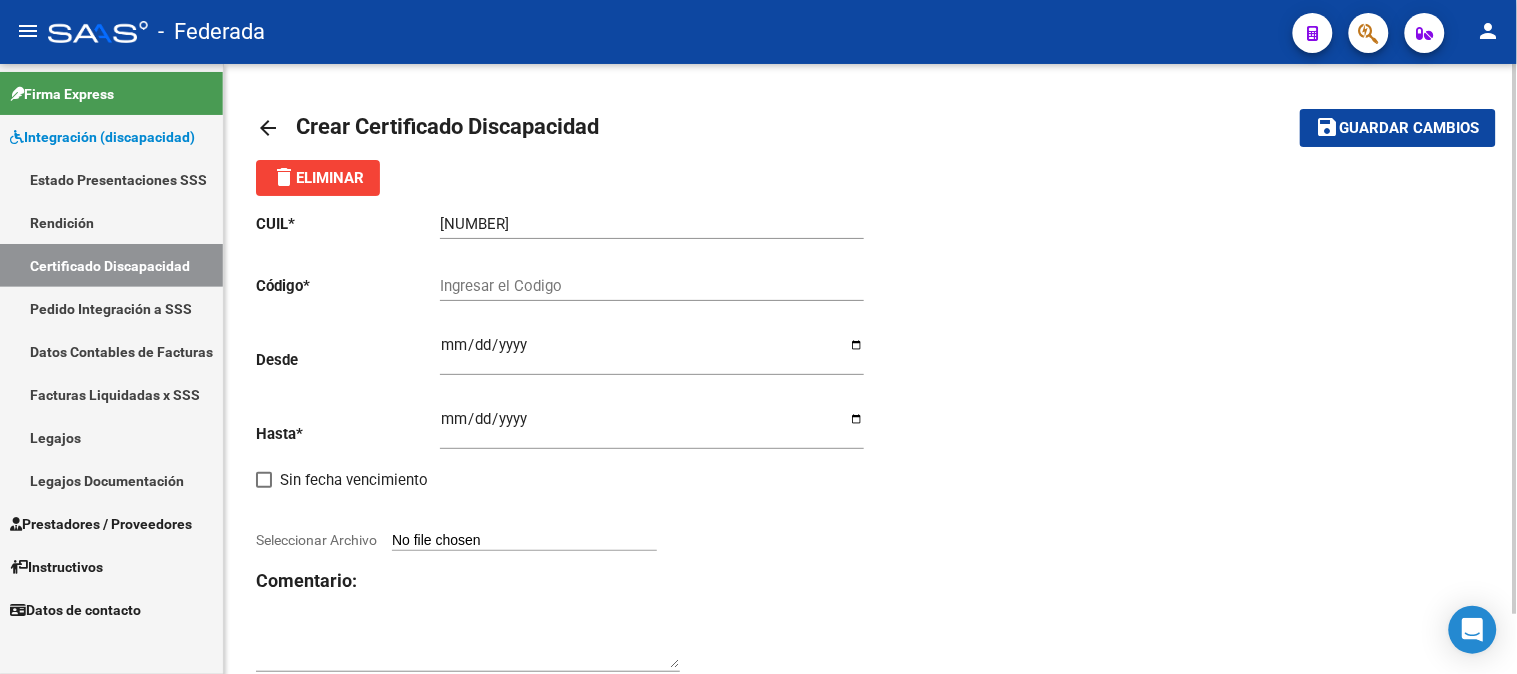 click on "Ingresar el Codigo" 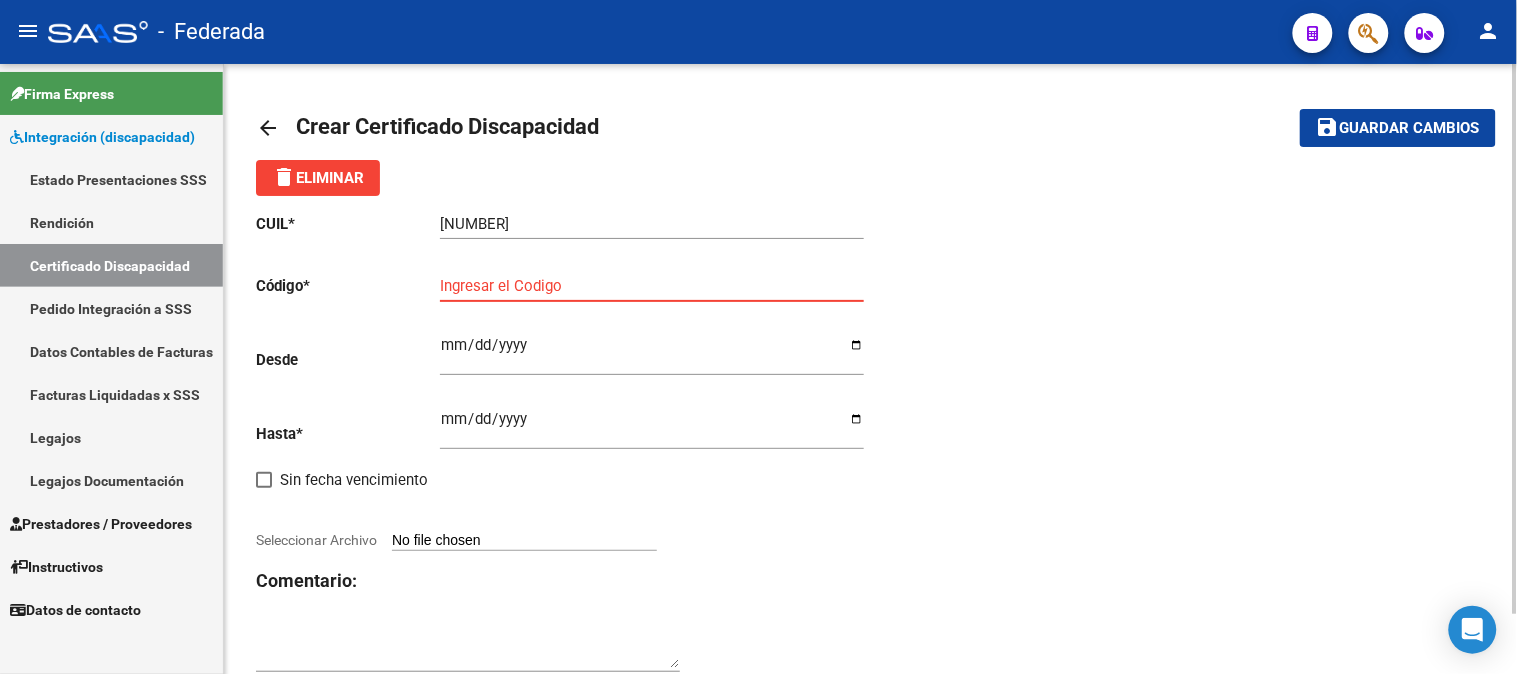 paste on "[ID]" 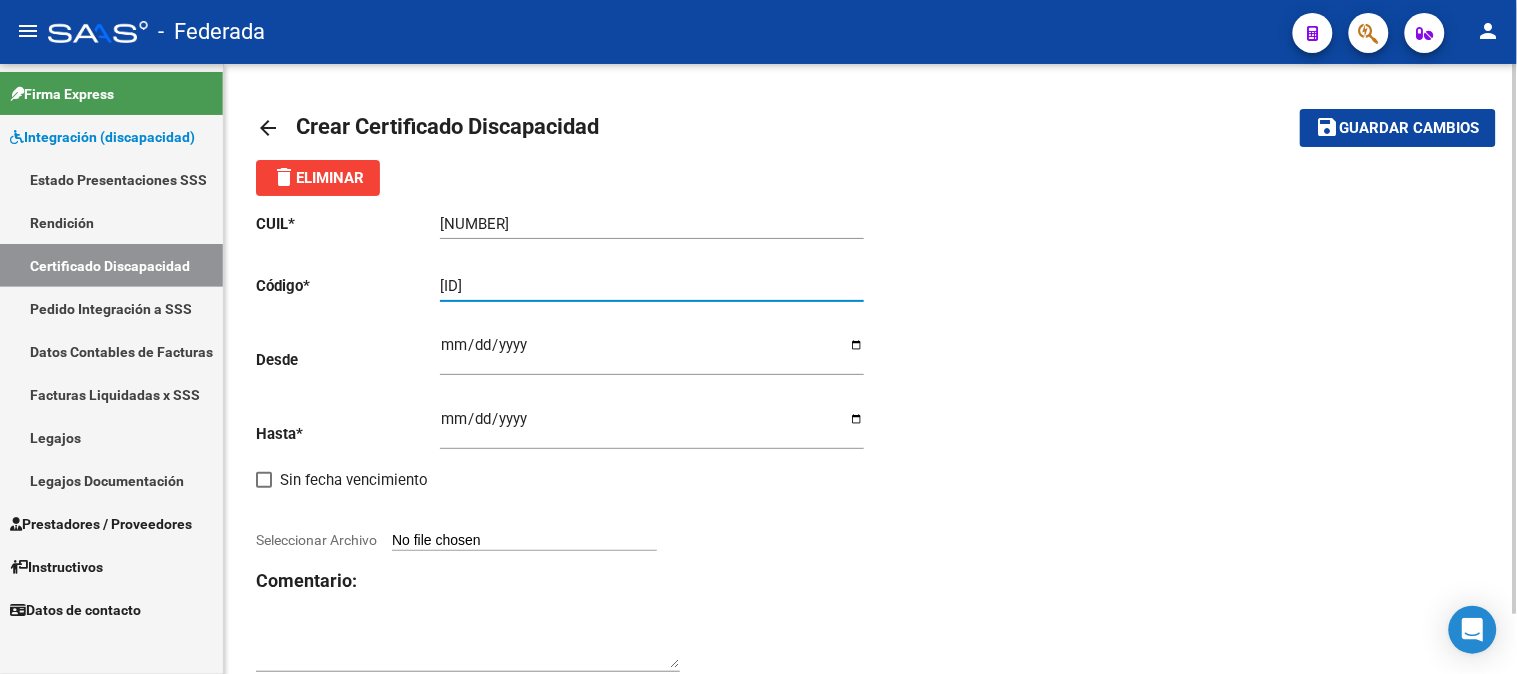 drag, startPoint x: 468, startPoint y: 284, endPoint x: 506, endPoint y: 333, distance: 62.008064 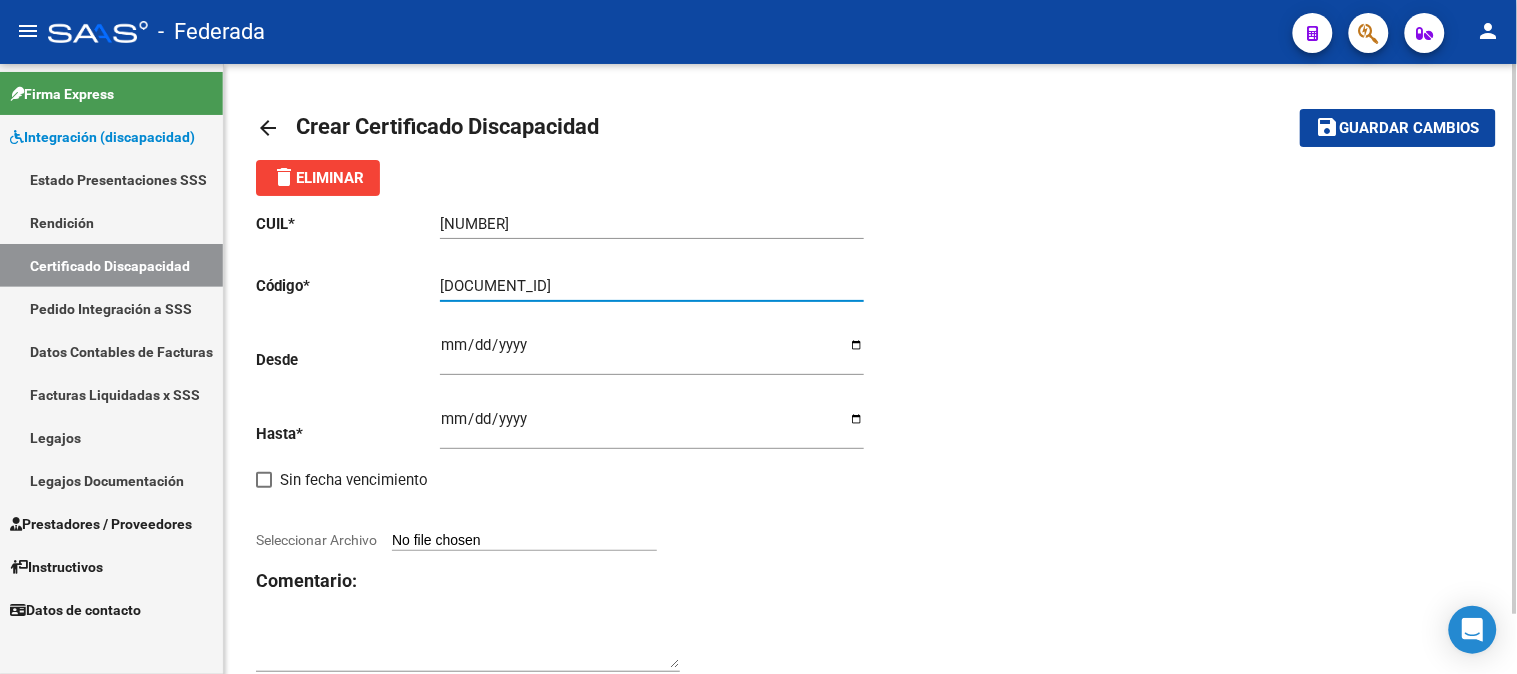 type on "[DOCUMENT_ID]" 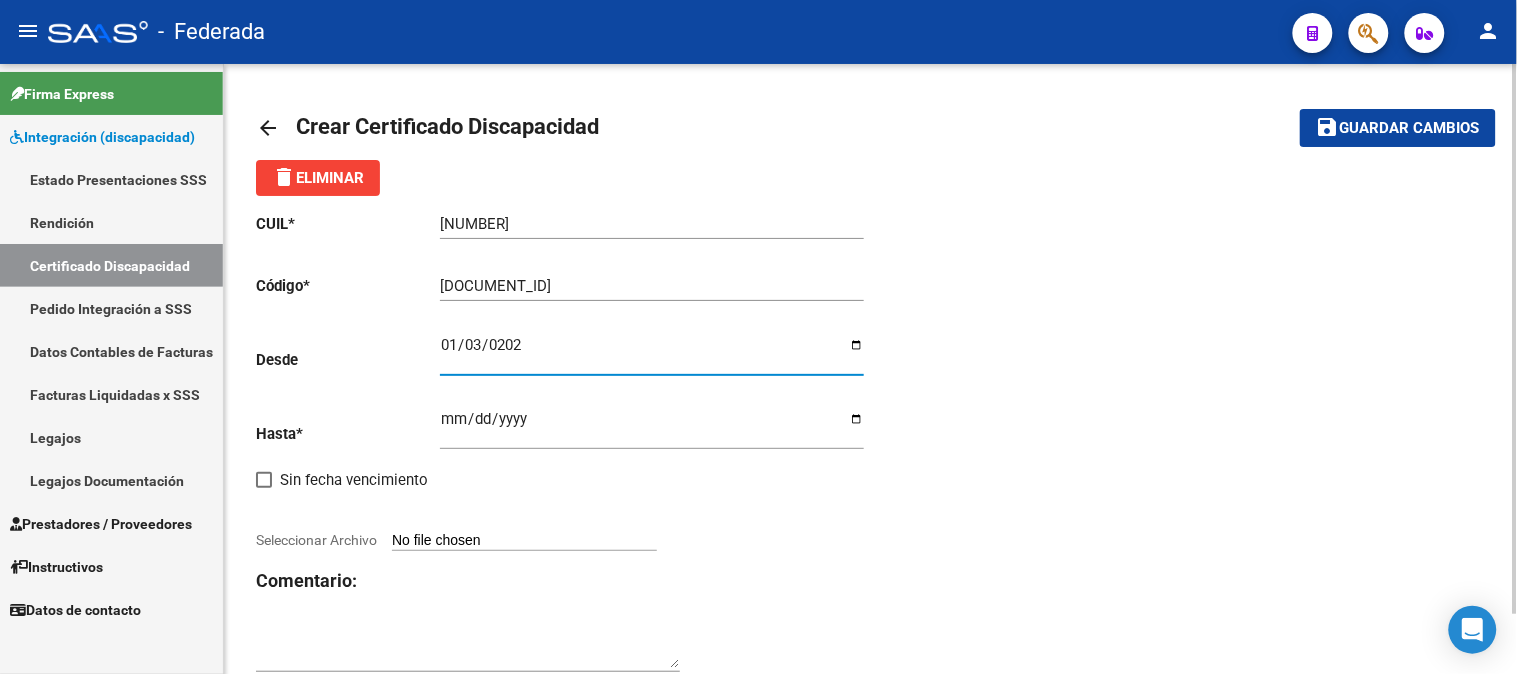 type on "[DATE]" 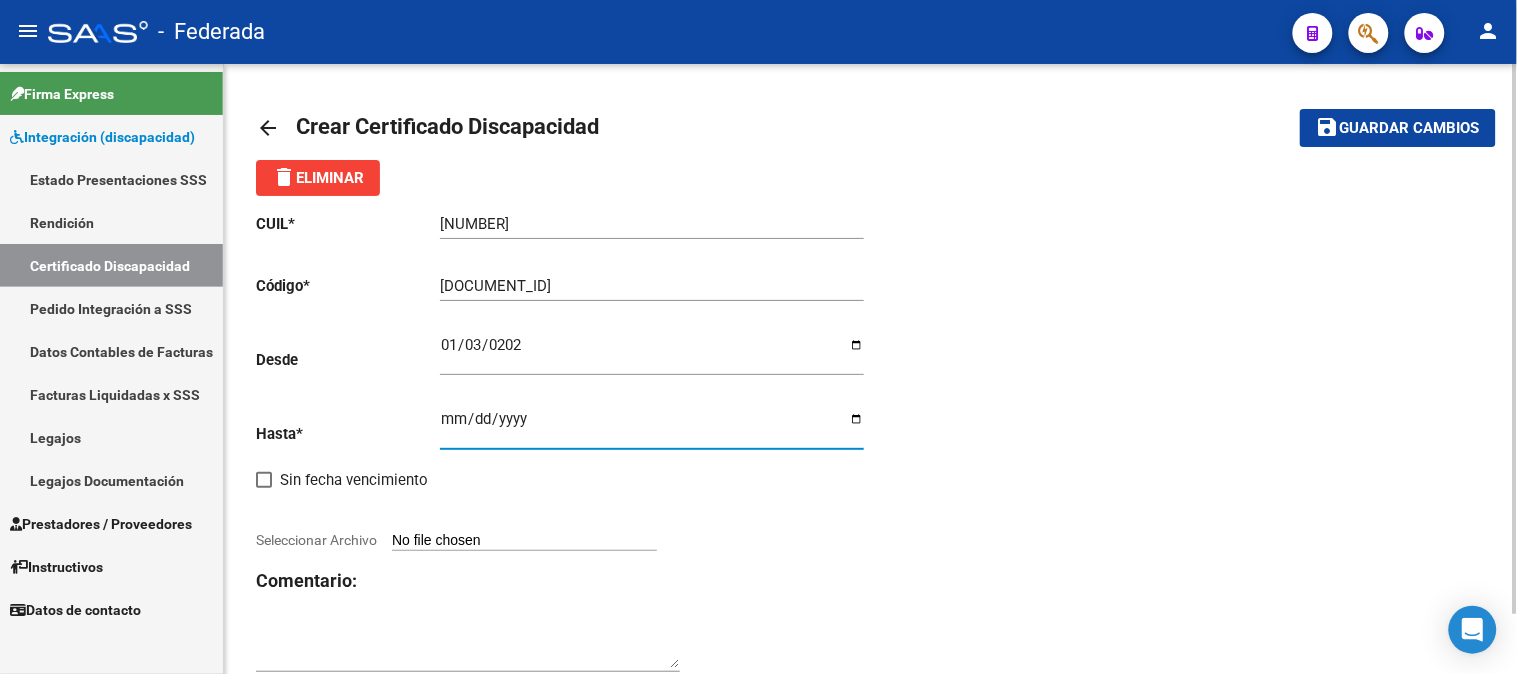 click on "Ingresar fec. Hasta" at bounding box center [652, 427] 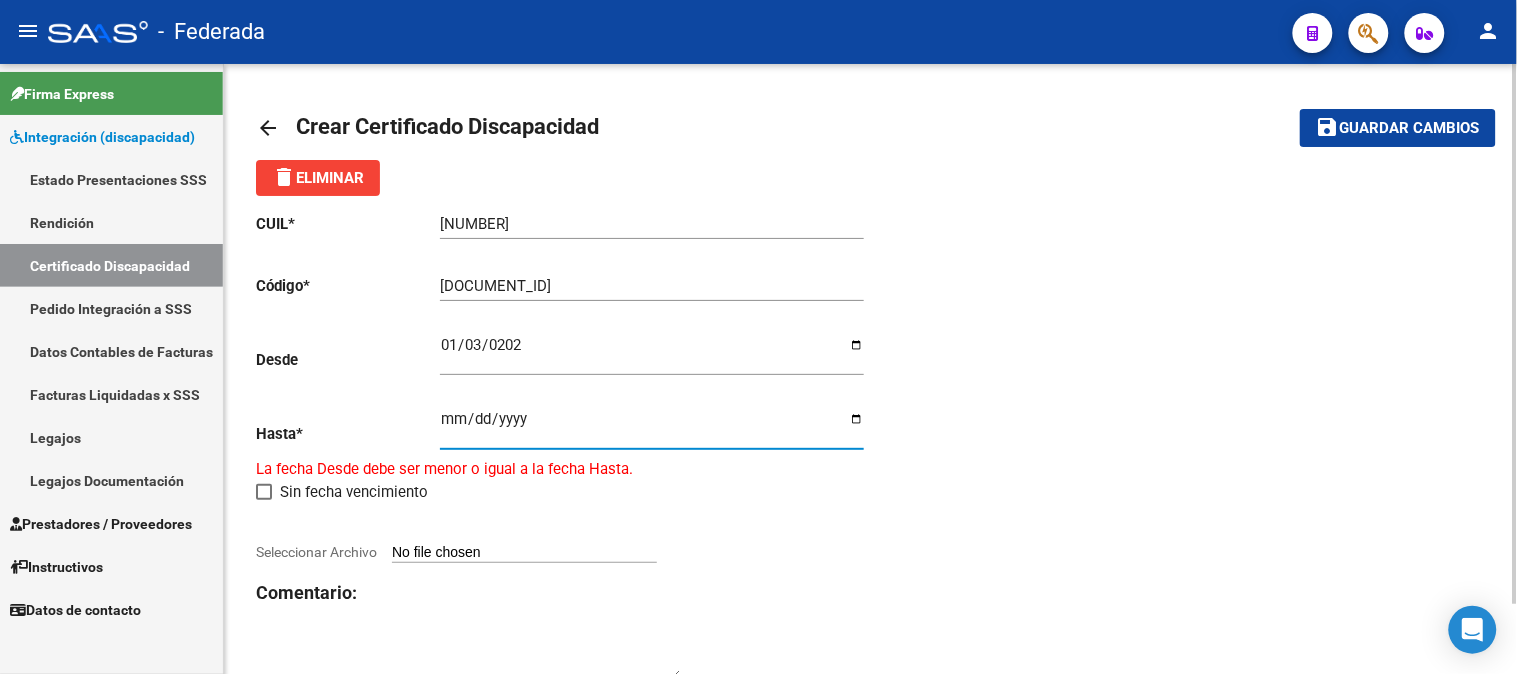 type on "[DATE]" 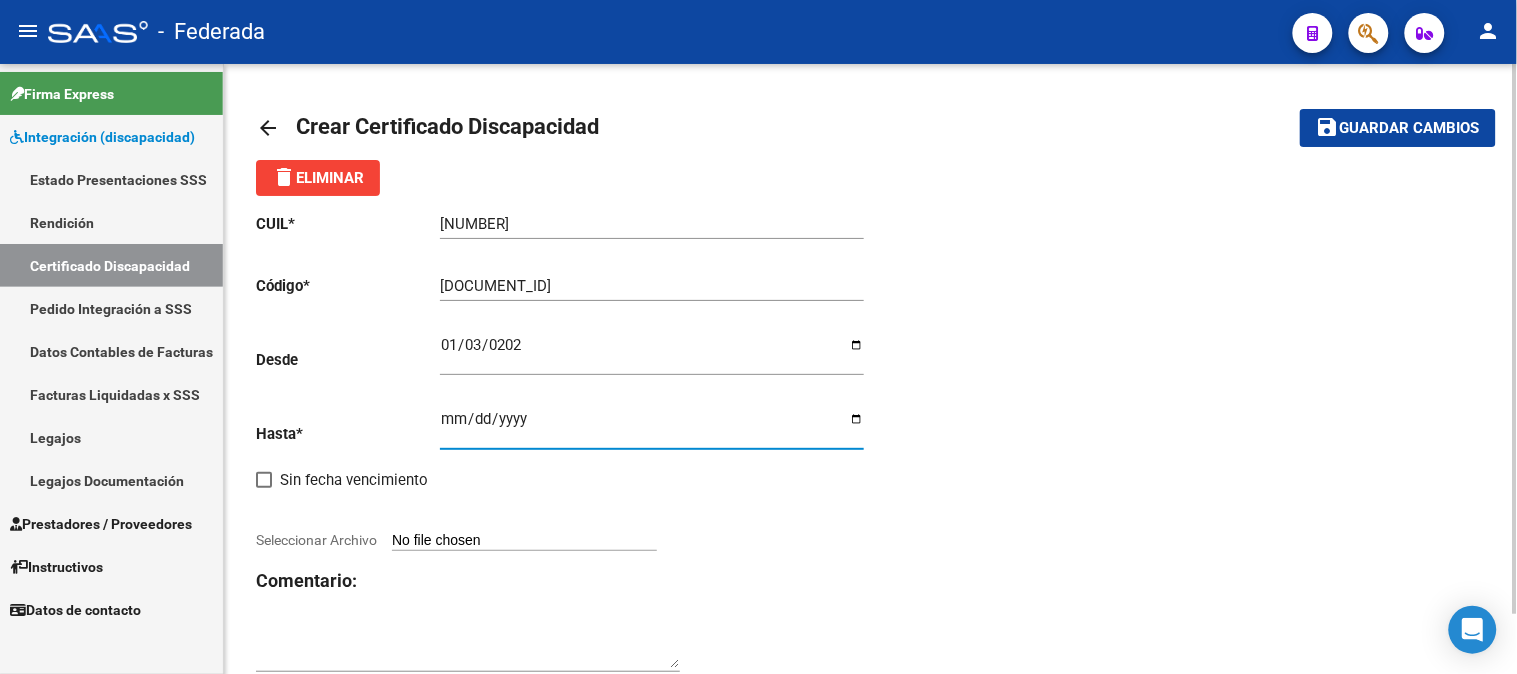 click on "Comentario:" 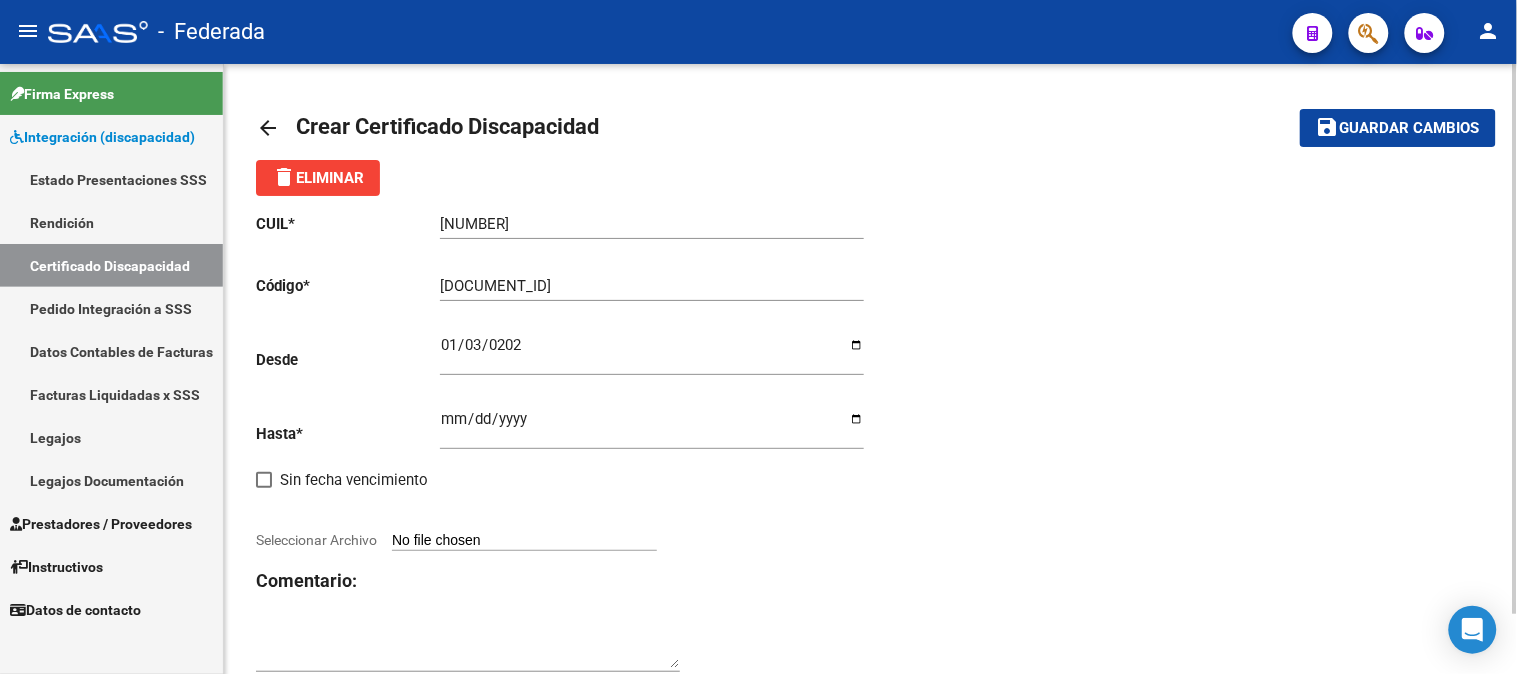 click on "Seleccionar Archivo" at bounding box center [524, 541] 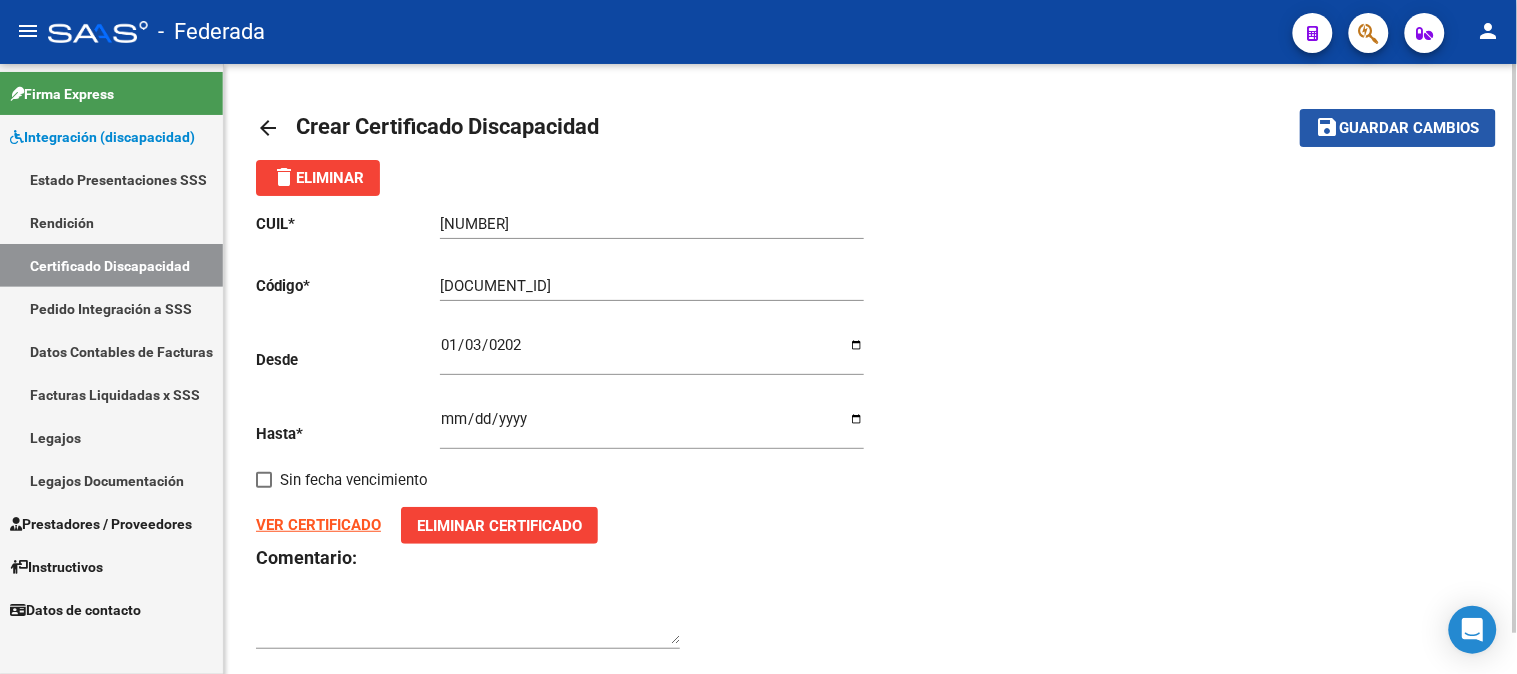 click on "Guardar cambios" 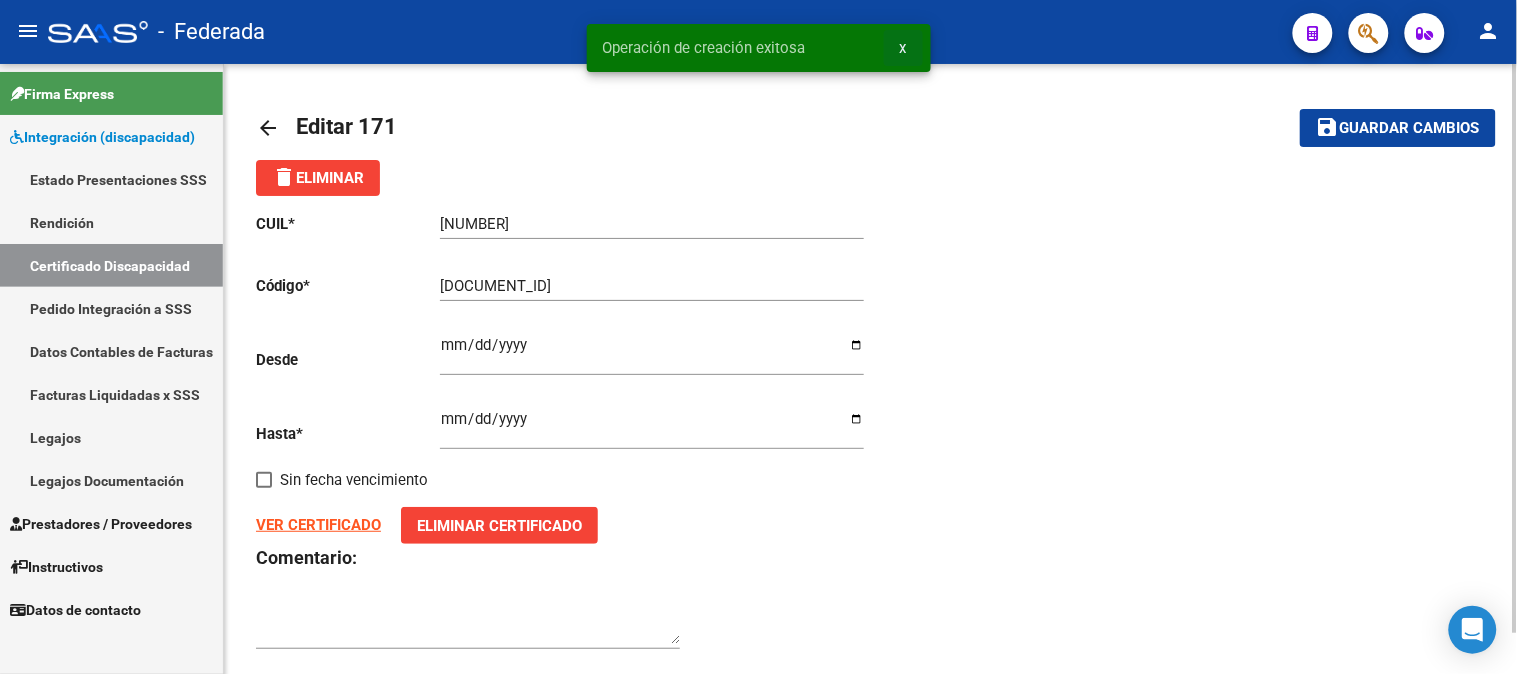 click on "x" at bounding box center [903, 48] 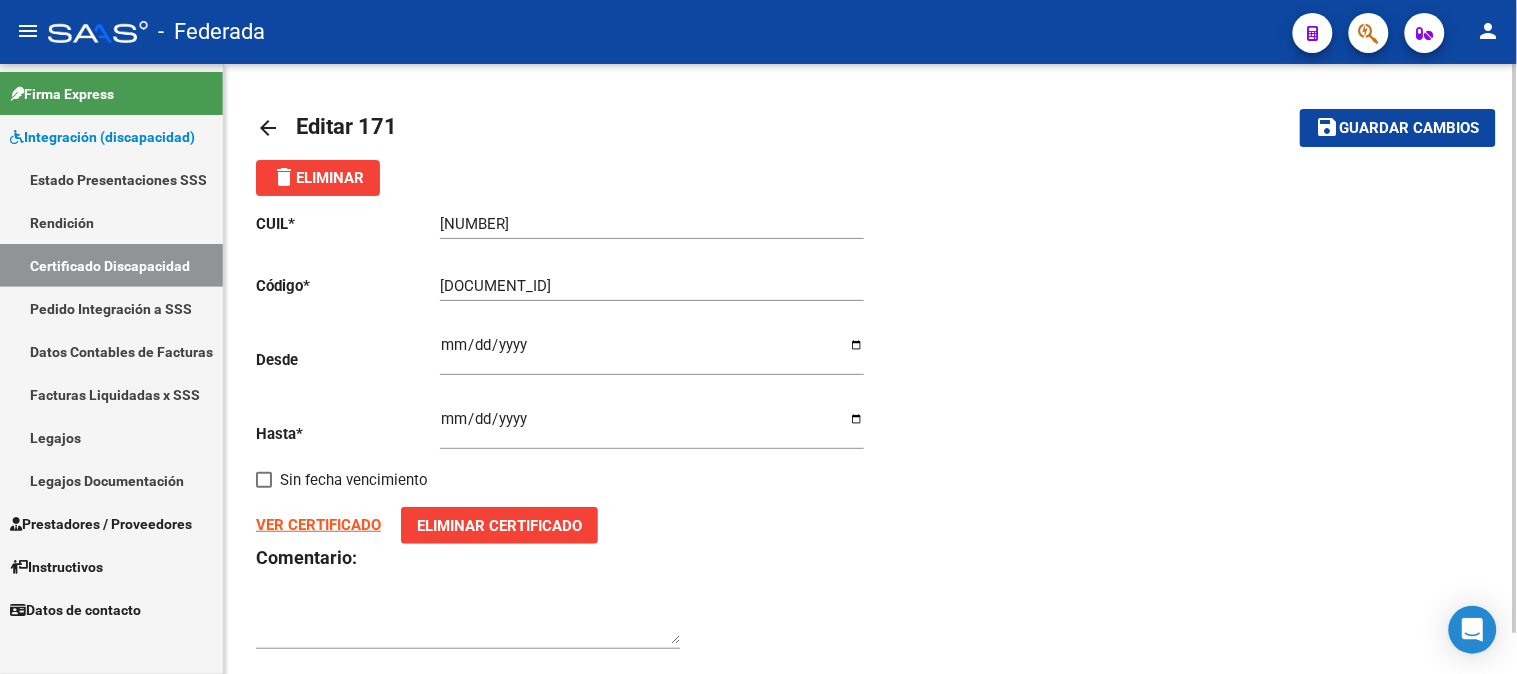 click on "Certificado Discapacidad" at bounding box center (111, 265) 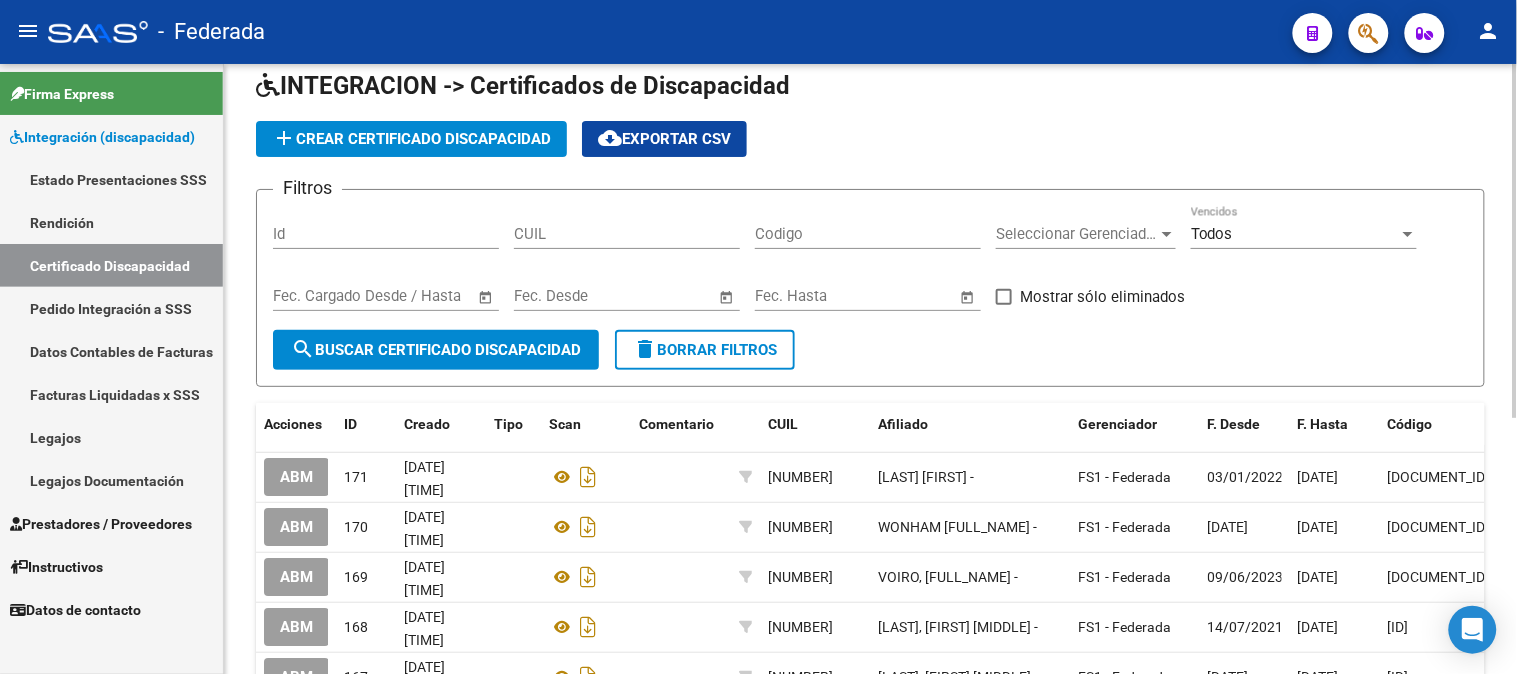 scroll, scrollTop: 0, scrollLeft: 0, axis: both 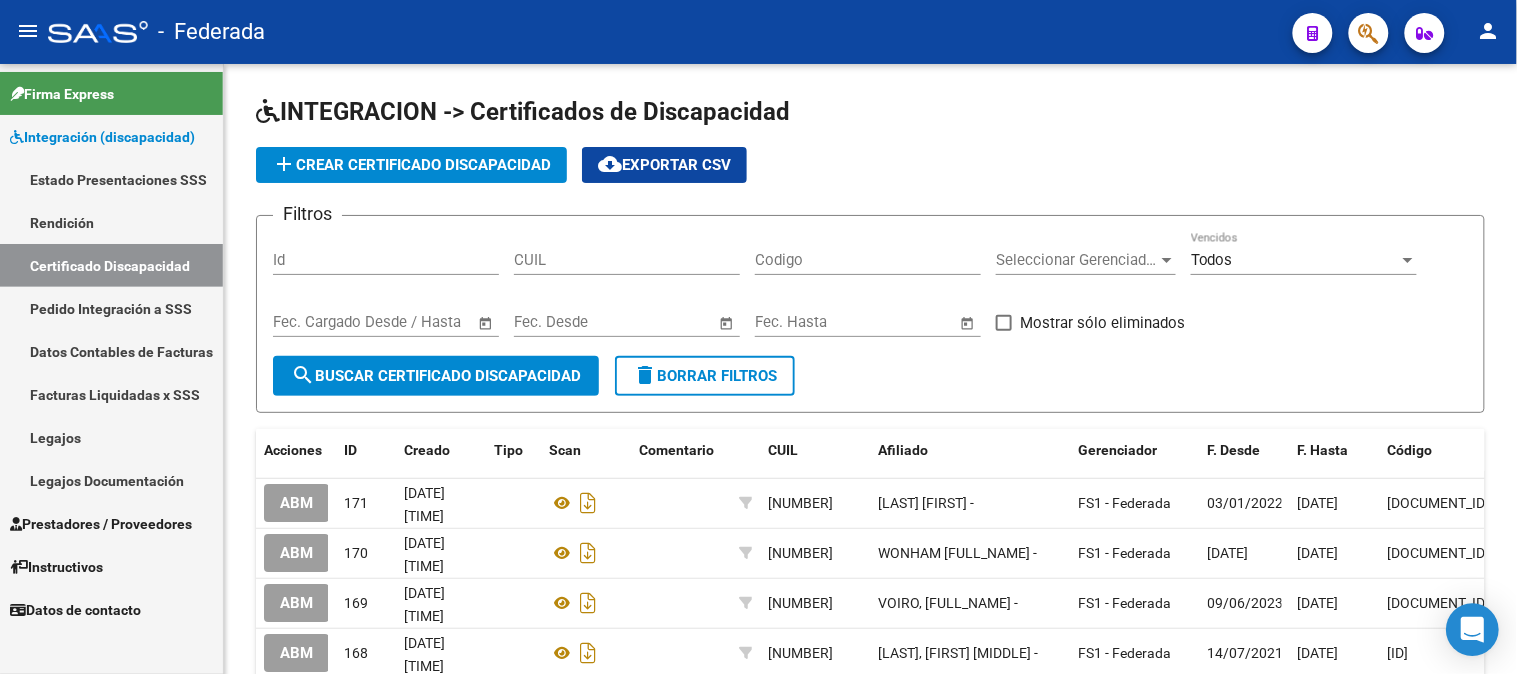 click 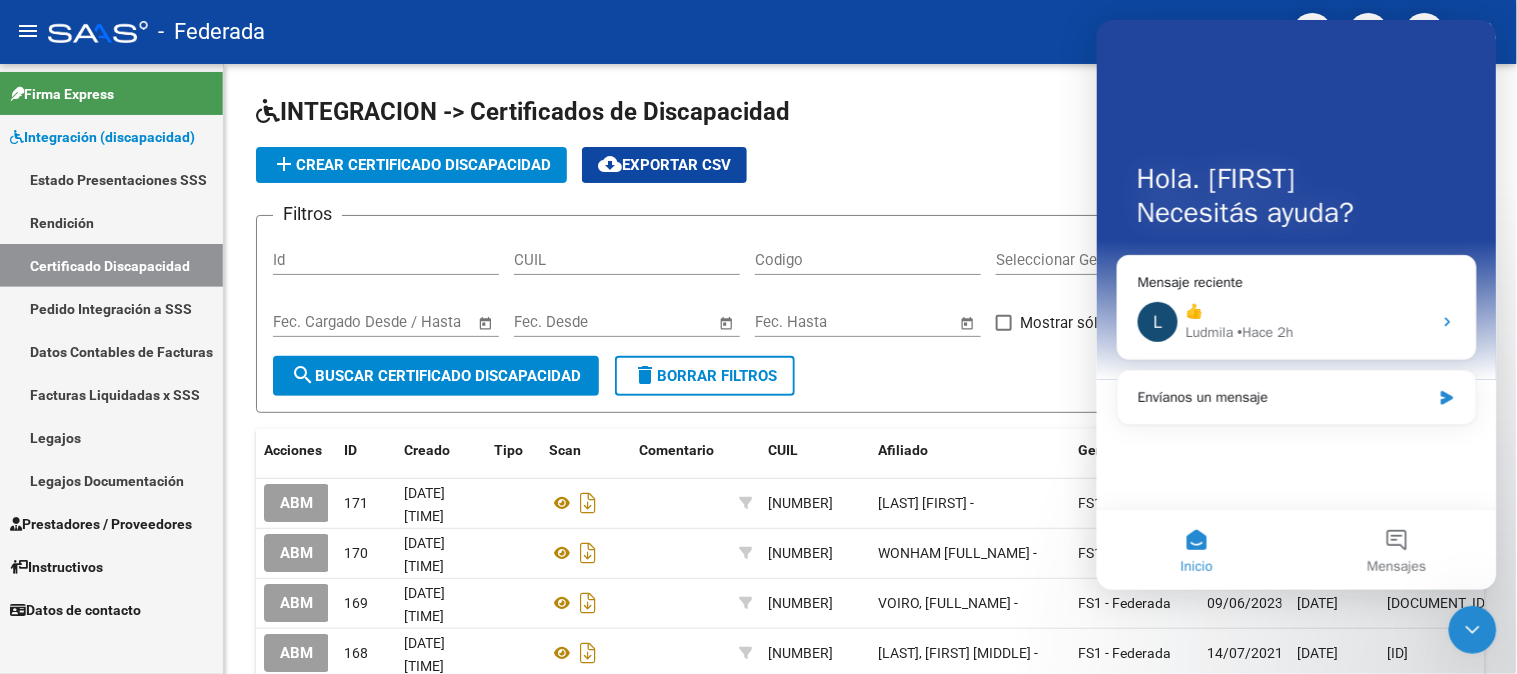 scroll, scrollTop: 0, scrollLeft: 0, axis: both 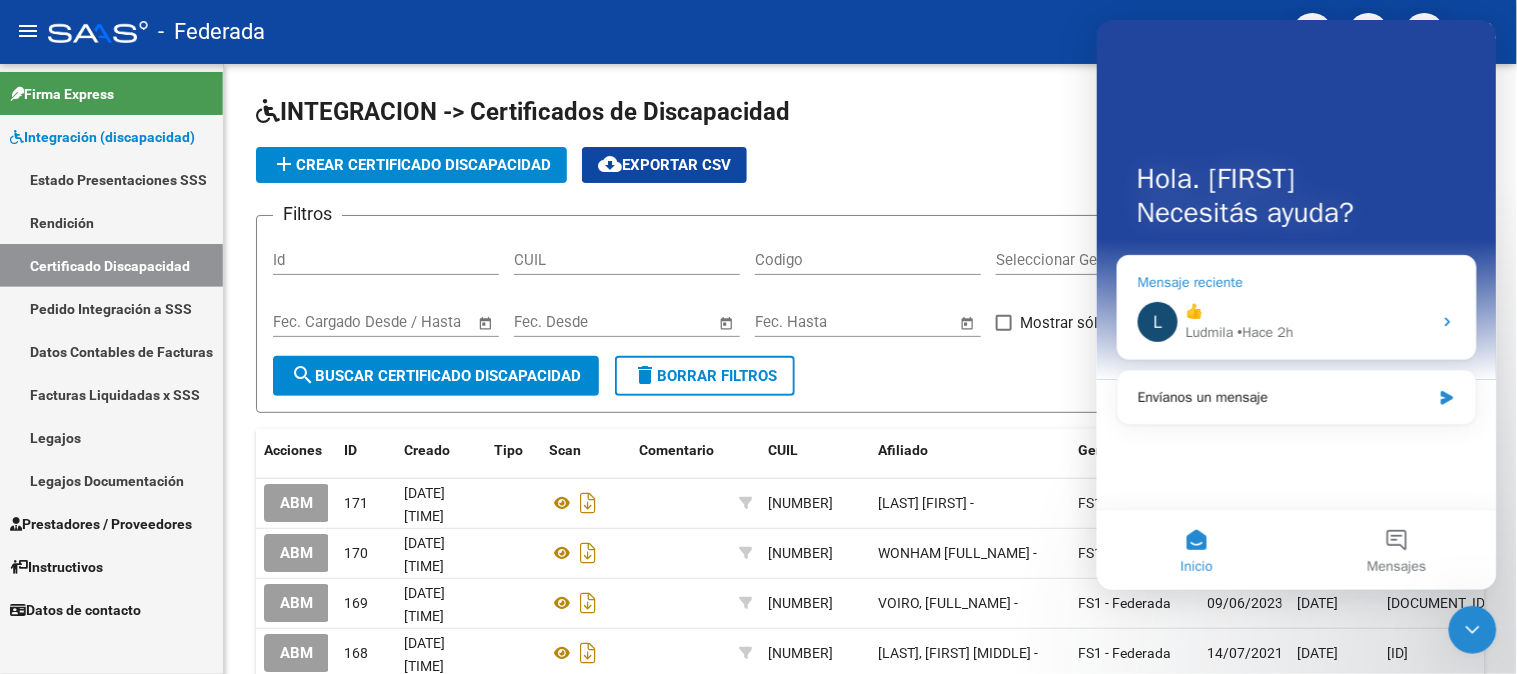 click on "•  Hace [TIME]" at bounding box center [1265, 331] 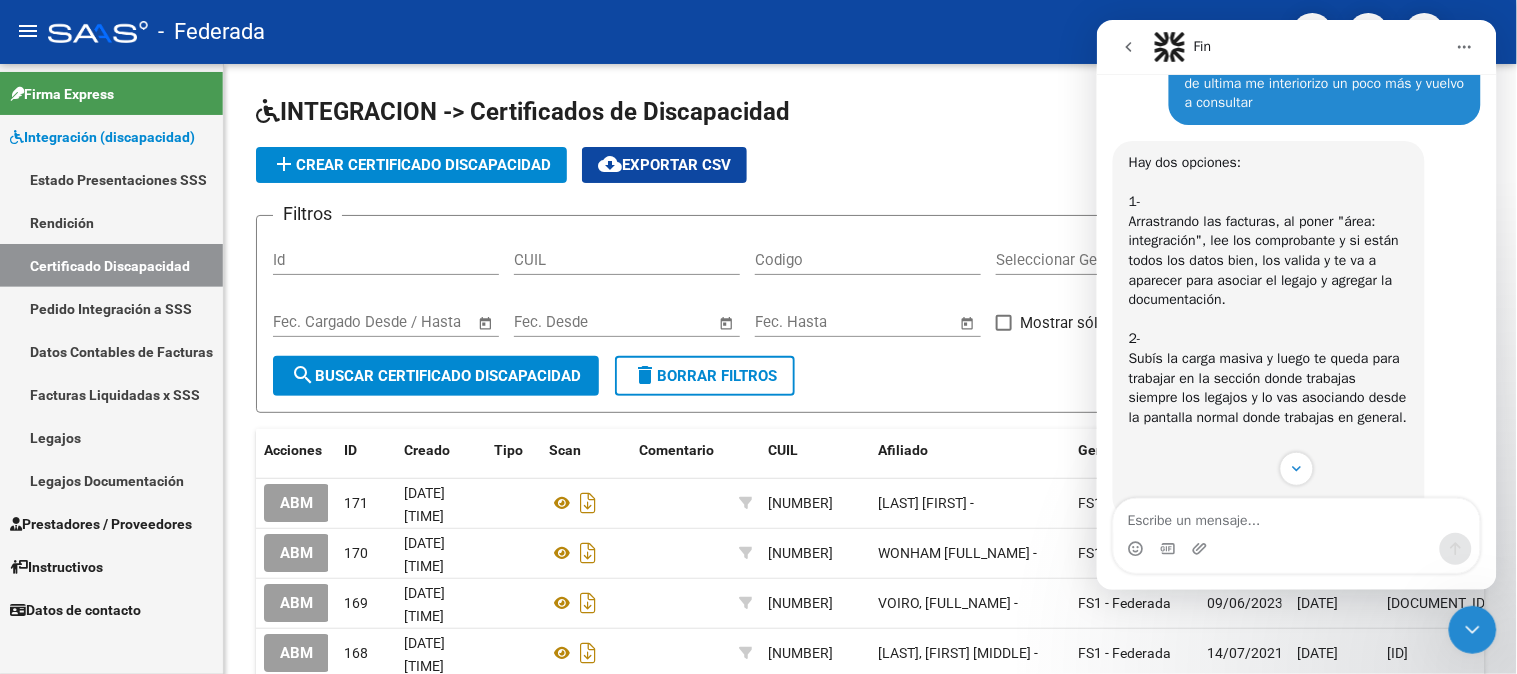 scroll, scrollTop: 2120, scrollLeft: 0, axis: vertical 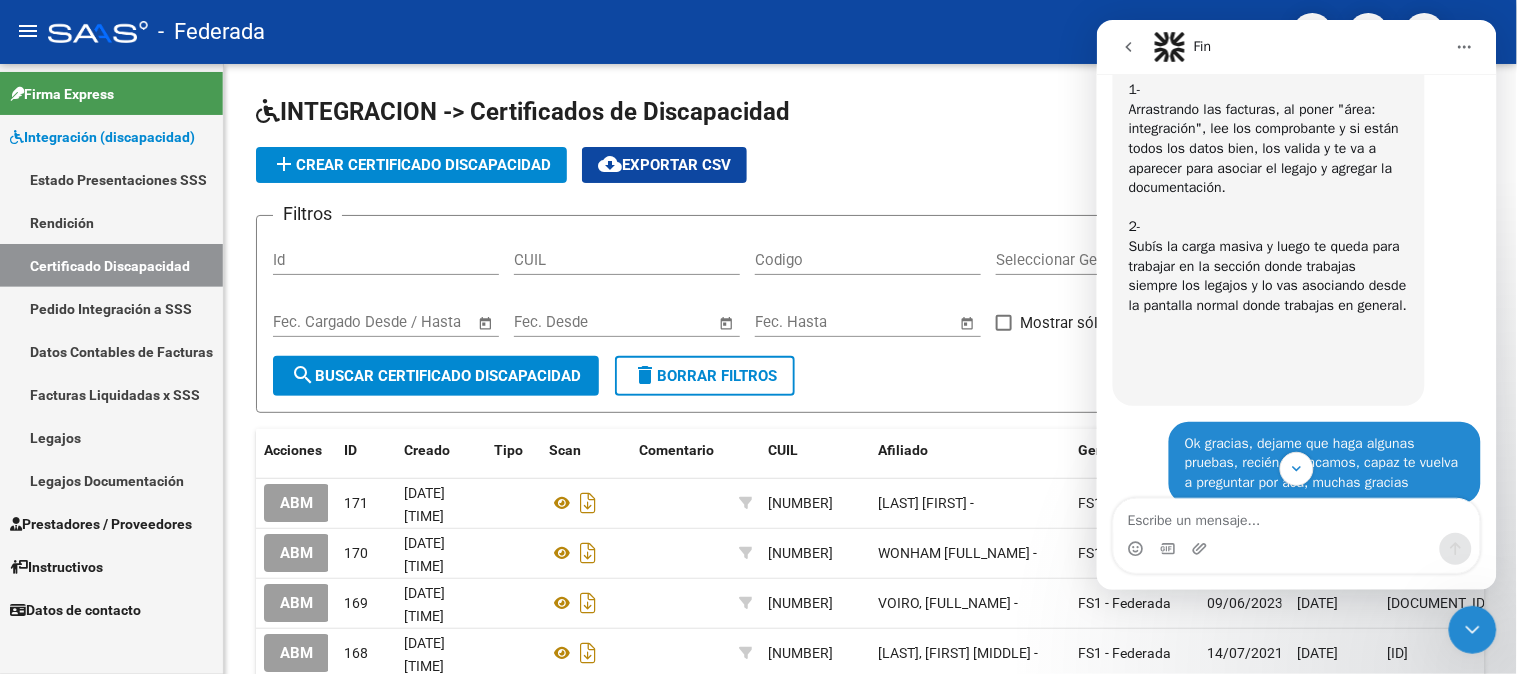 click on "Hay dos opciones: 1- Arrastrando las facturas, al poner "área: integración", lee los comprobante y si están todos los datos bien, los valida y te va a aparecer para asociar el legajo y agregar la documentación. 2- Subís la carga masiva y luego te queda para trabajar en la sección donde trabajas siempre los legajos y lo vas asociando desde la pantalla normal donde trabajas en general. ​" at bounding box center (1268, 216) 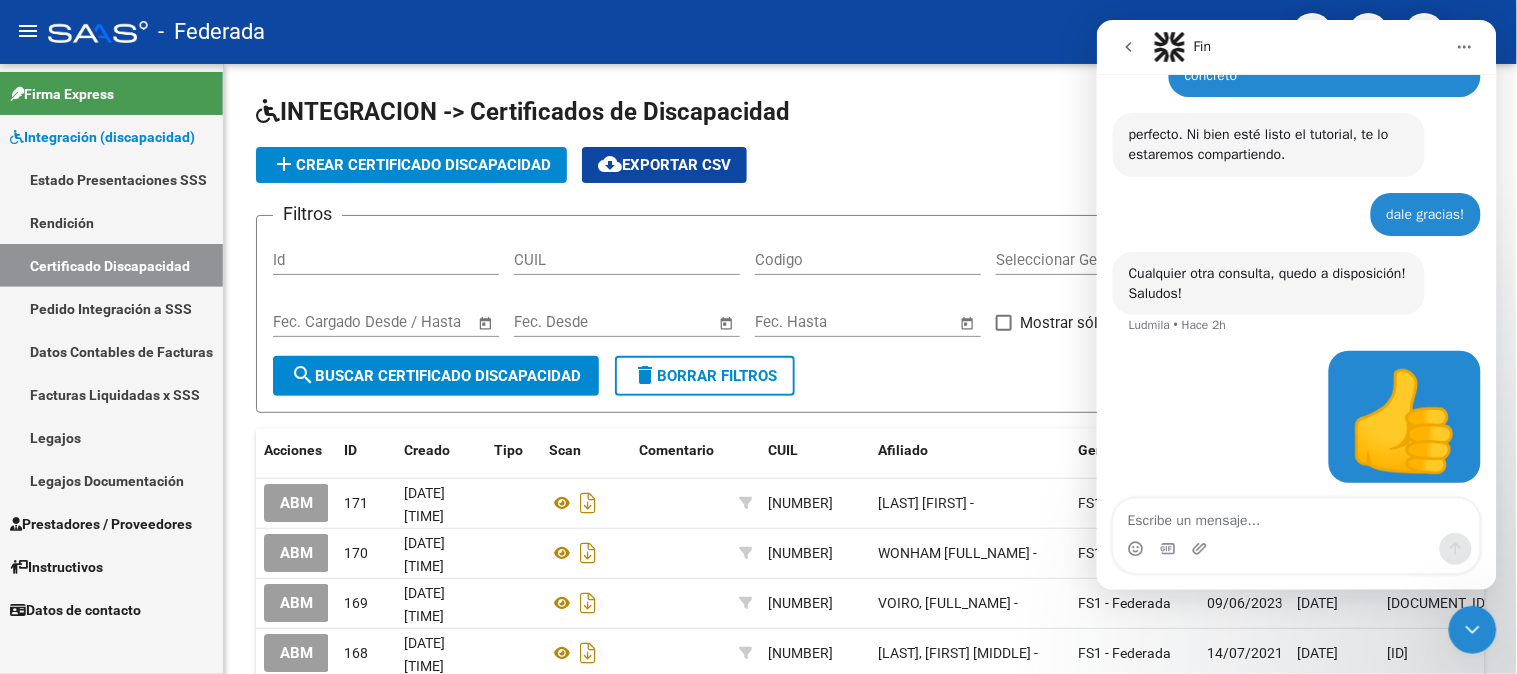scroll, scrollTop: 3138, scrollLeft: 0, axis: vertical 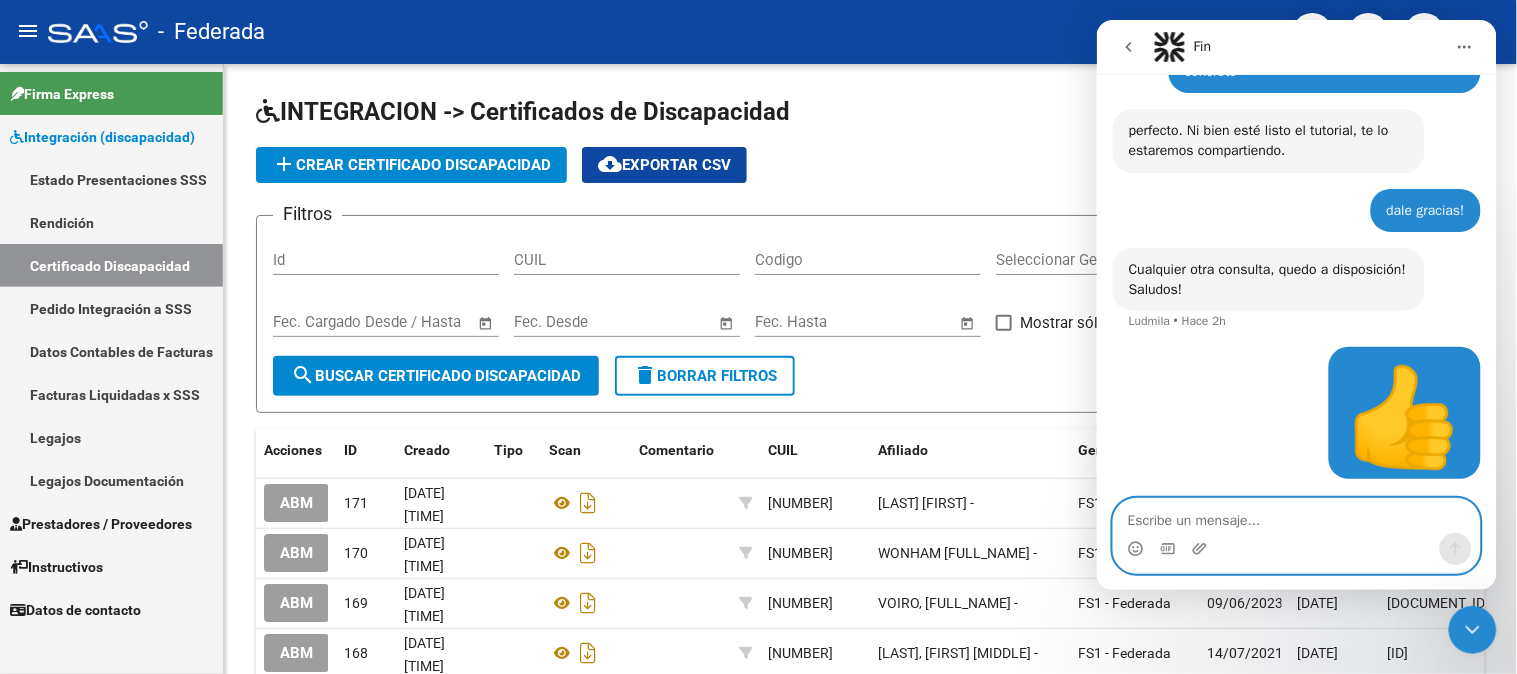 click at bounding box center (1296, 515) 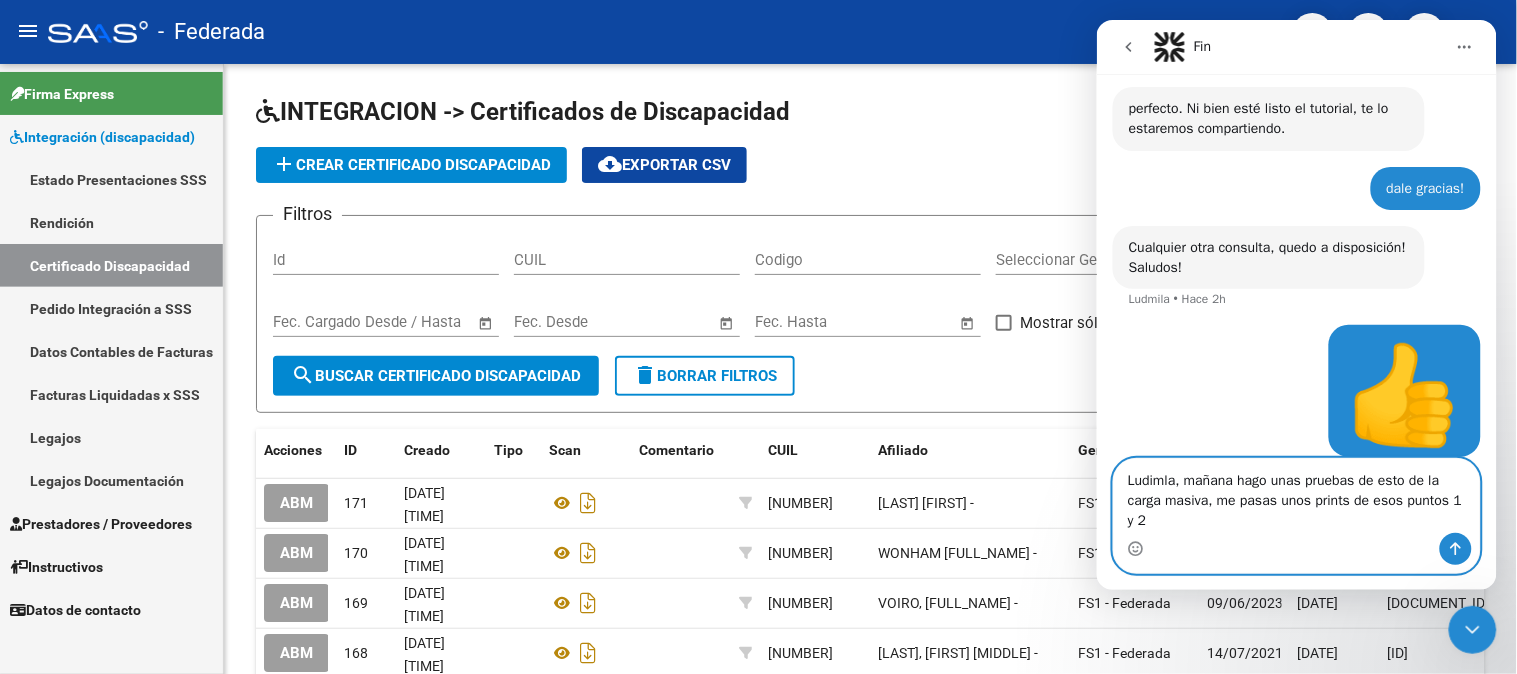 scroll, scrollTop: 3180, scrollLeft: 0, axis: vertical 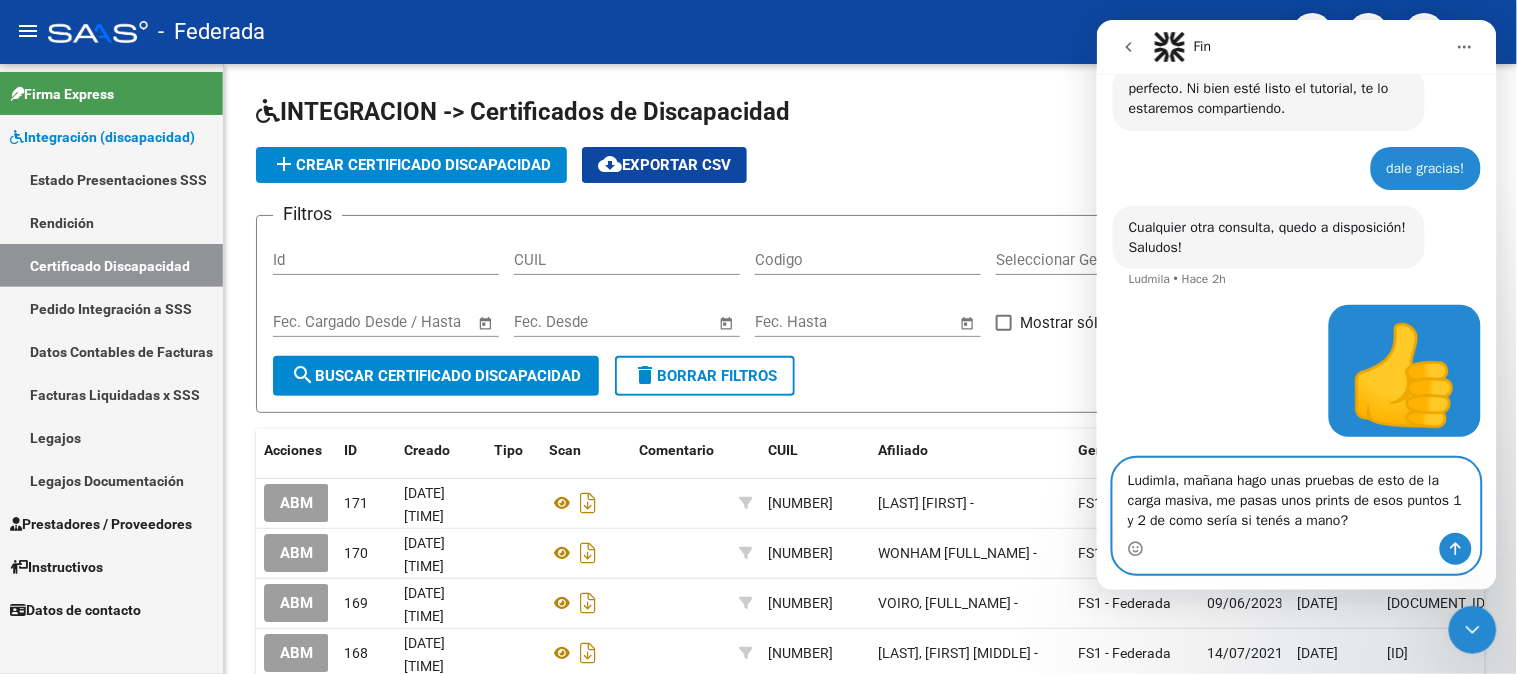 click on "Ludimla, mañana hago unas pruebas de esto de la carga masiva, me pasas unos prints de esos puntos 1 y 2 de como sería si tenés a mano?" at bounding box center [1296, 495] 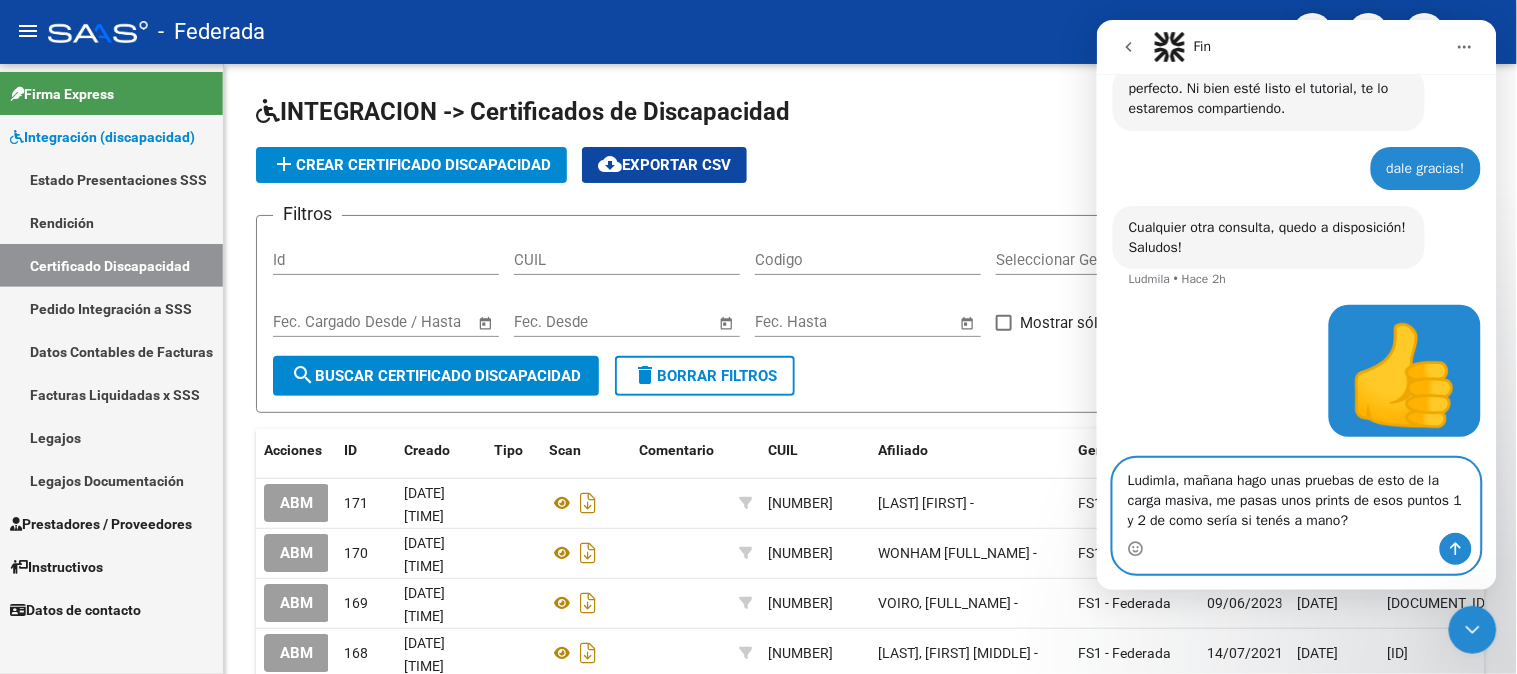 click on "Ludimla, mañana hago unas pruebas de esto de la carga masiva, me pasas unos prints de esos puntos 1 y 2 de como sería si tenés a mano?" at bounding box center (1296, 495) 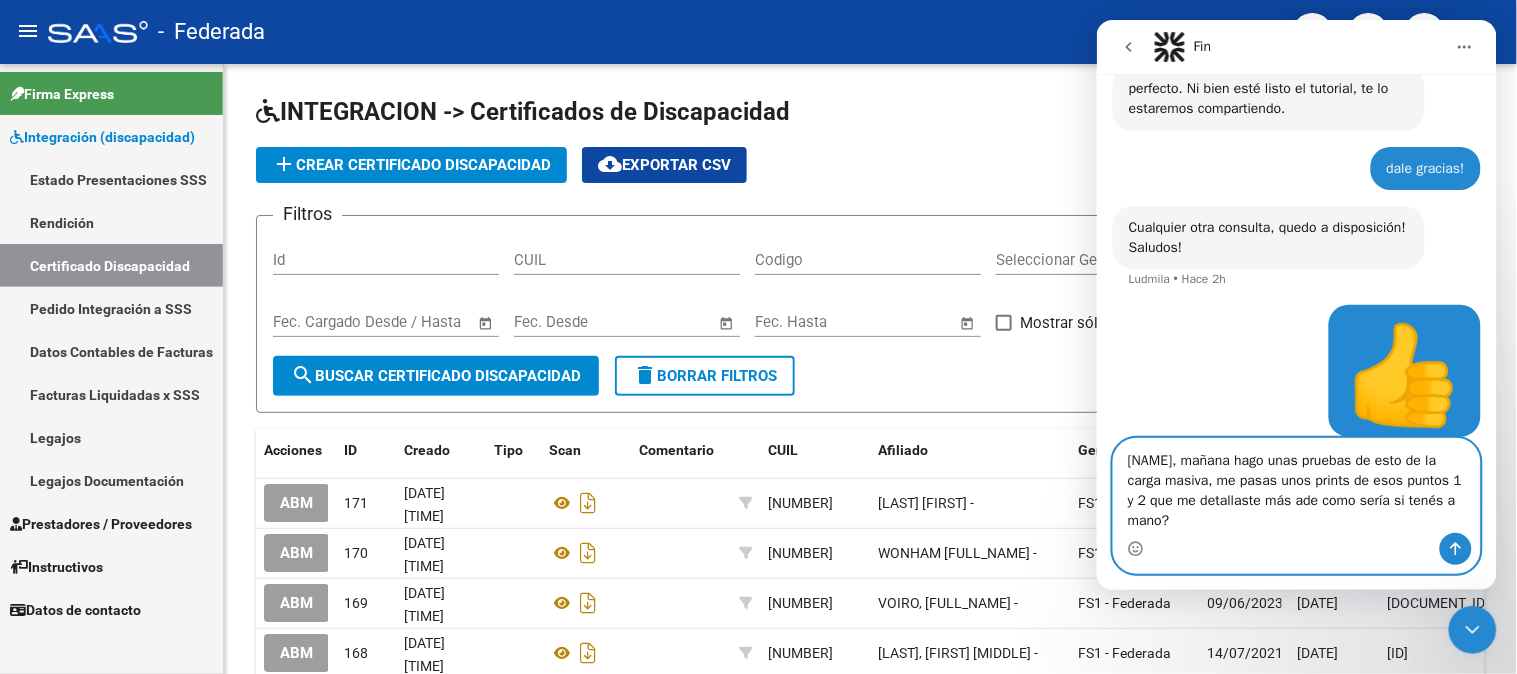 scroll, scrollTop: 3200, scrollLeft: 0, axis: vertical 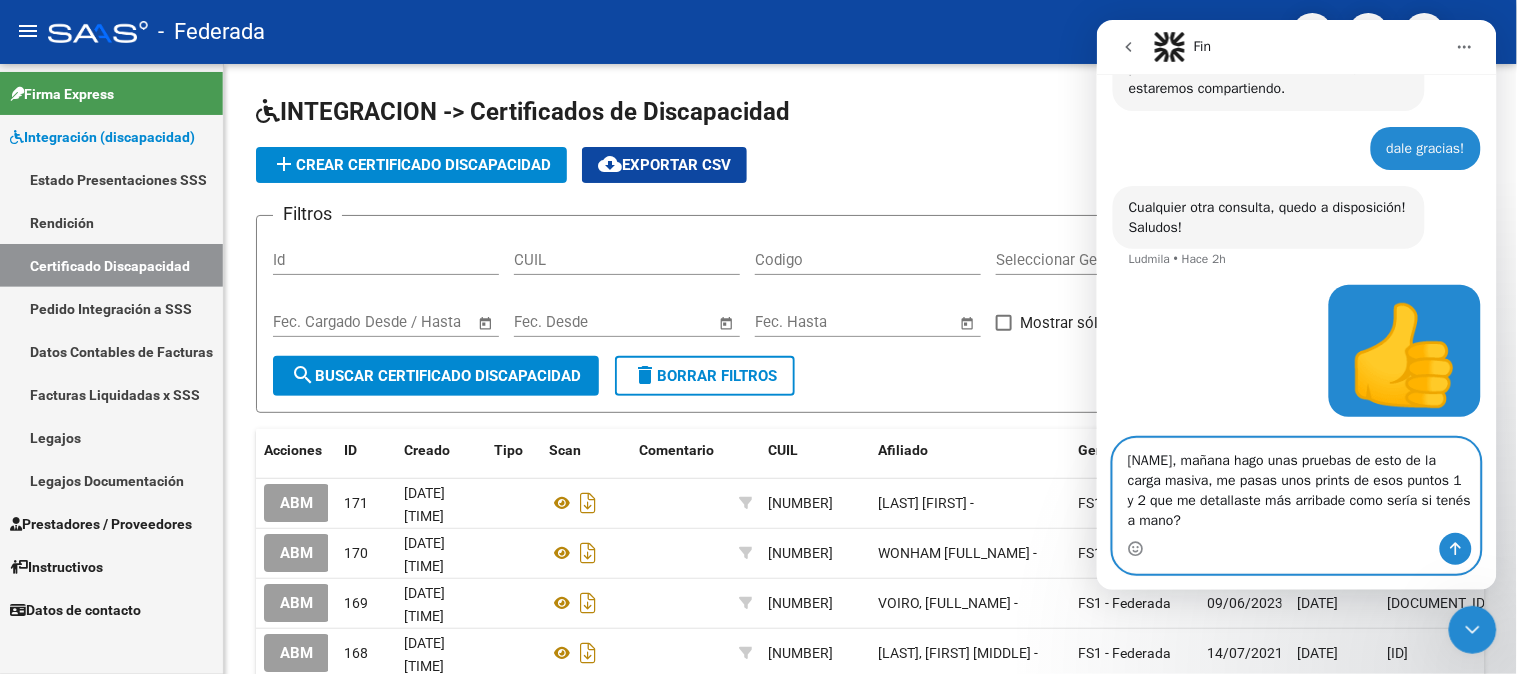 type on "Ludimla, mañana hago unas pruebas de esto de la carga masiva, me pasas unos prints de esos puntos 1 y 2 que me detallaste más arriba de como sería si tenés a mano?" 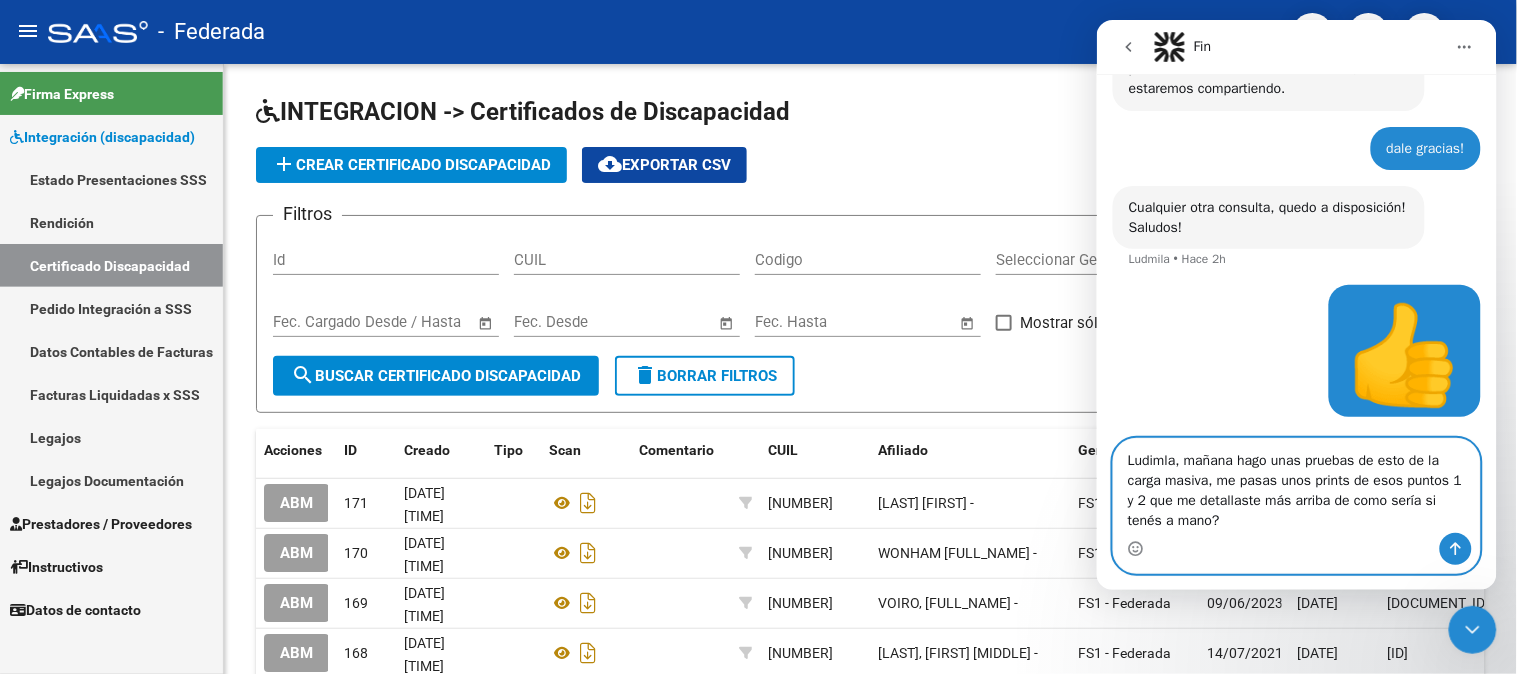 type 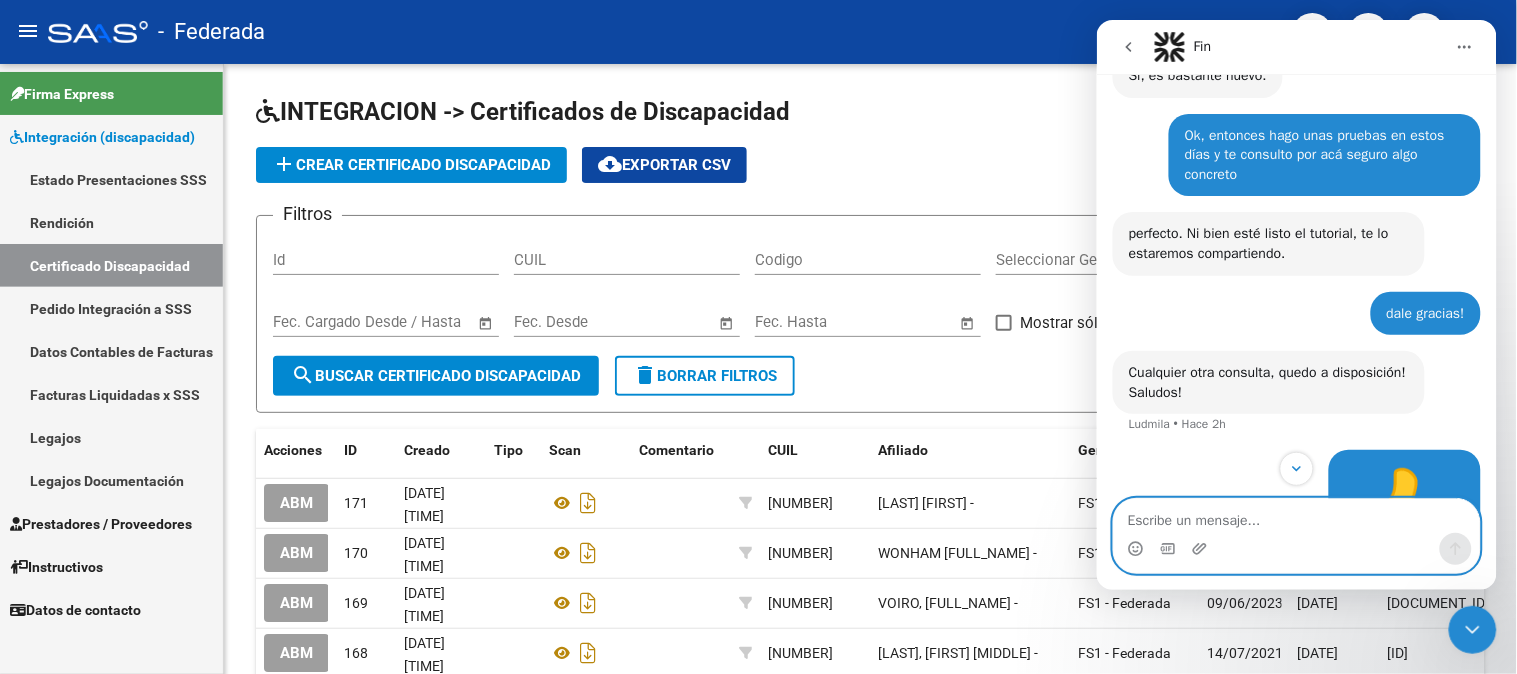 scroll, scrollTop: 3257, scrollLeft: 0, axis: vertical 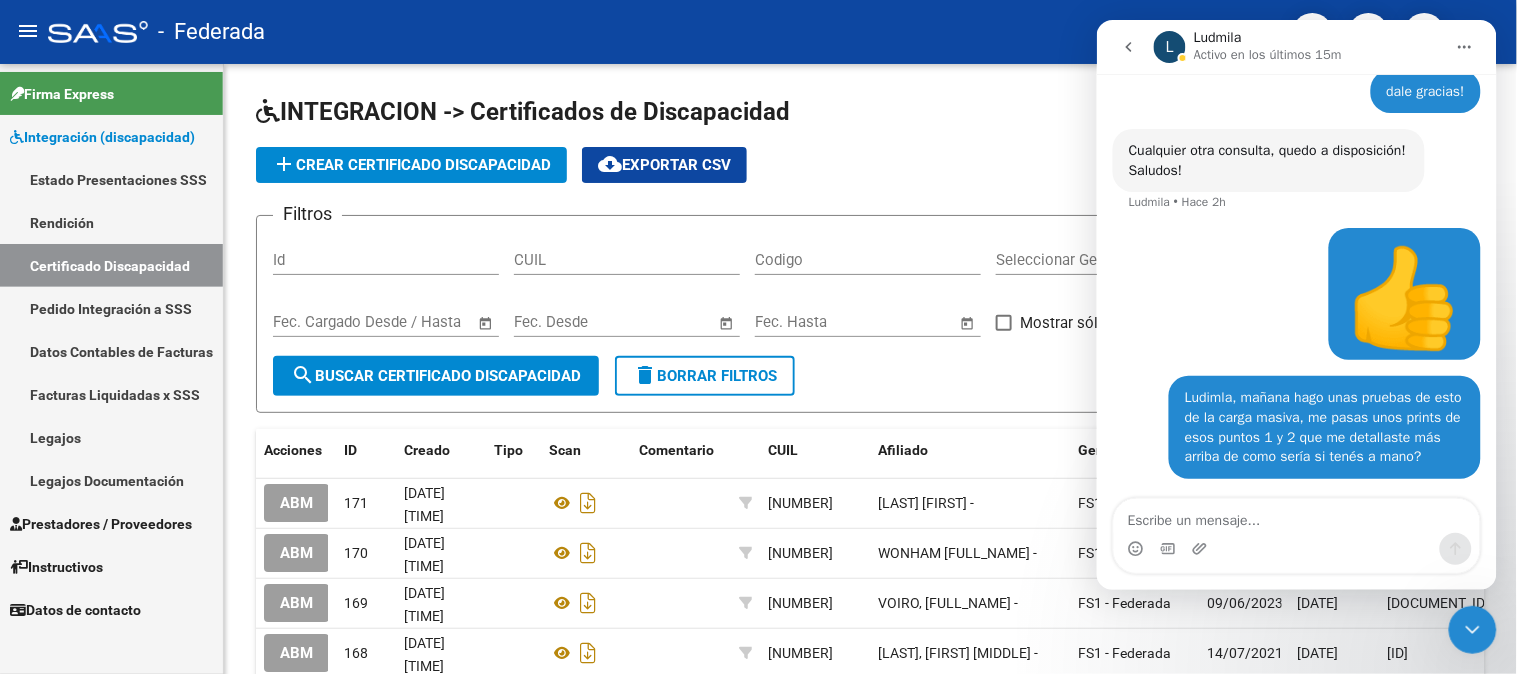 click on "Prestadores / Proveedores" at bounding box center [101, 524] 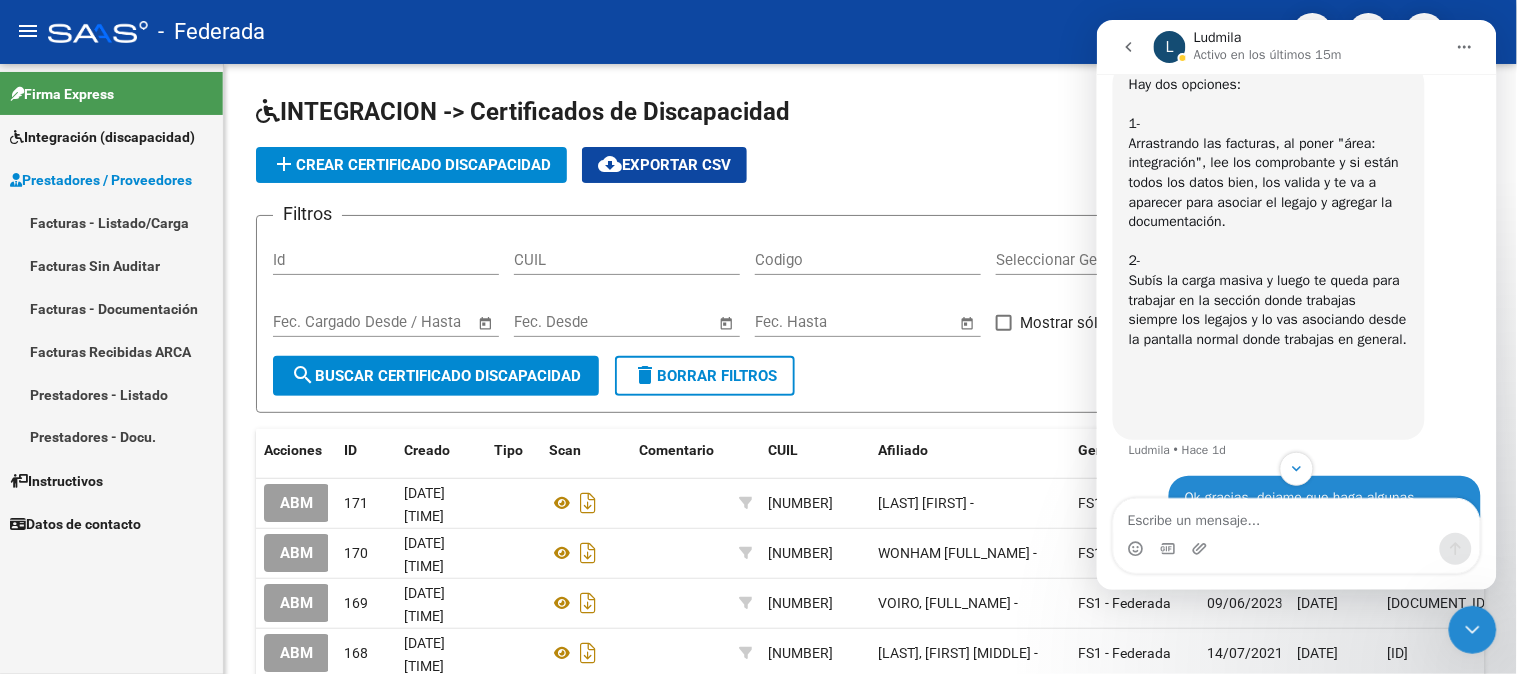 scroll, scrollTop: 2035, scrollLeft: 0, axis: vertical 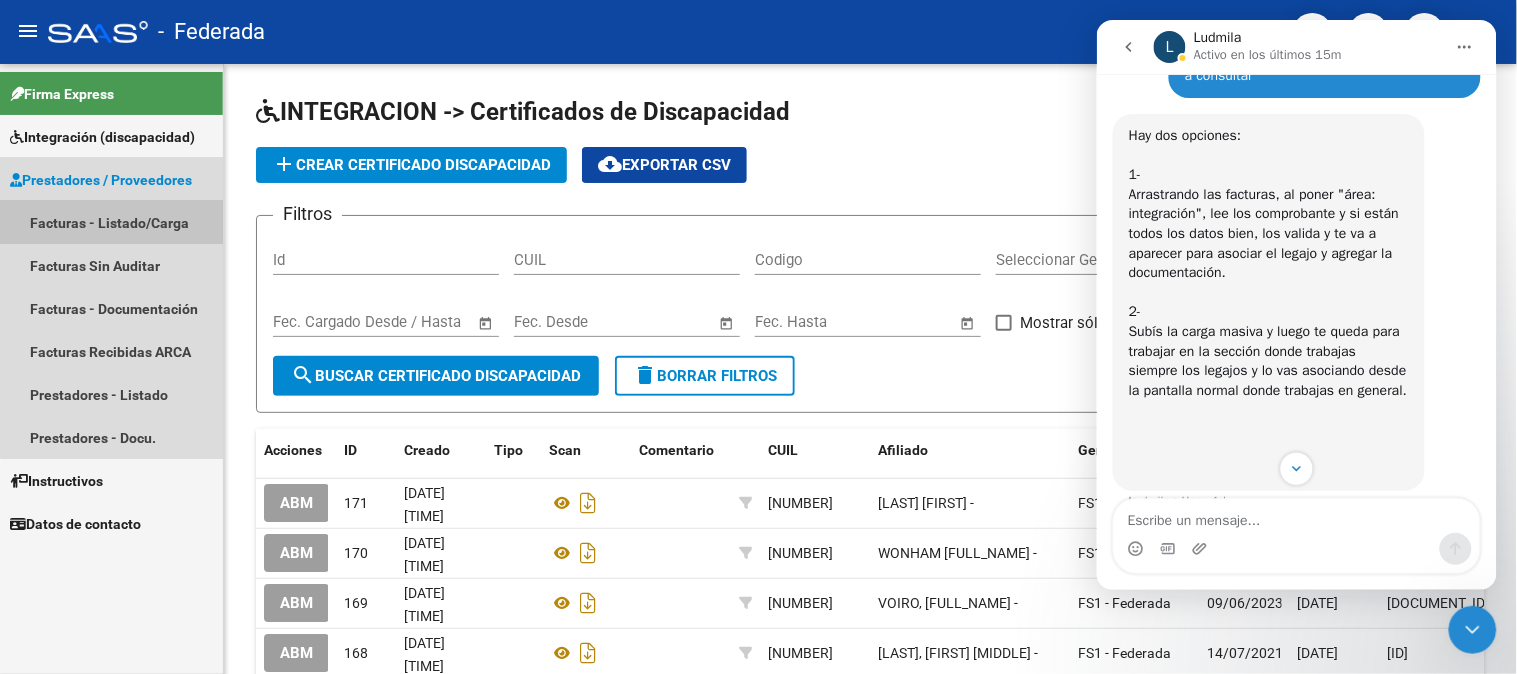 click on "Facturas - Listado/Carga" at bounding box center [111, 222] 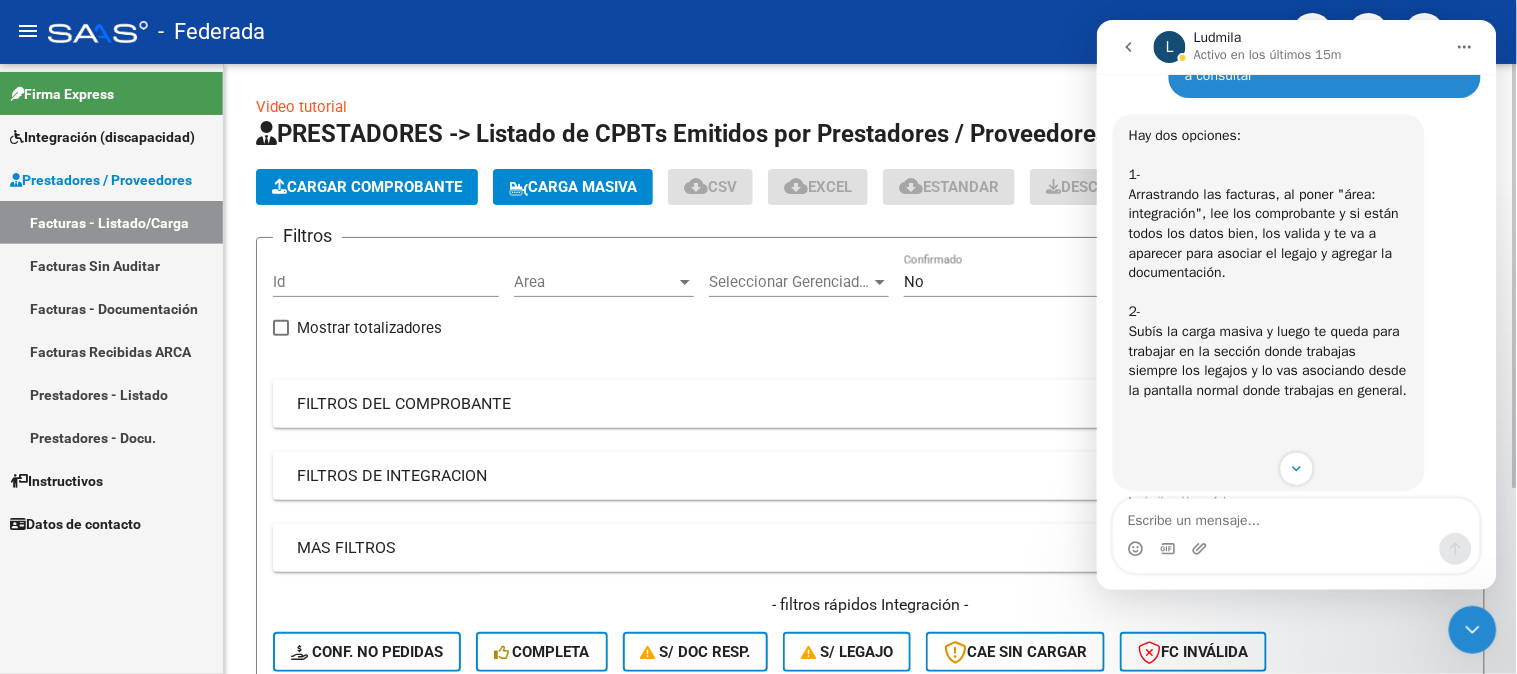 click on "Carga Masiva" 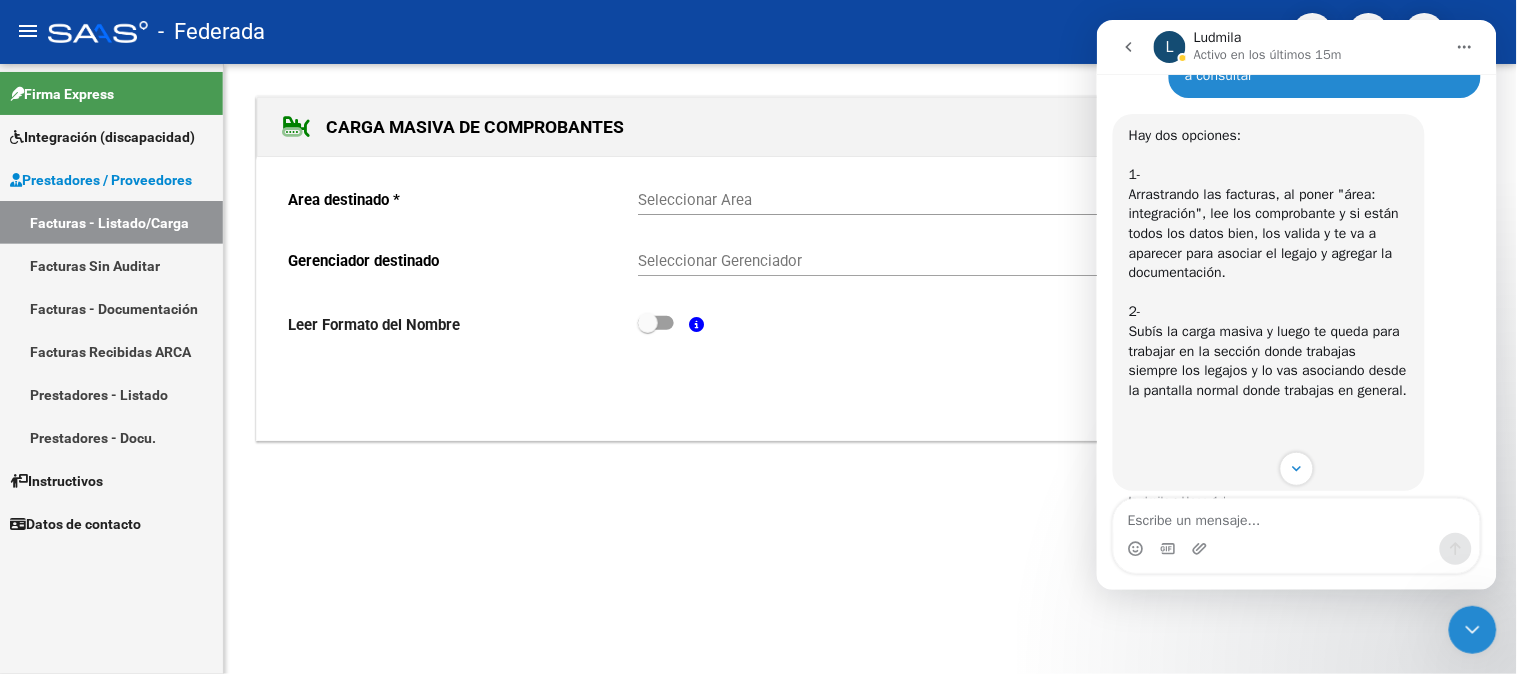 click on "Seleccionar Area" at bounding box center (1031, 200) 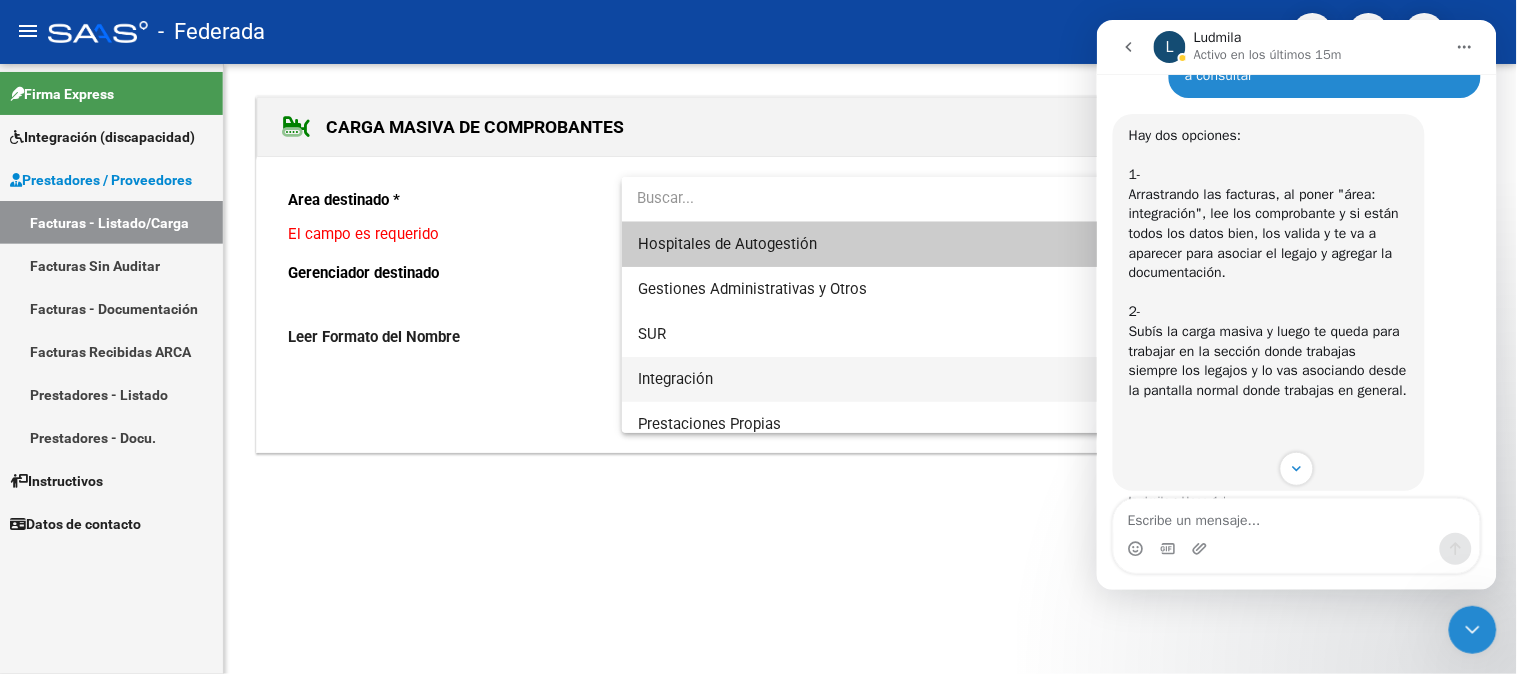 click on "Integración" at bounding box center (1040, 379) 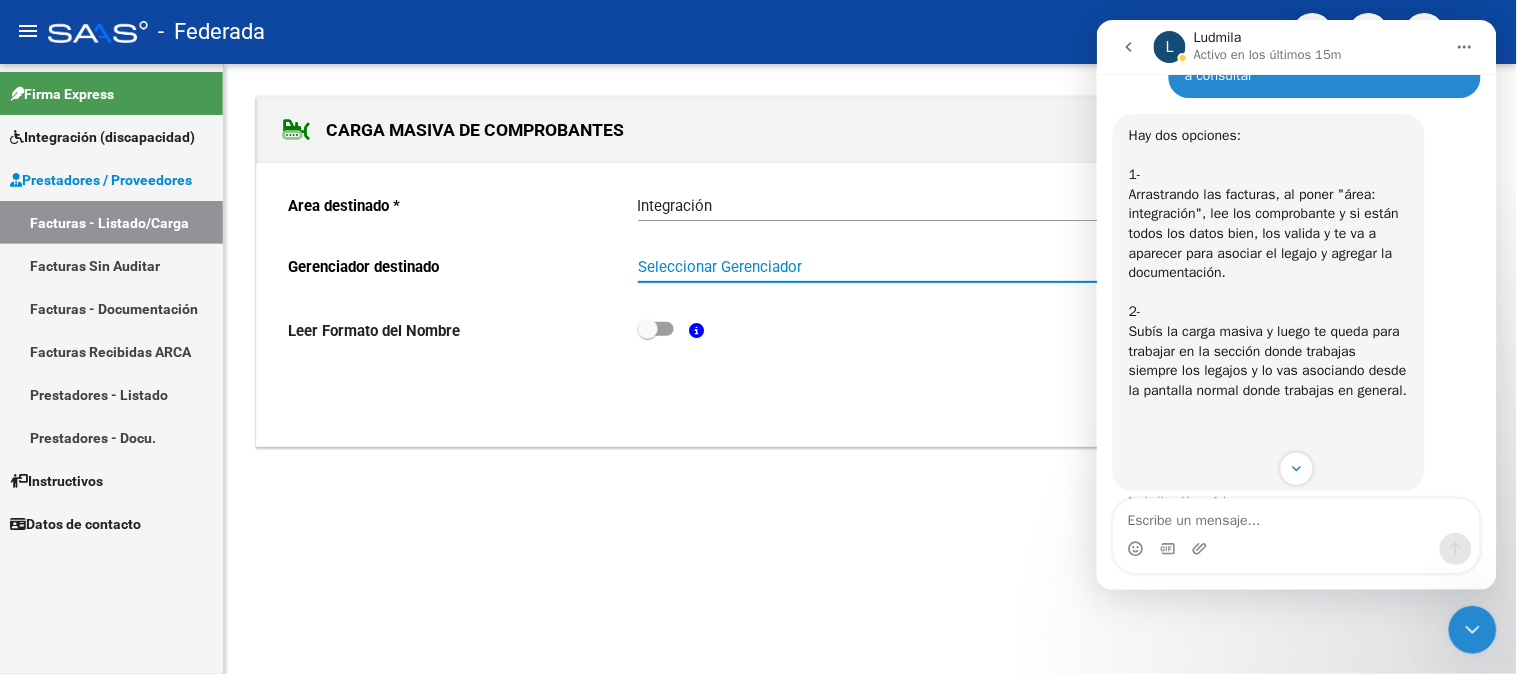 click on "Seleccionar Gerenciador" at bounding box center [1031, 267] 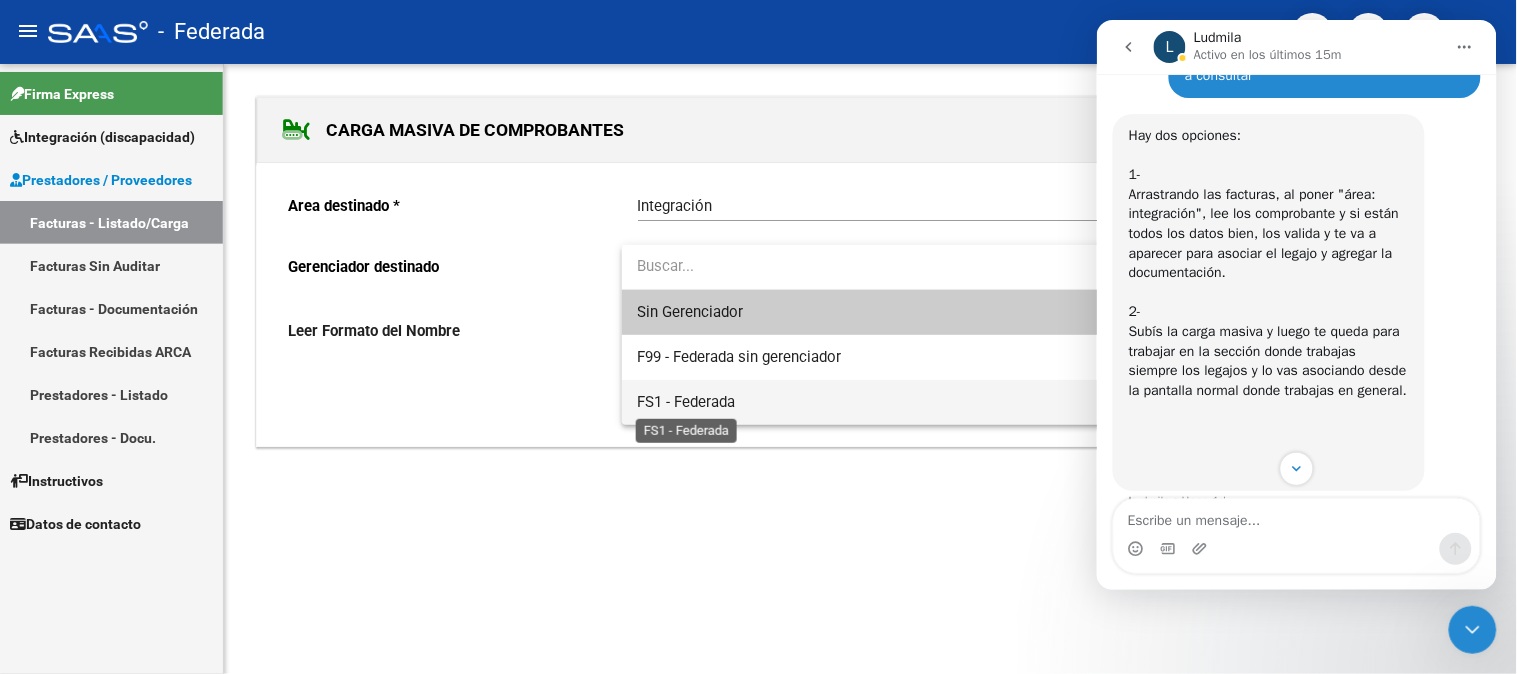click on "FS1 - Federada" at bounding box center [687, 402] 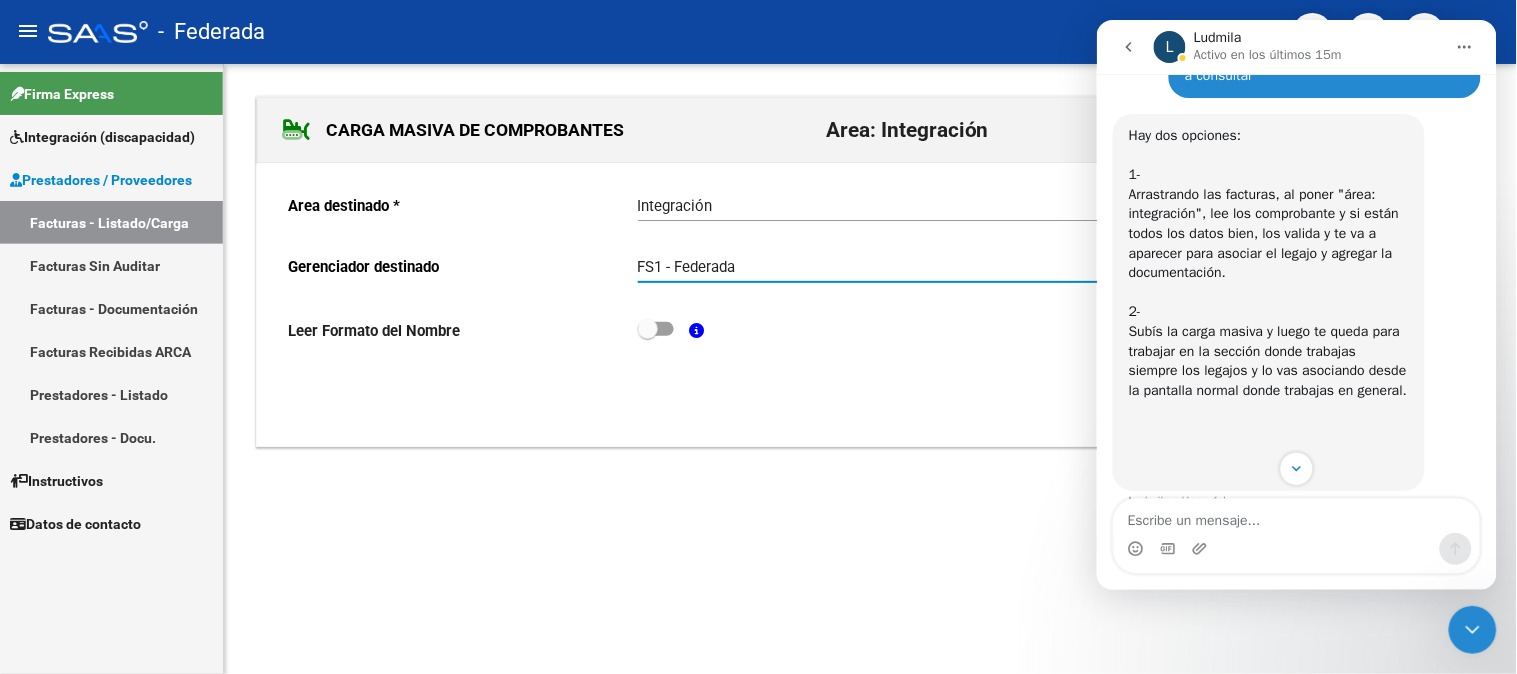 click at bounding box center [648, 329] 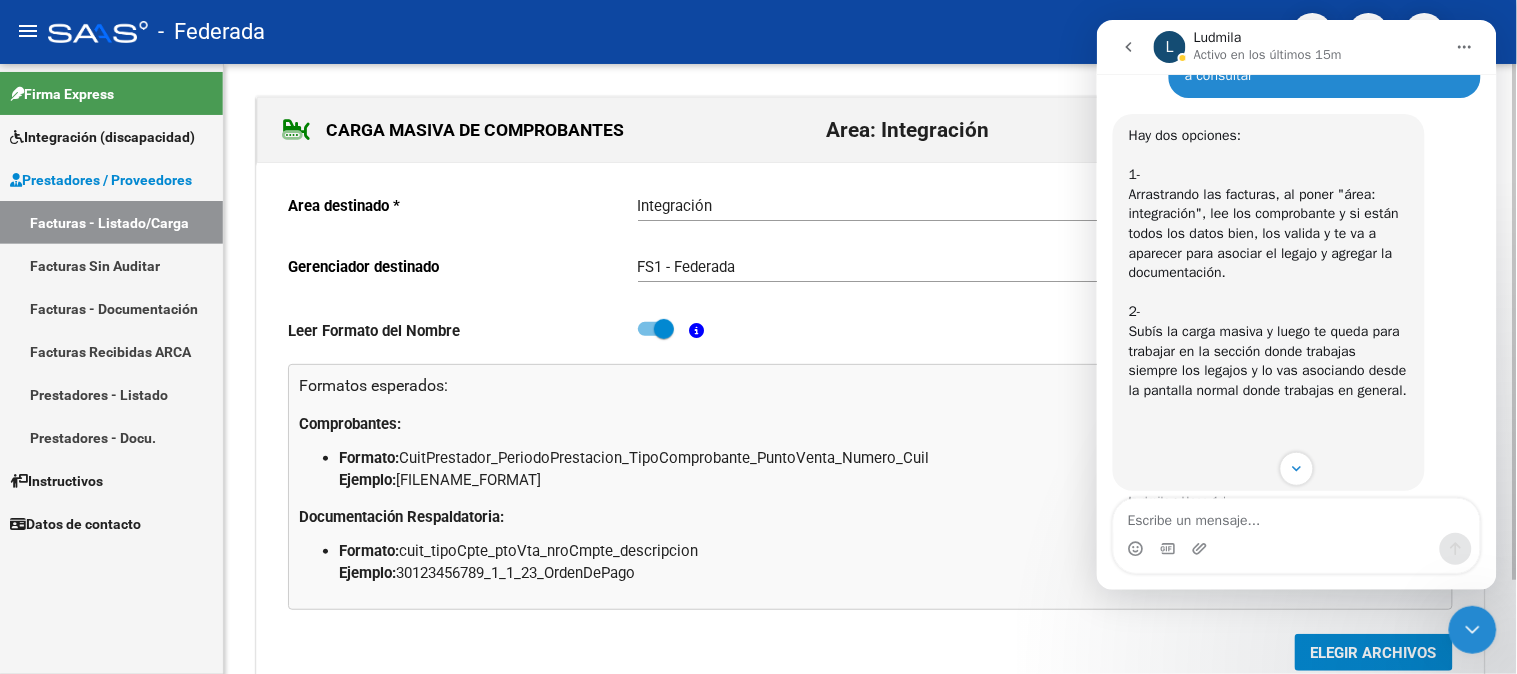 scroll, scrollTop: 111, scrollLeft: 0, axis: vertical 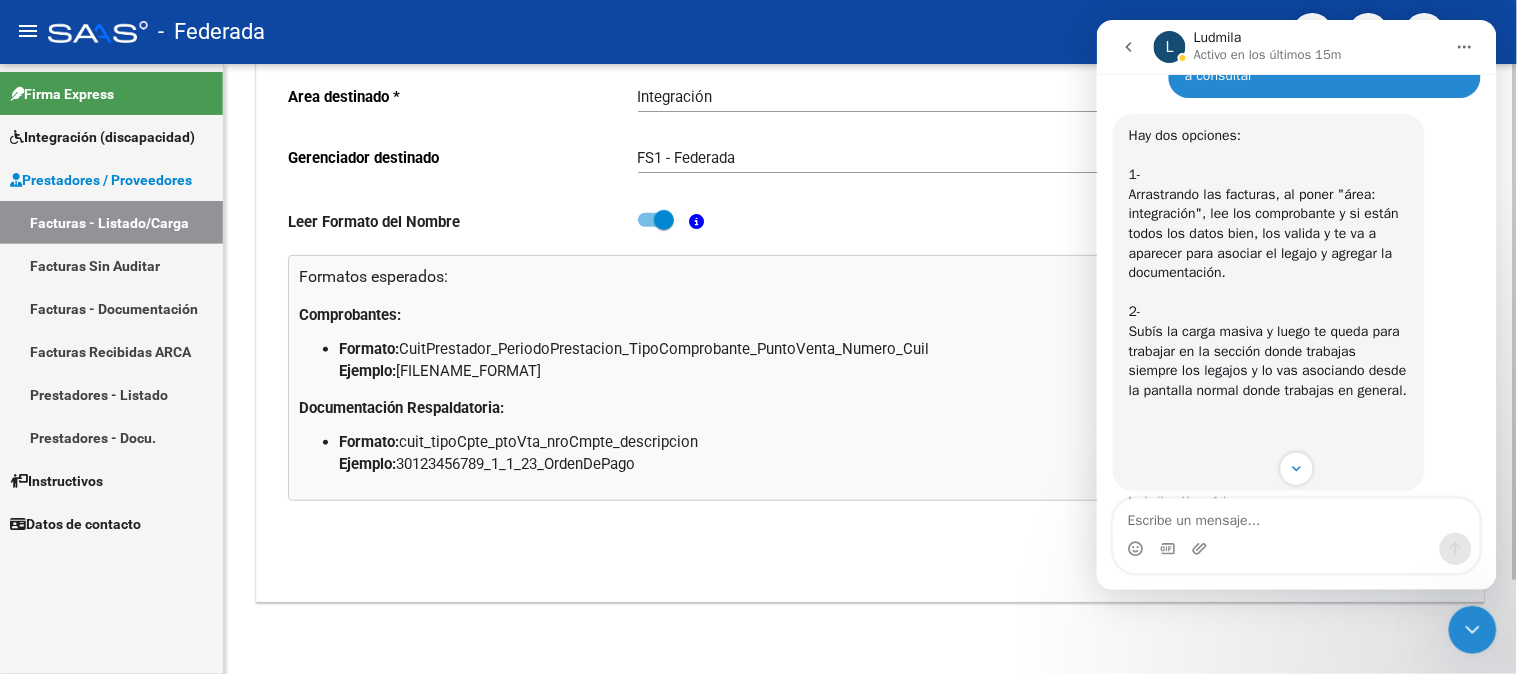 click on "Formato: CuitPrestador_PeriodoPrestacion_TipoComprobante_PuntoVenta_Numero_Cuil Ejemplo: [NUMBER]_[DATE]_[NUMBER]_[NUMBER]_[NUMBER]_[NUMBER]" 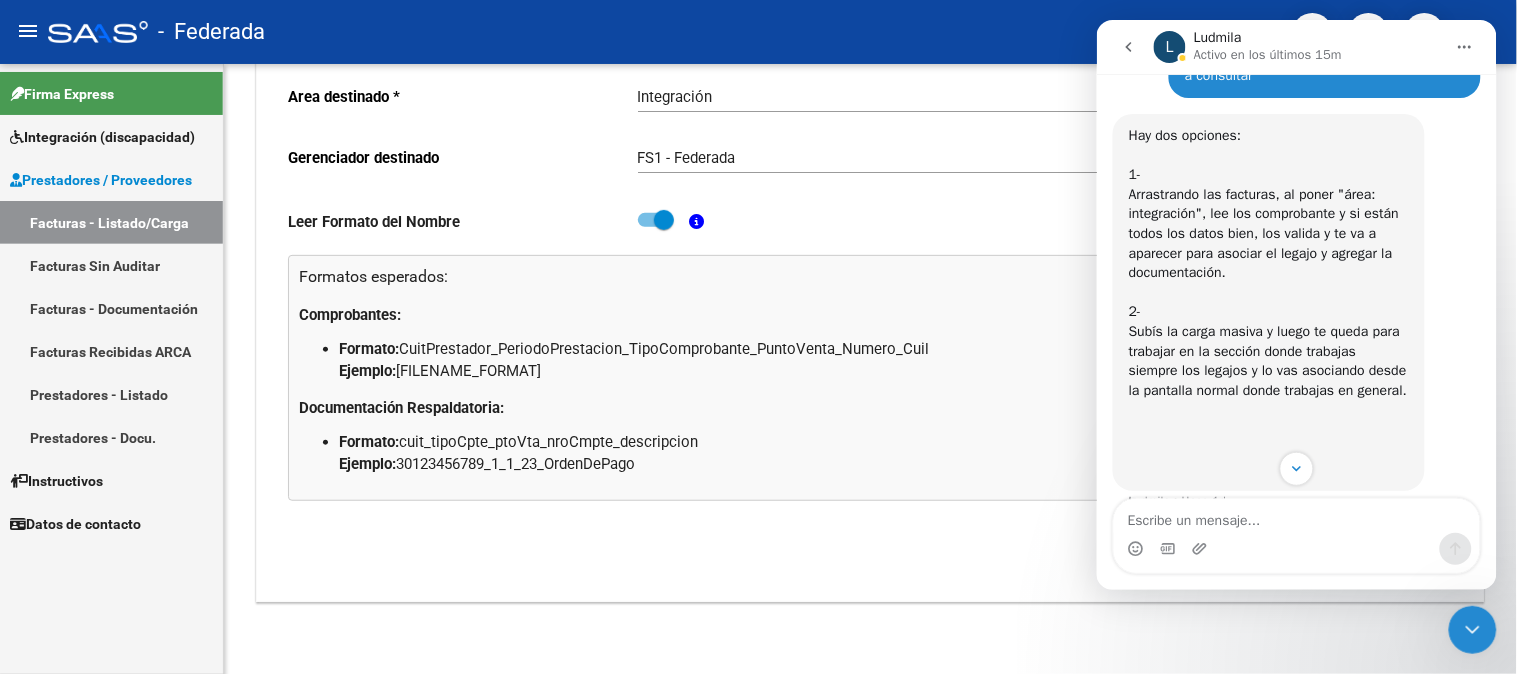 click 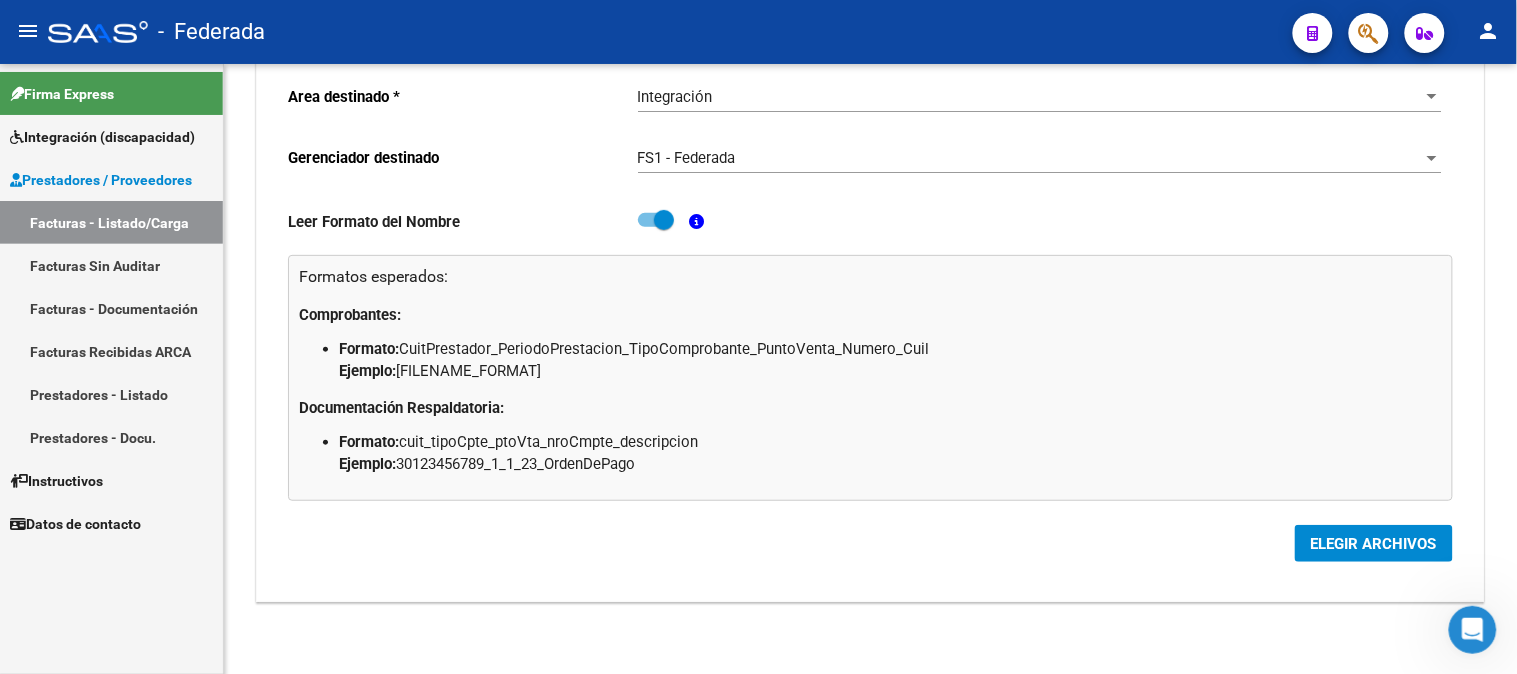 scroll, scrollTop: 0, scrollLeft: 0, axis: both 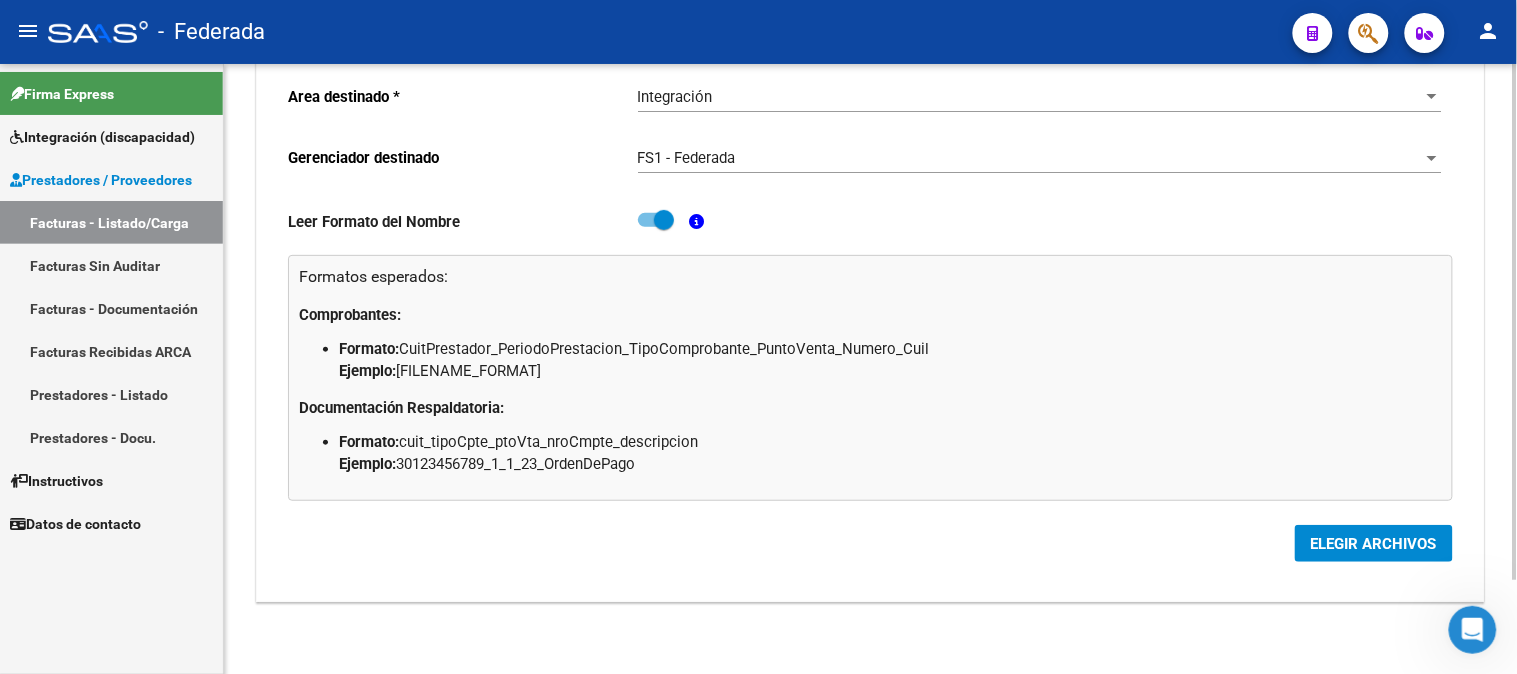 click on "ELEGIR ARCHIVOS" 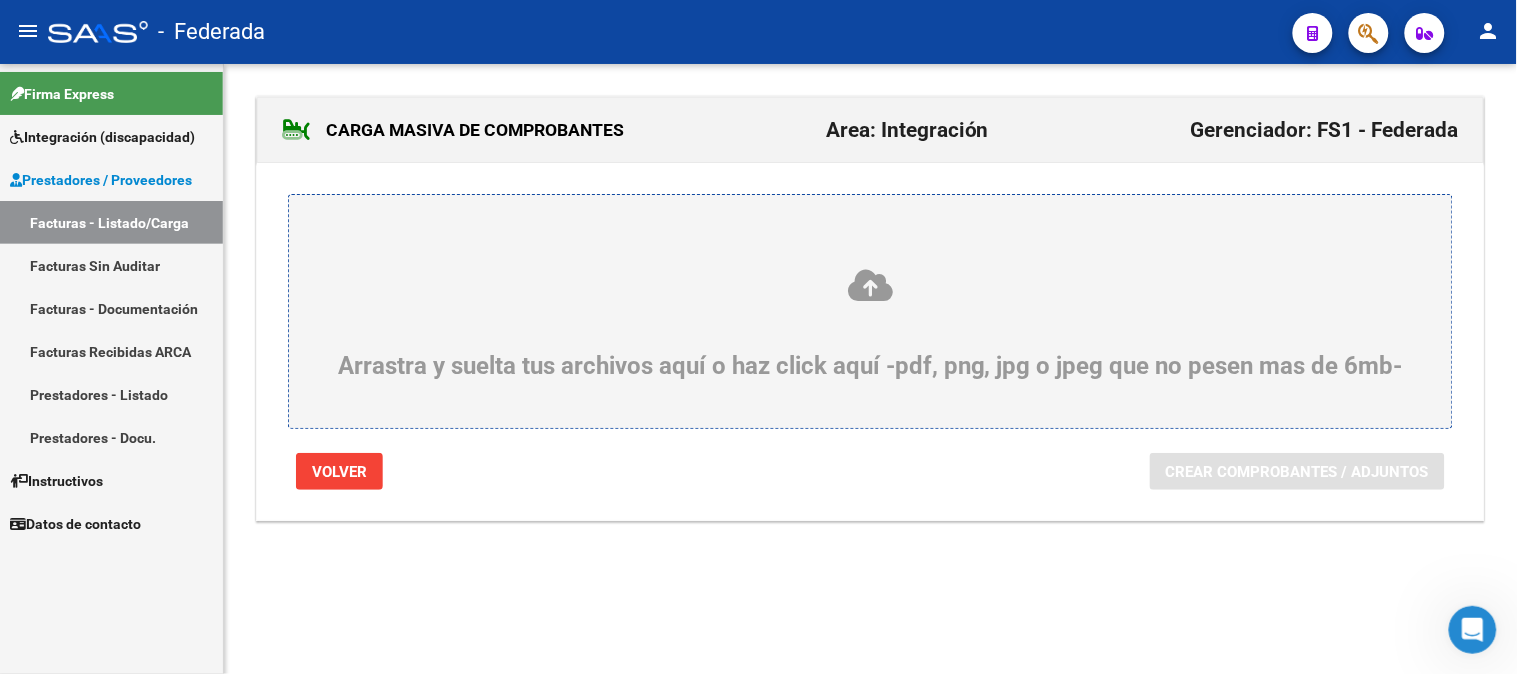 click on "Volver" 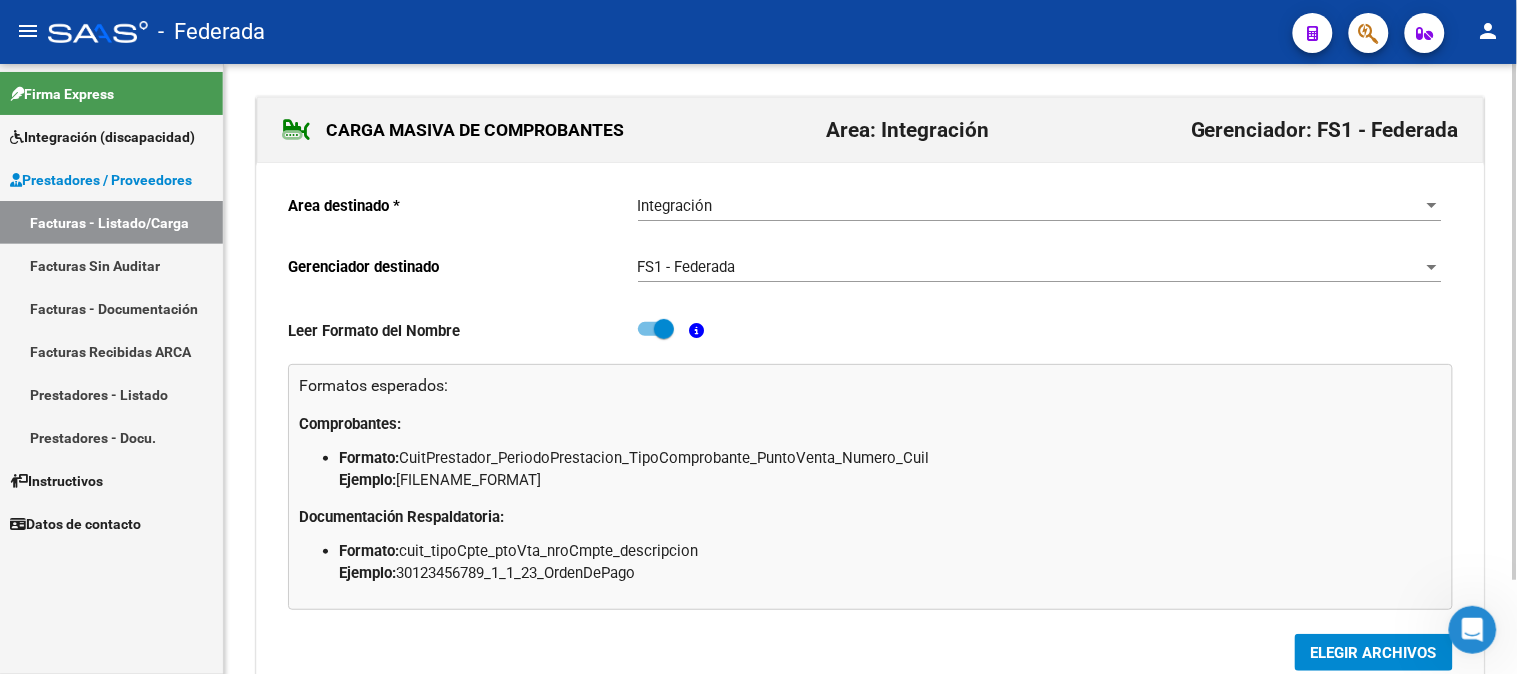 click 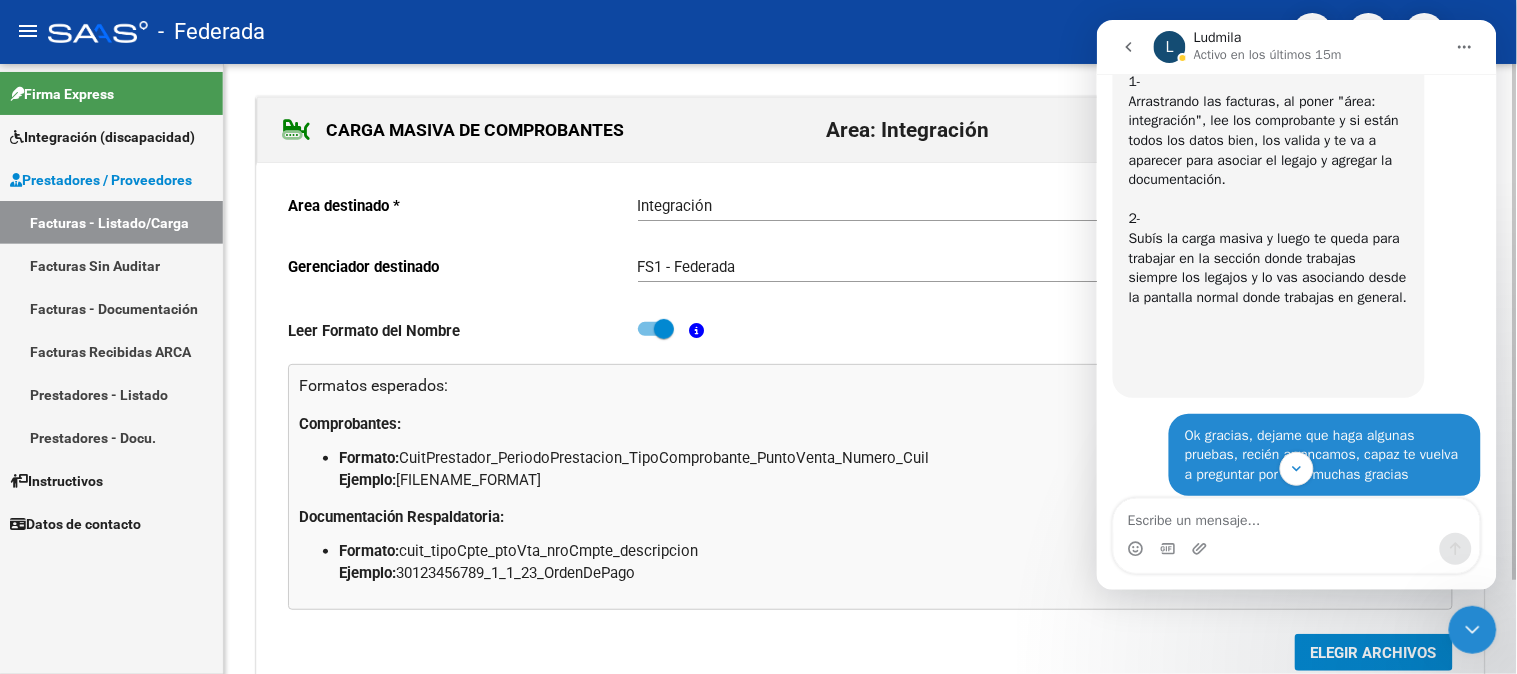 scroll, scrollTop: 2126, scrollLeft: 0, axis: vertical 